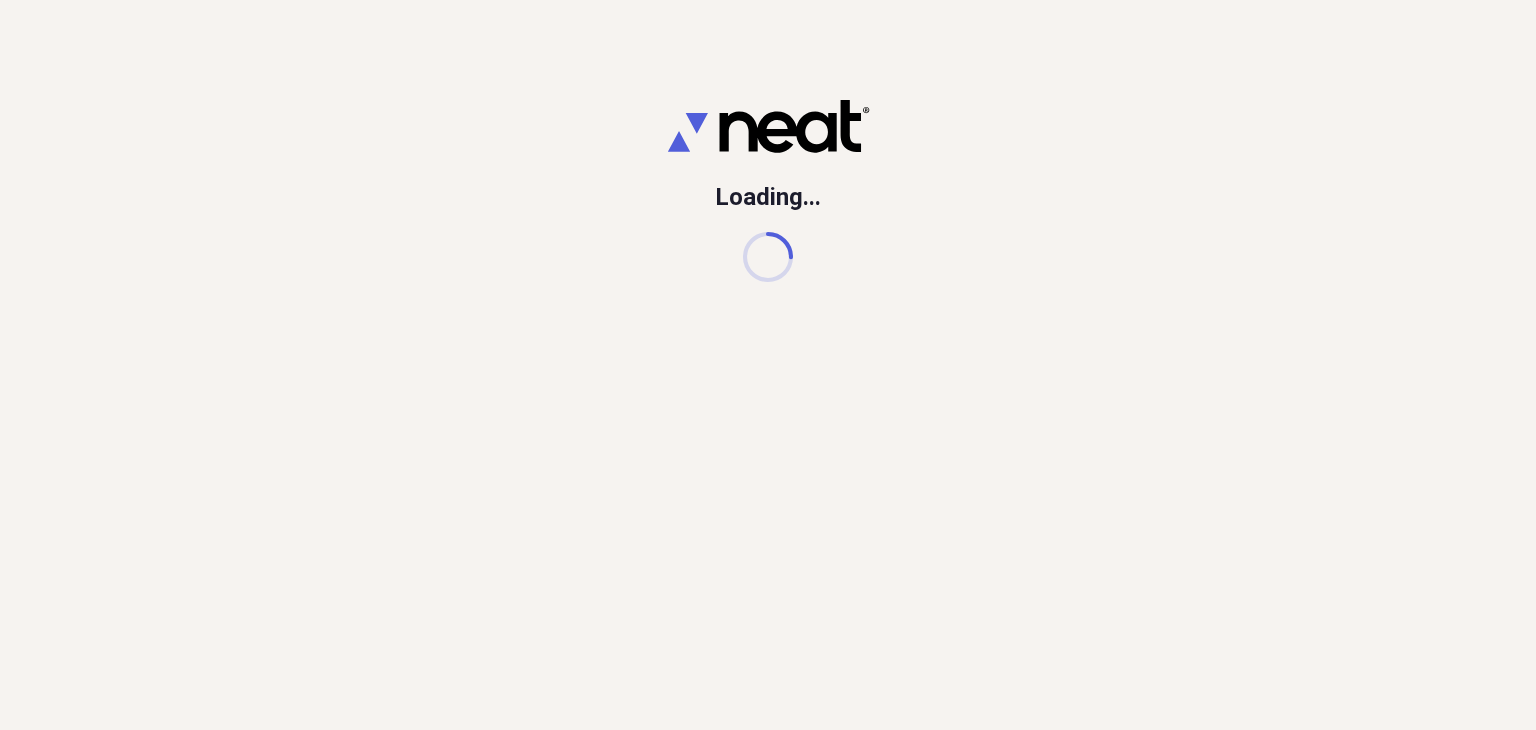 scroll, scrollTop: 0, scrollLeft: 0, axis: both 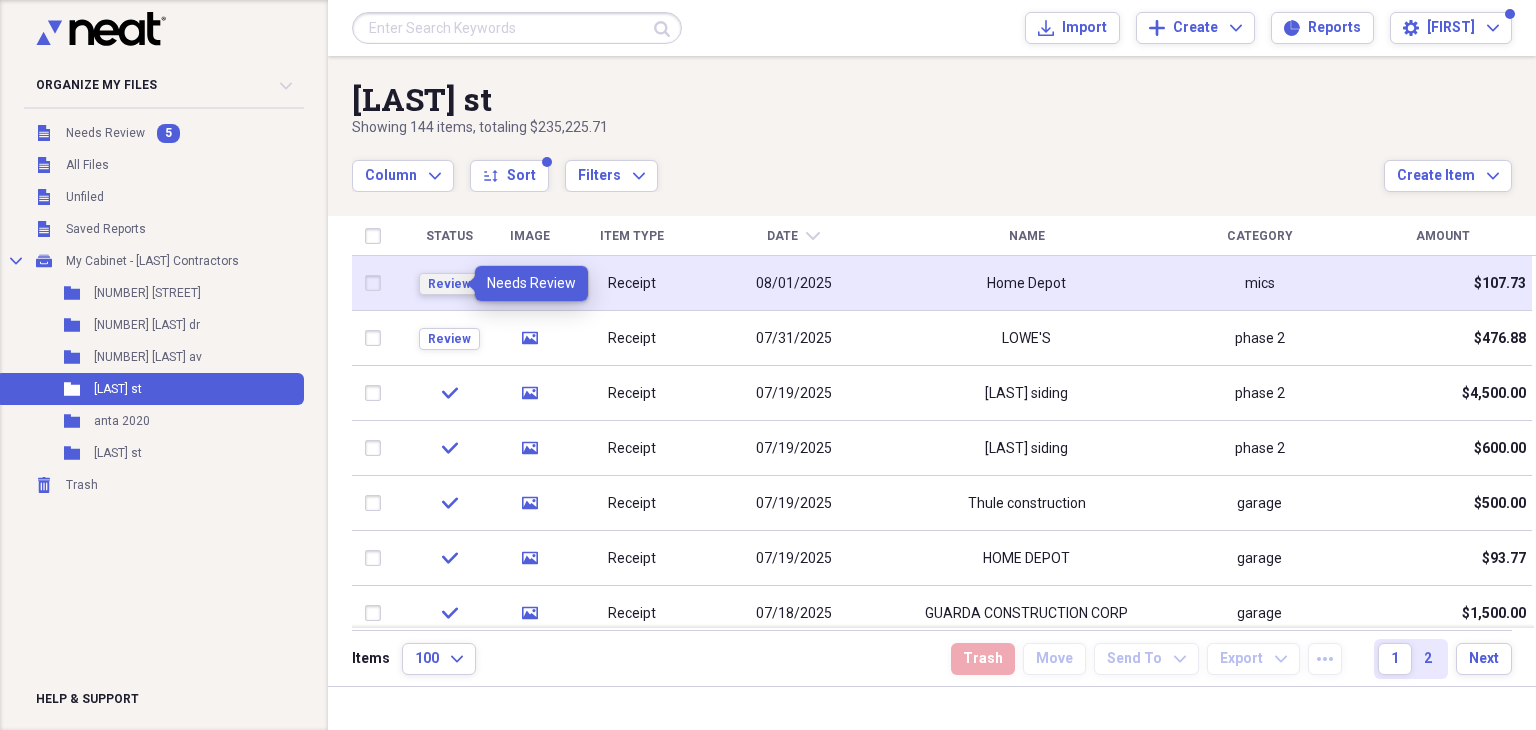 click on "Review" at bounding box center [449, 284] 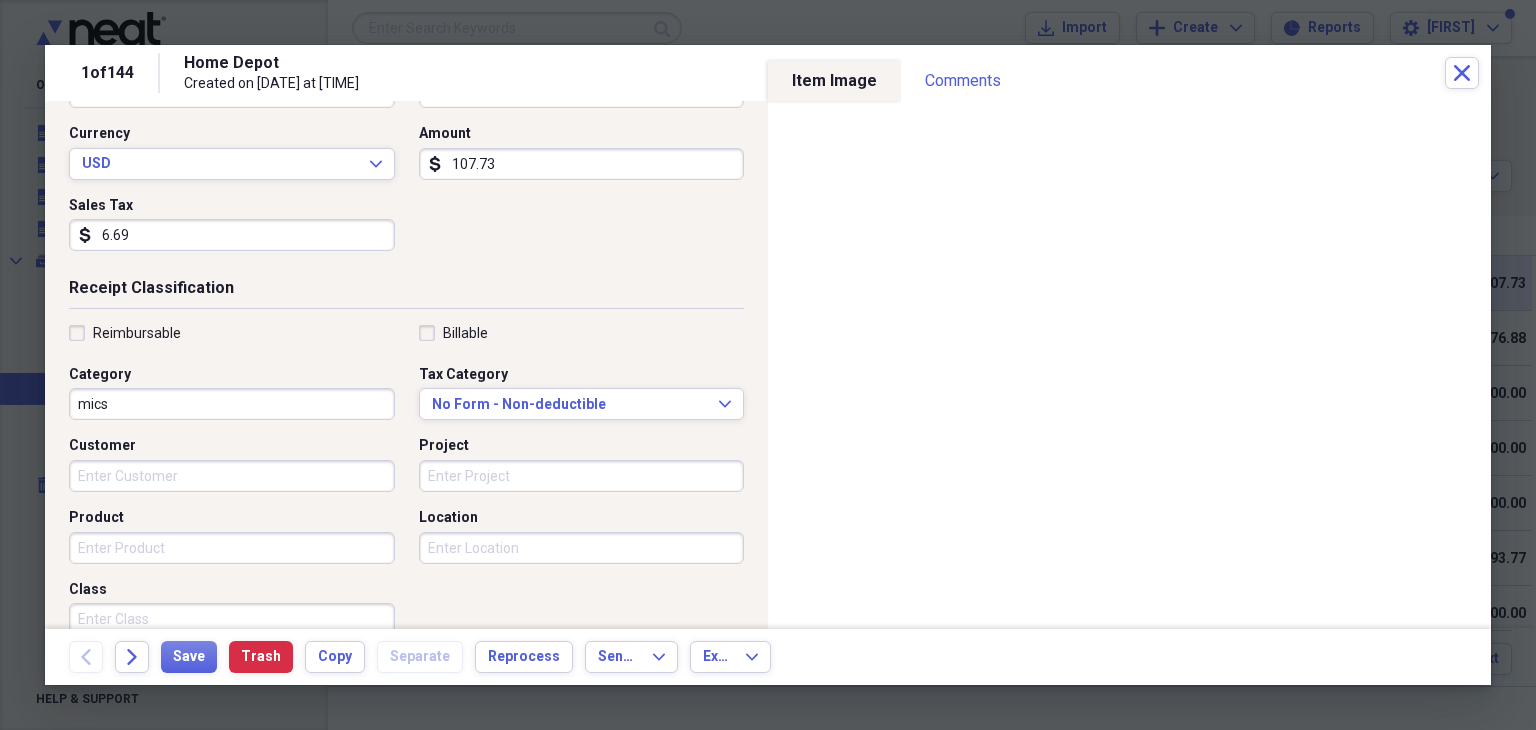 scroll, scrollTop: 300, scrollLeft: 0, axis: vertical 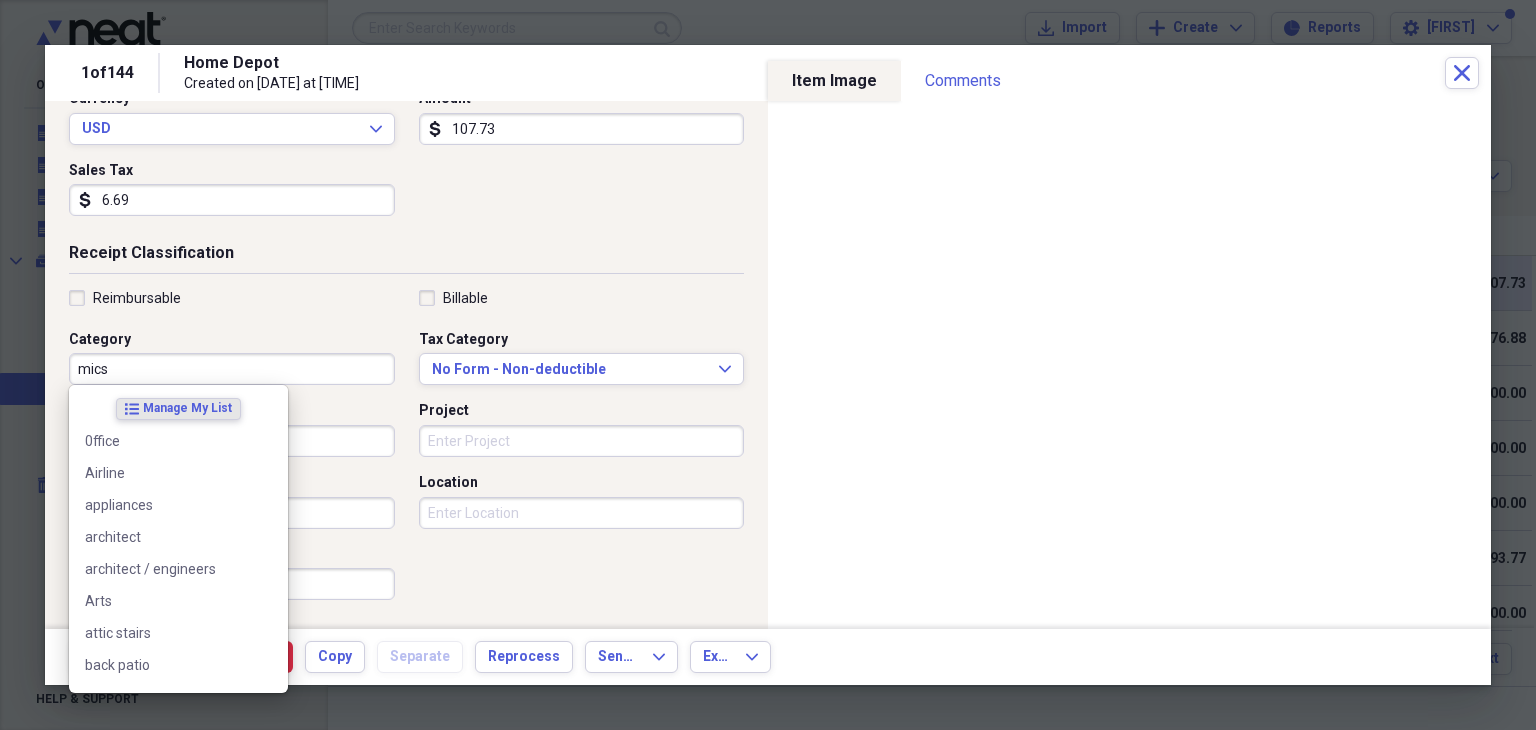 click on "mics" at bounding box center (232, 369) 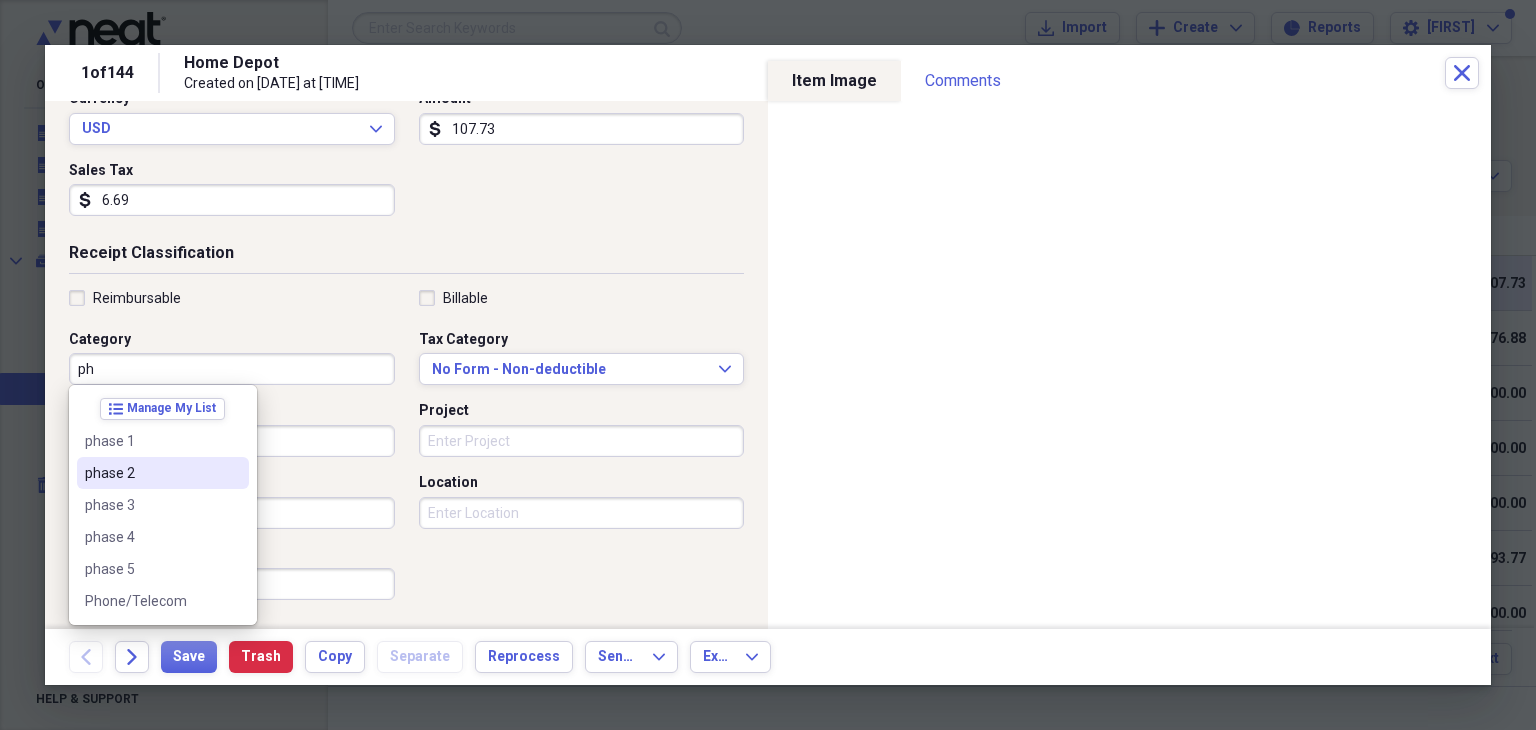 click on "phase 2" at bounding box center [151, 473] 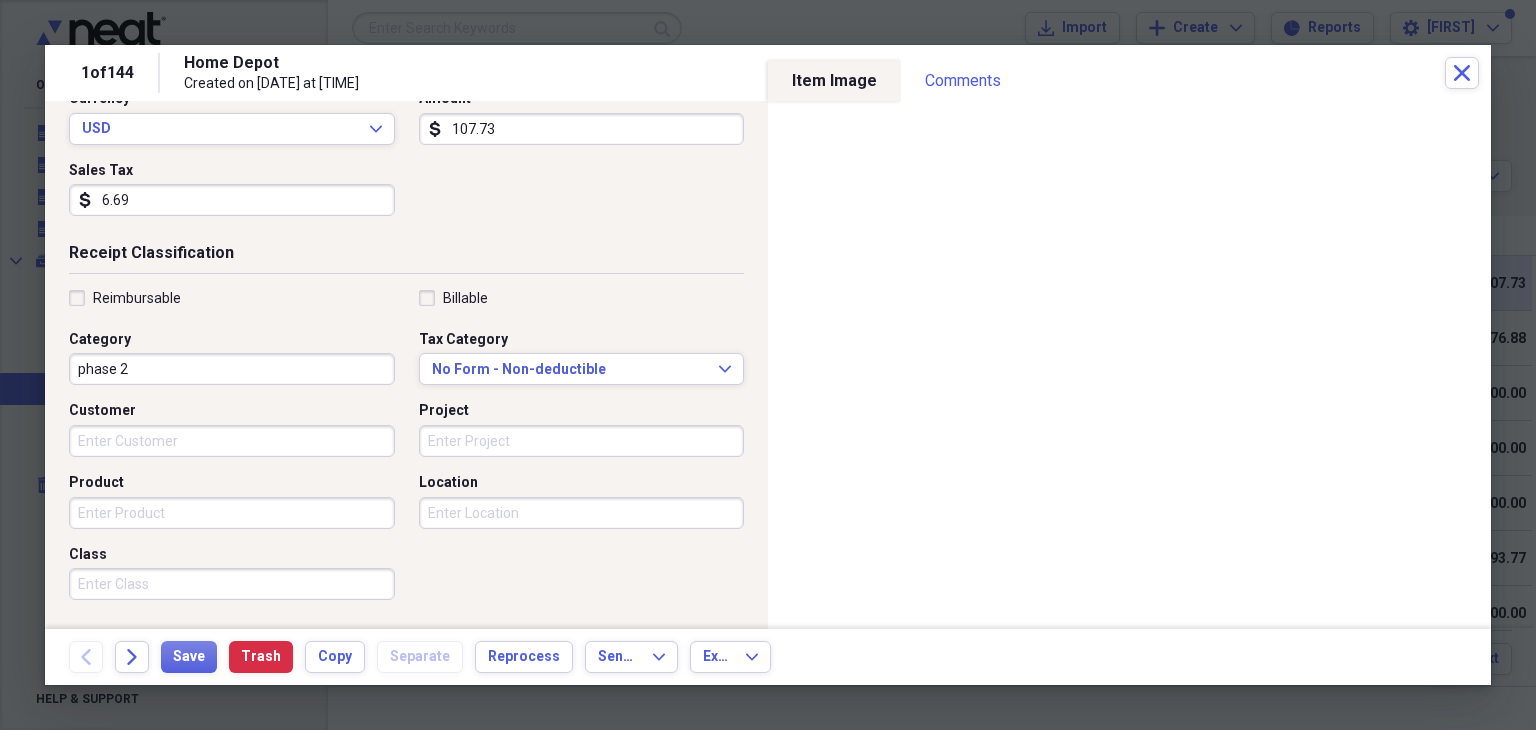 click on "Project" at bounding box center [582, 441] 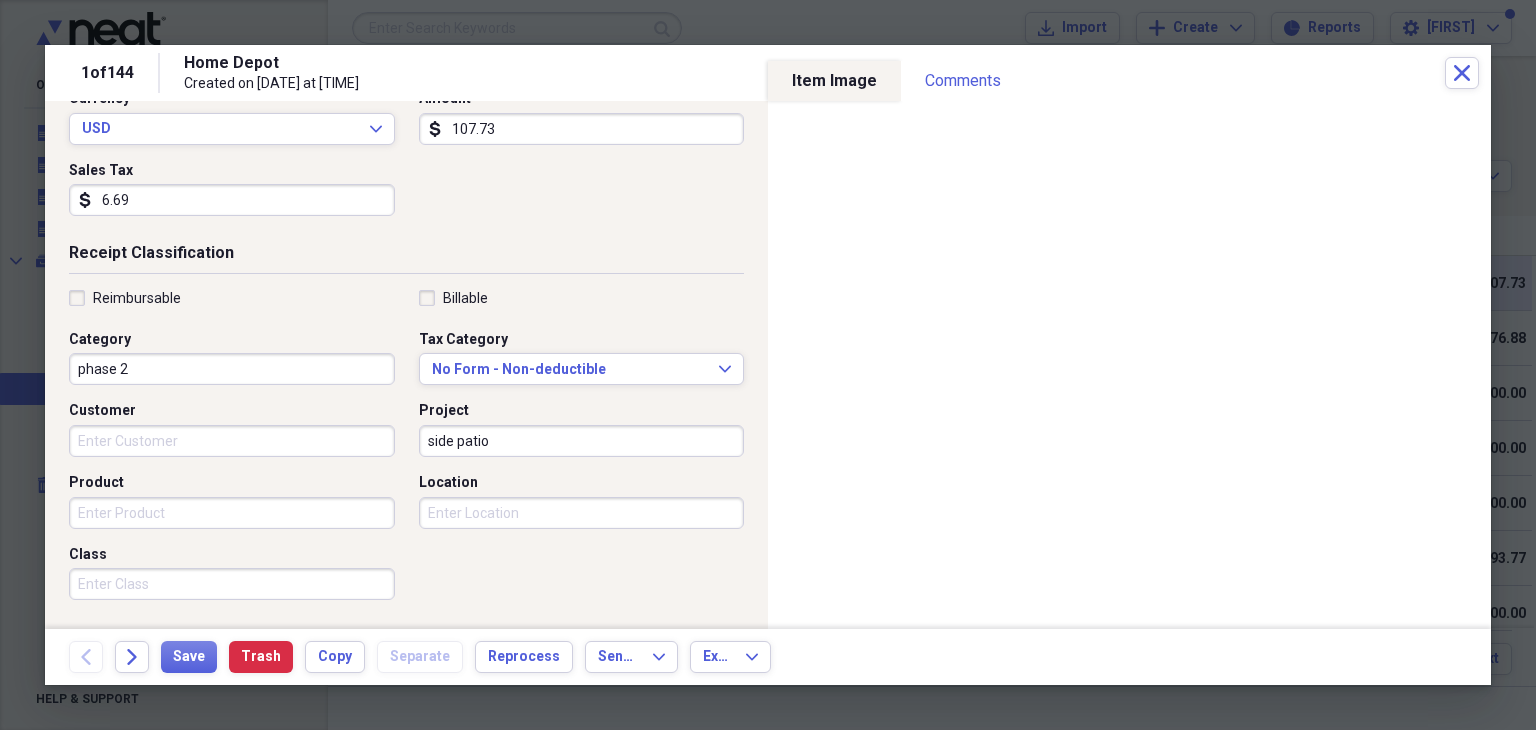type on "side patio" 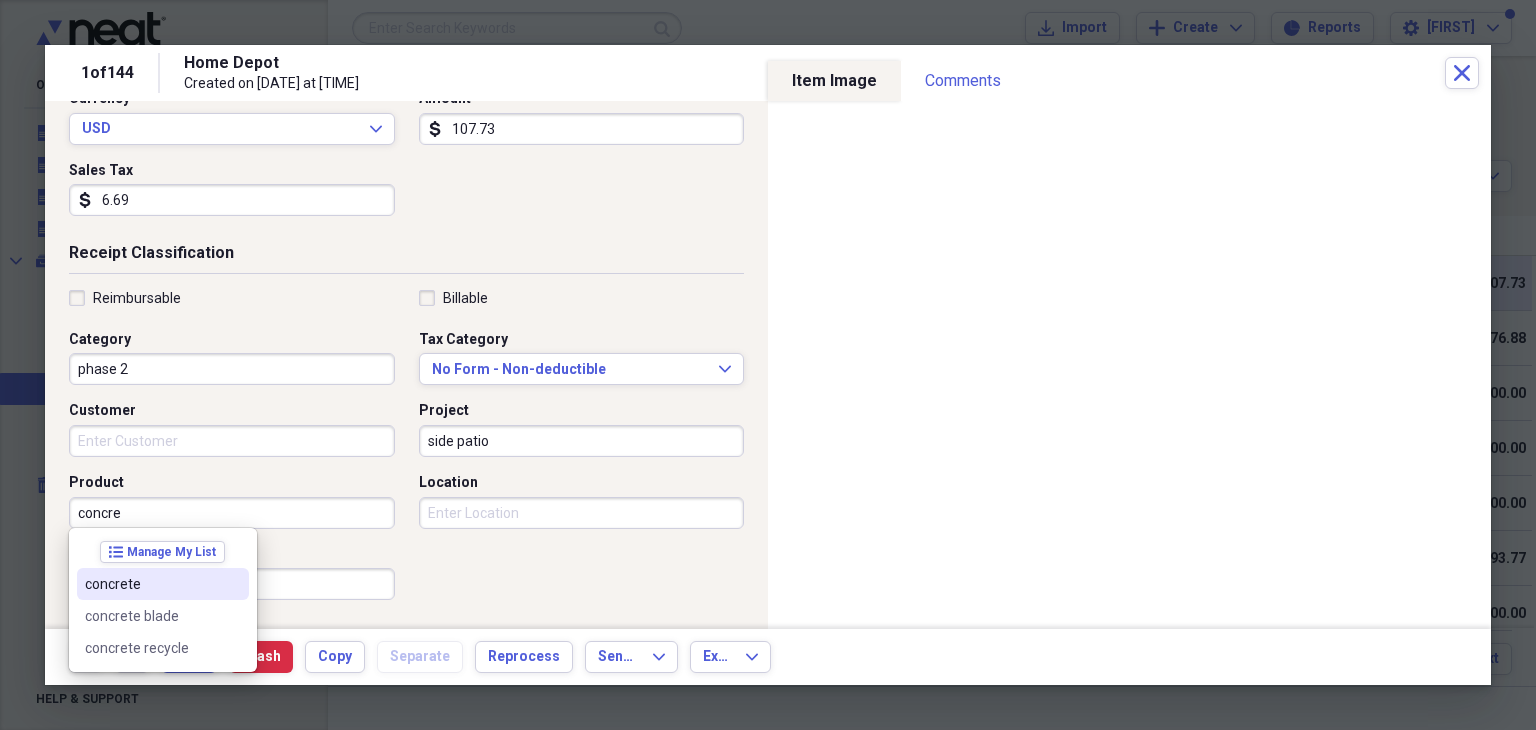 click on "concrete" at bounding box center (151, 584) 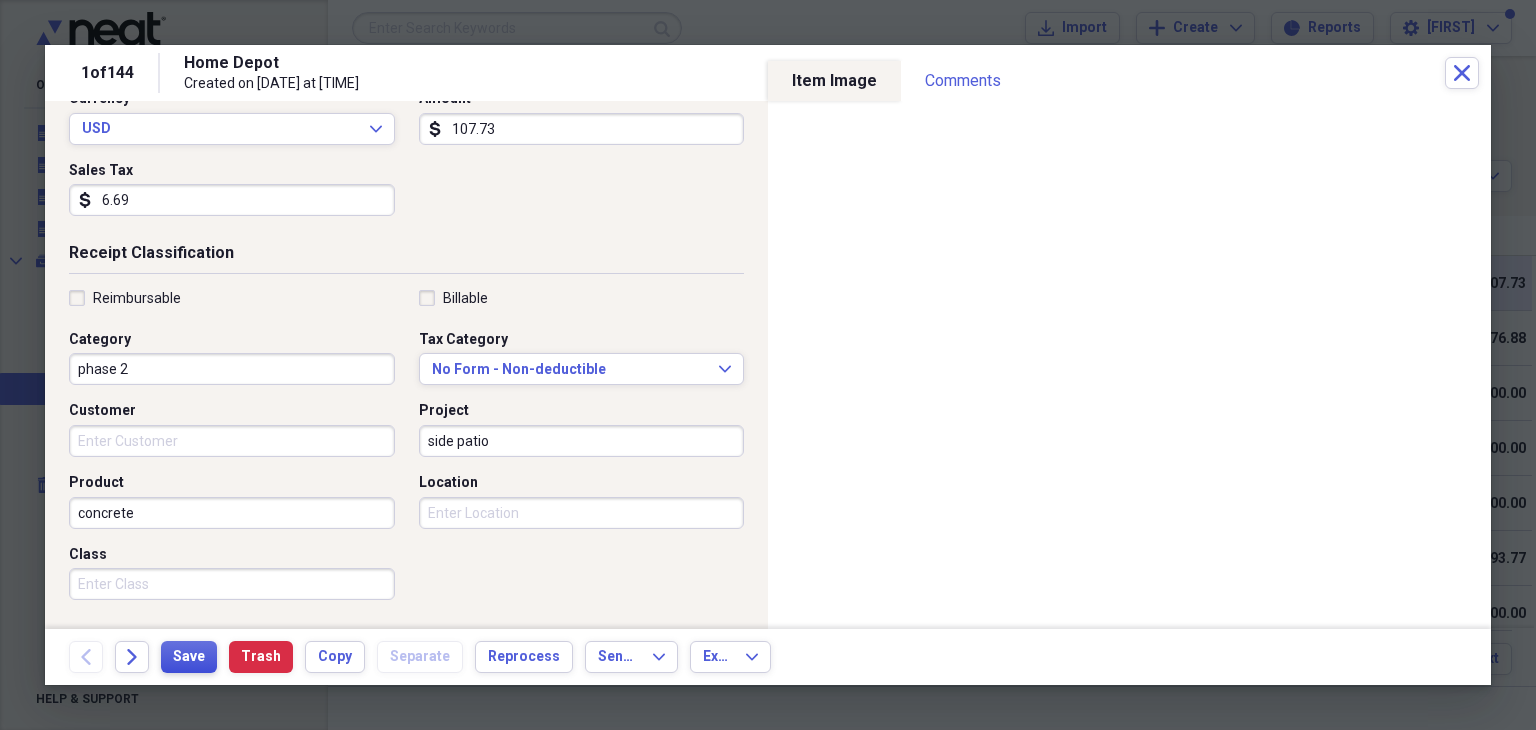 click on "Save" at bounding box center [189, 657] 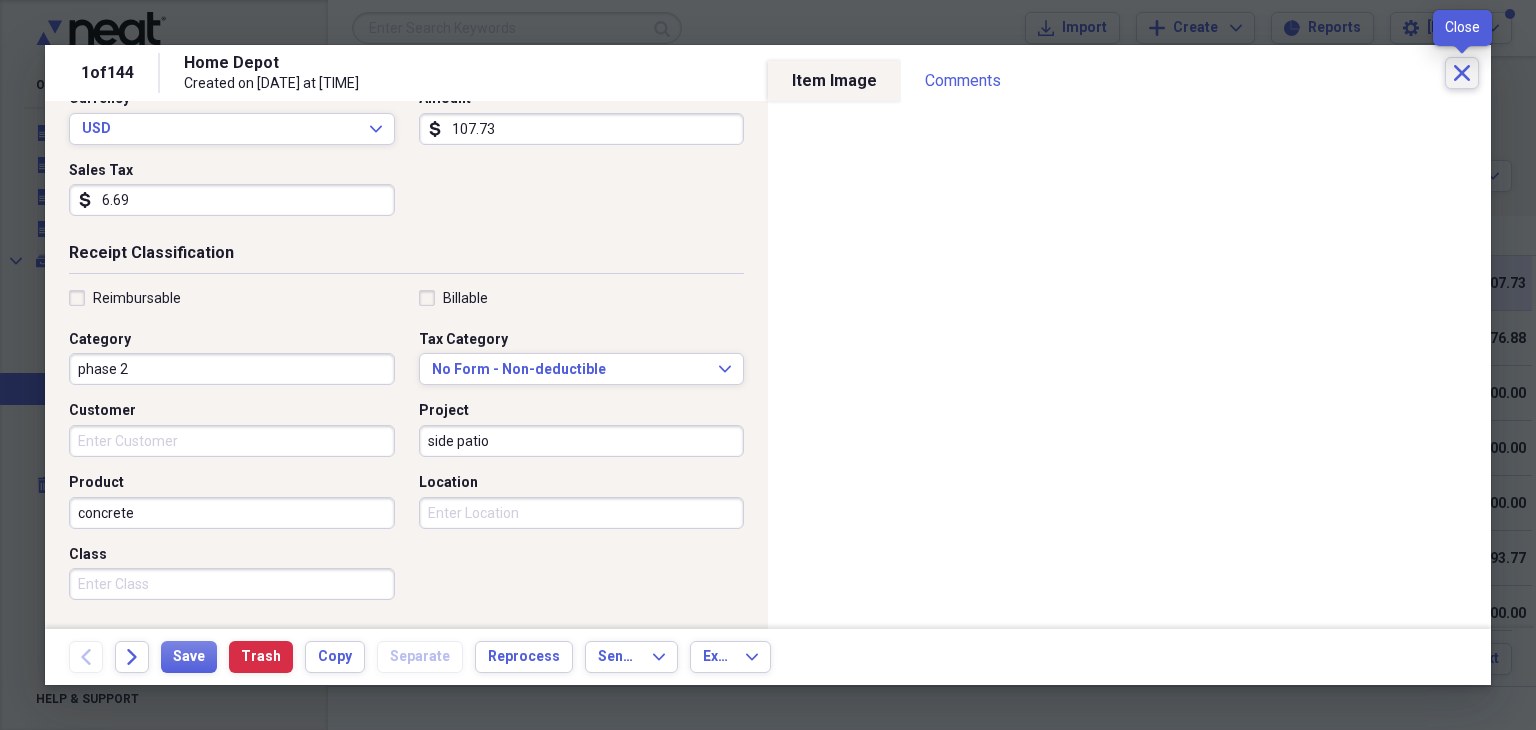 click 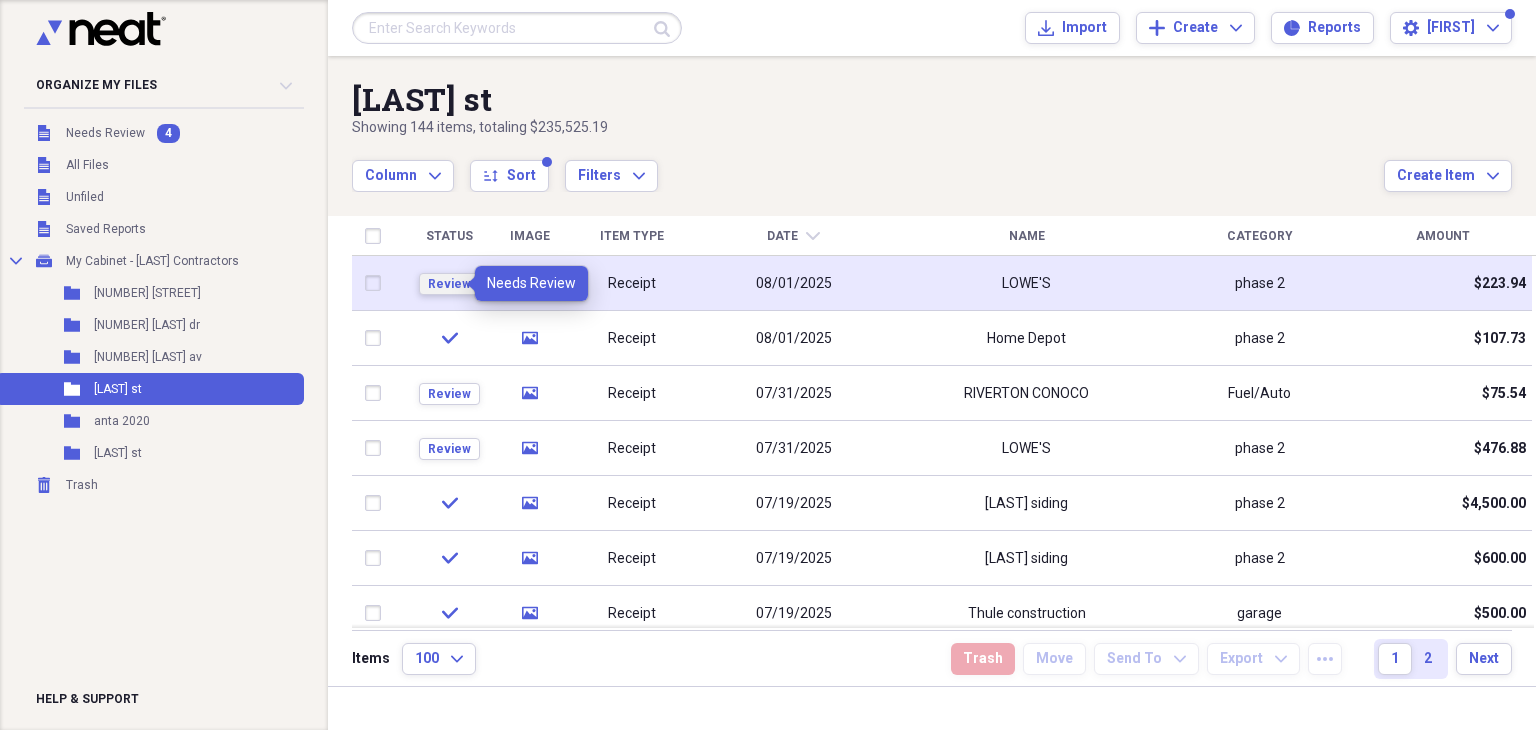 click on "Review" at bounding box center [449, 284] 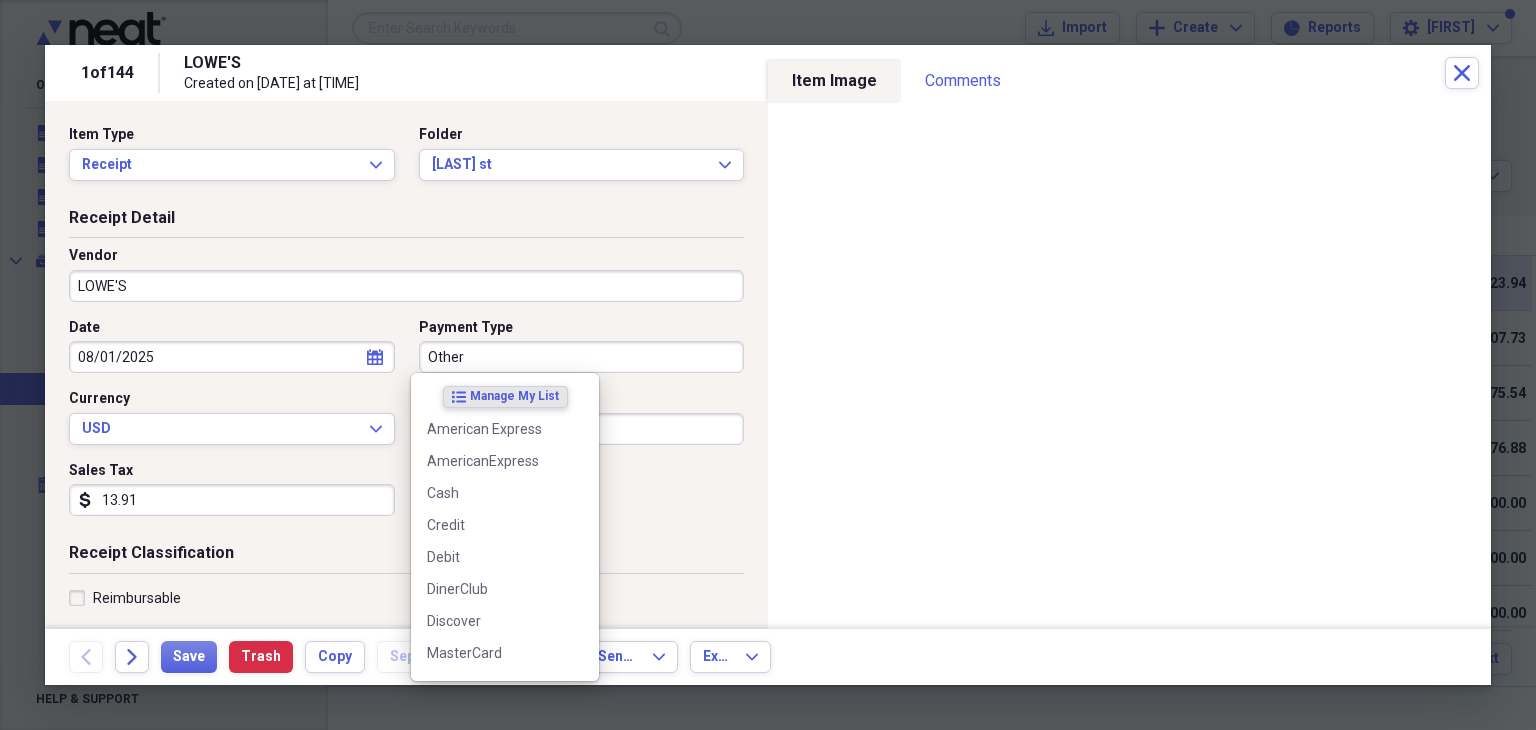 click on "Other" at bounding box center (582, 357) 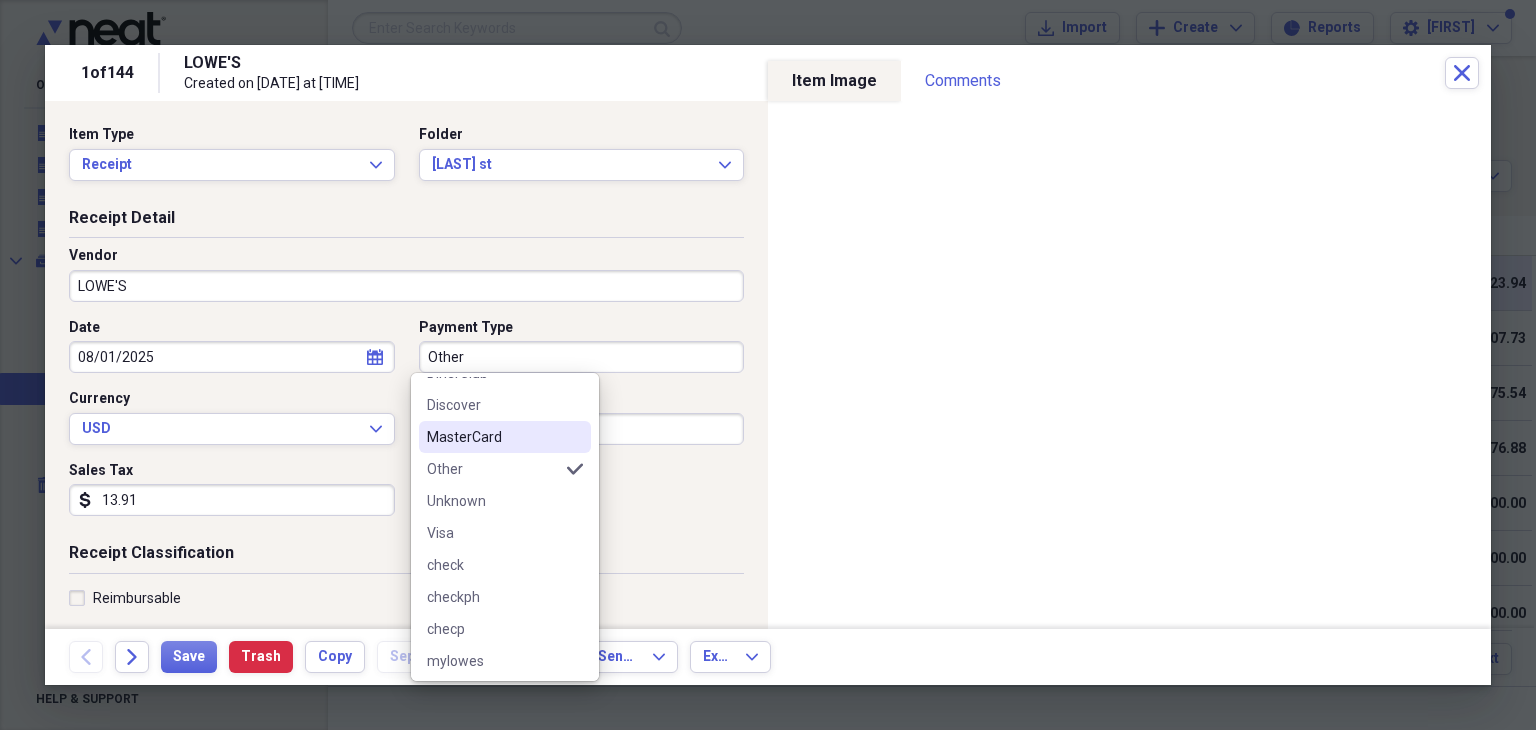 scroll, scrollTop: 220, scrollLeft: 0, axis: vertical 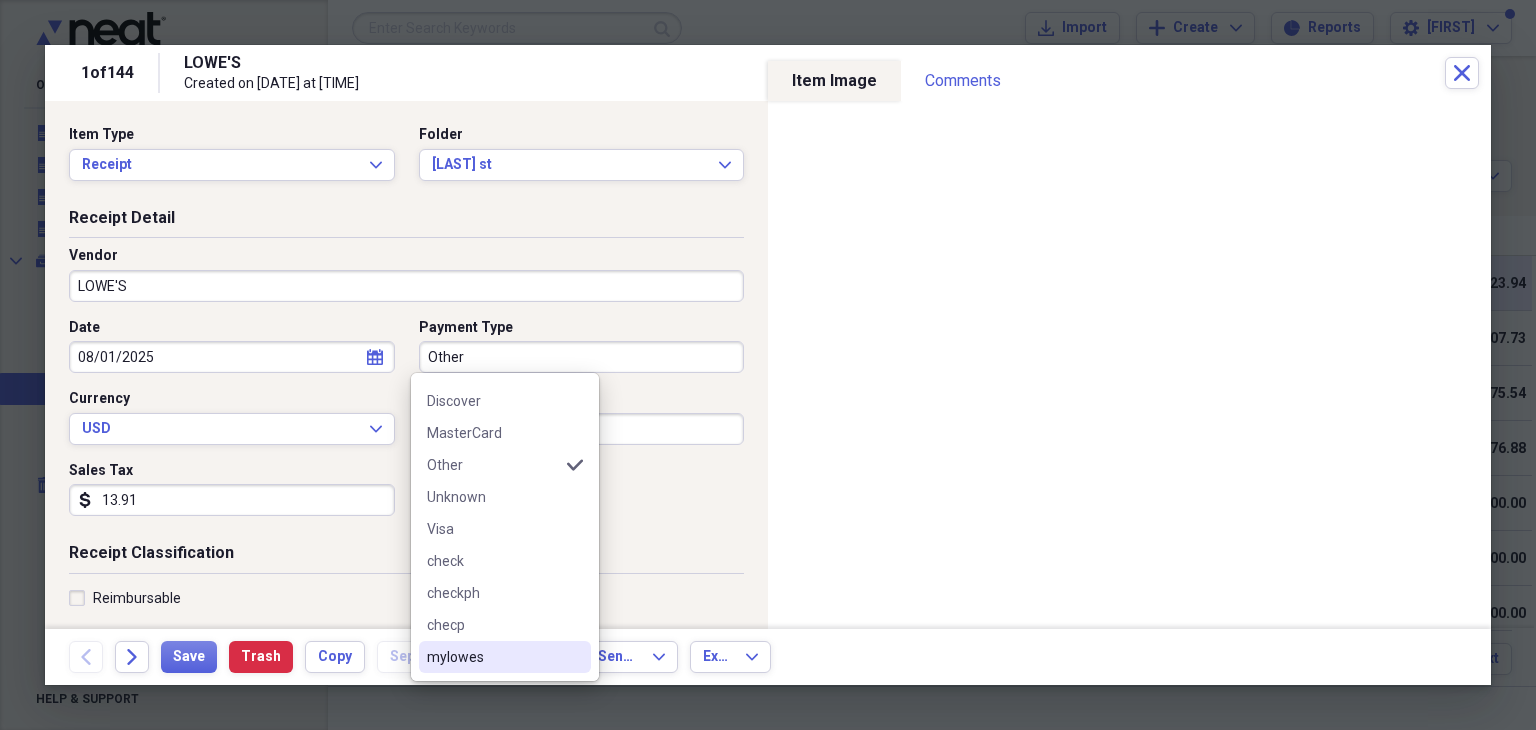 click on "mylowes" at bounding box center (493, 657) 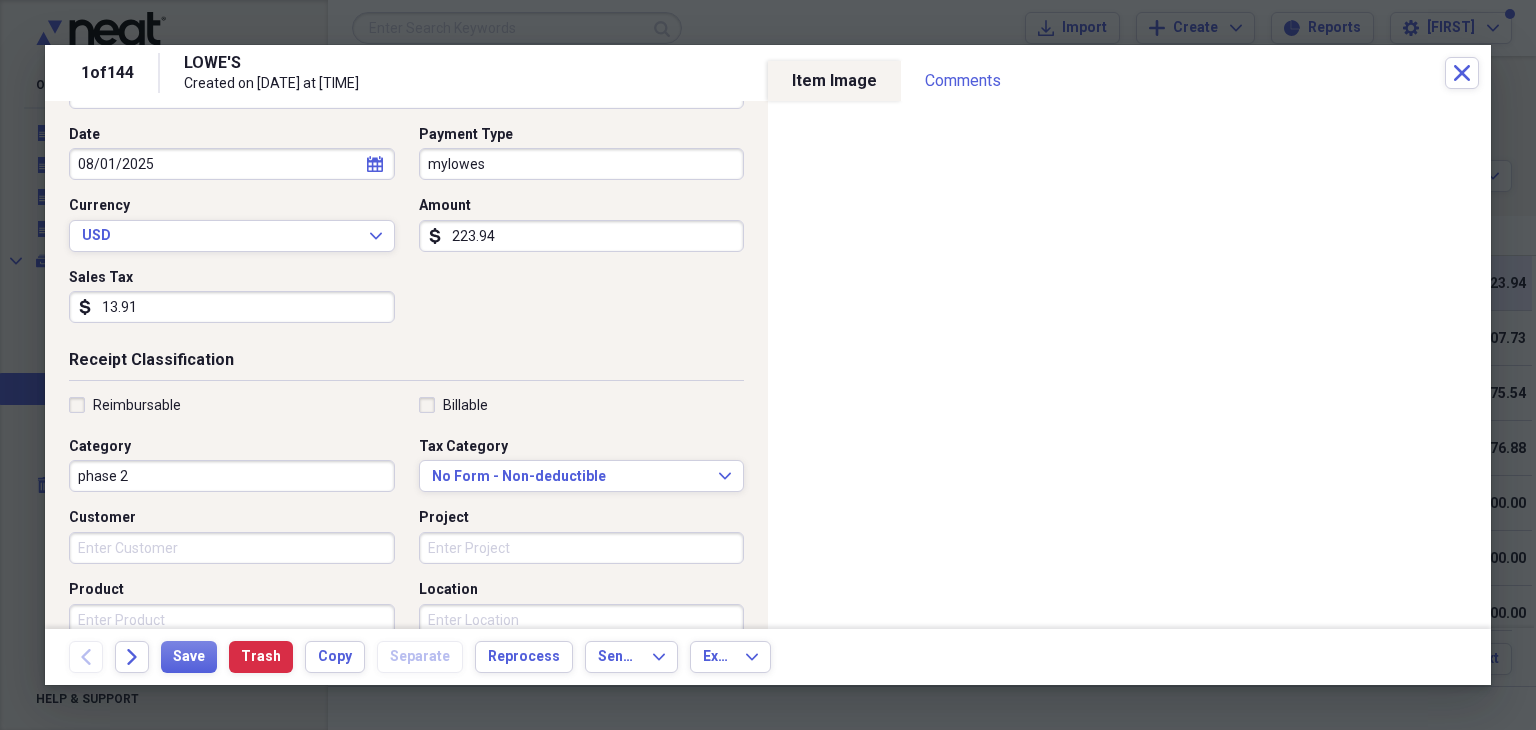 scroll, scrollTop: 200, scrollLeft: 0, axis: vertical 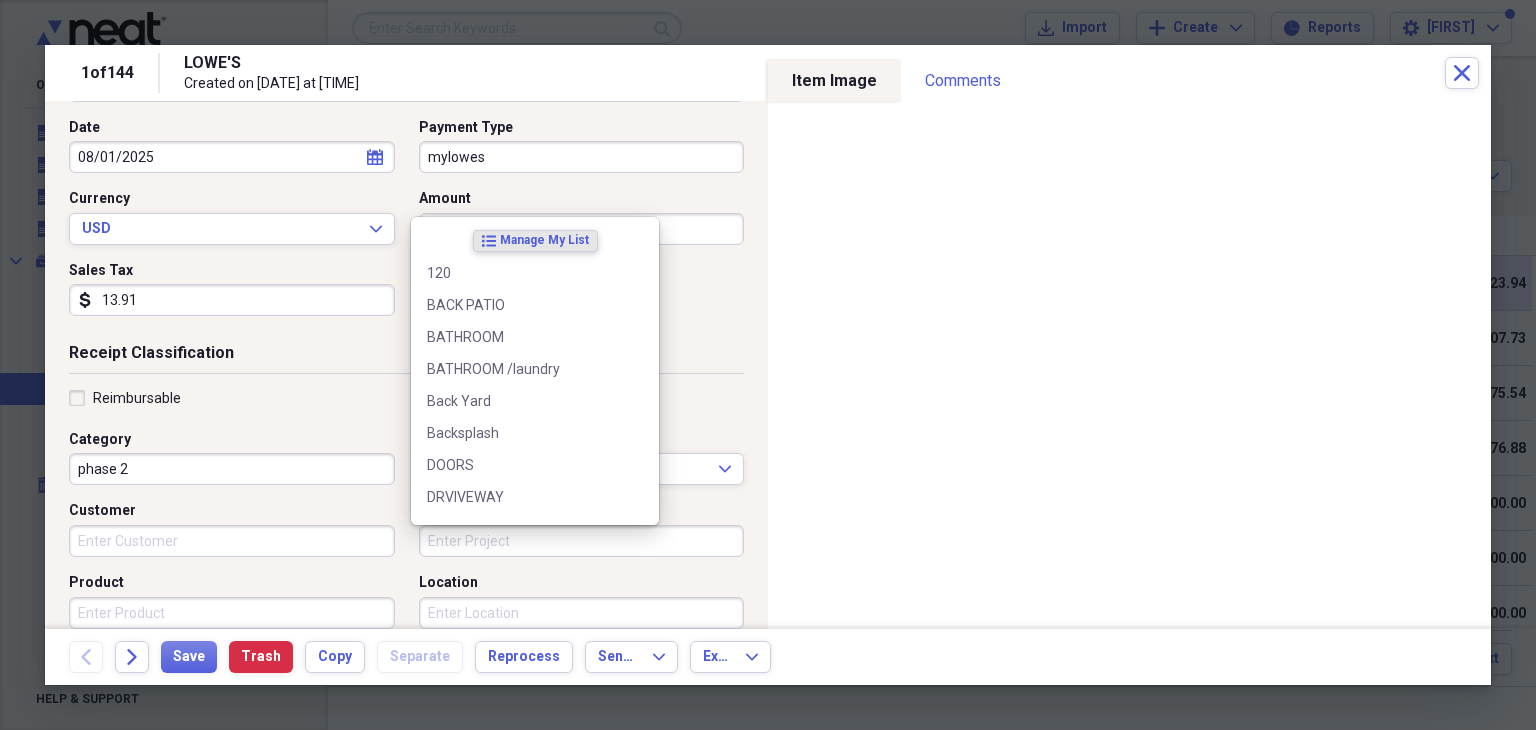 click on "Project" at bounding box center (582, 541) 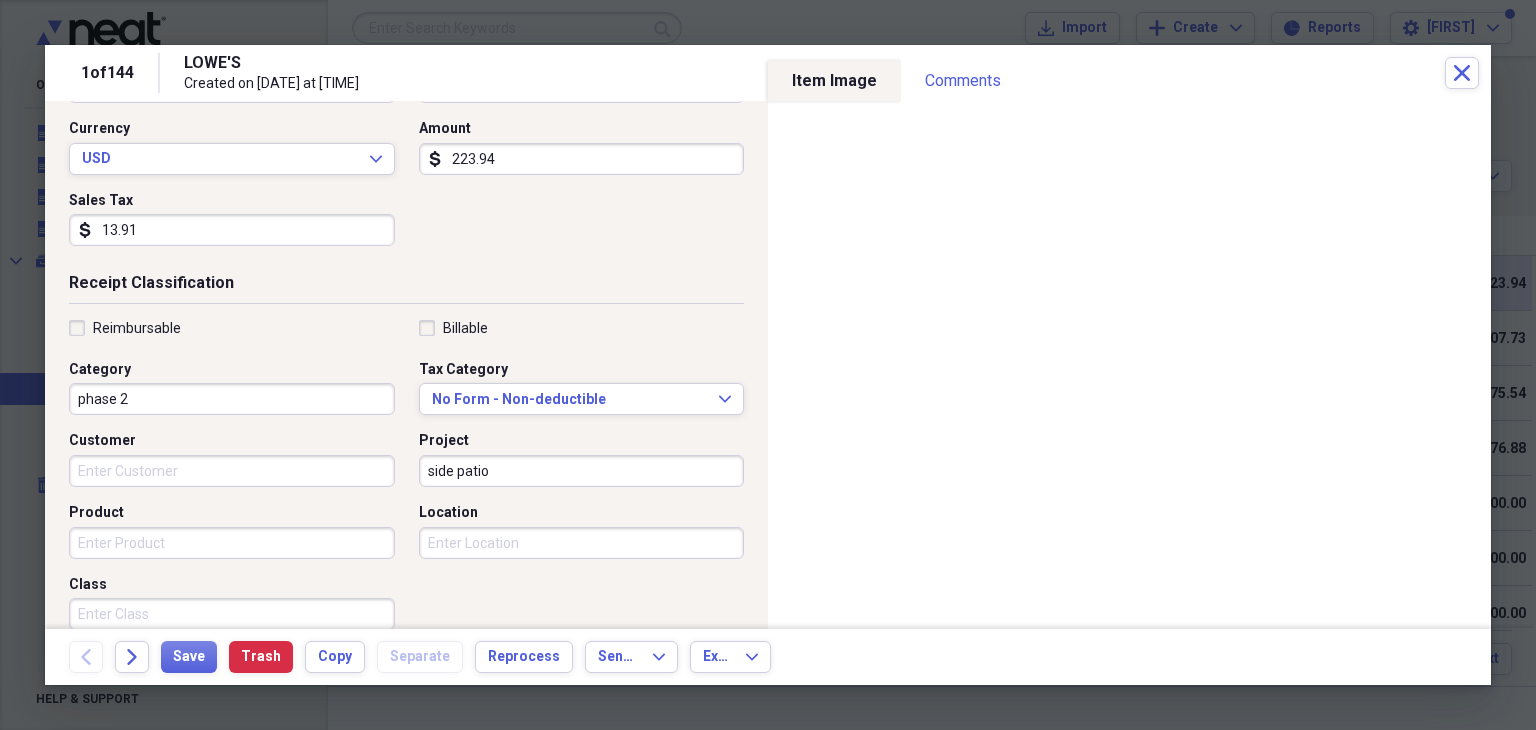 scroll, scrollTop: 300, scrollLeft: 0, axis: vertical 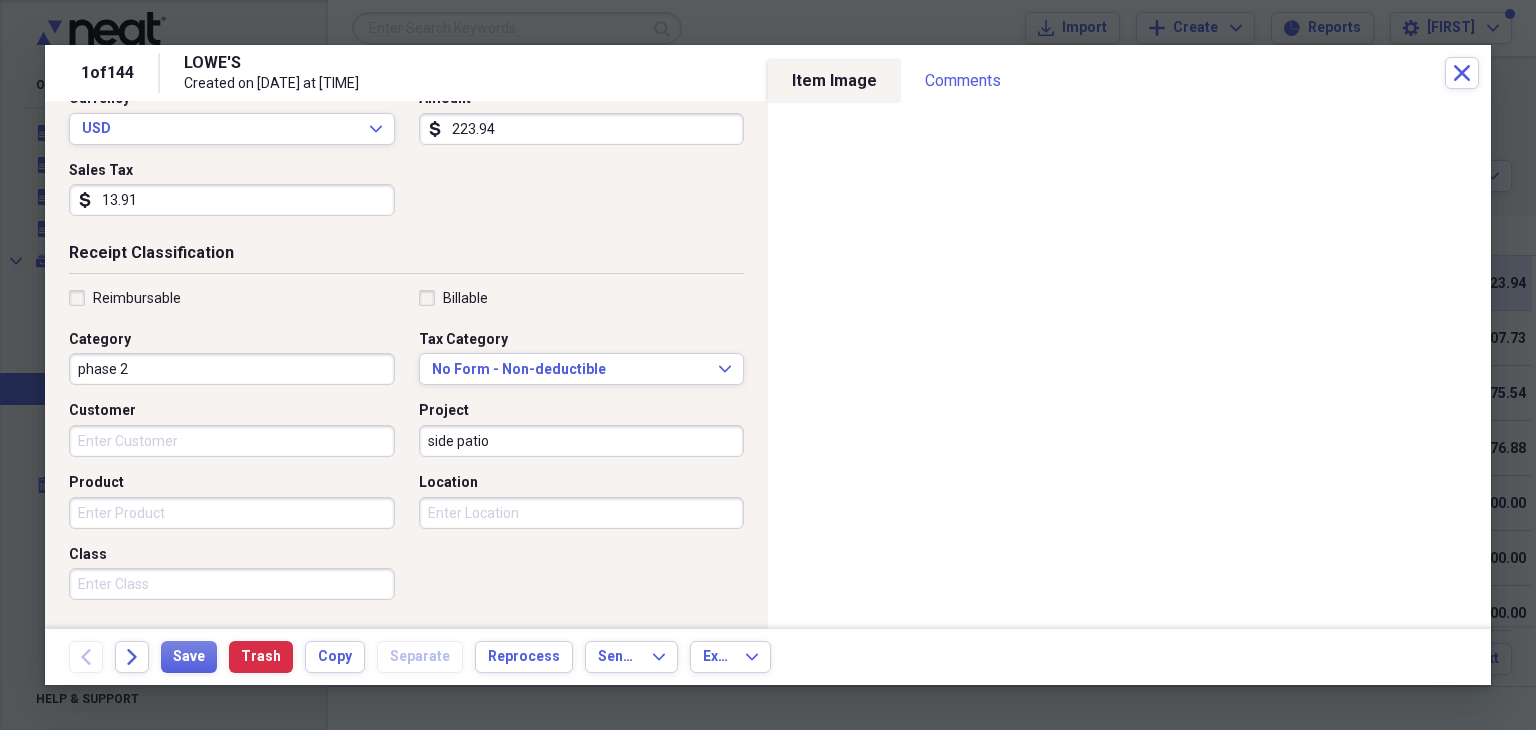 type on "side patio" 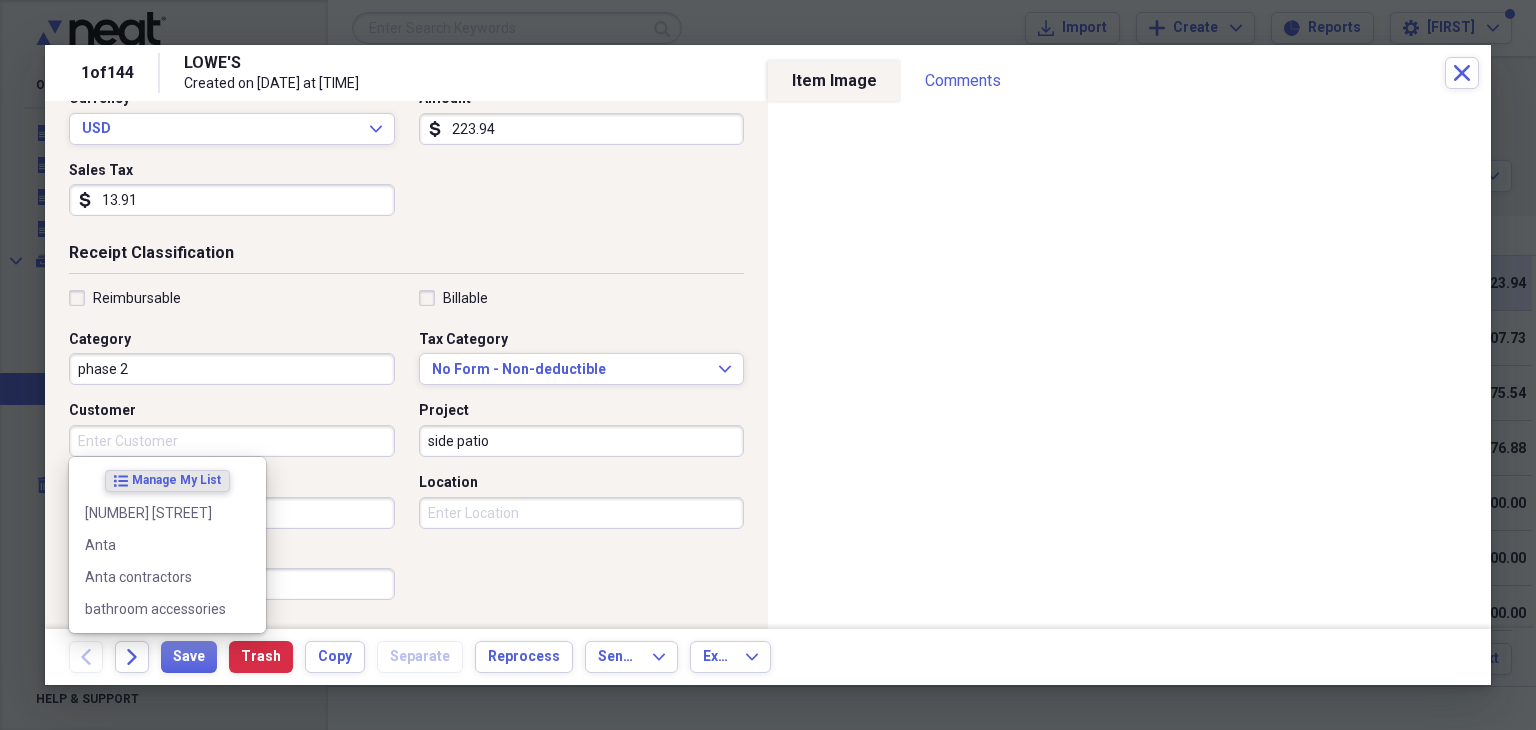 click on "Customer" at bounding box center [232, 441] 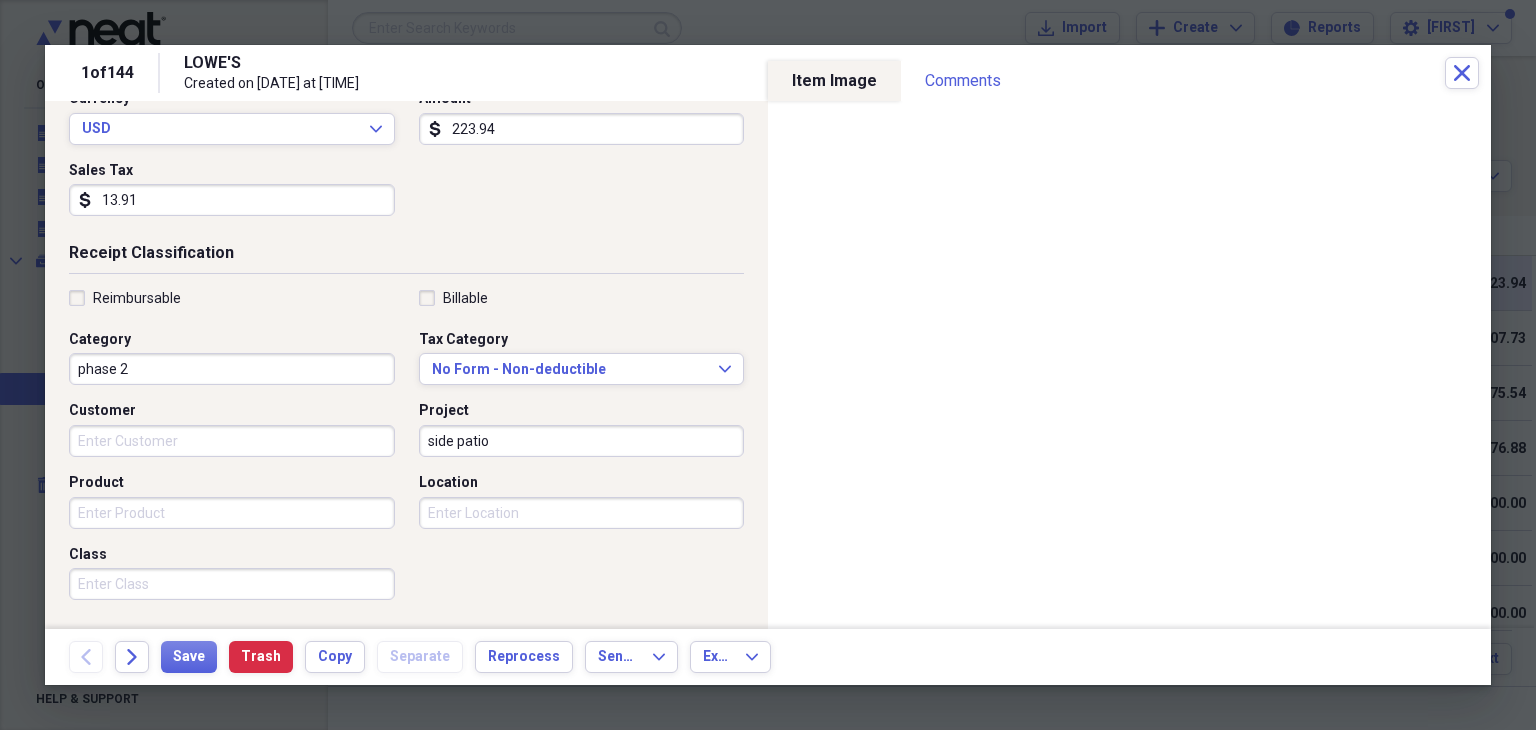 click on "Product" at bounding box center (232, 513) 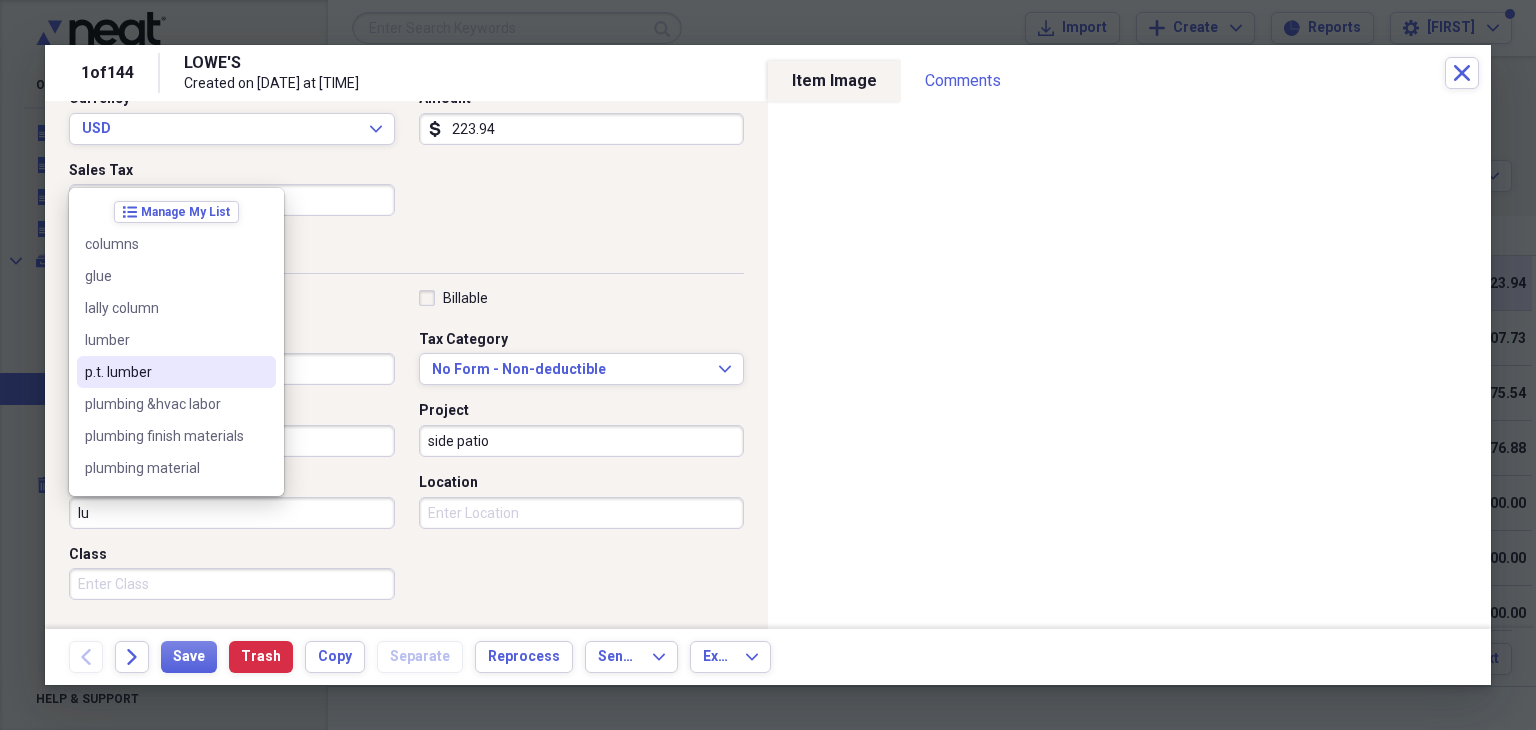 click on "p.t. lumber" at bounding box center [164, 372] 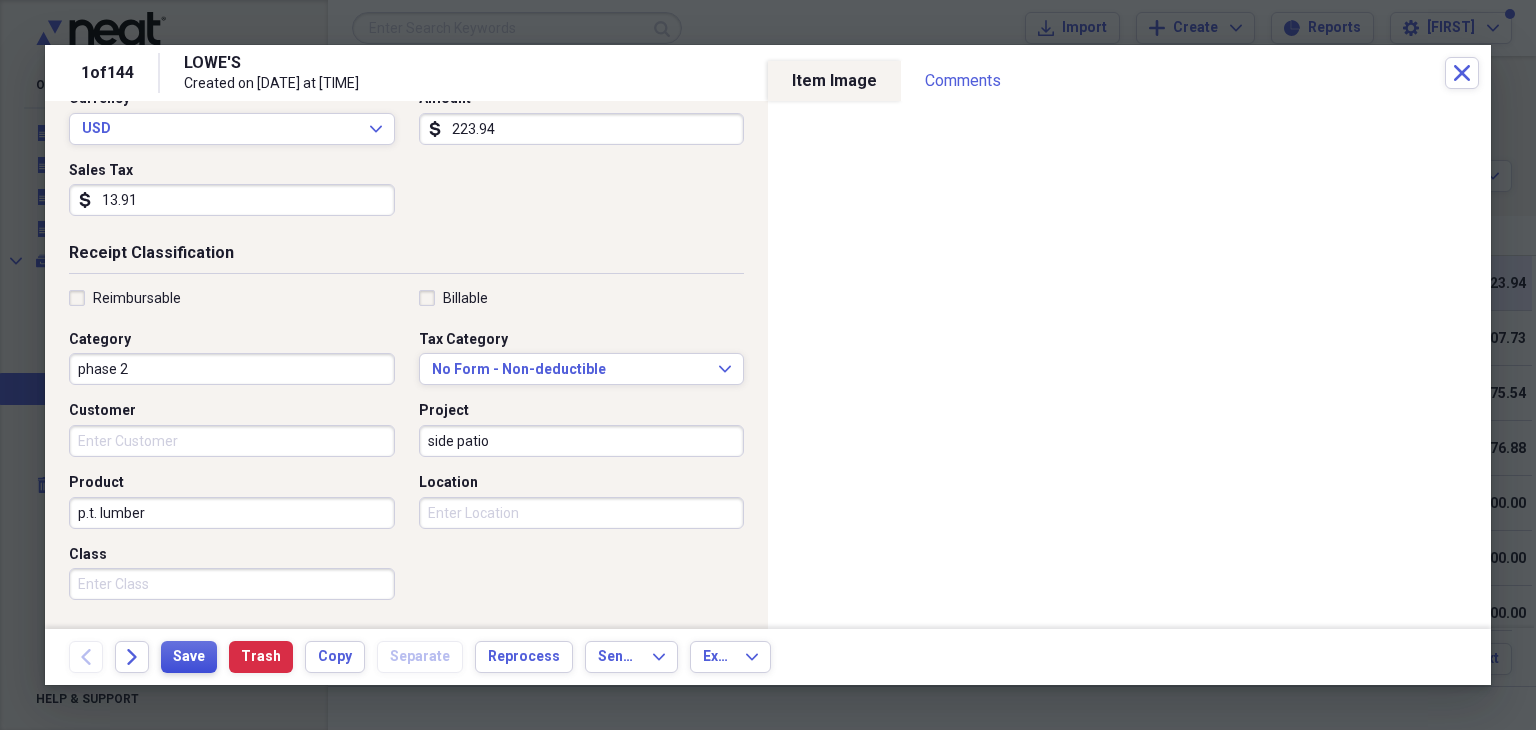 click on "Save" at bounding box center (189, 657) 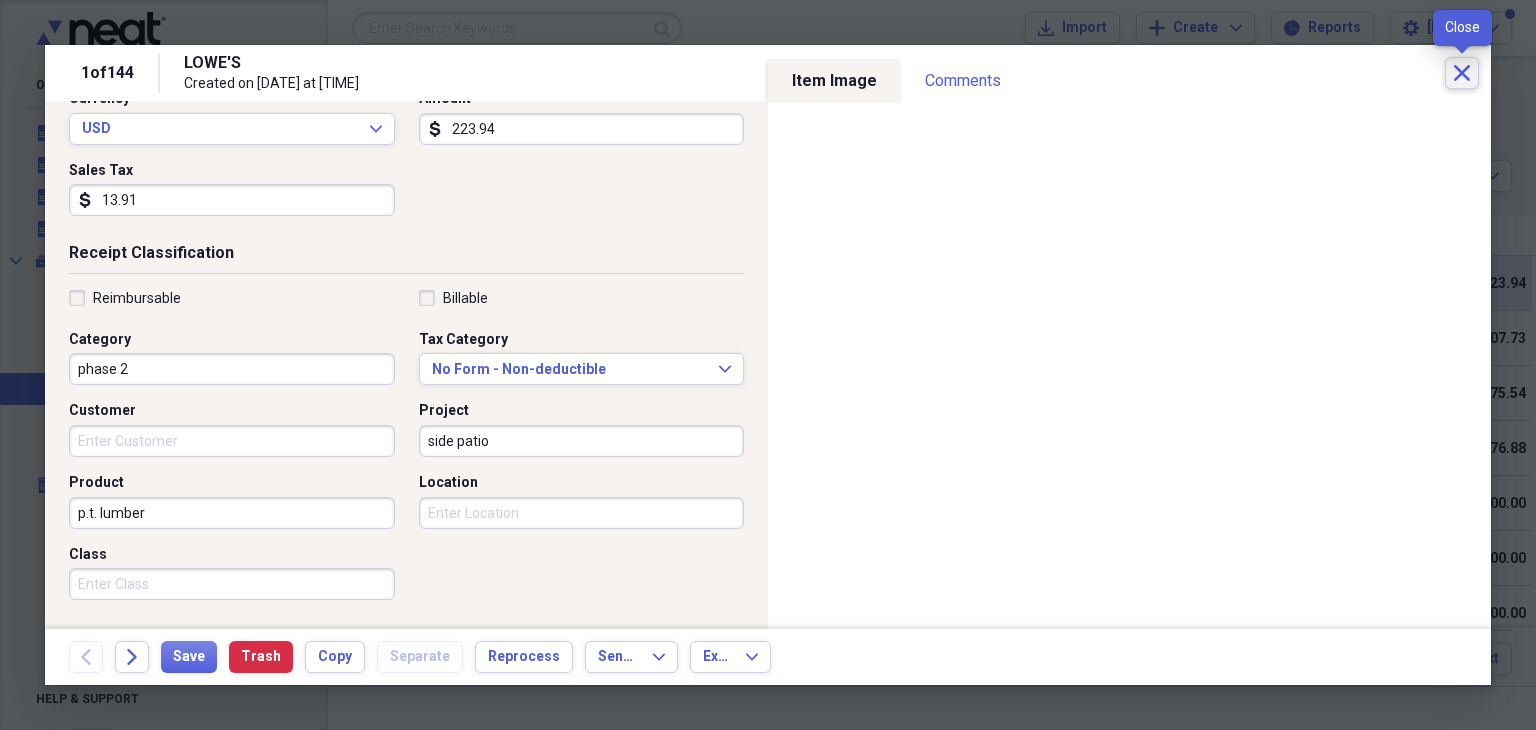 click on "Close" at bounding box center (1462, 73) 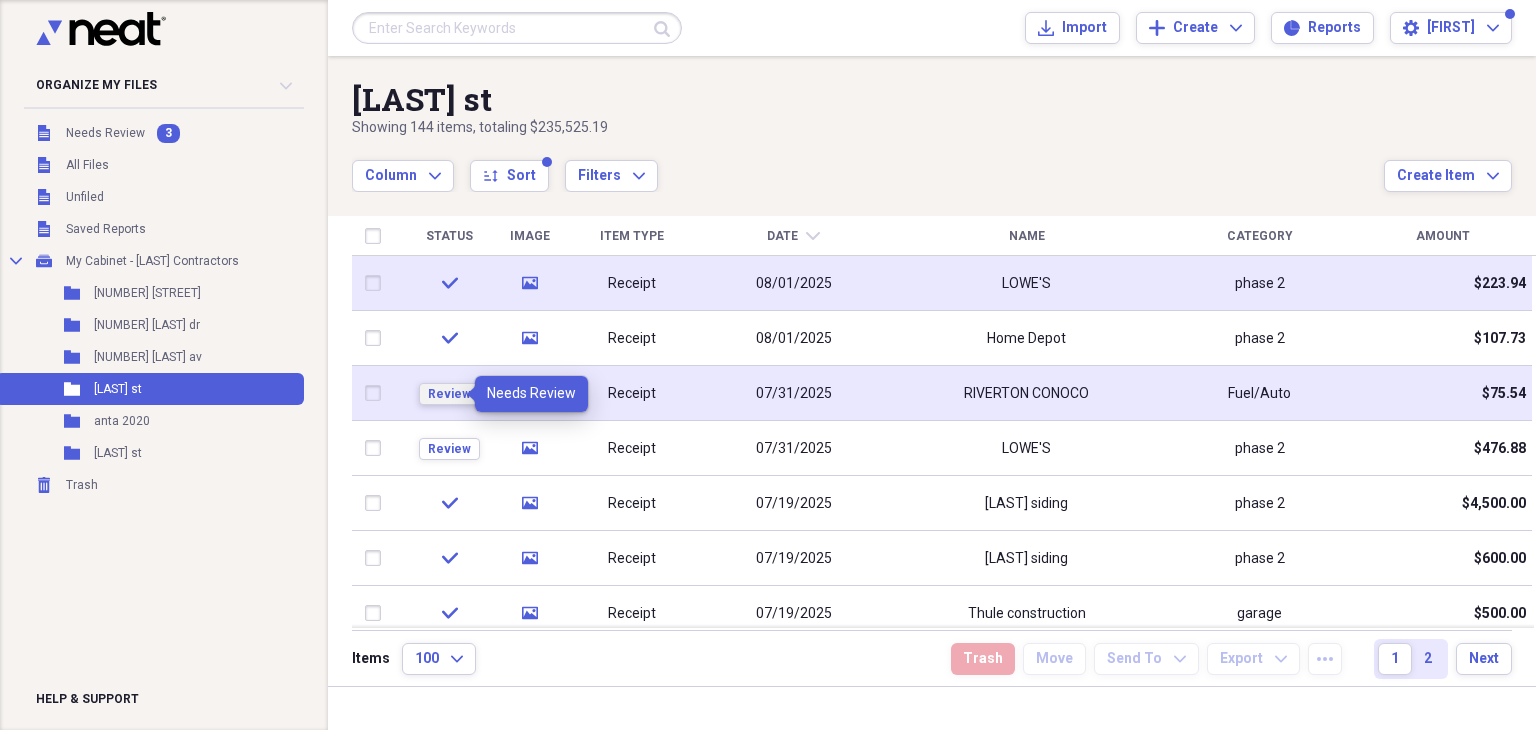 click on "Review" at bounding box center (449, 394) 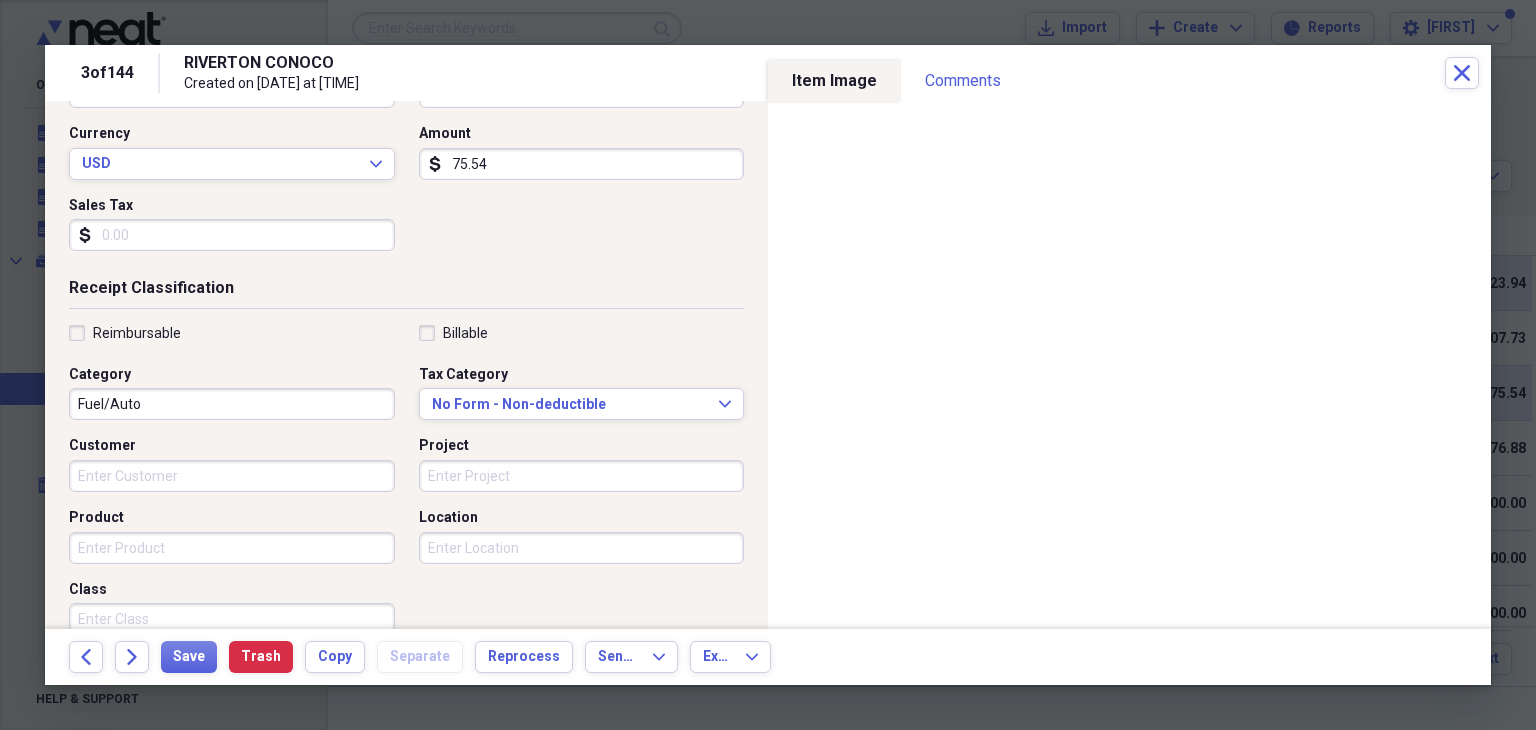 scroll, scrollTop: 300, scrollLeft: 0, axis: vertical 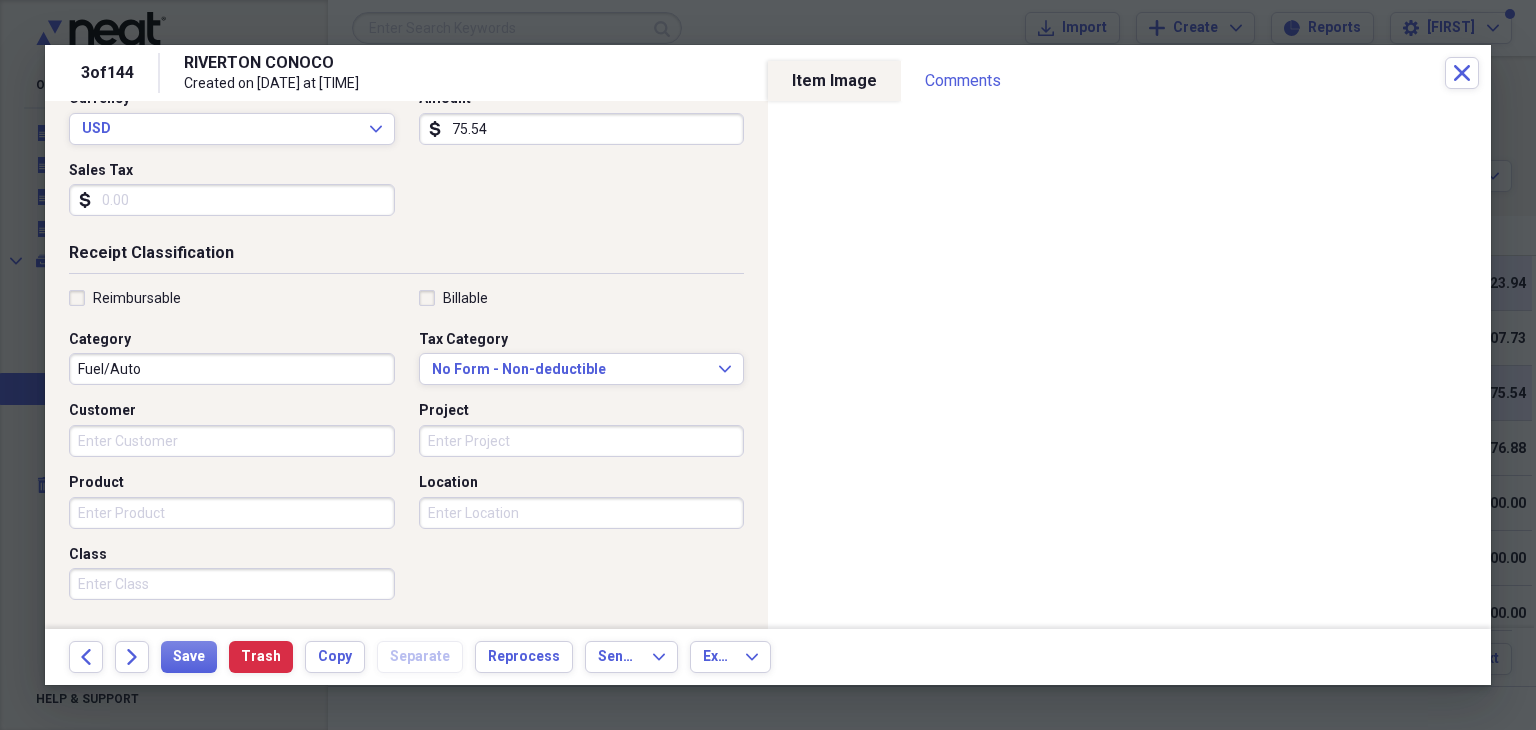 click on "Project" at bounding box center [582, 441] 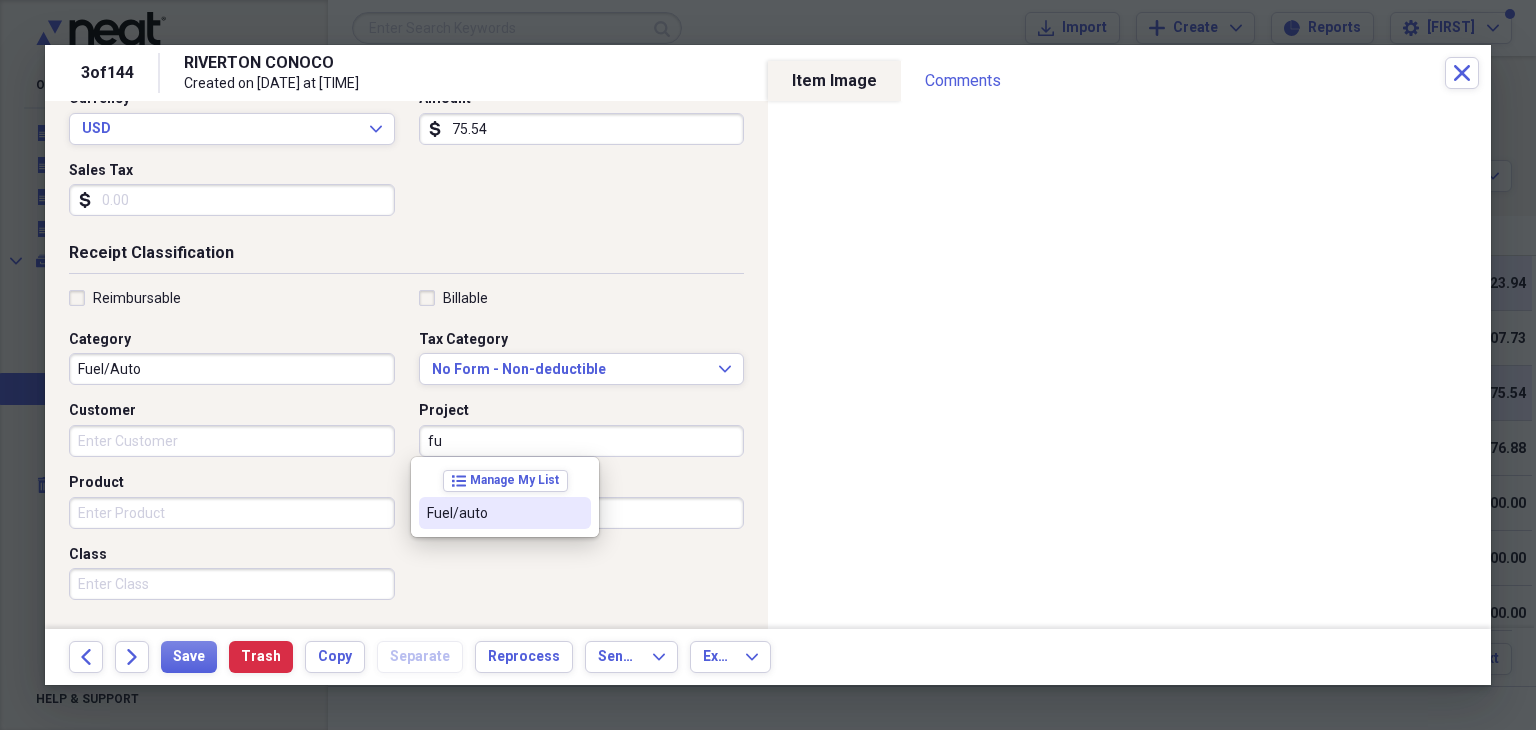 click on "Fuel/auto" at bounding box center (493, 513) 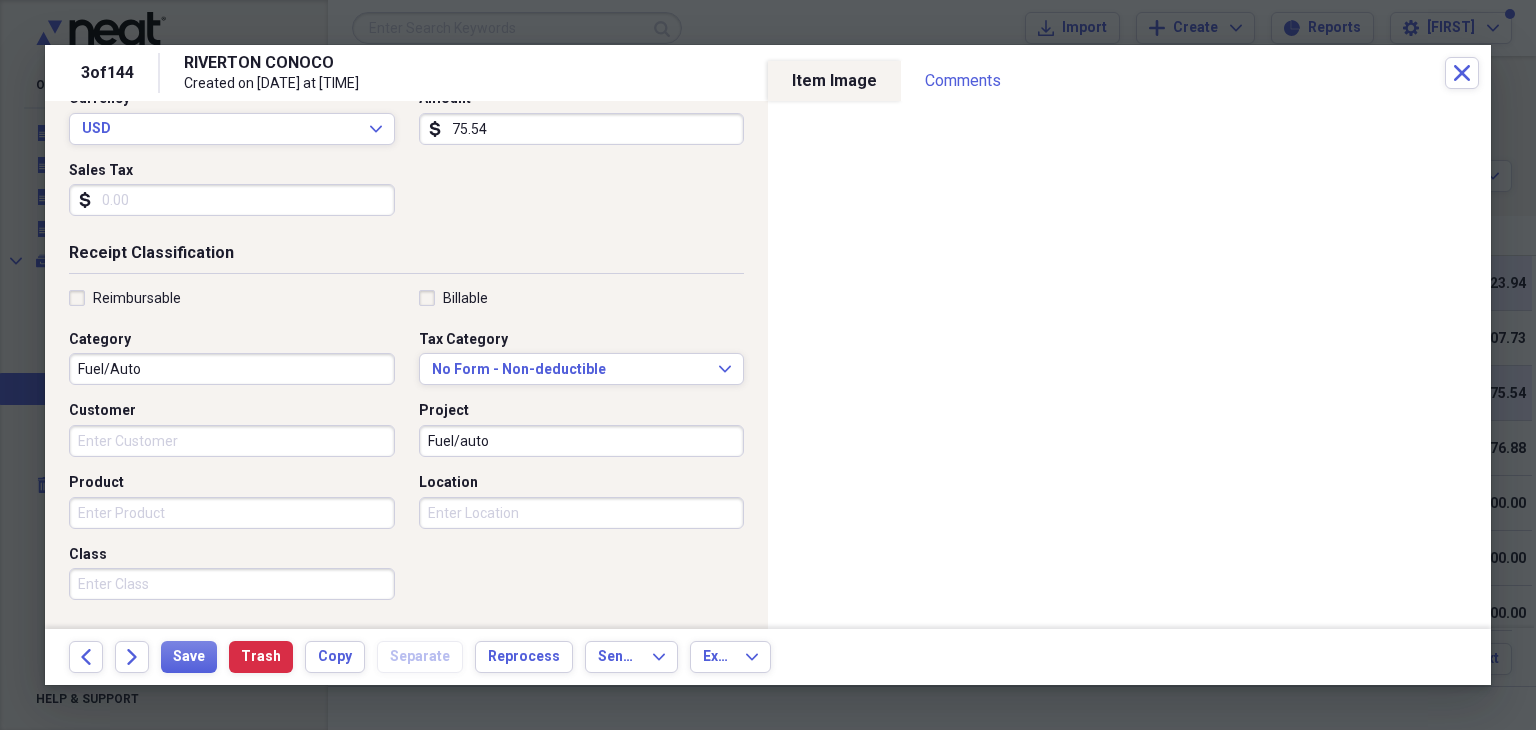 click on "Product" at bounding box center [232, 513] 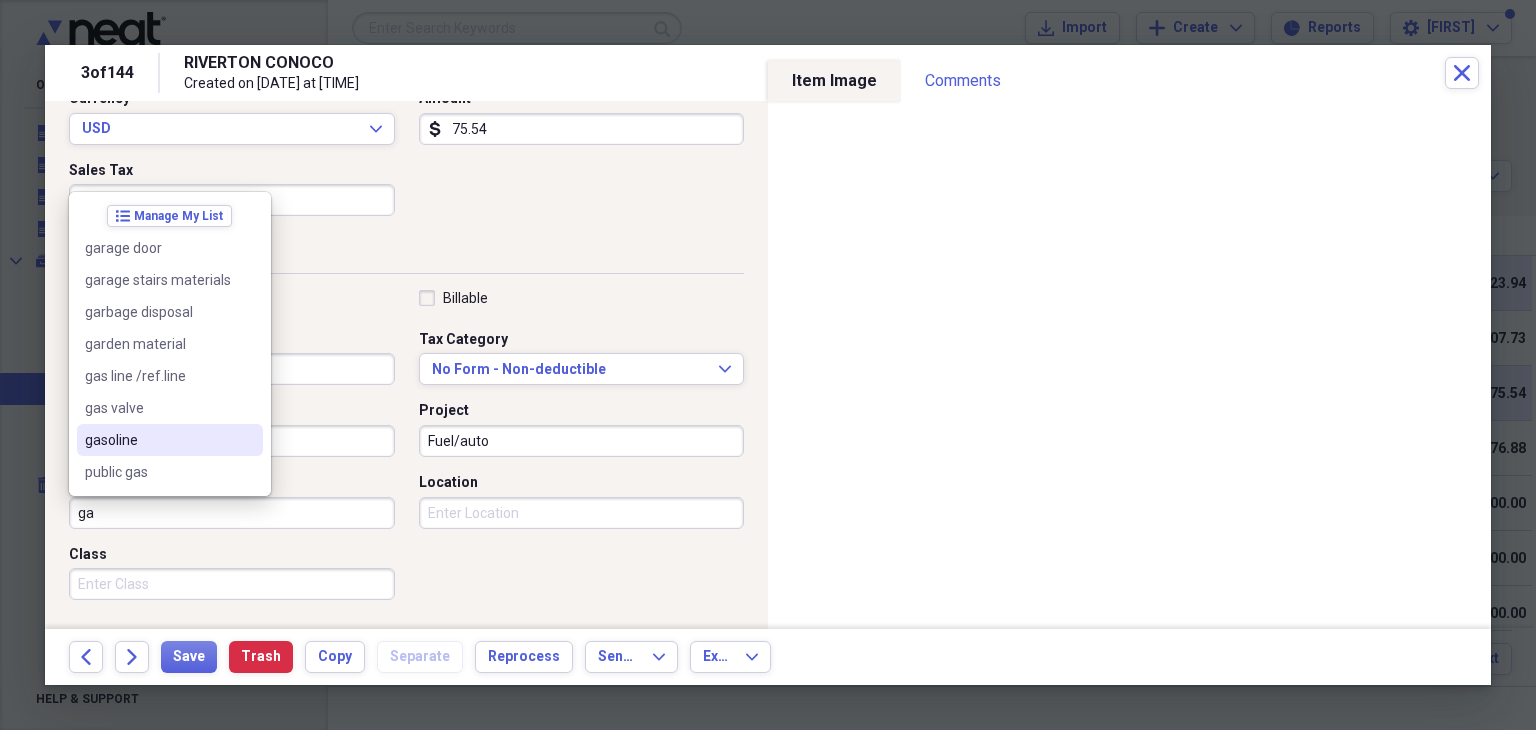 click on "gasoline" at bounding box center [158, 440] 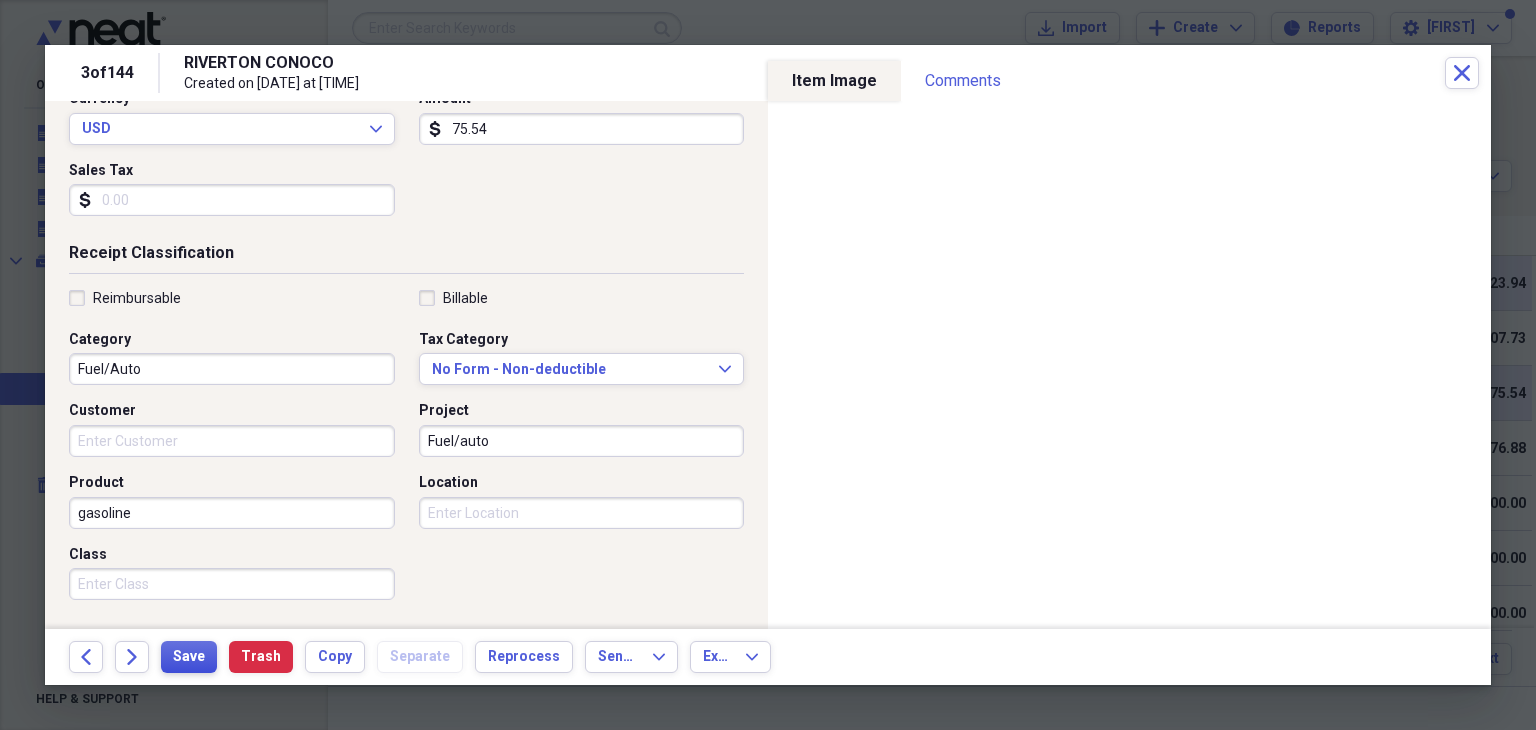 click on "Save" at bounding box center [189, 657] 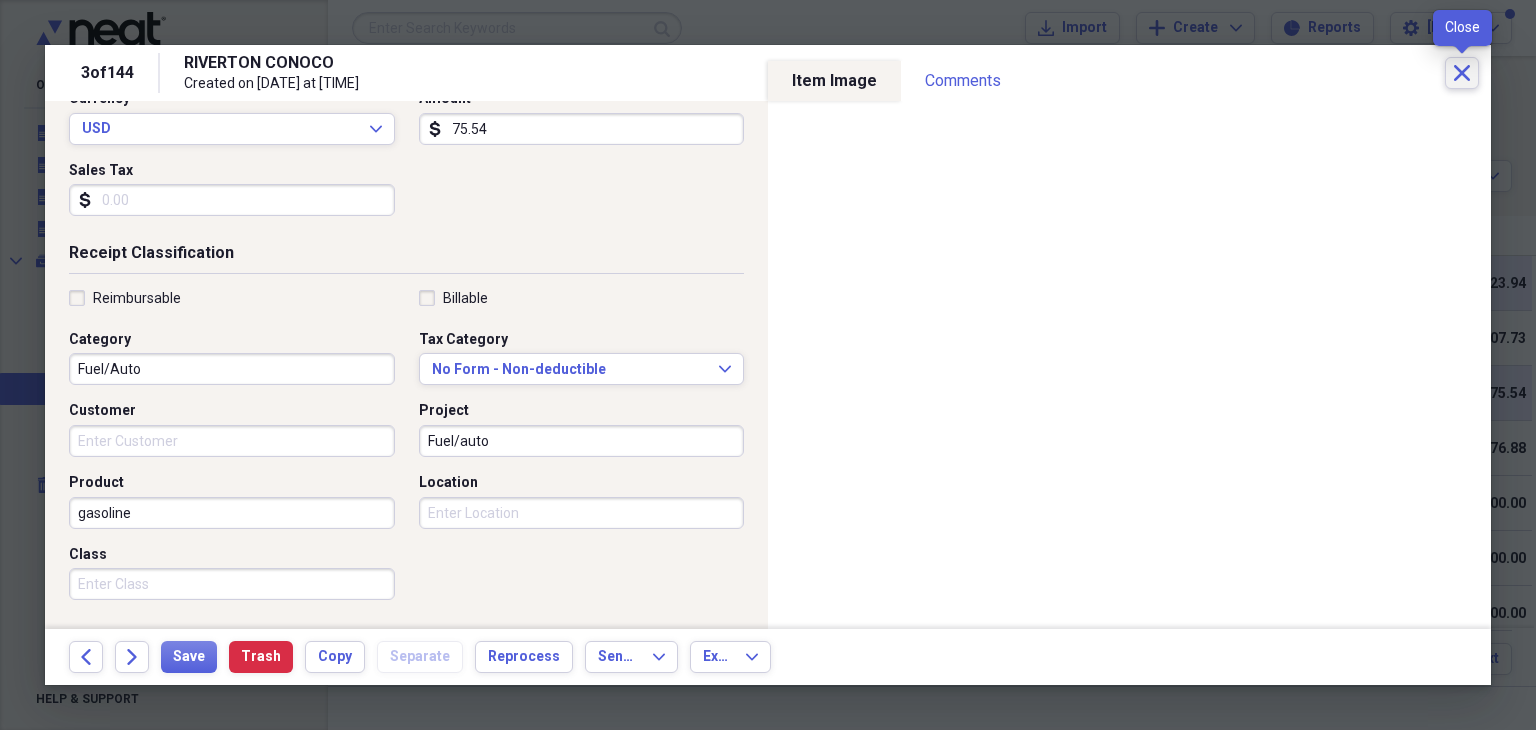click on "Close" 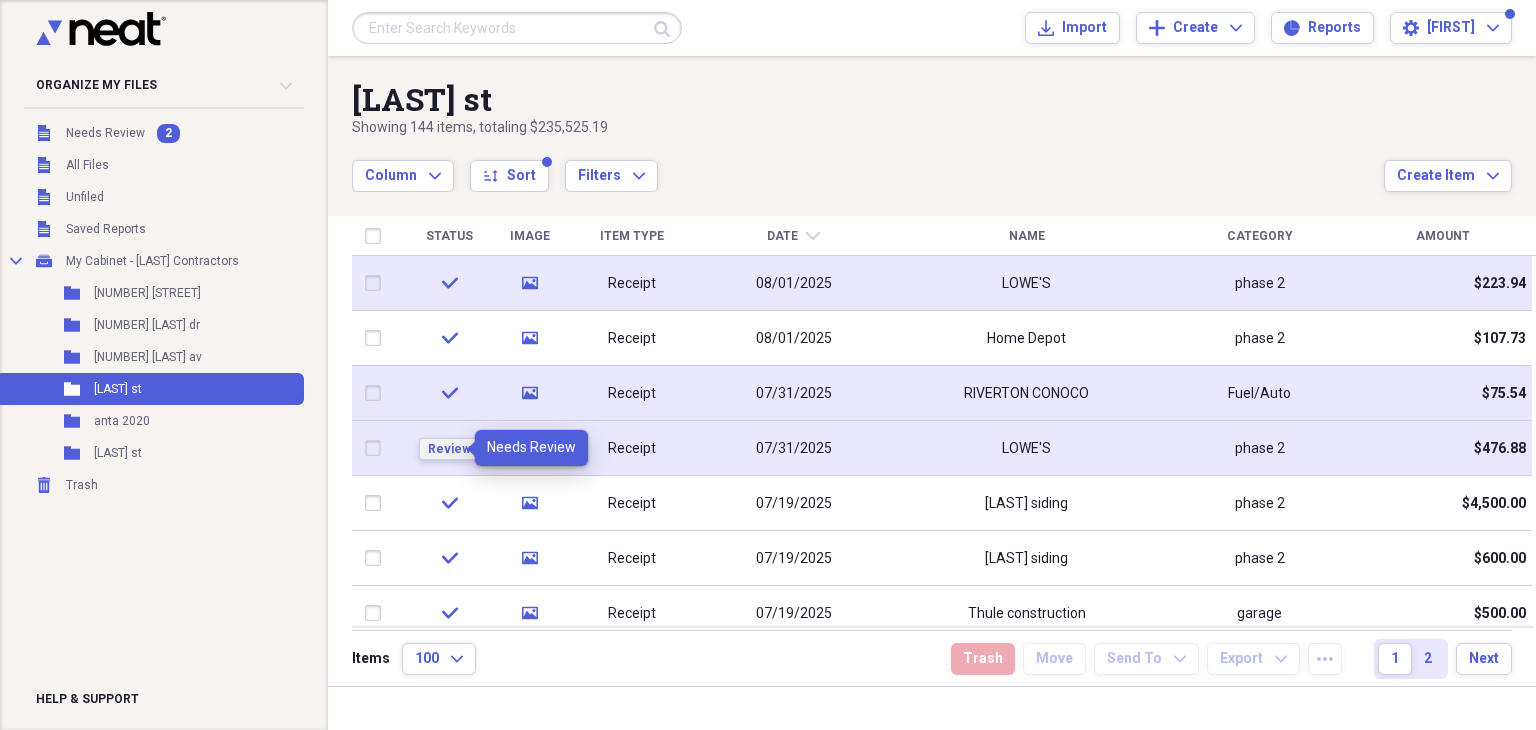 click on "Review" at bounding box center [449, 449] 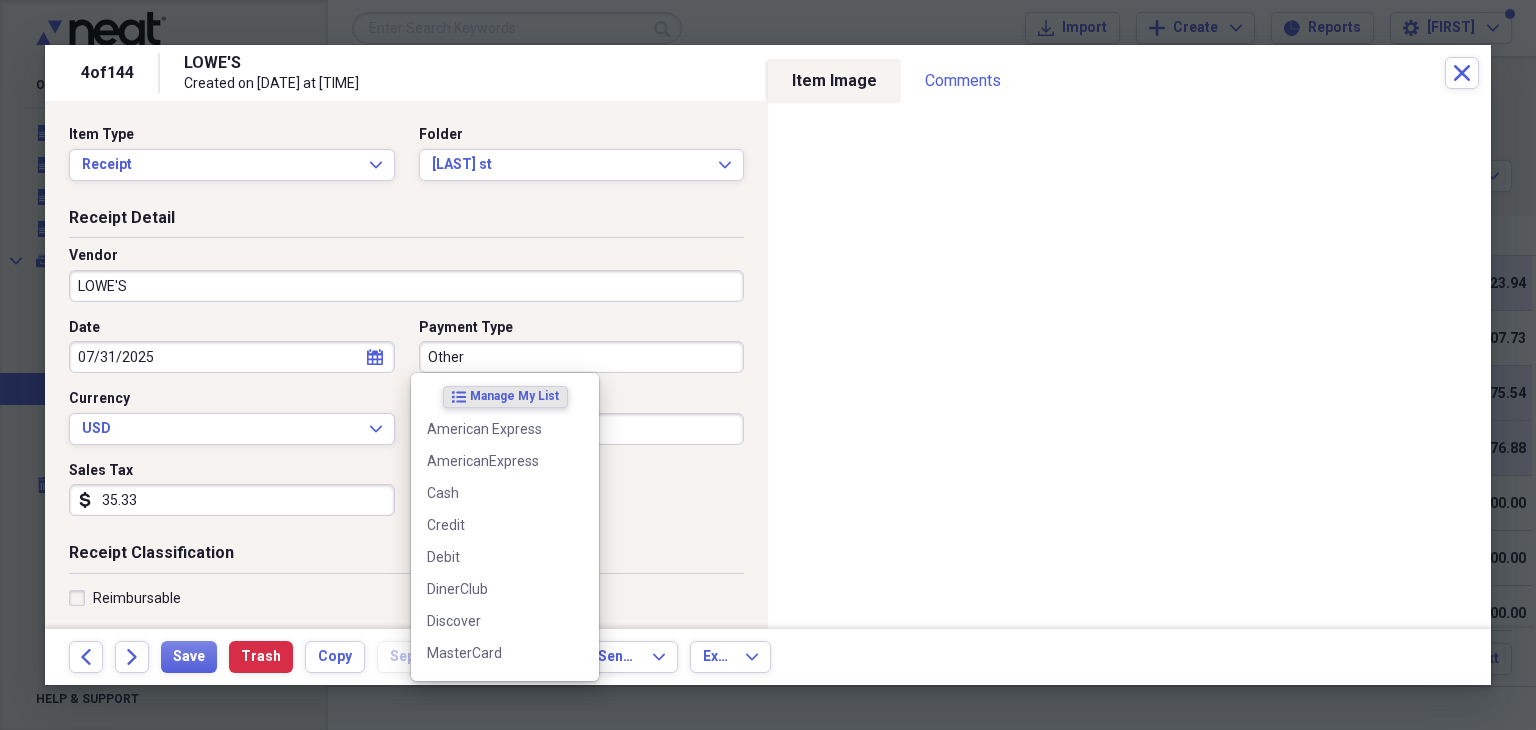click on "Other" at bounding box center (582, 357) 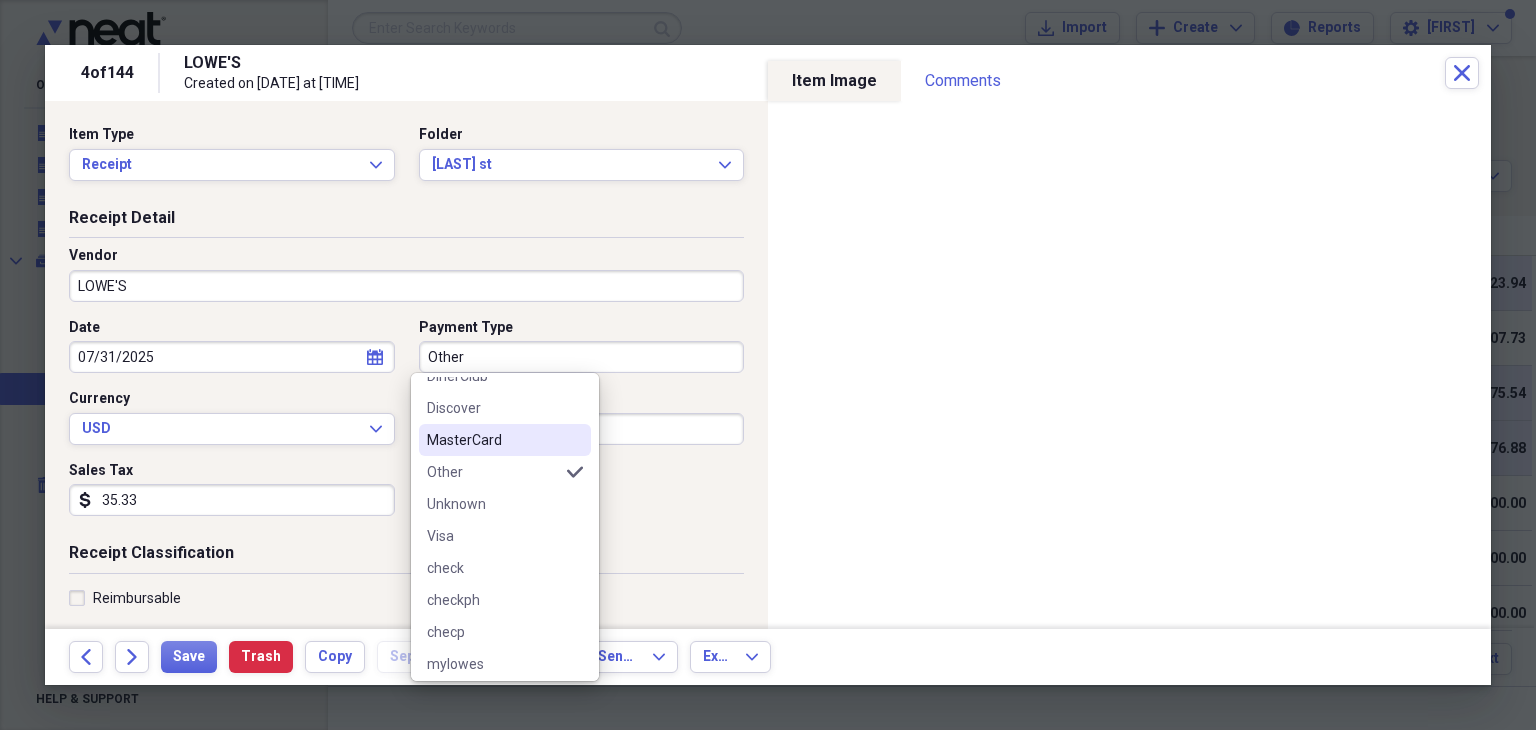 scroll, scrollTop: 220, scrollLeft: 0, axis: vertical 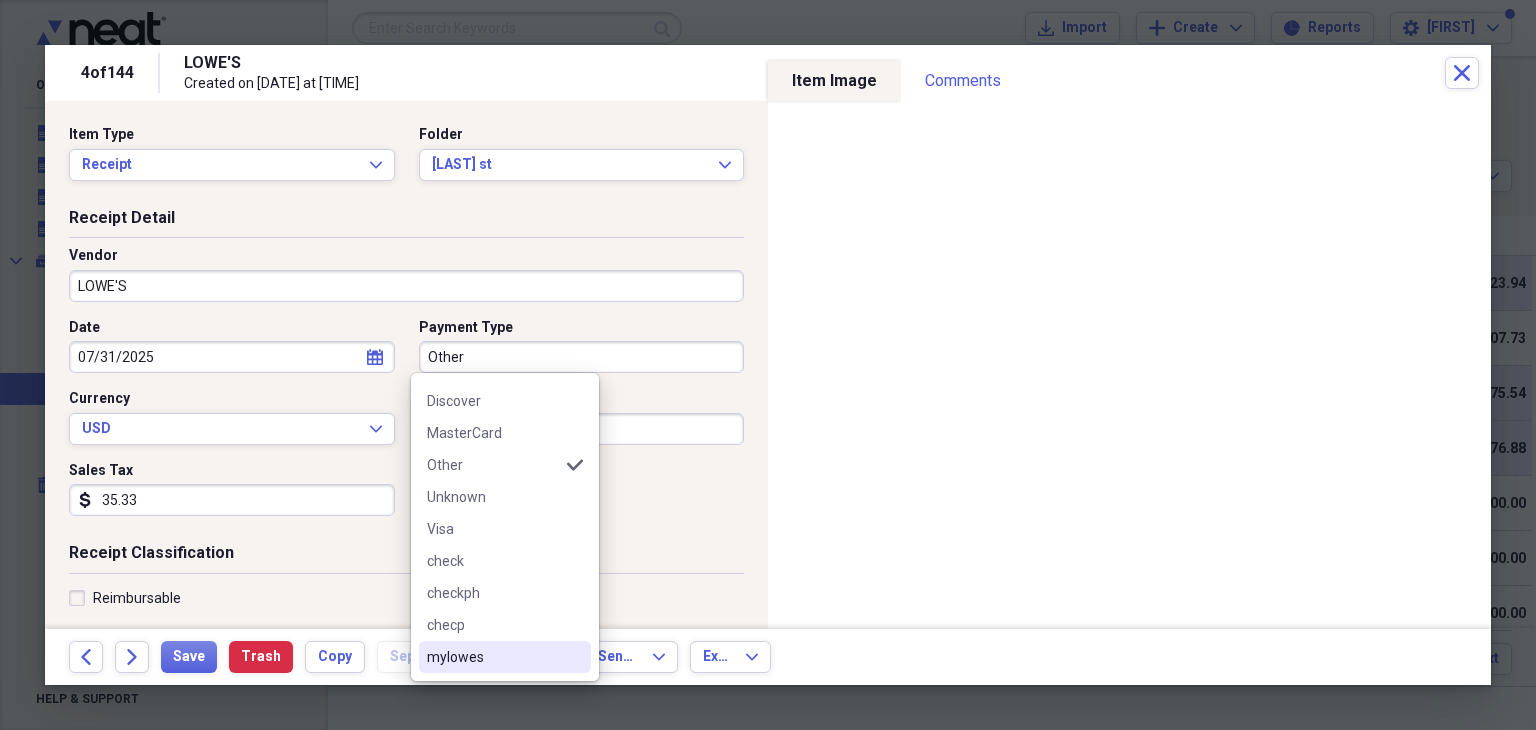 click on "mylowes" at bounding box center (493, 657) 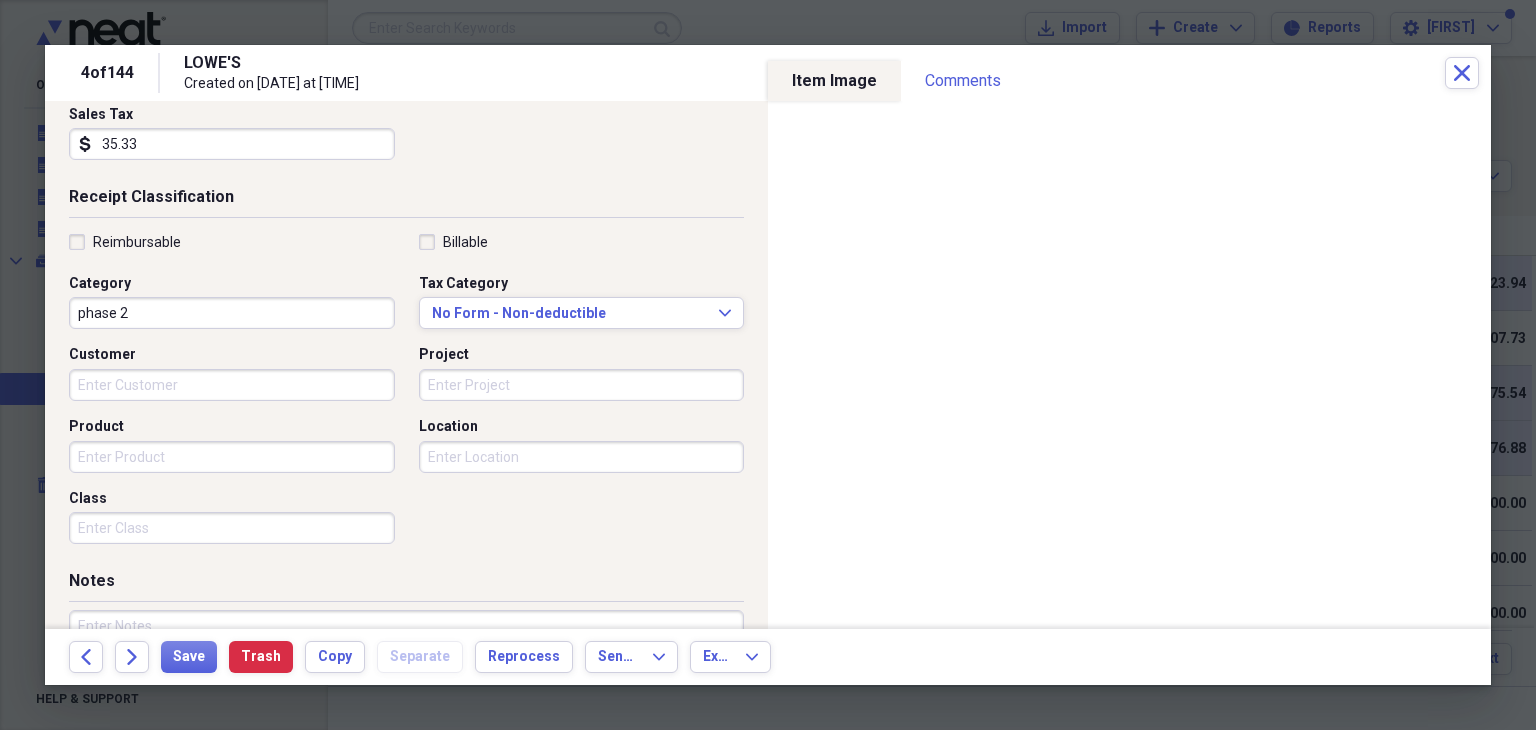 scroll, scrollTop: 400, scrollLeft: 0, axis: vertical 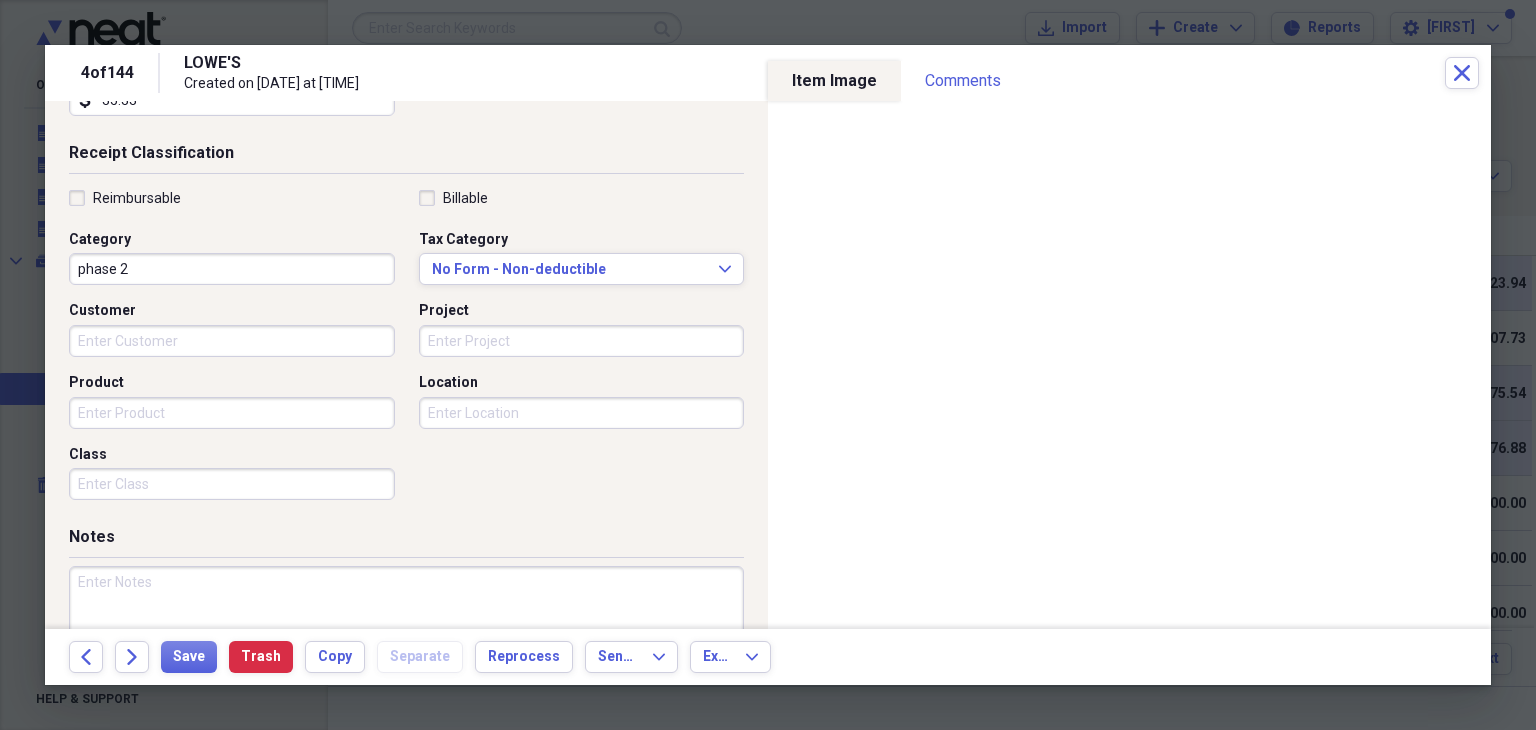 click on "phase 2" at bounding box center (232, 269) 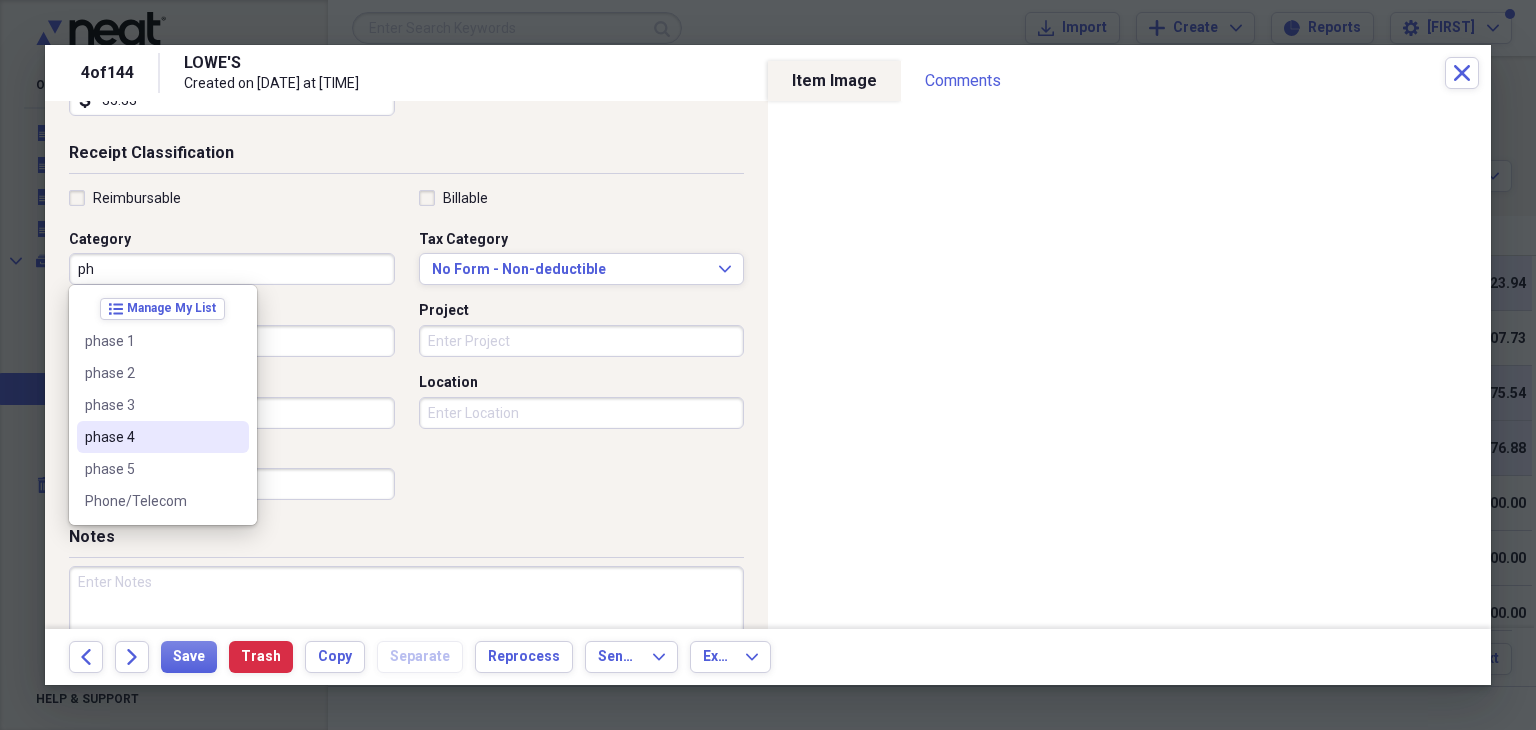 click on "phase 4" at bounding box center [151, 437] 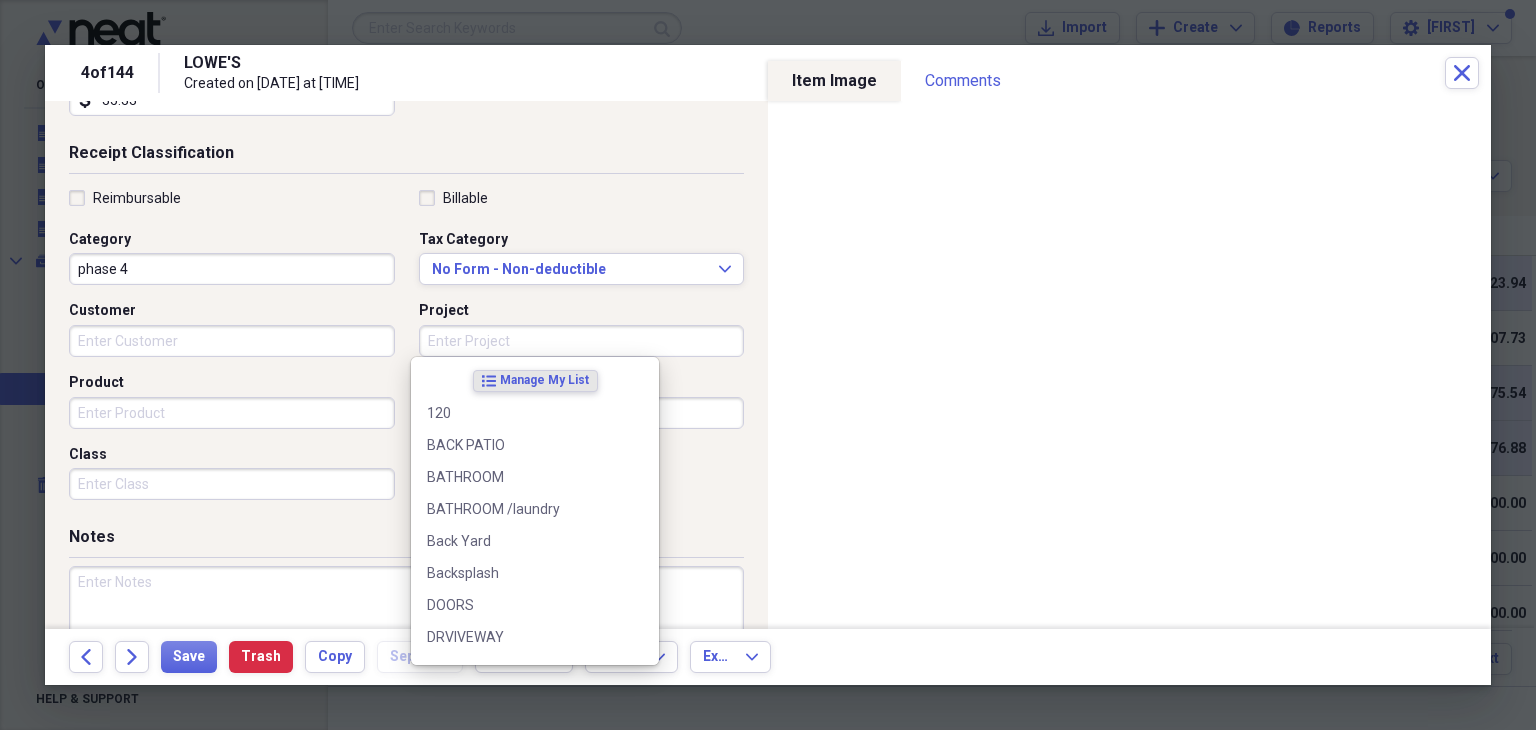 click on "Project" at bounding box center [582, 341] 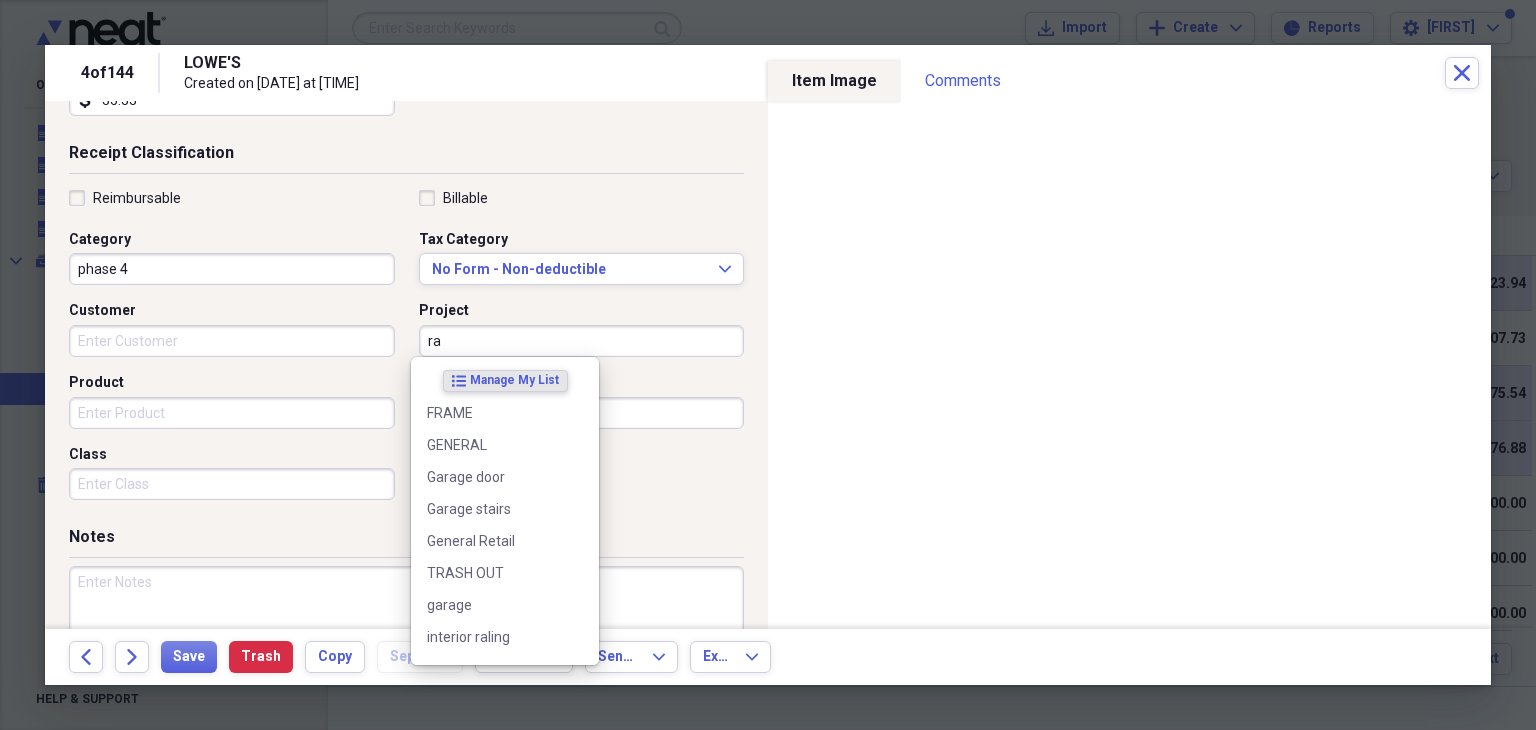 type on "r" 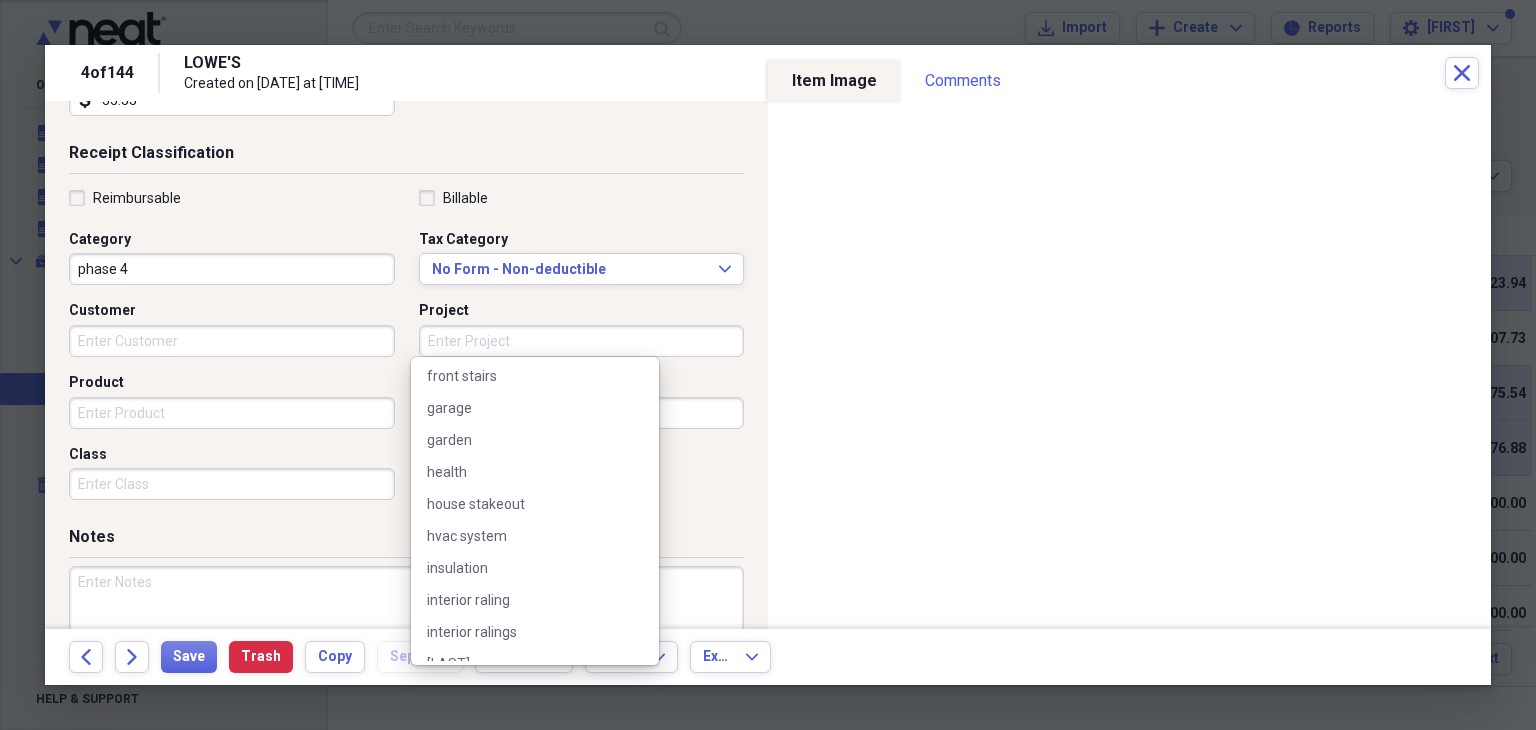 scroll, scrollTop: 2413, scrollLeft: 0, axis: vertical 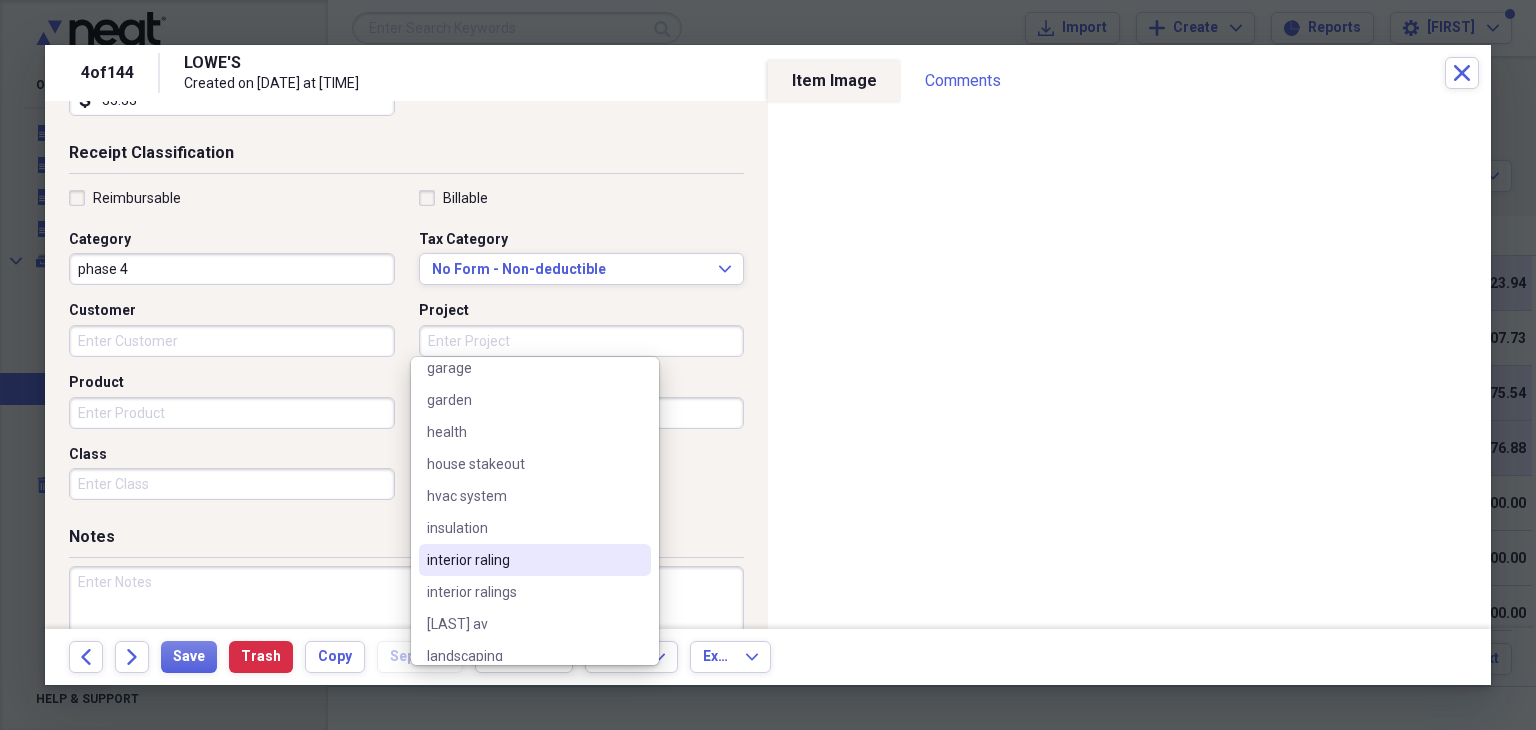 click on "interior raling" at bounding box center [523, 560] 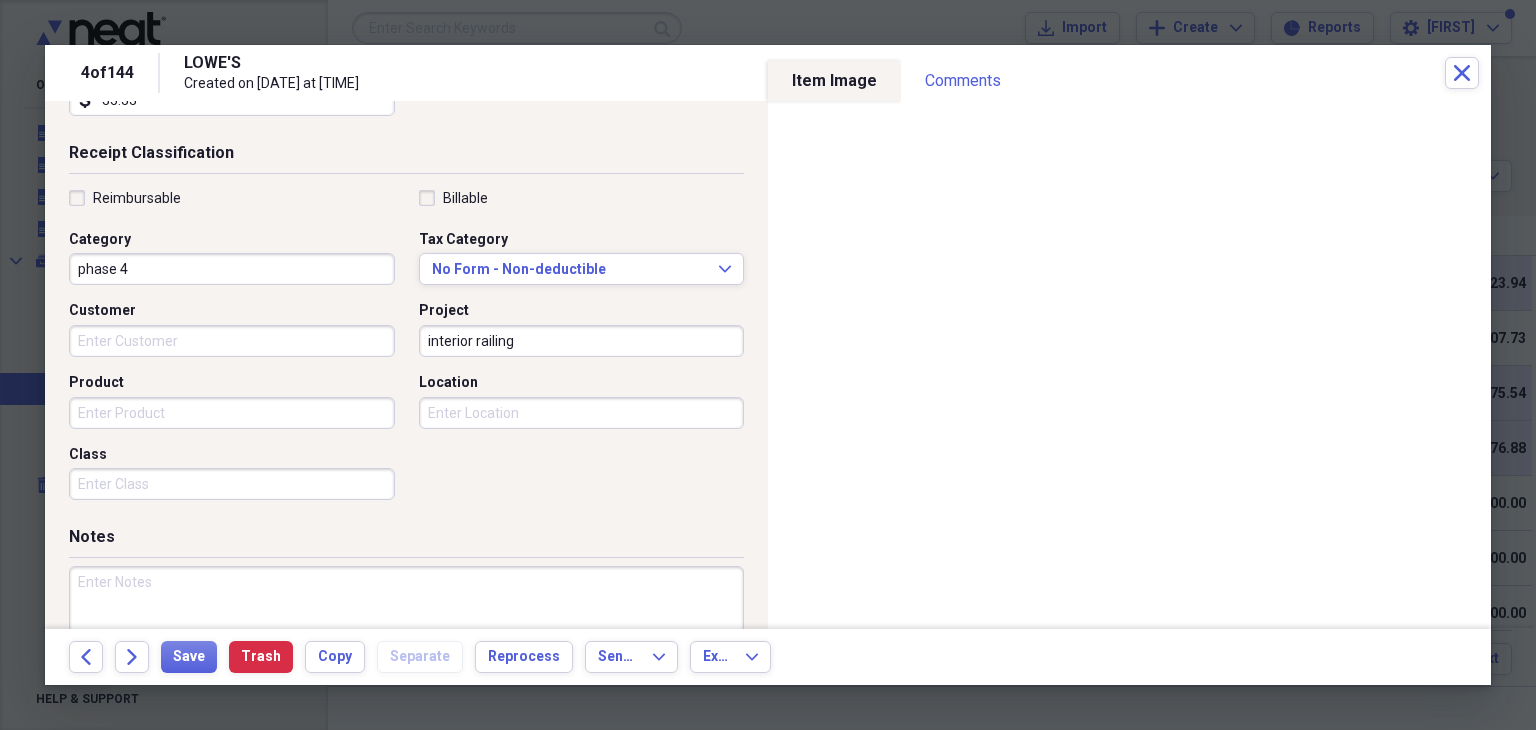 click on "interior railing" at bounding box center [582, 341] 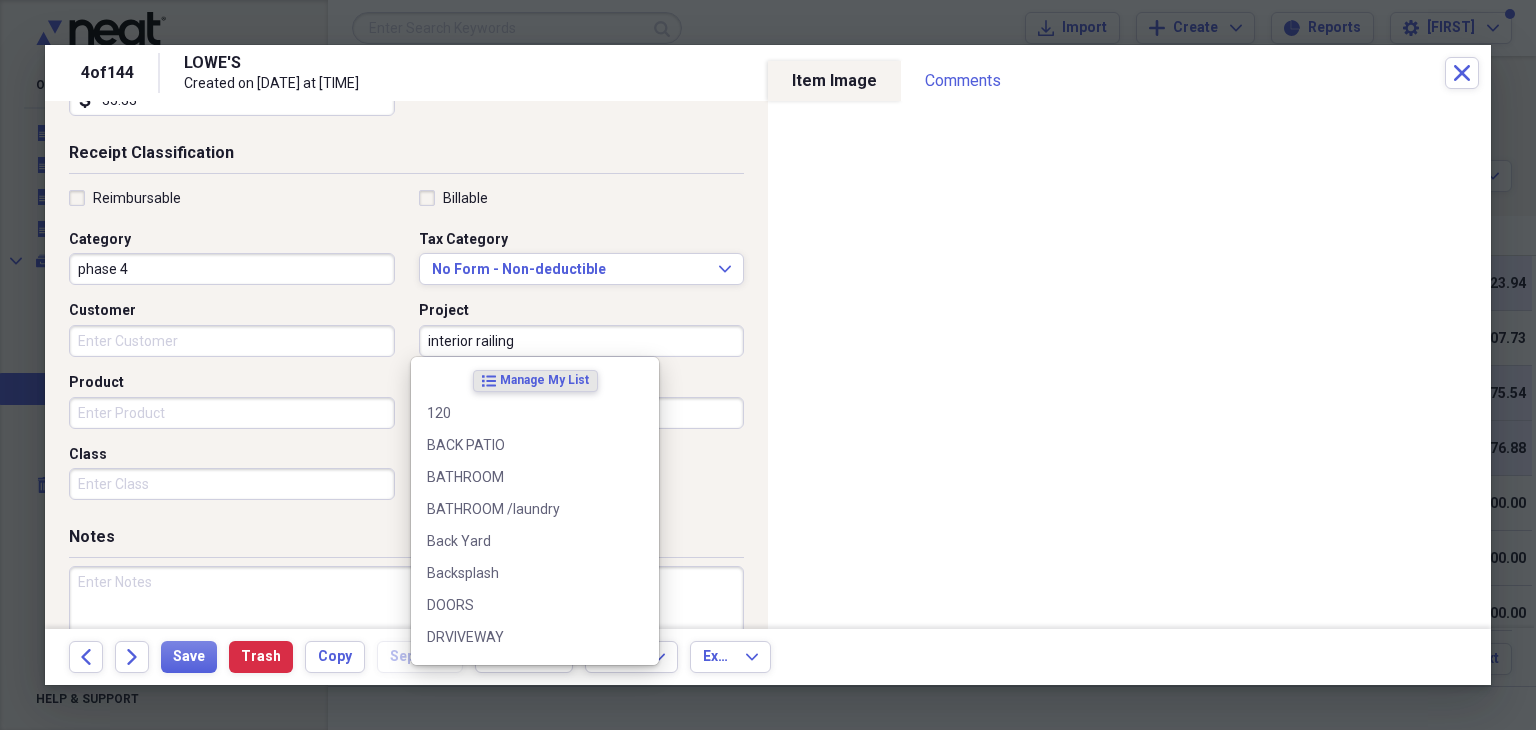 click on "interior railing" at bounding box center (582, 341) 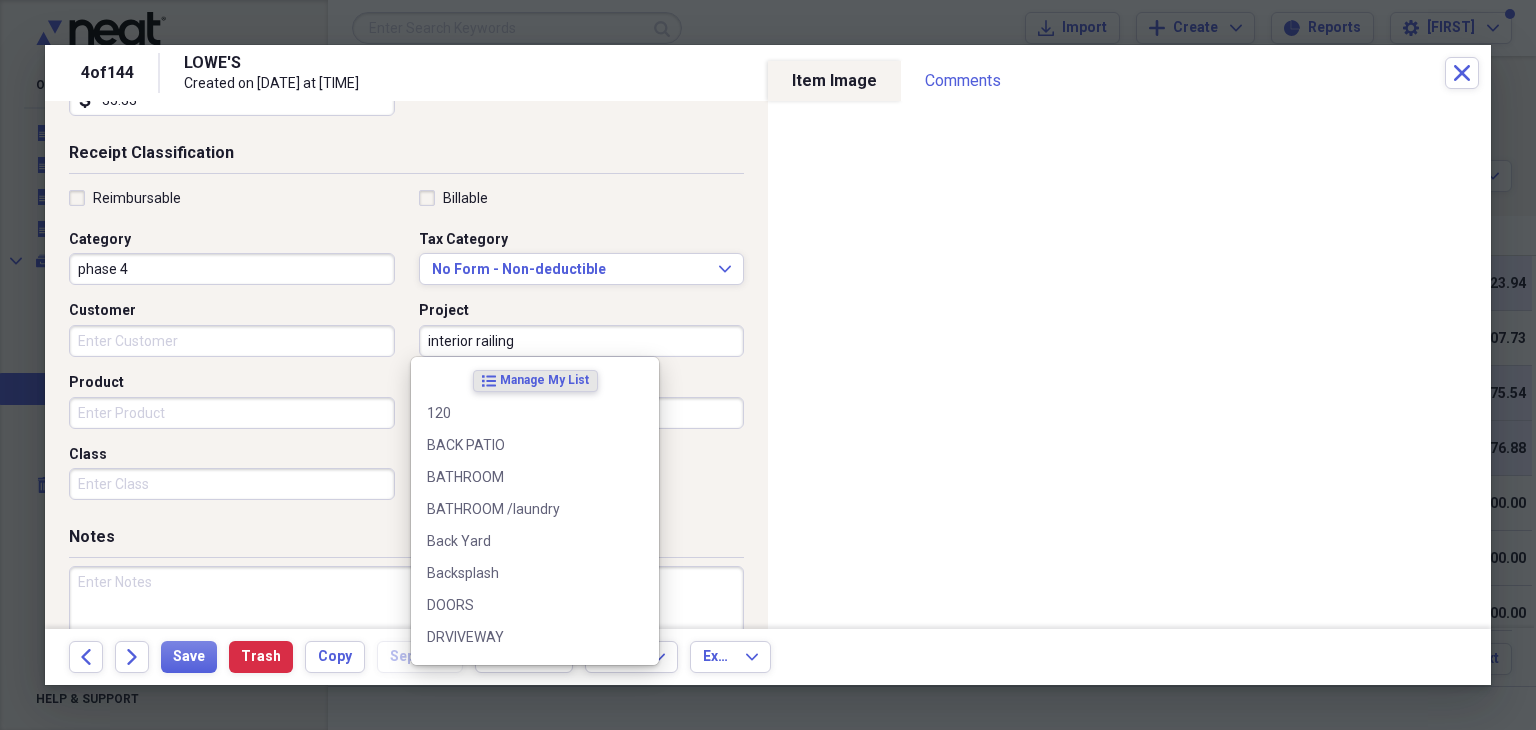 type on "interior railing" 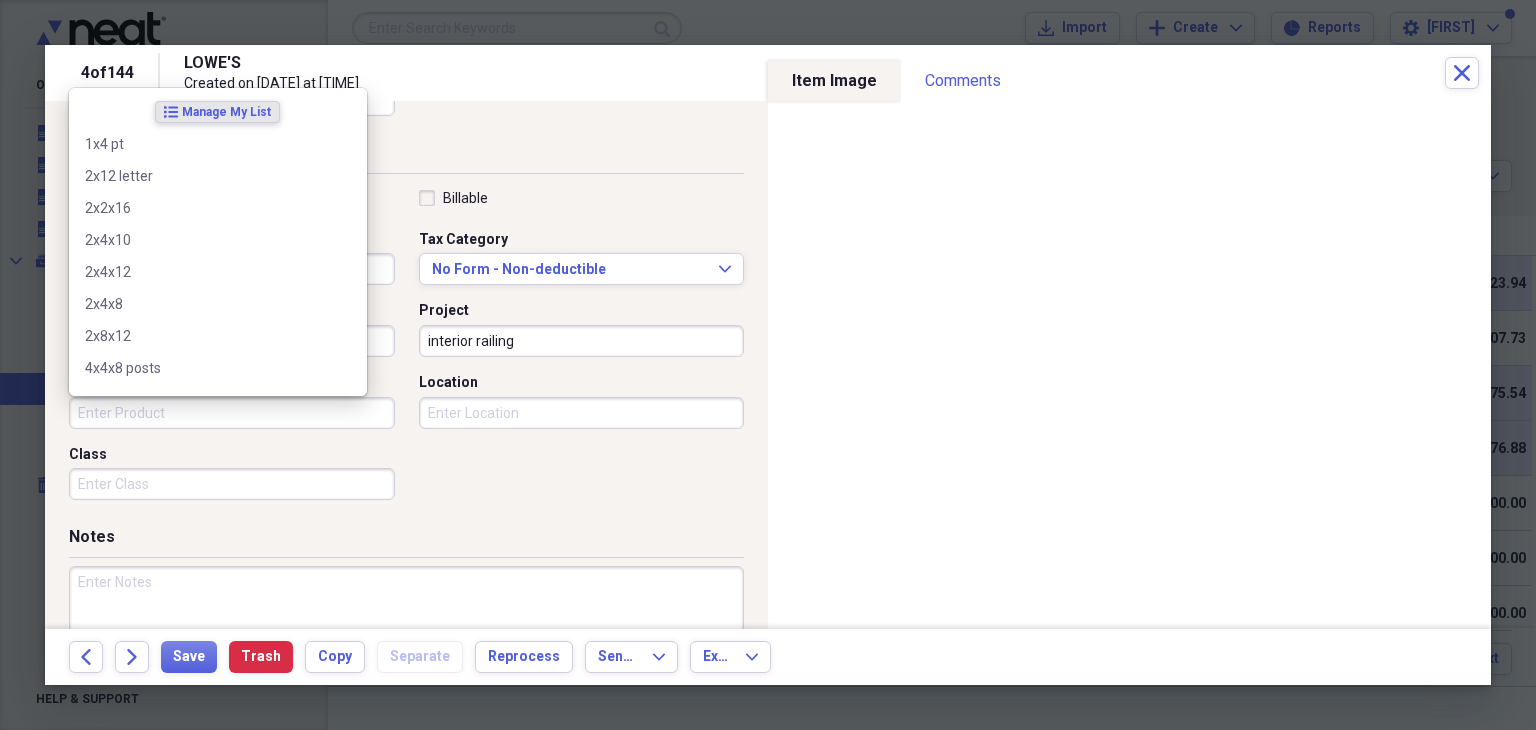 click on "Product" at bounding box center [232, 413] 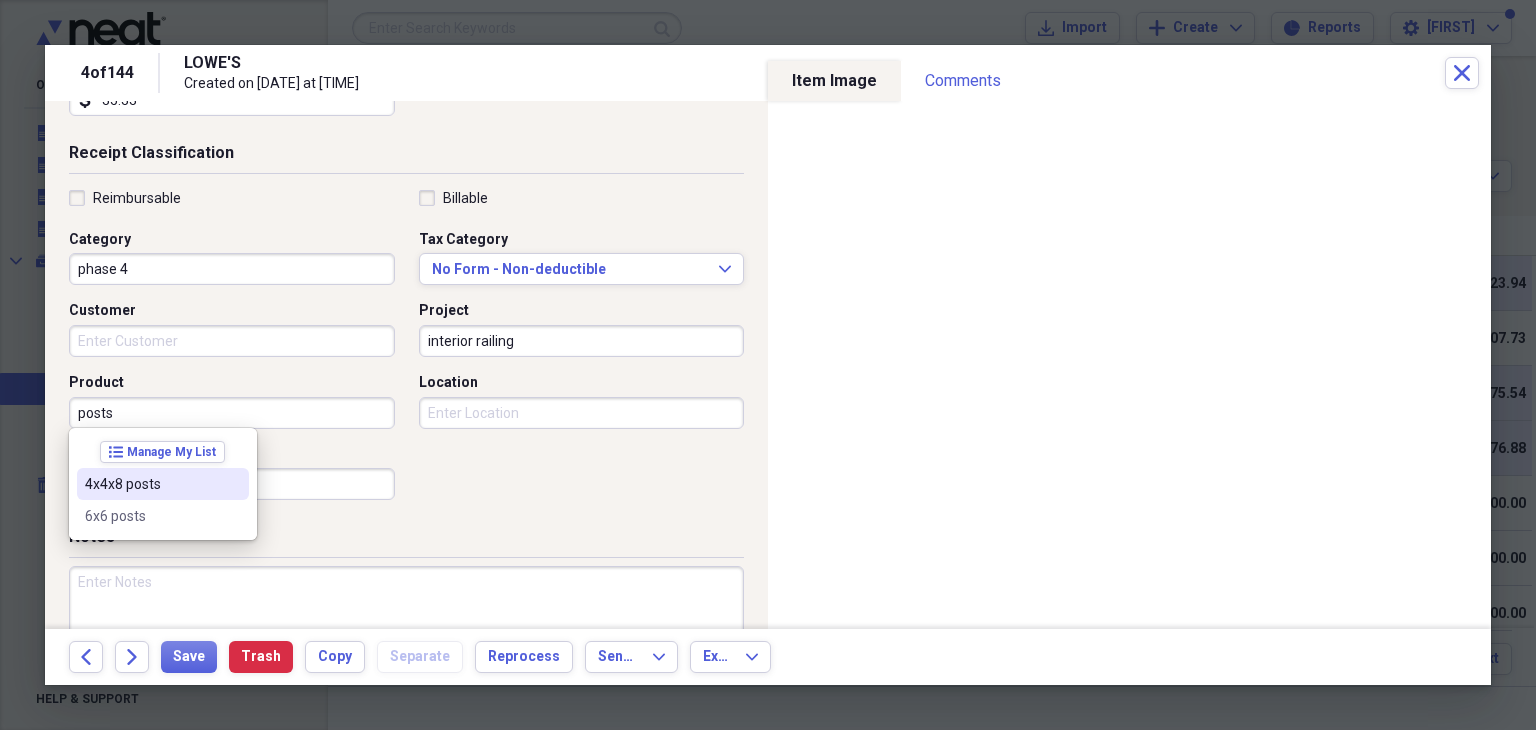 type on "posts" 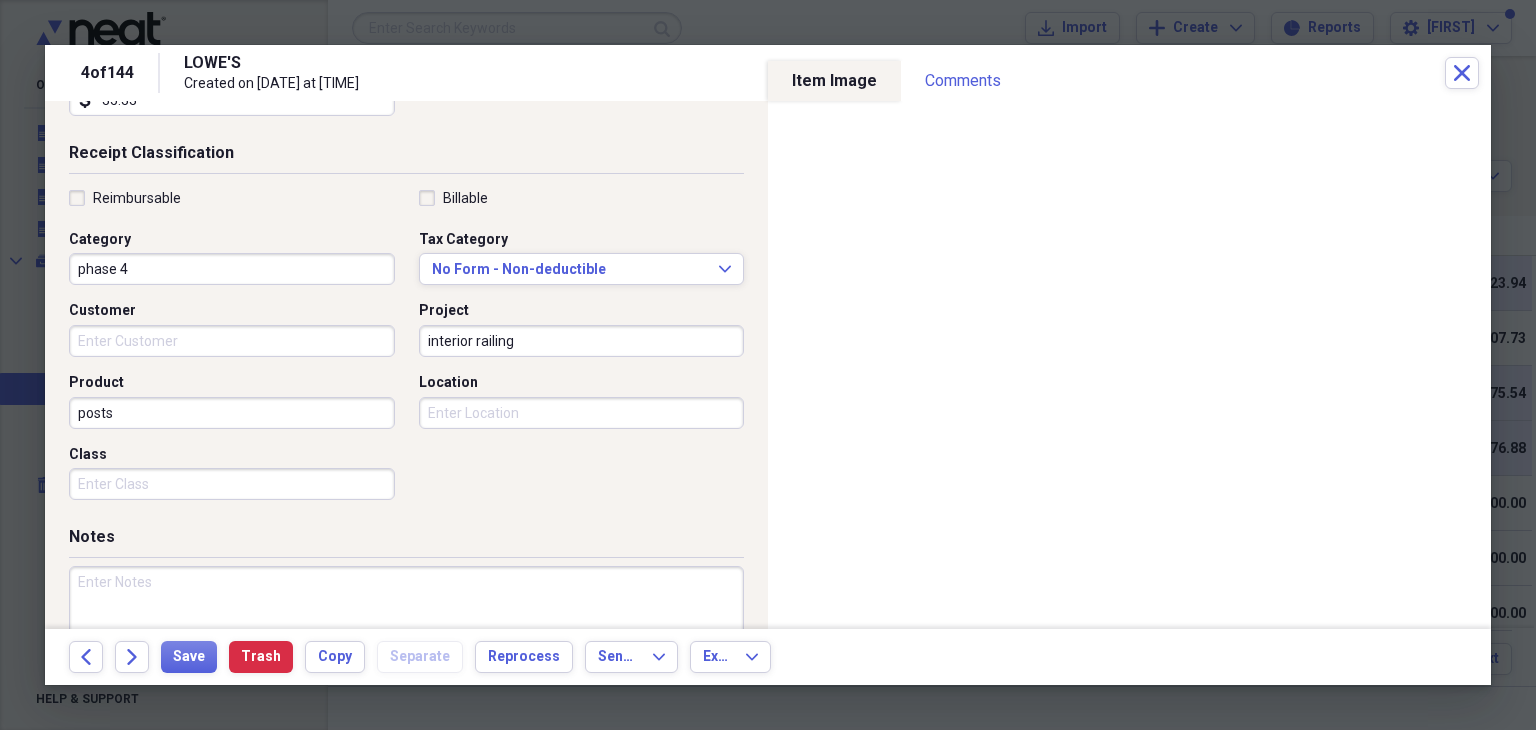 click on "Receipt Classification Reimbursable Billable Category phase 4 Tax Category No Form - Non-deductible Expand Customer Project interior railing Product posts Location Class" at bounding box center [406, 334] 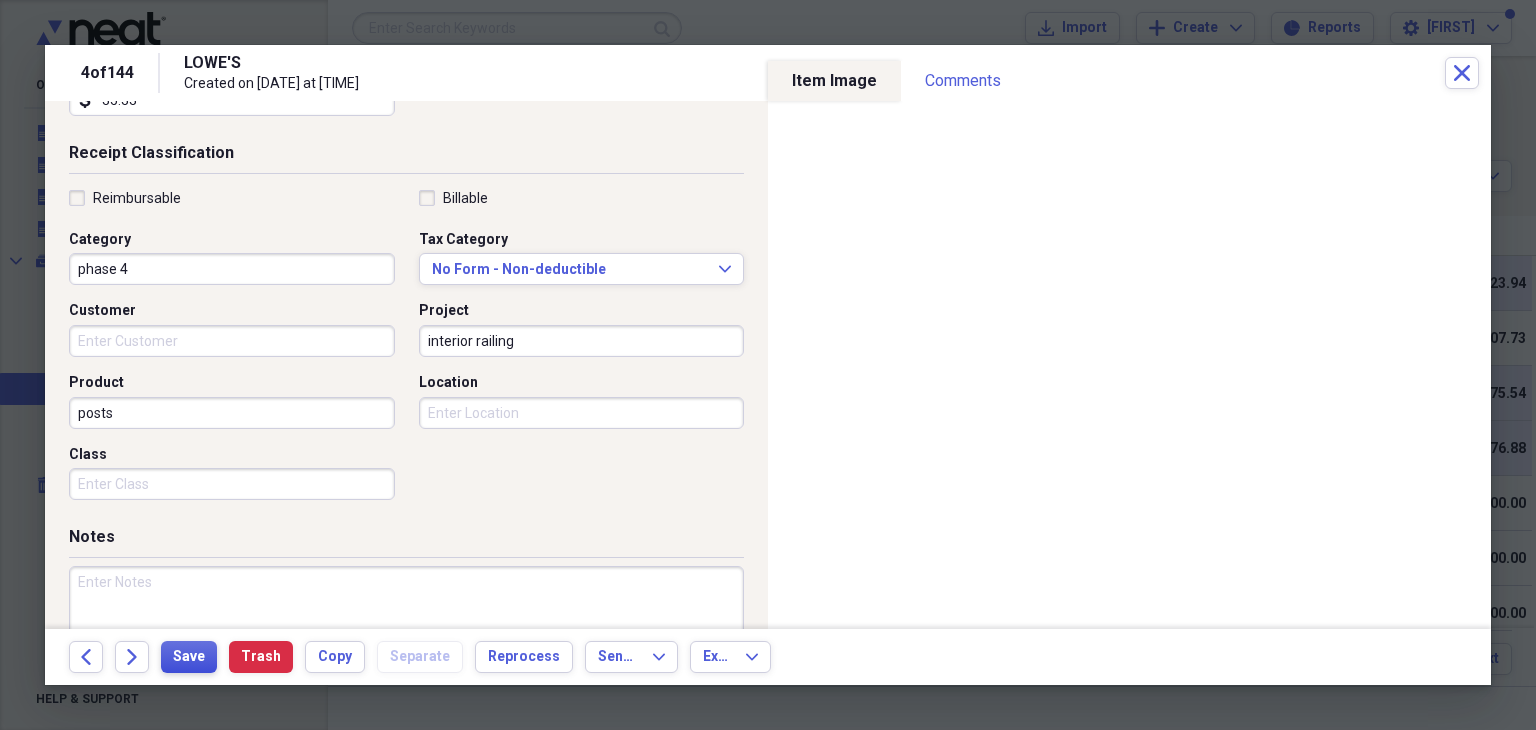 click on "Save" at bounding box center (189, 657) 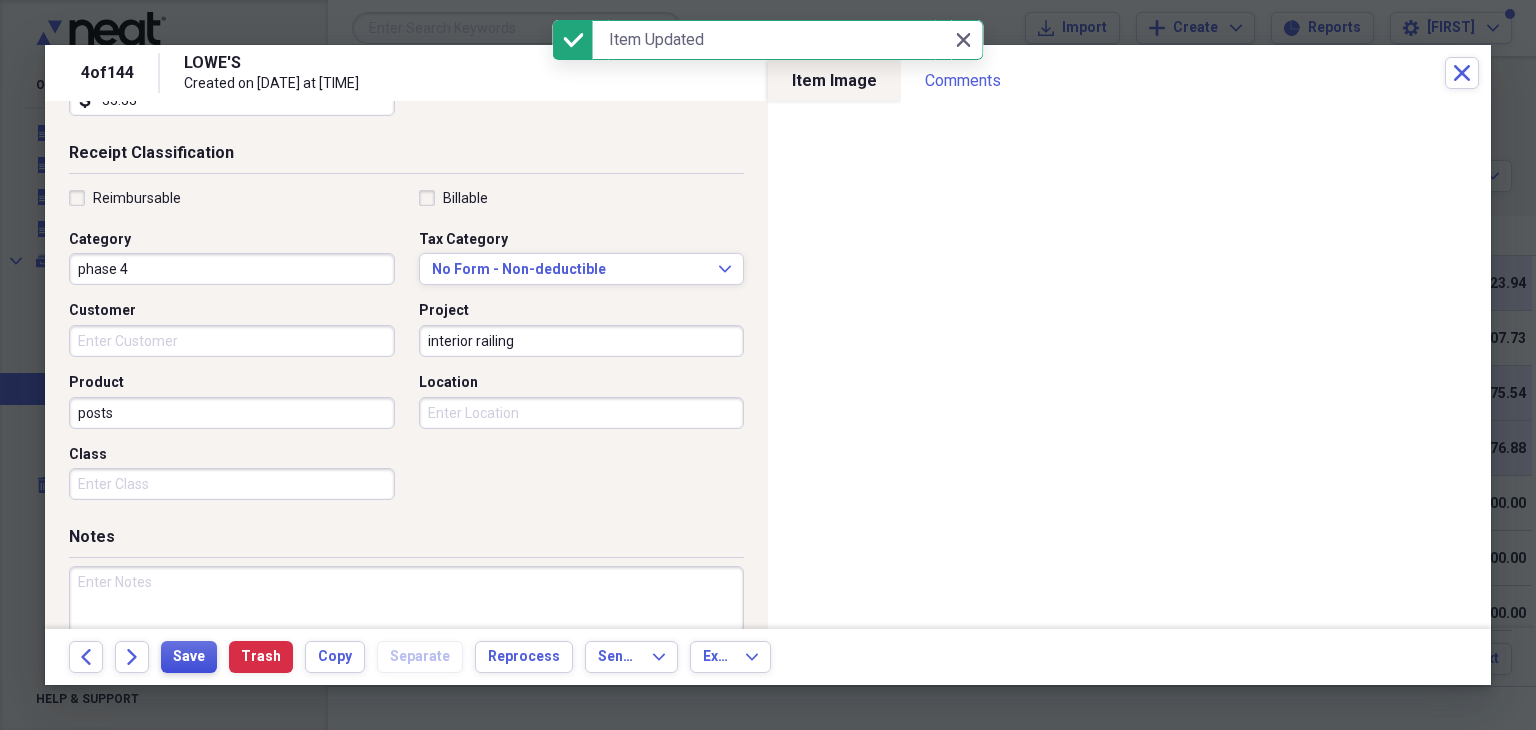 click on "Save" at bounding box center (189, 657) 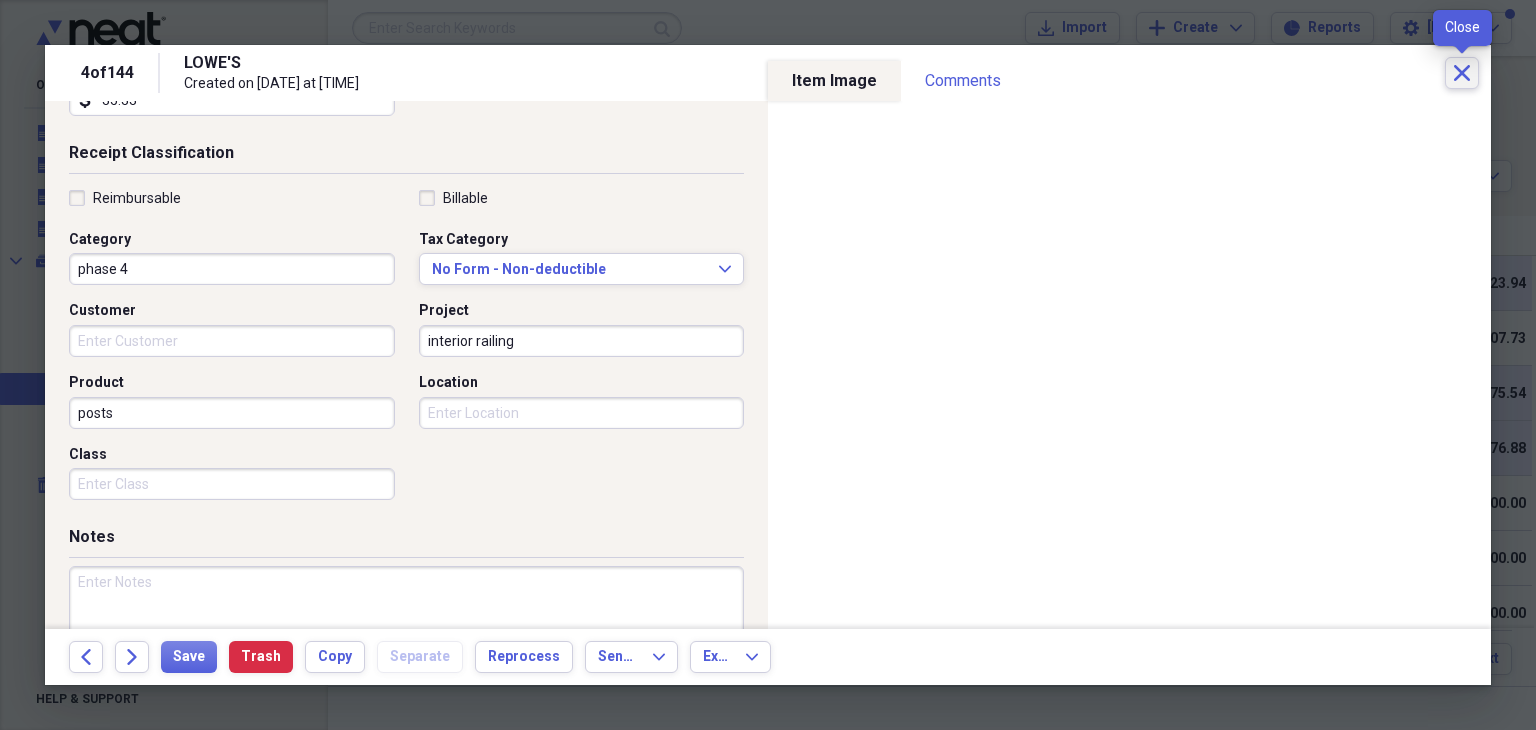 click 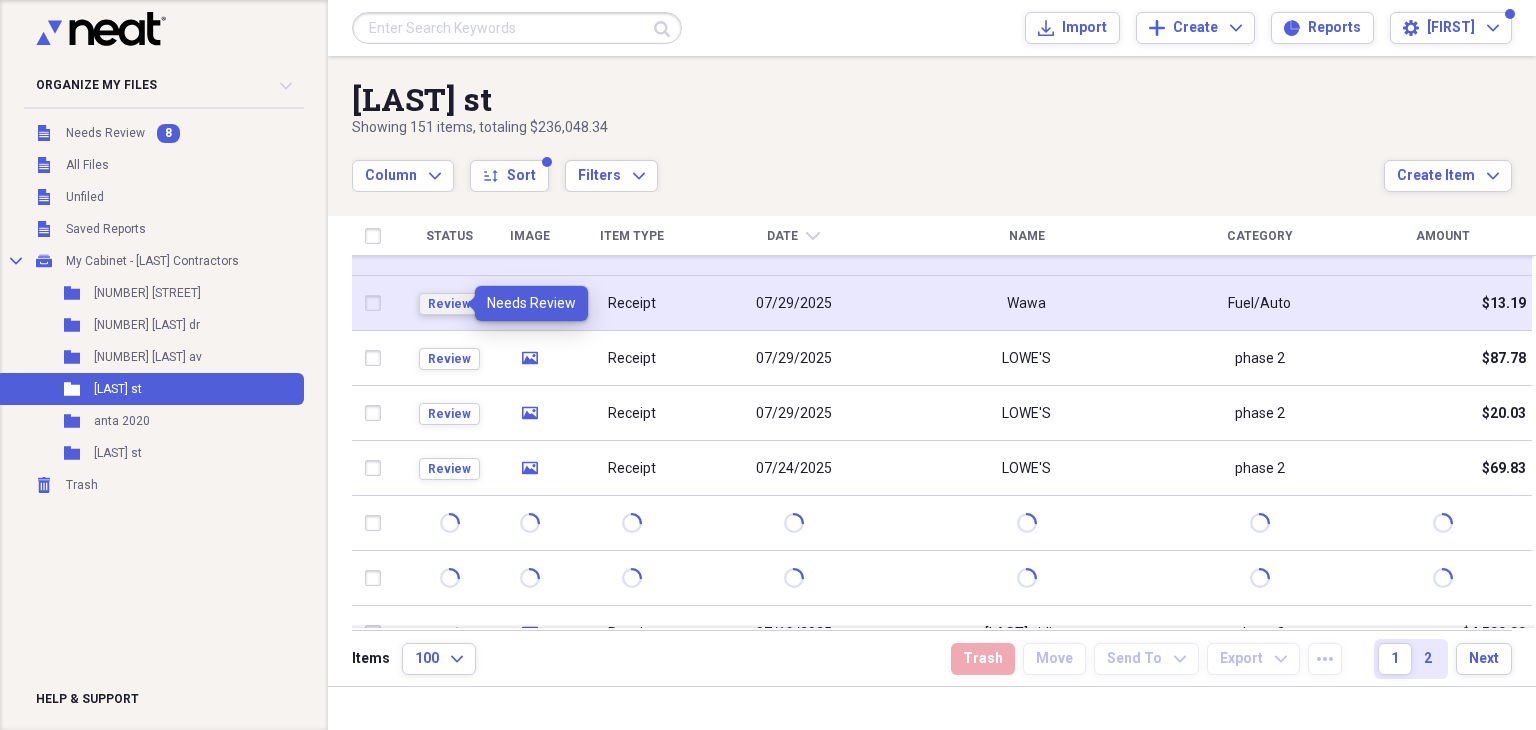 click on "Review" at bounding box center [449, 304] 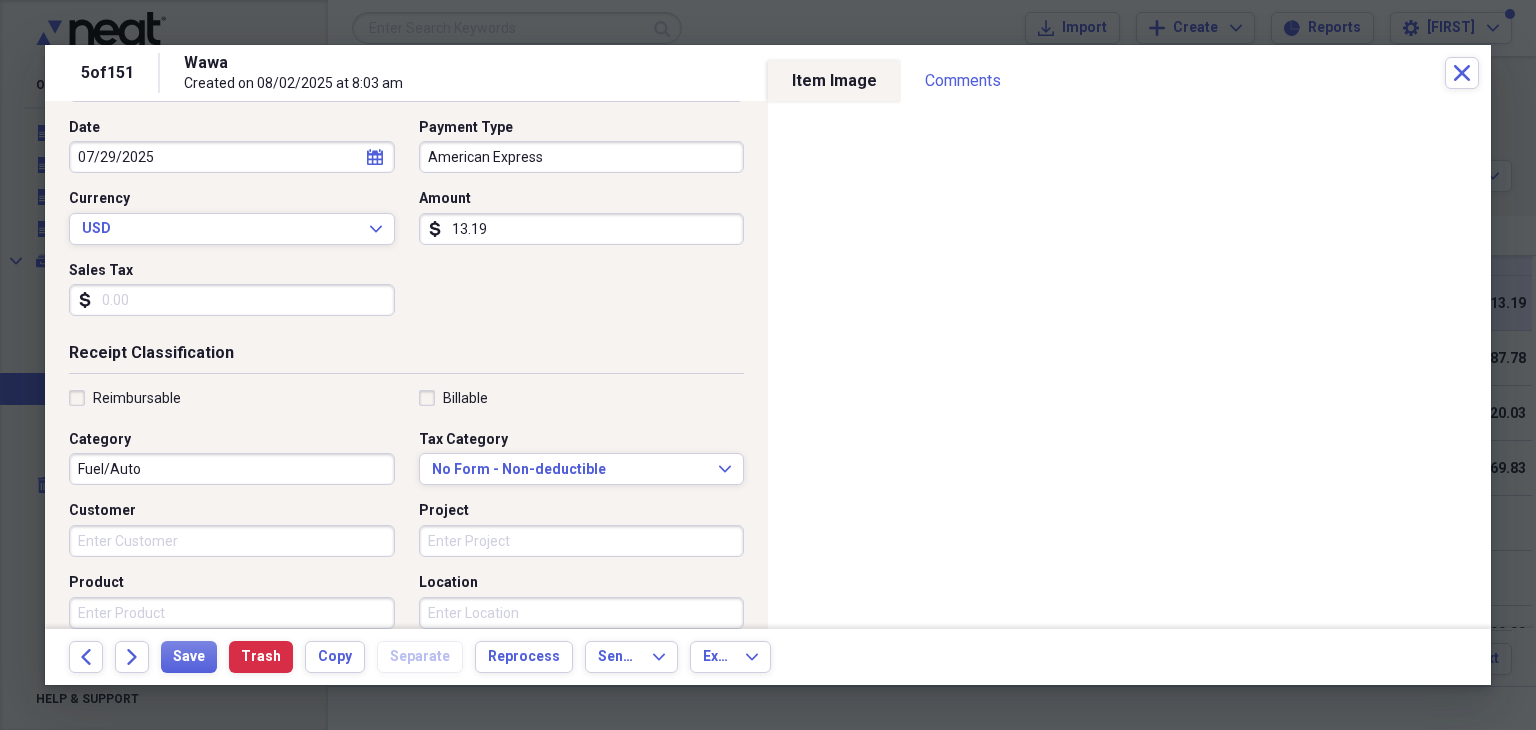 scroll, scrollTop: 300, scrollLeft: 0, axis: vertical 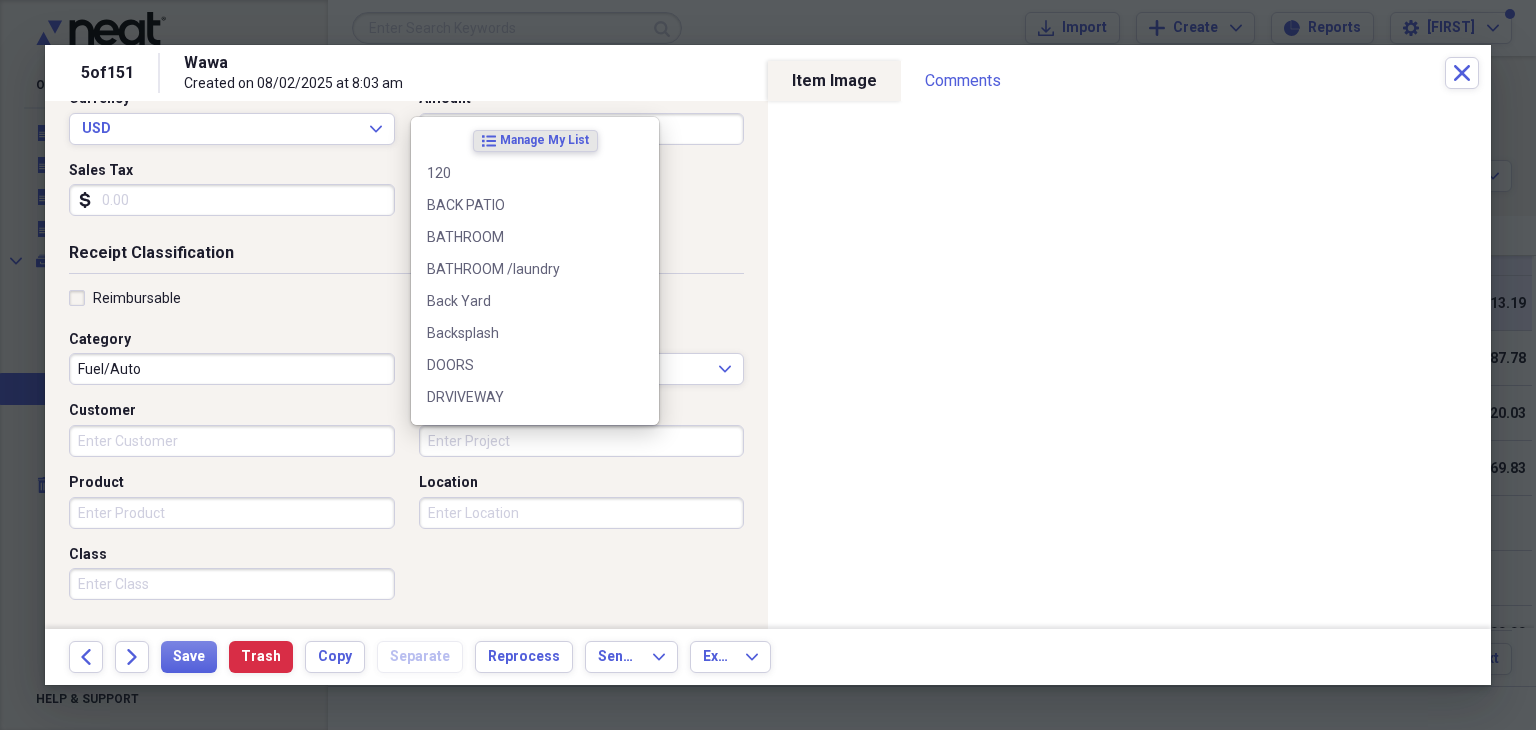 click on "Project" at bounding box center (582, 441) 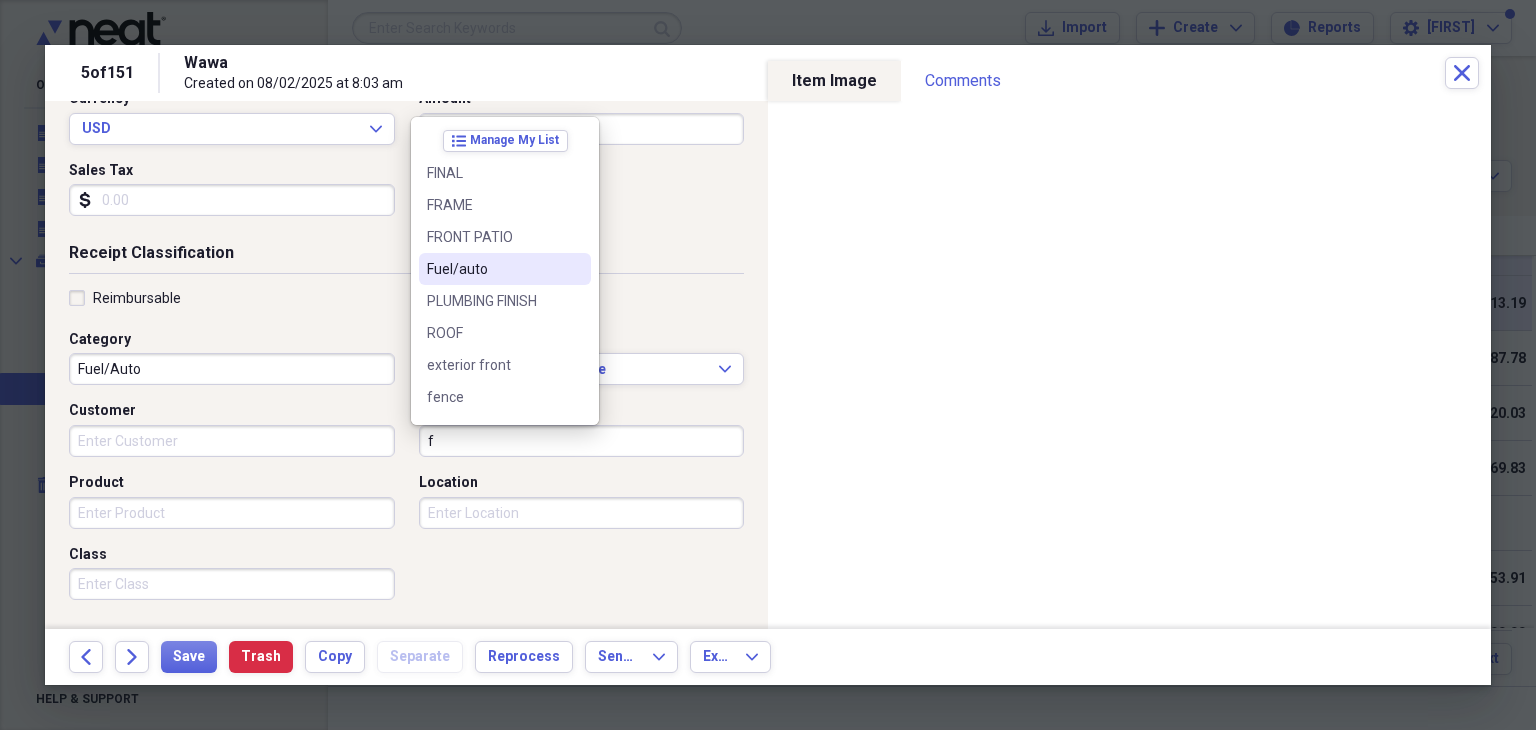 click on "Fuel/auto" at bounding box center (493, 269) 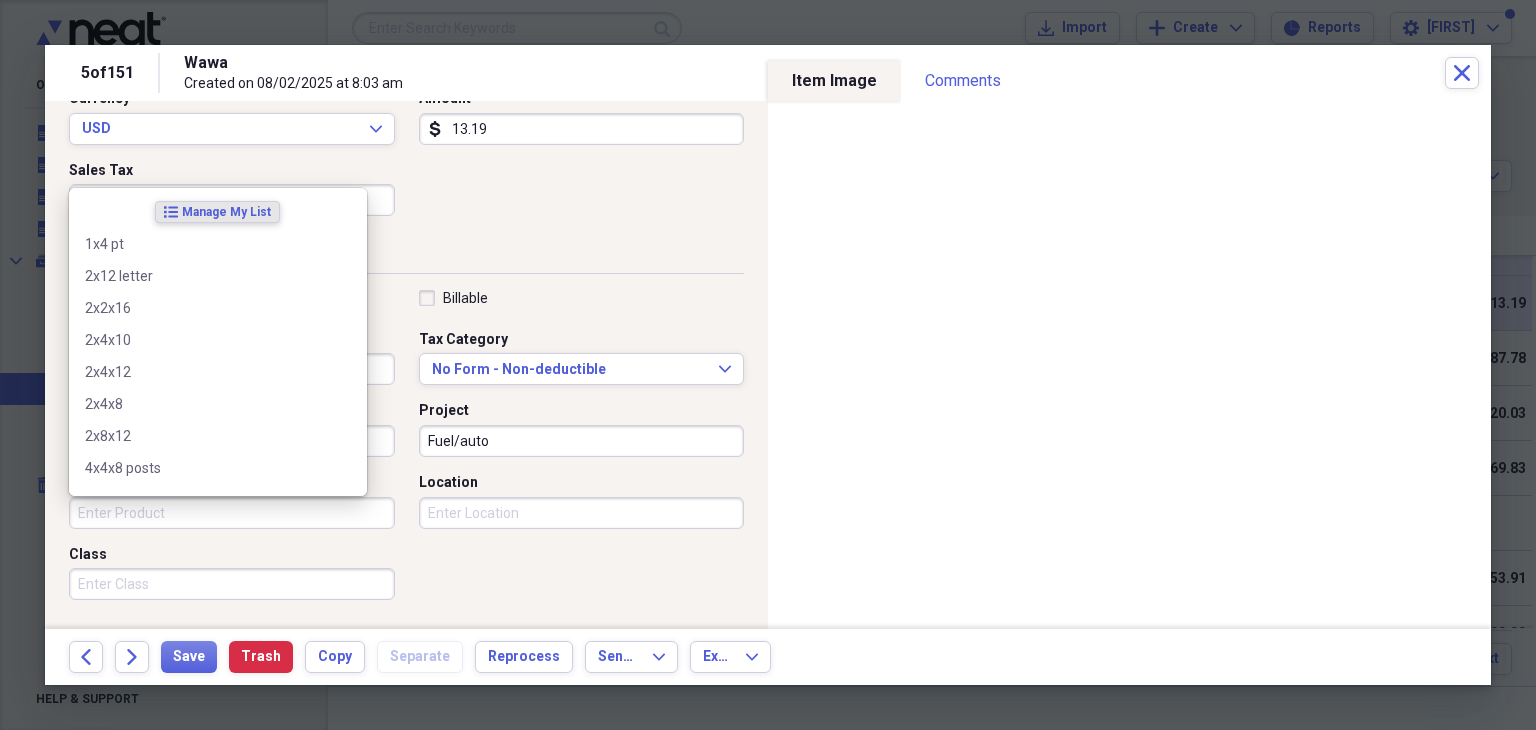 click on "Product" at bounding box center [232, 513] 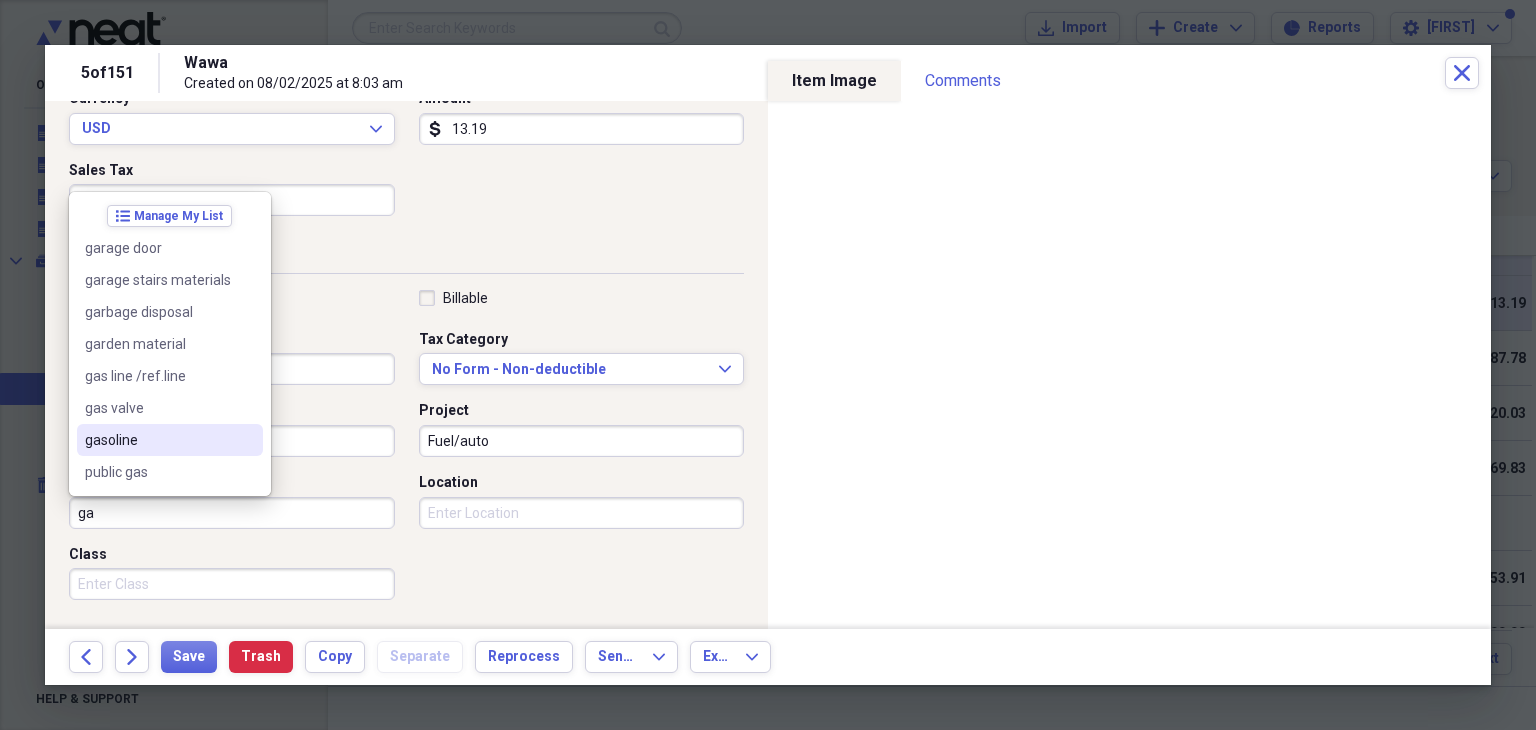 click on "gasoline" at bounding box center (158, 440) 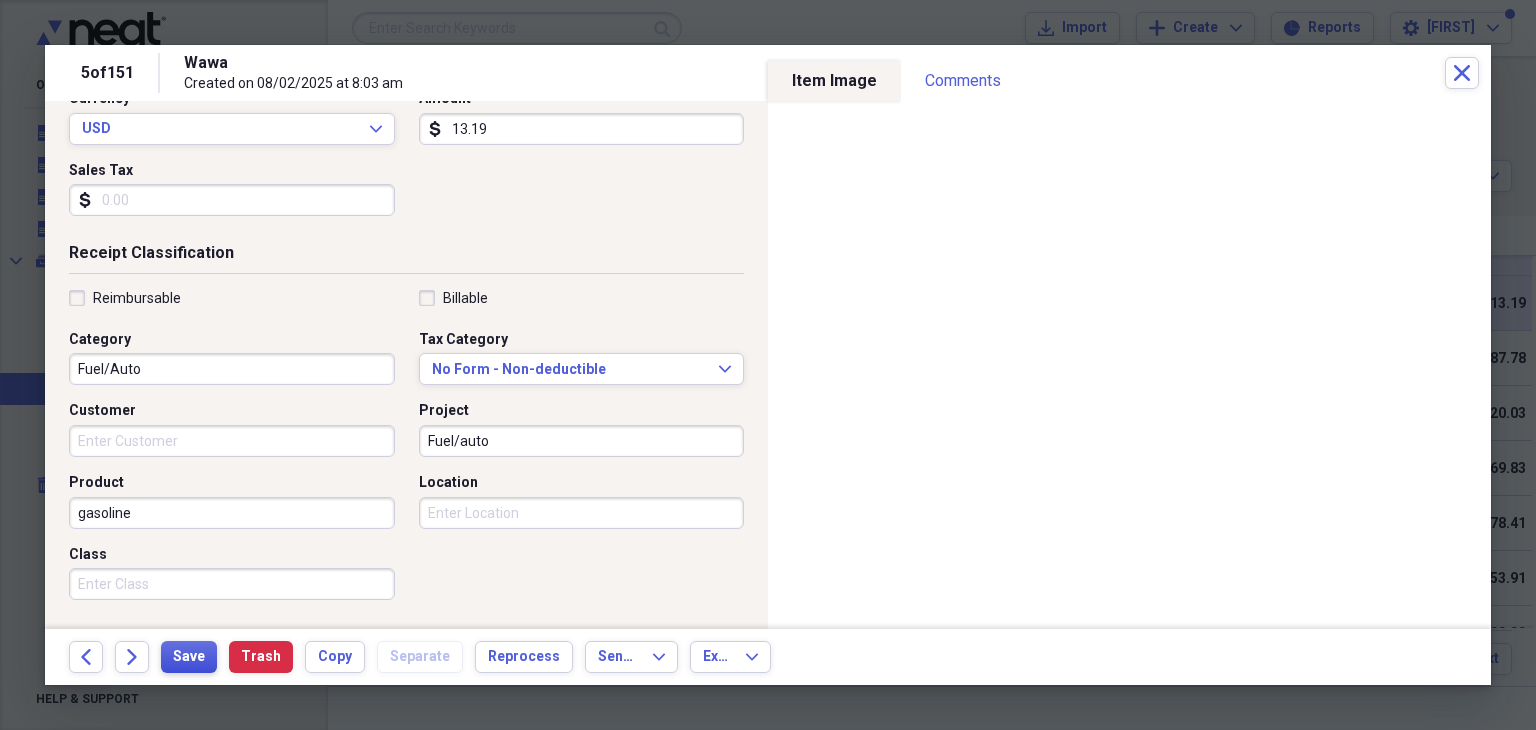 click on "Save" at bounding box center [189, 657] 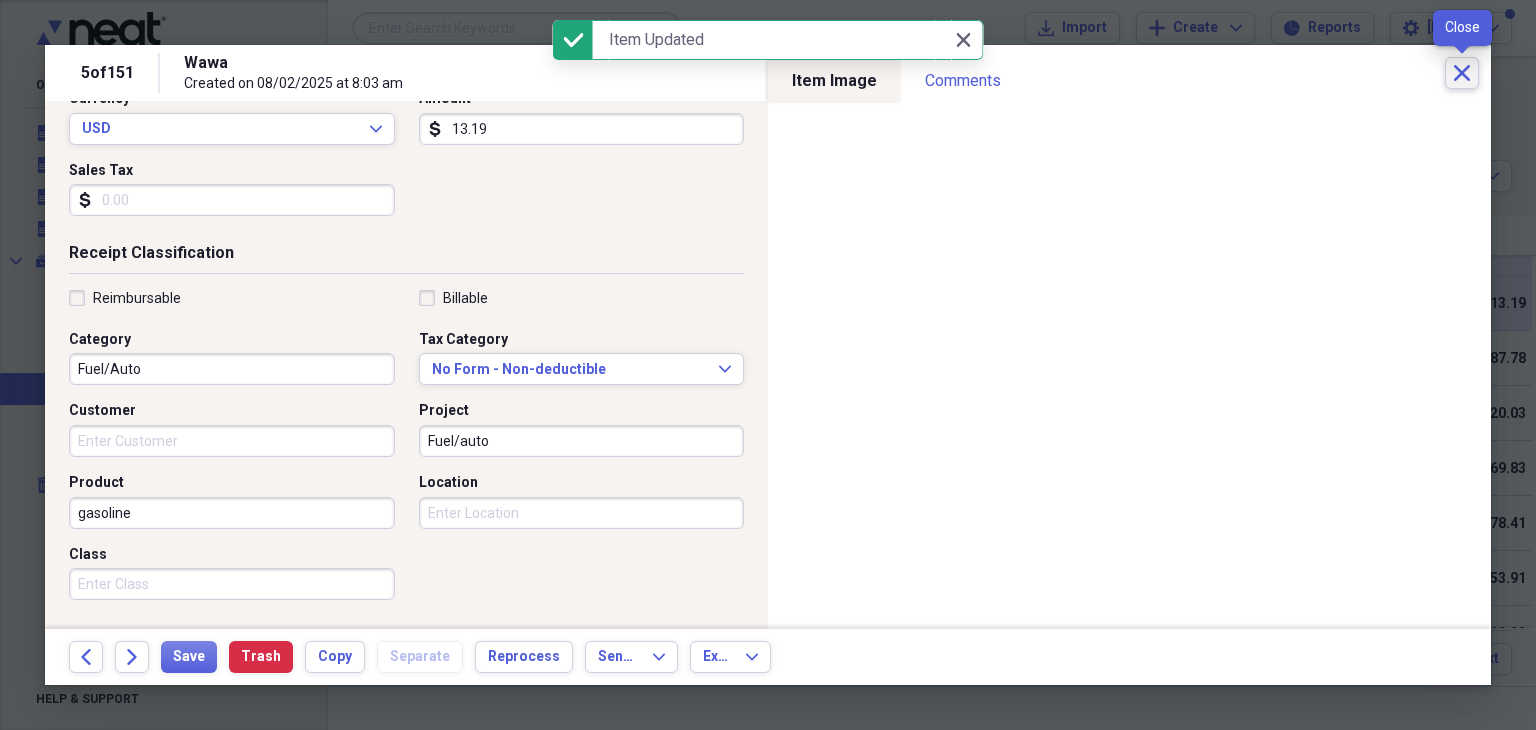 click on "Close" 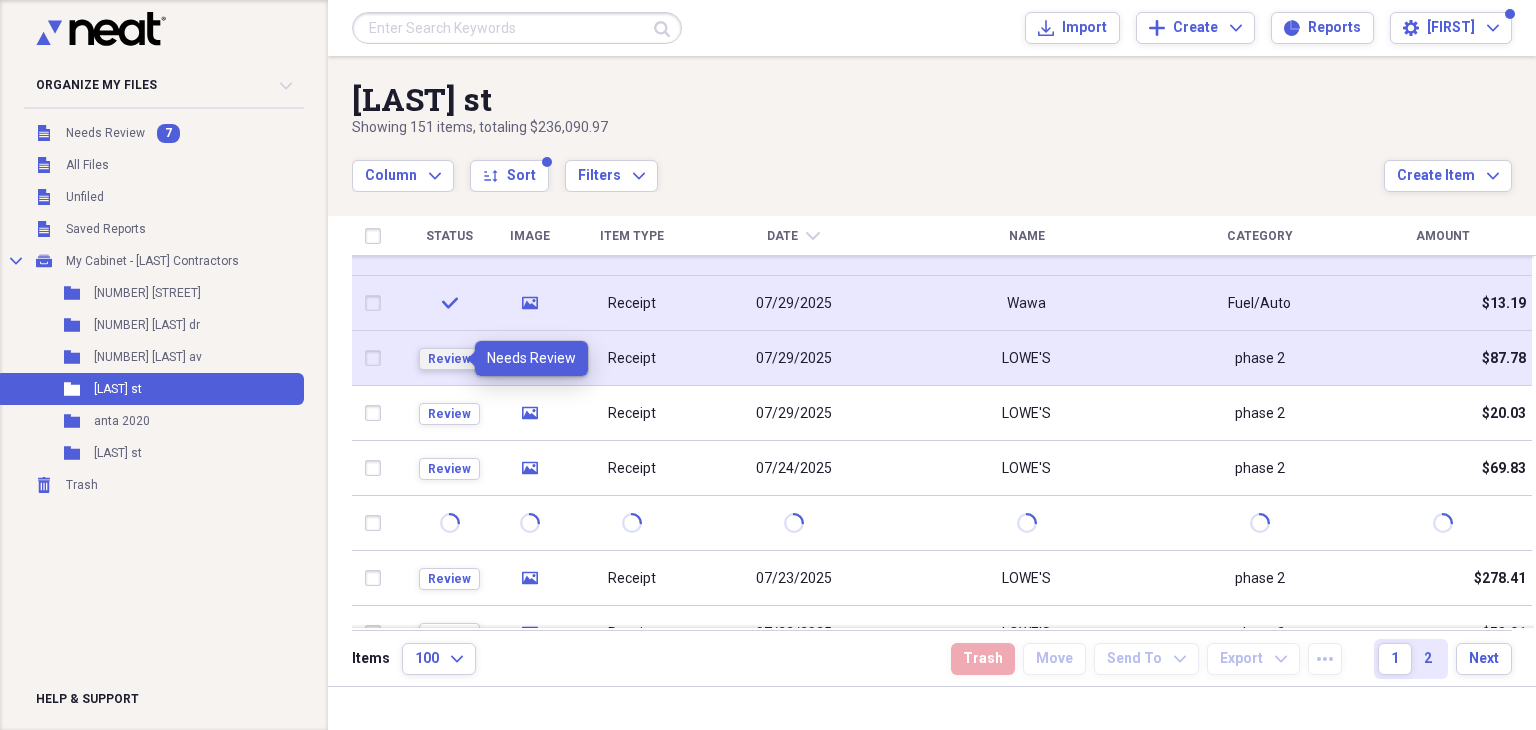 click on "Review" at bounding box center (449, 359) 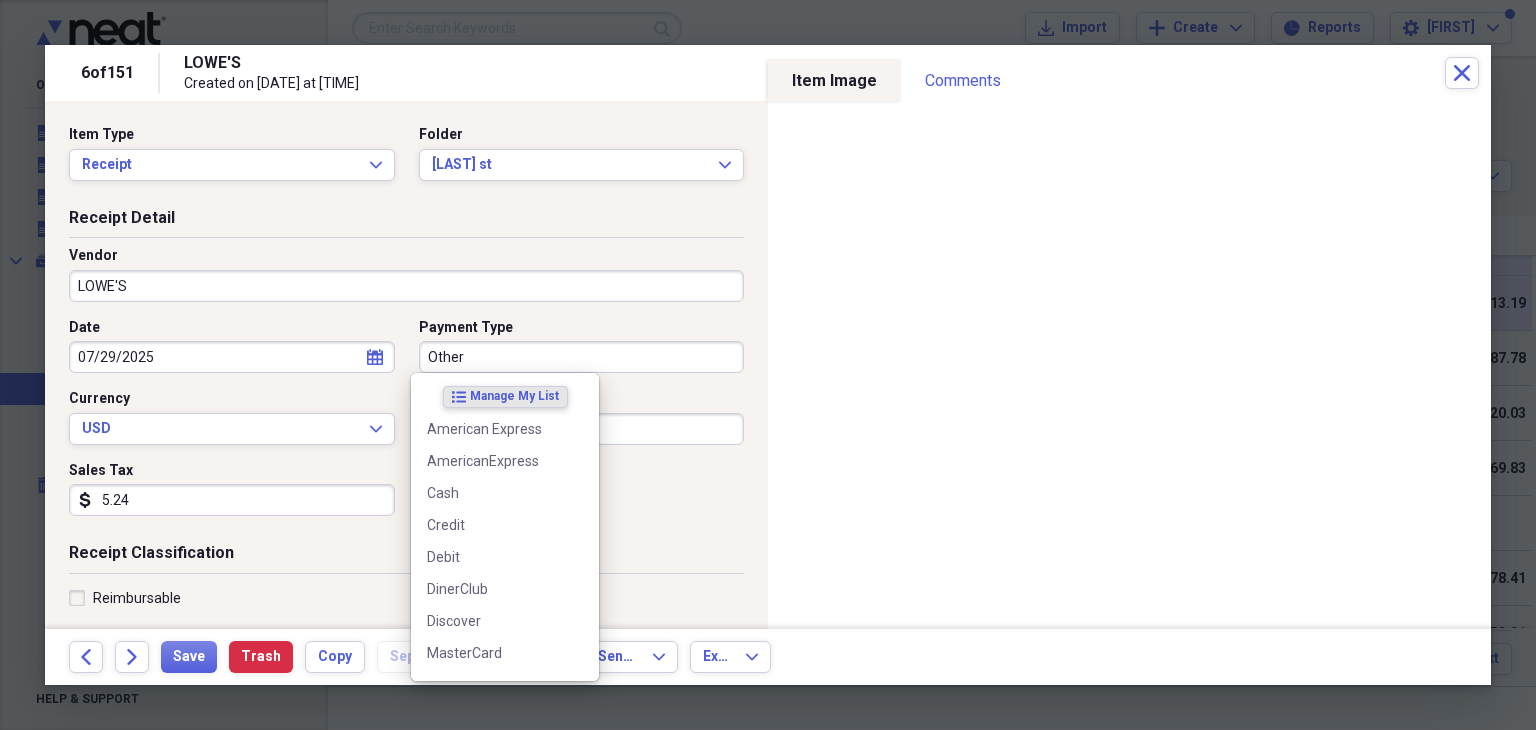 click on "Other" at bounding box center [582, 357] 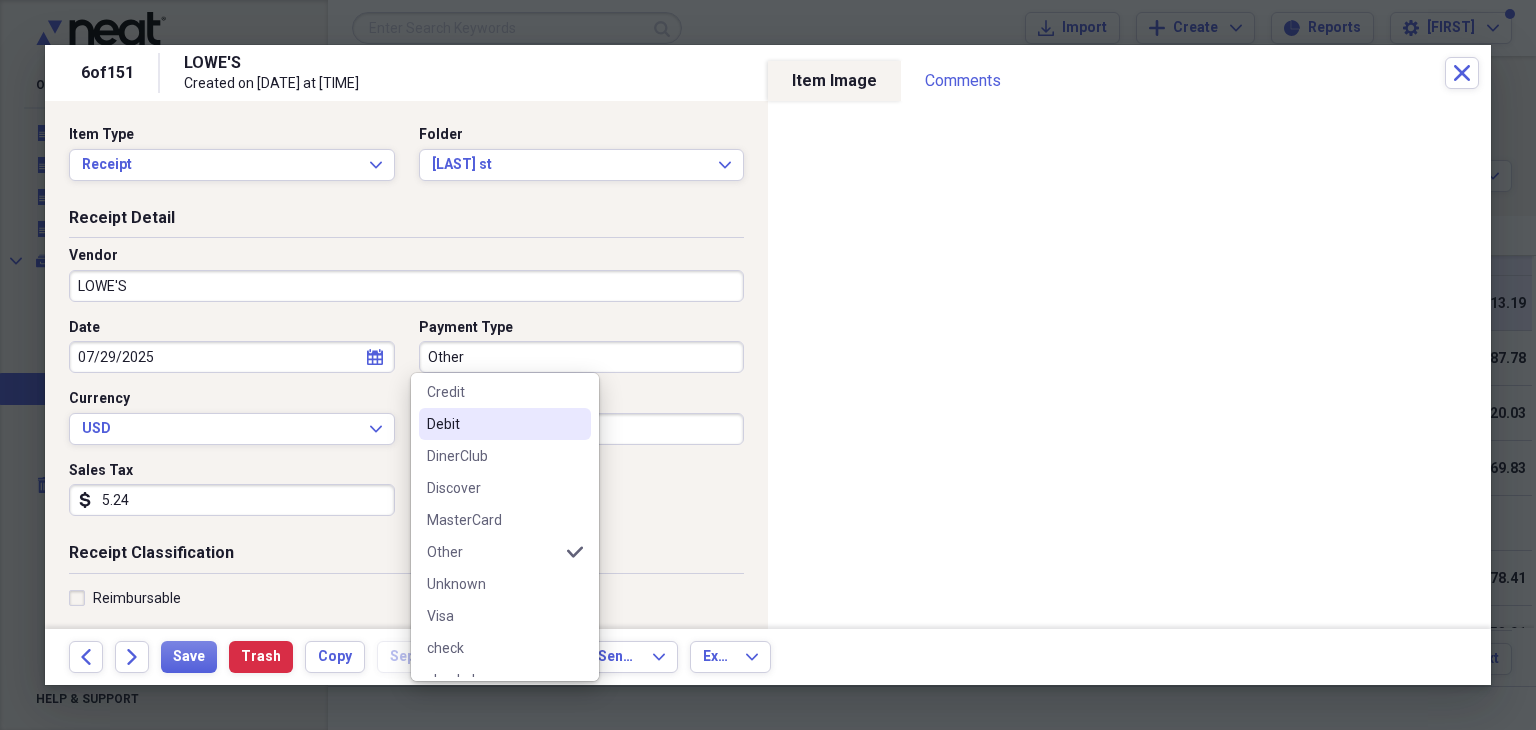 scroll, scrollTop: 220, scrollLeft: 0, axis: vertical 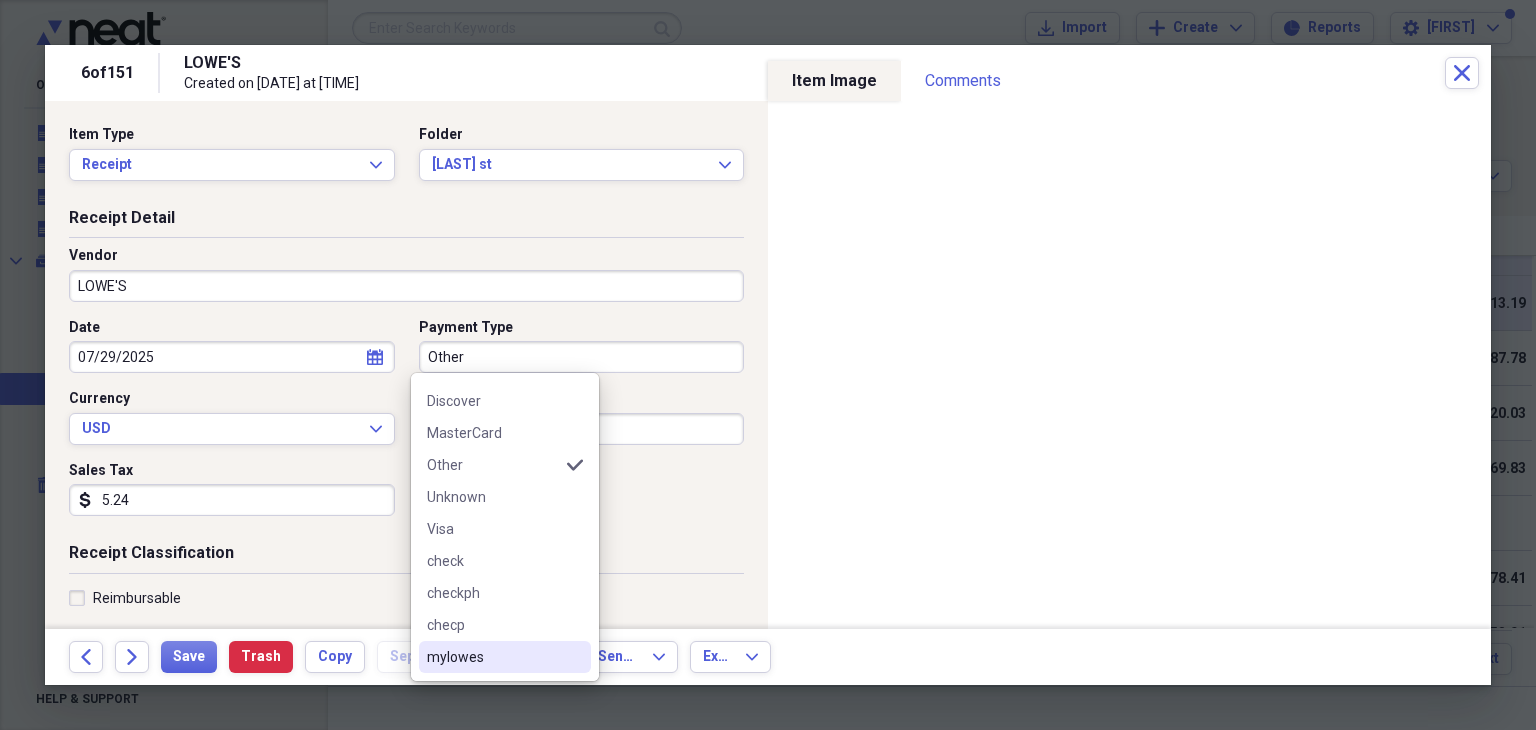 click on "mylowes" at bounding box center [493, 657] 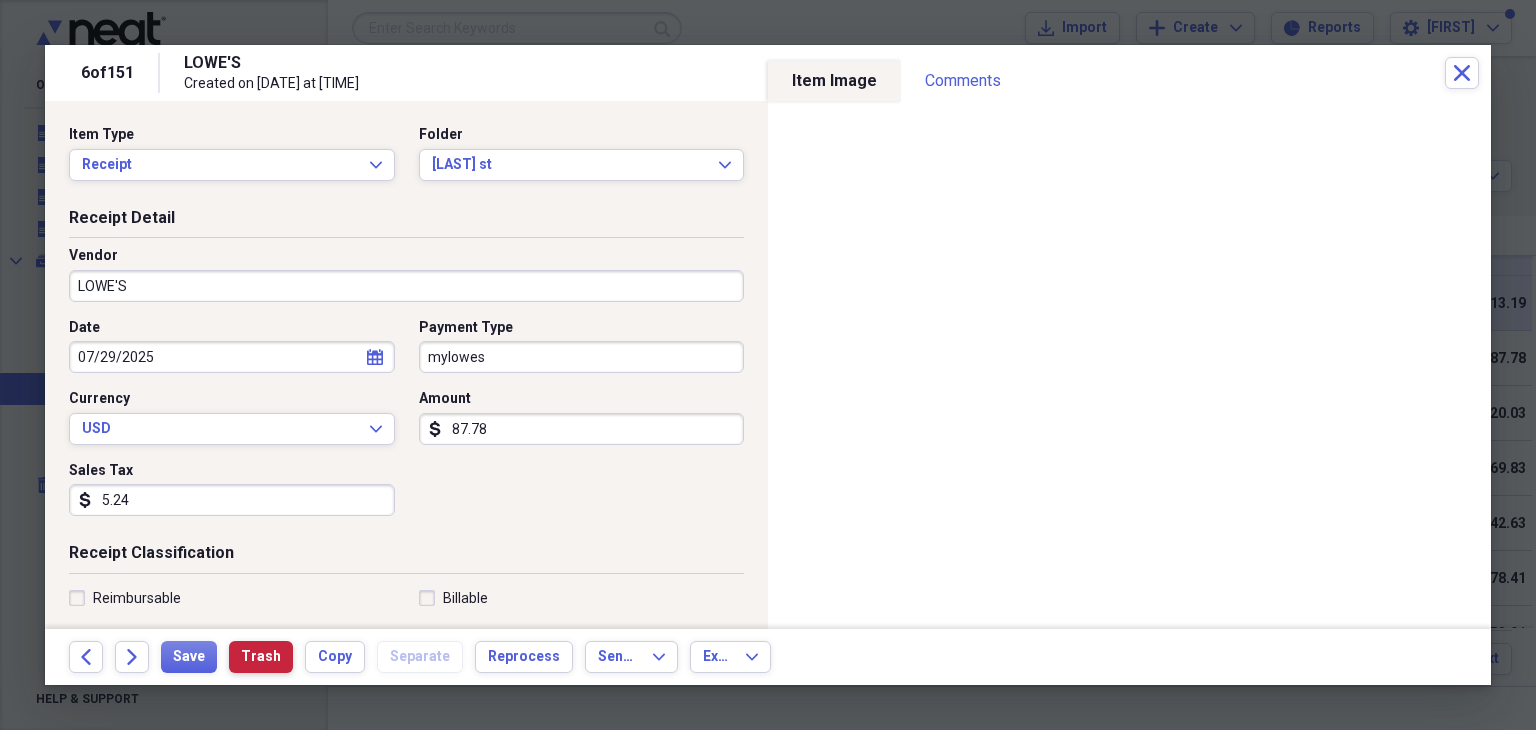 click on "Trash" at bounding box center [261, 657] 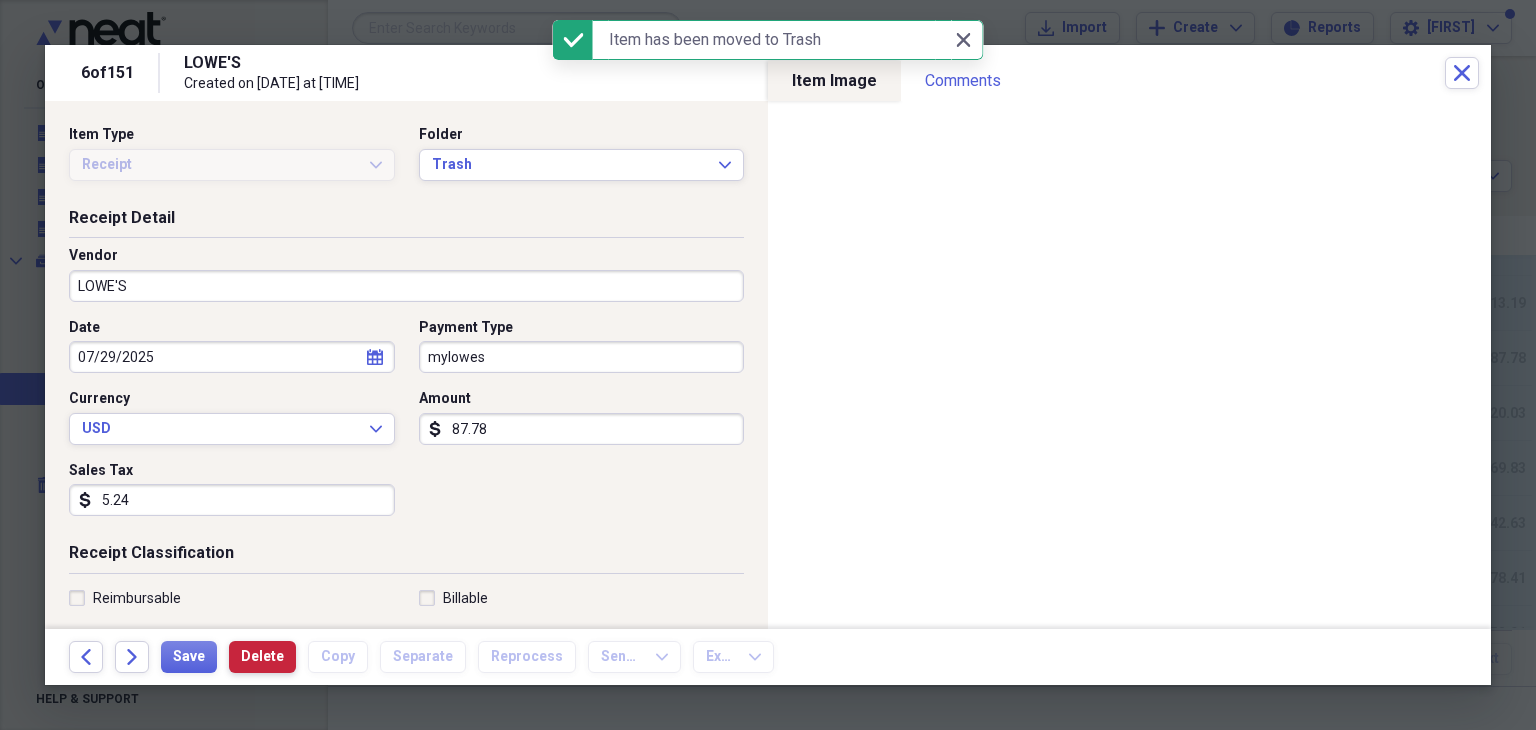 type on "Other" 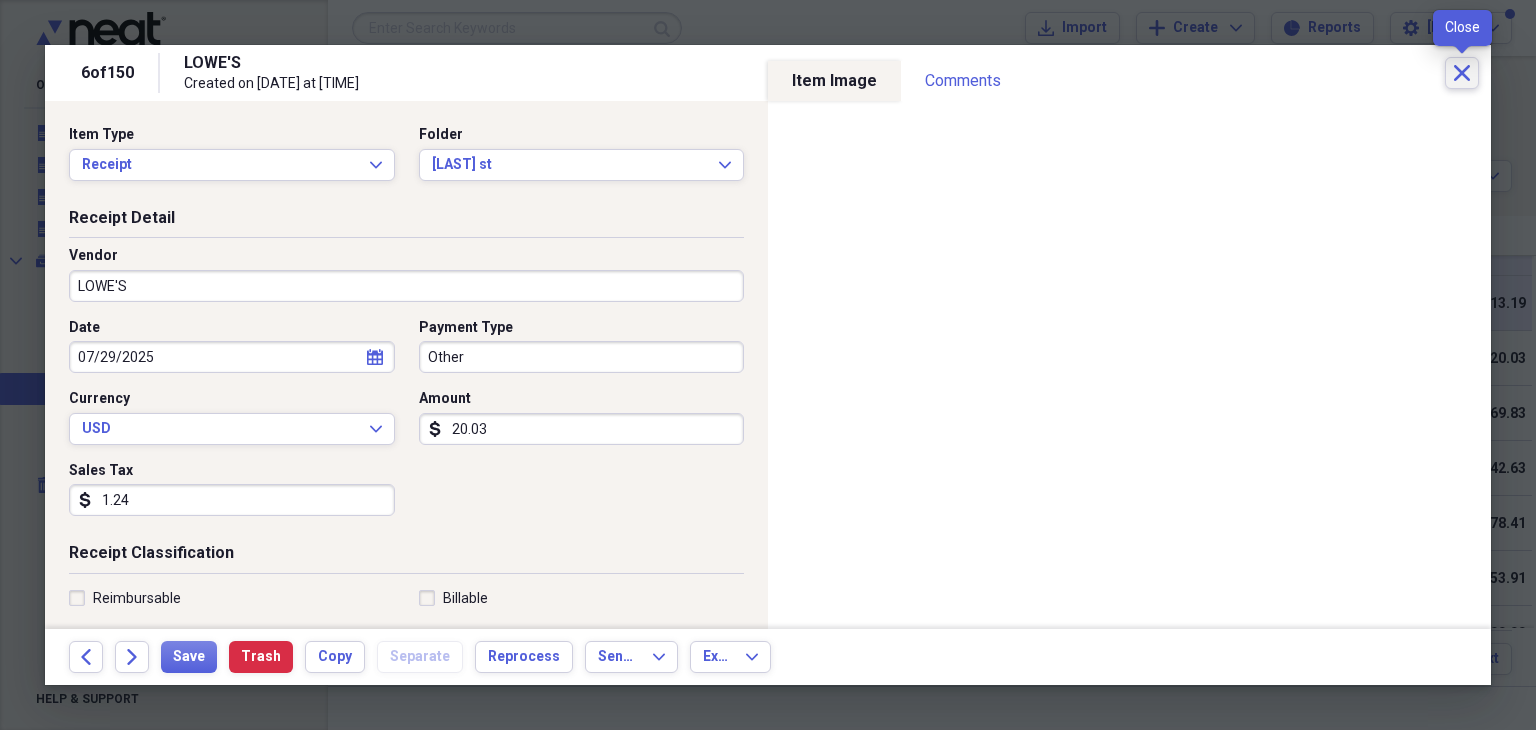 click 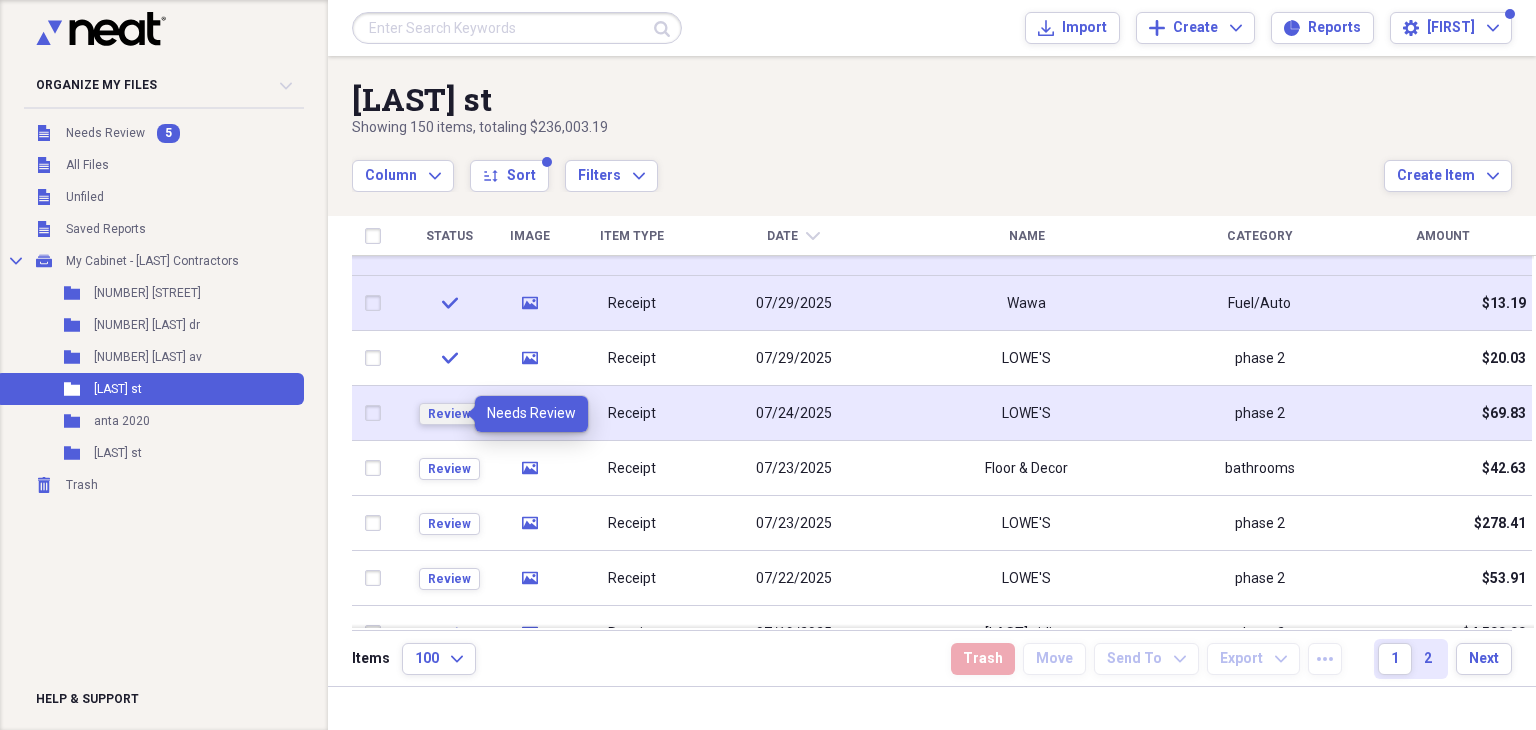 click on "Review" at bounding box center [449, 414] 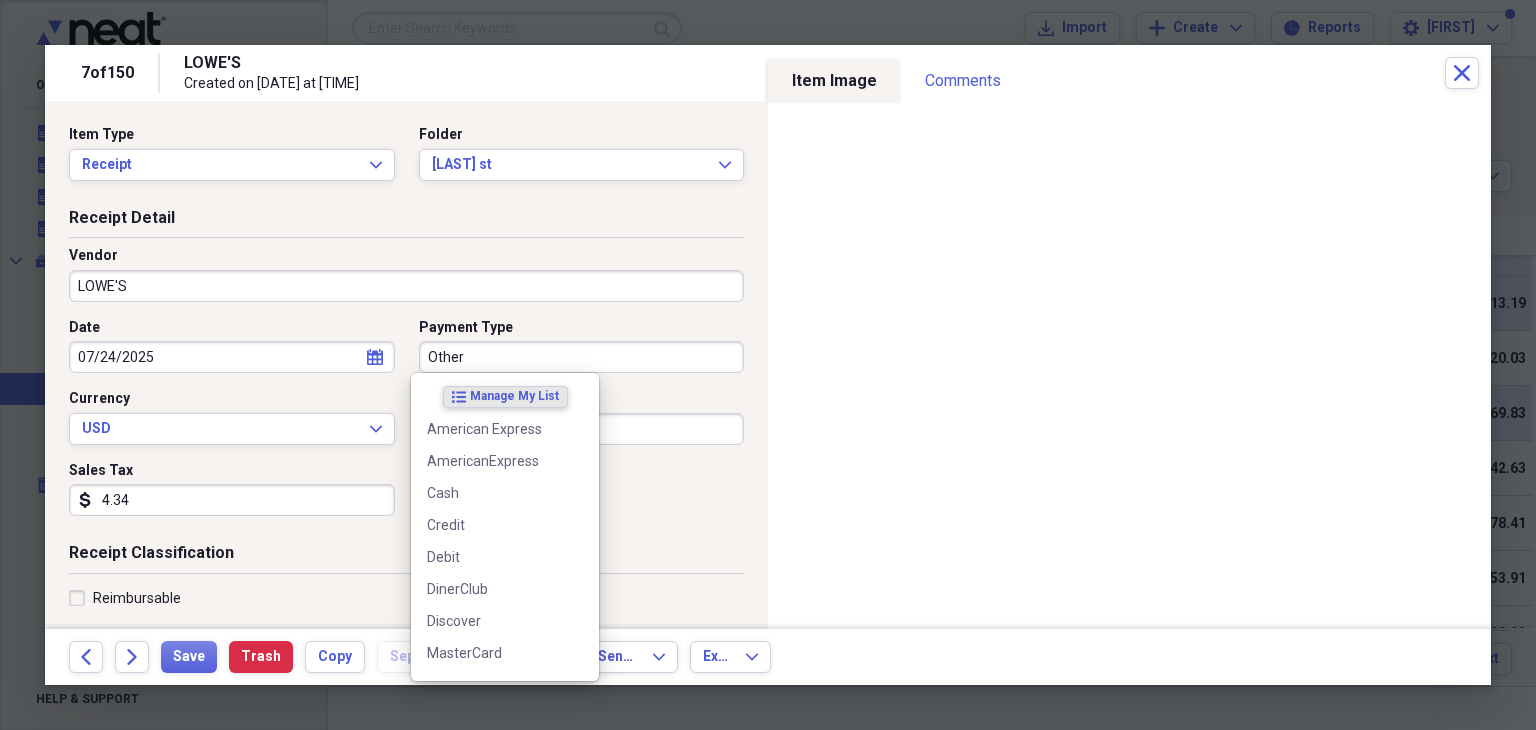 click on "Other" at bounding box center [582, 357] 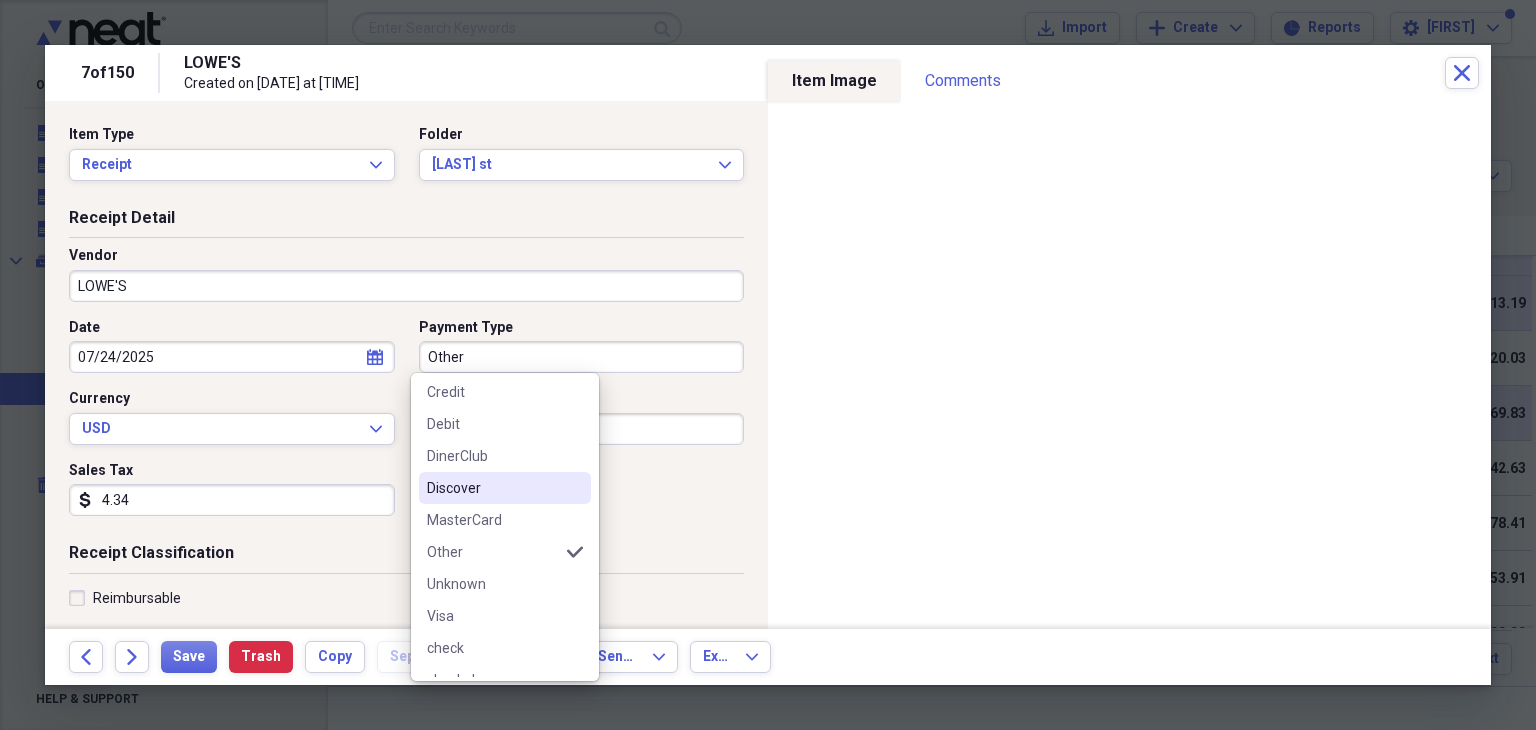 scroll, scrollTop: 220, scrollLeft: 0, axis: vertical 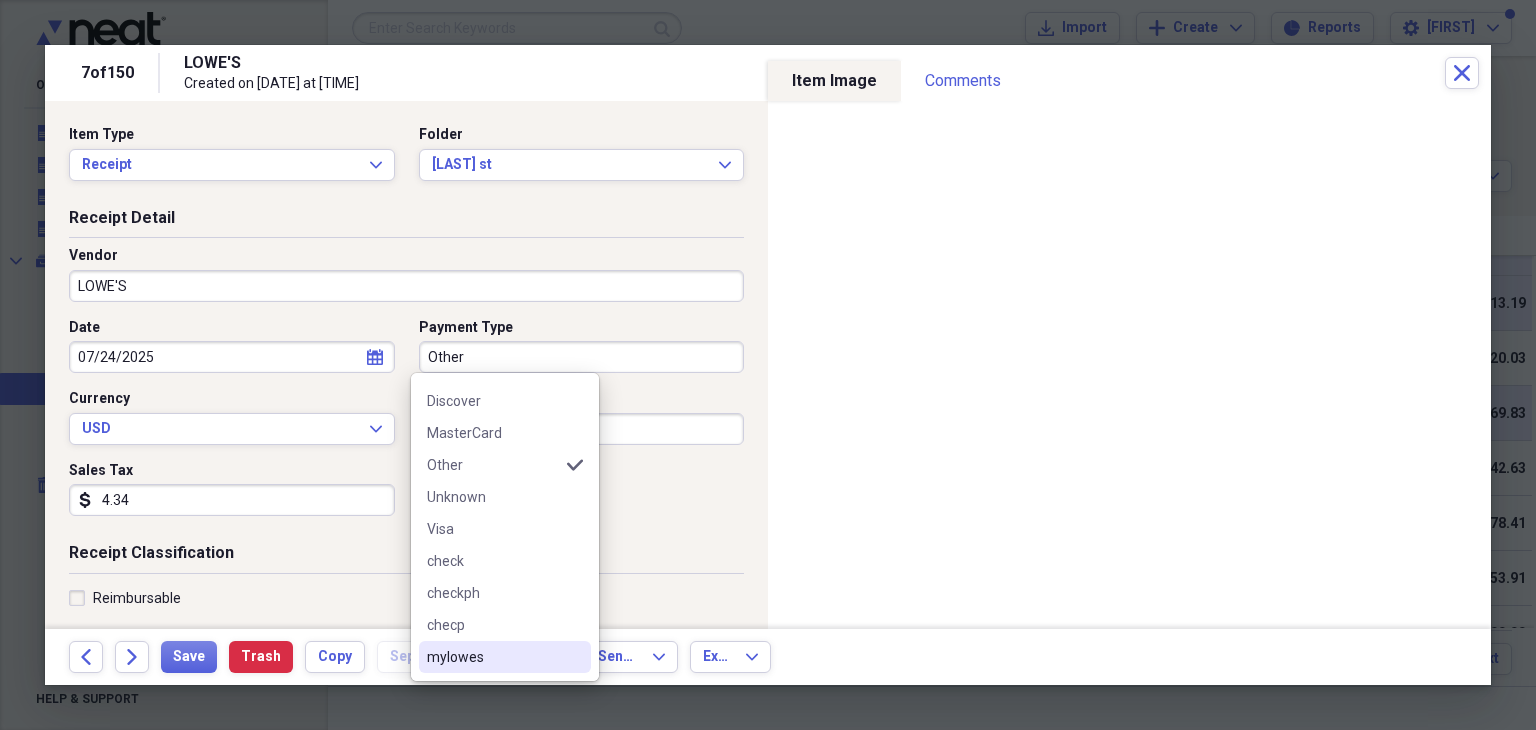 click on "mylowes" at bounding box center [493, 657] 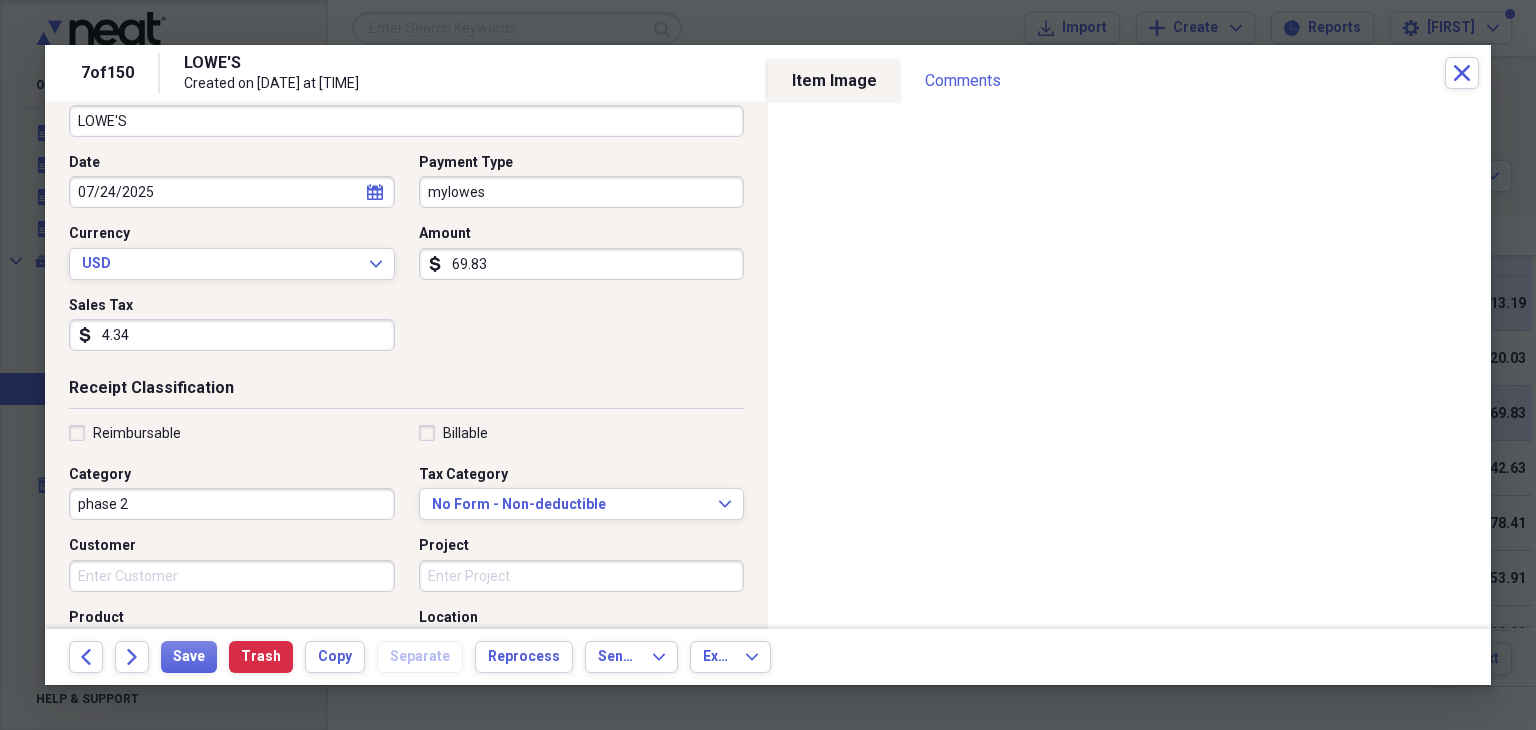 scroll, scrollTop: 200, scrollLeft: 0, axis: vertical 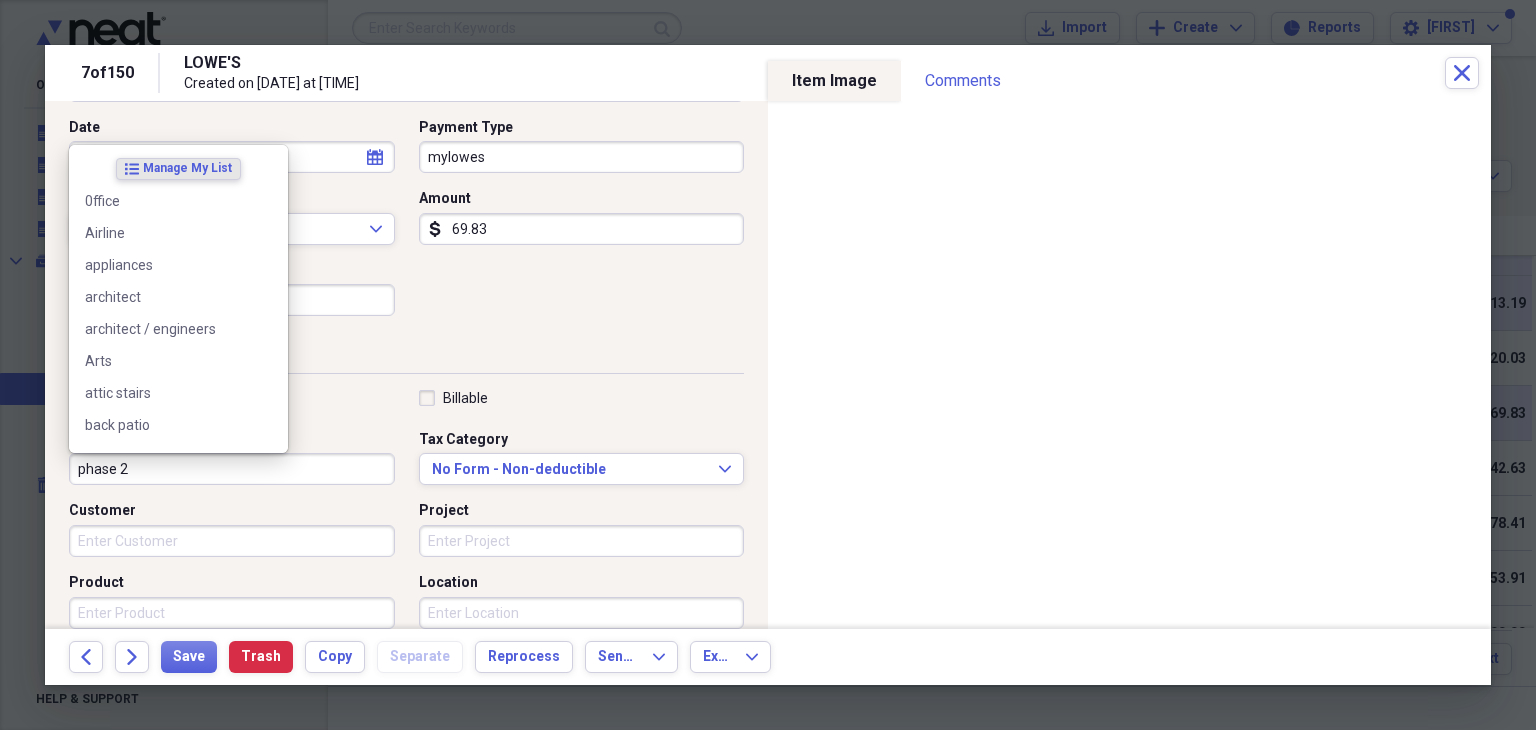 click on "phase 2" at bounding box center [232, 469] 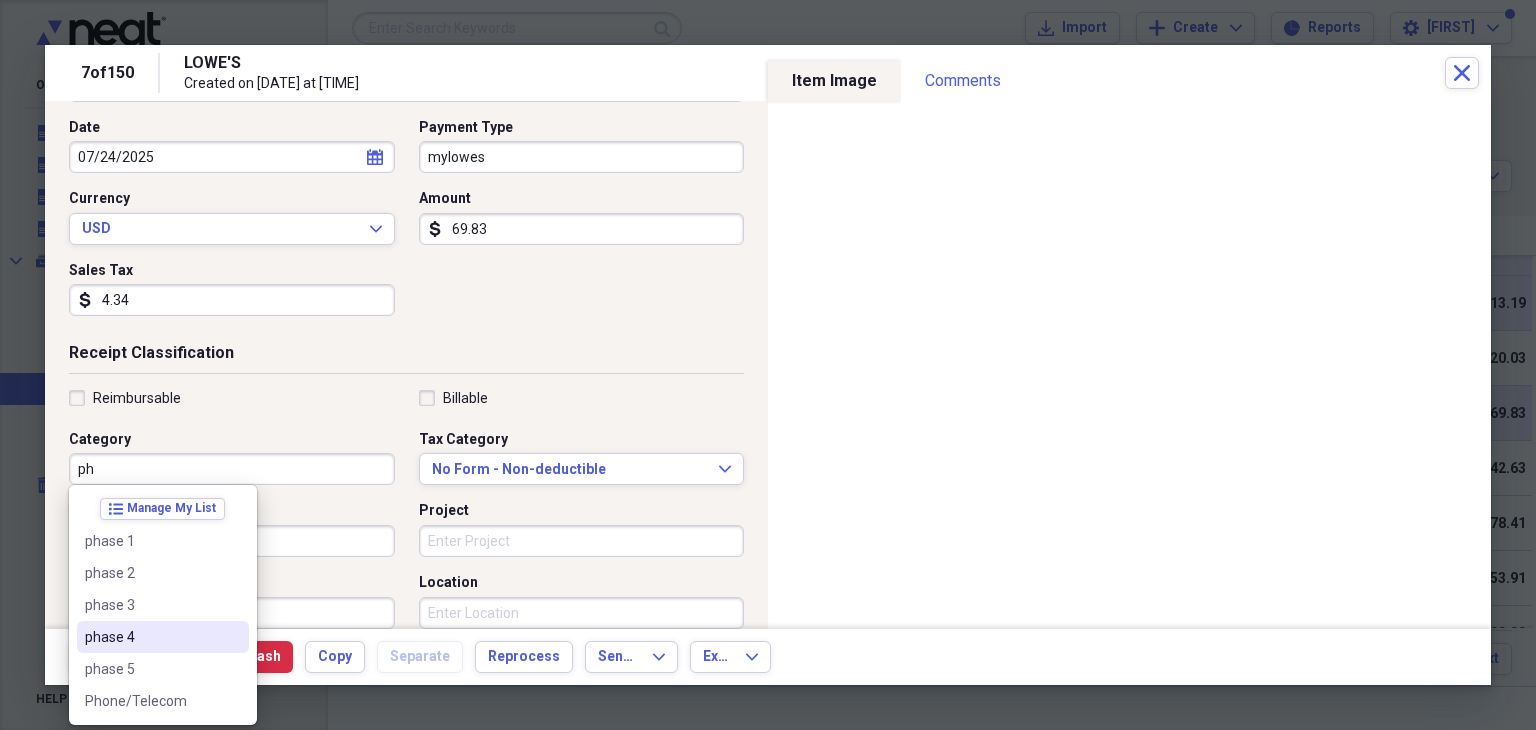 click on "phase 4" at bounding box center [151, 637] 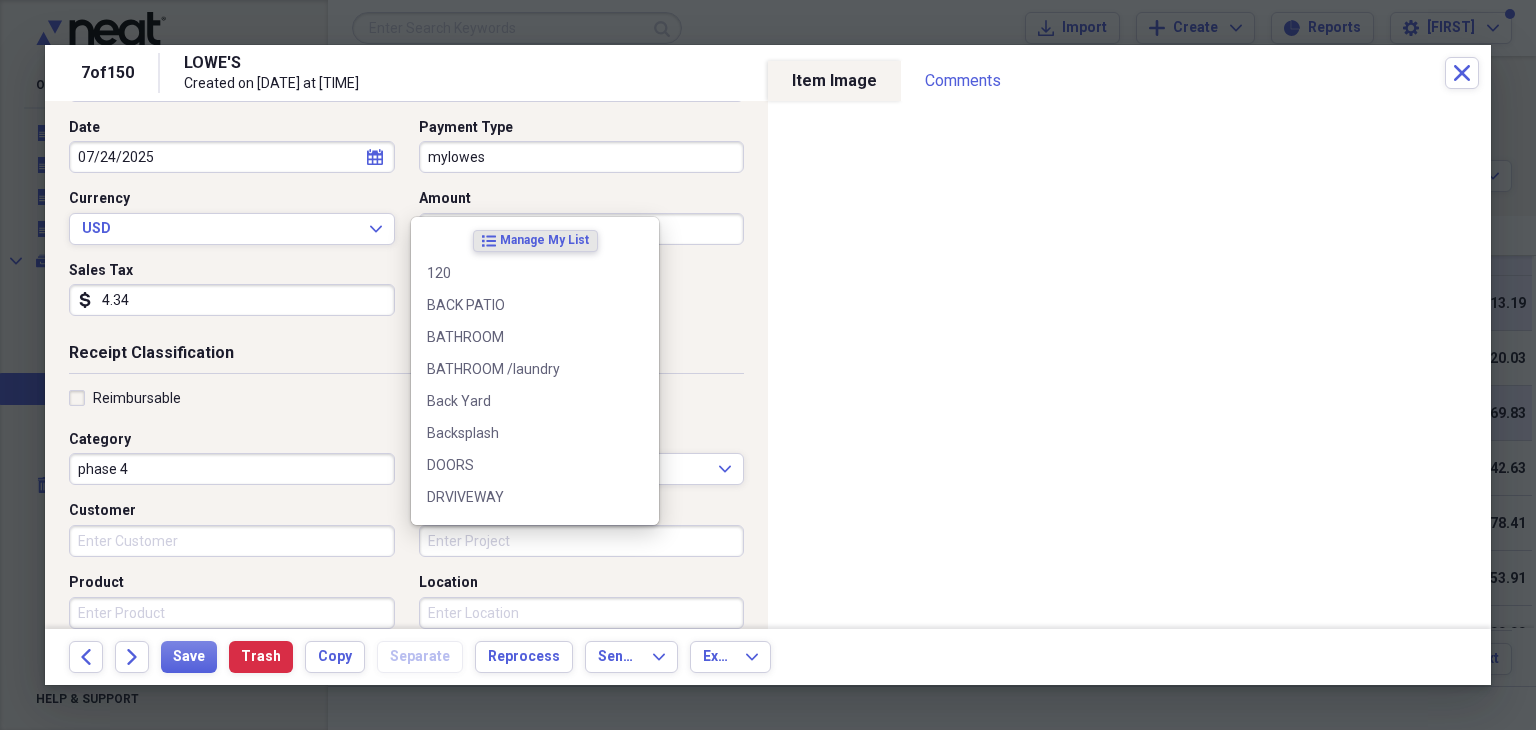 click on "Project" at bounding box center (582, 541) 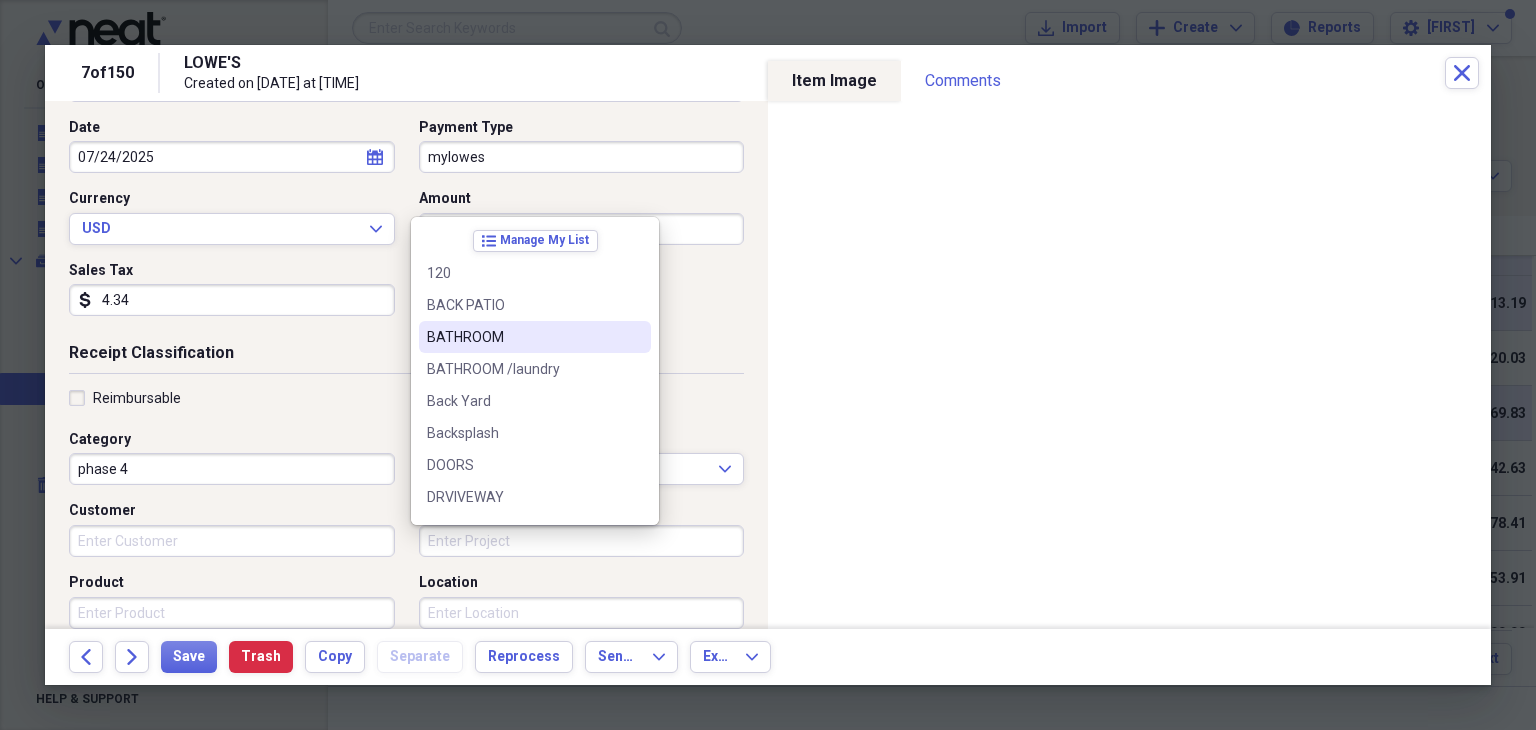click on "BATHROOM" at bounding box center (523, 337) 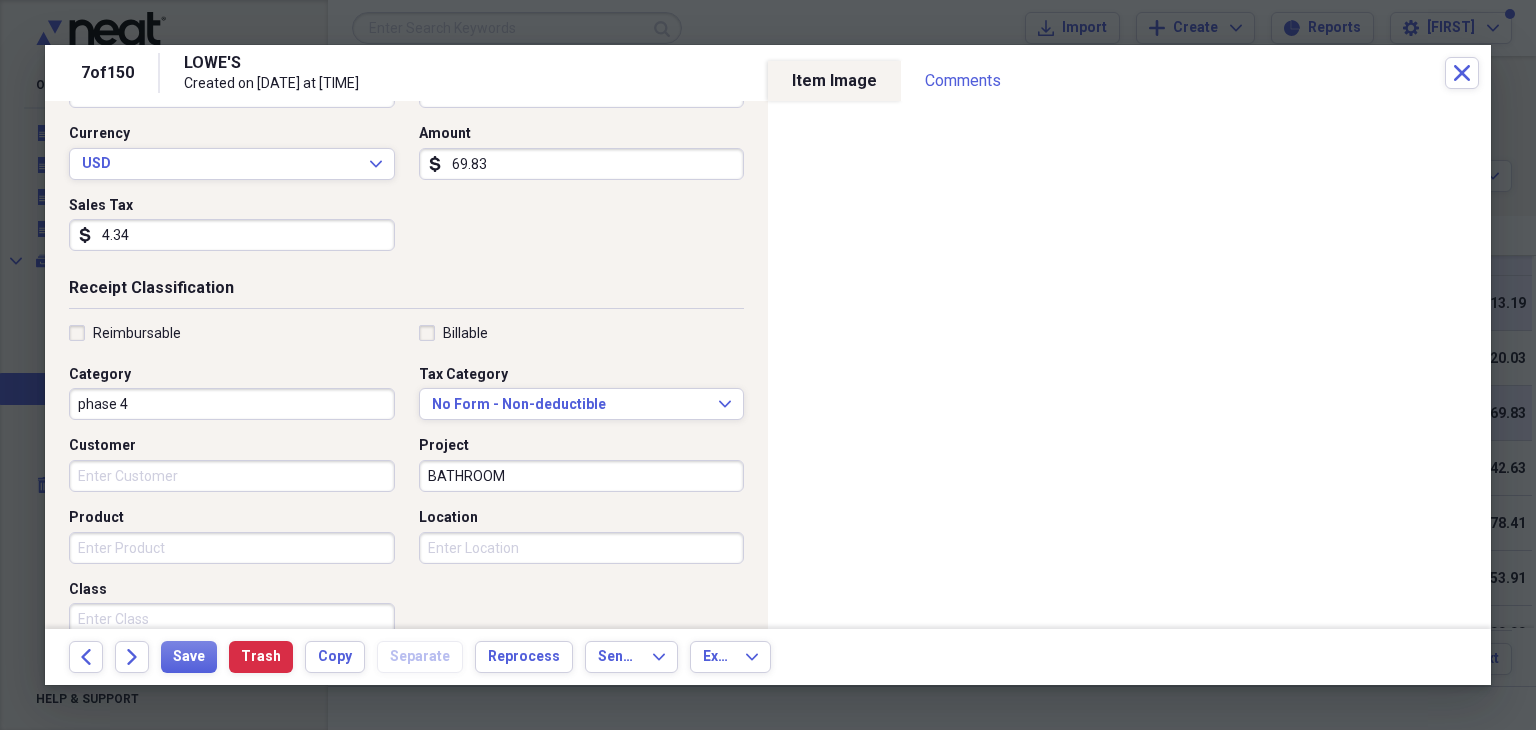 scroll, scrollTop: 300, scrollLeft: 0, axis: vertical 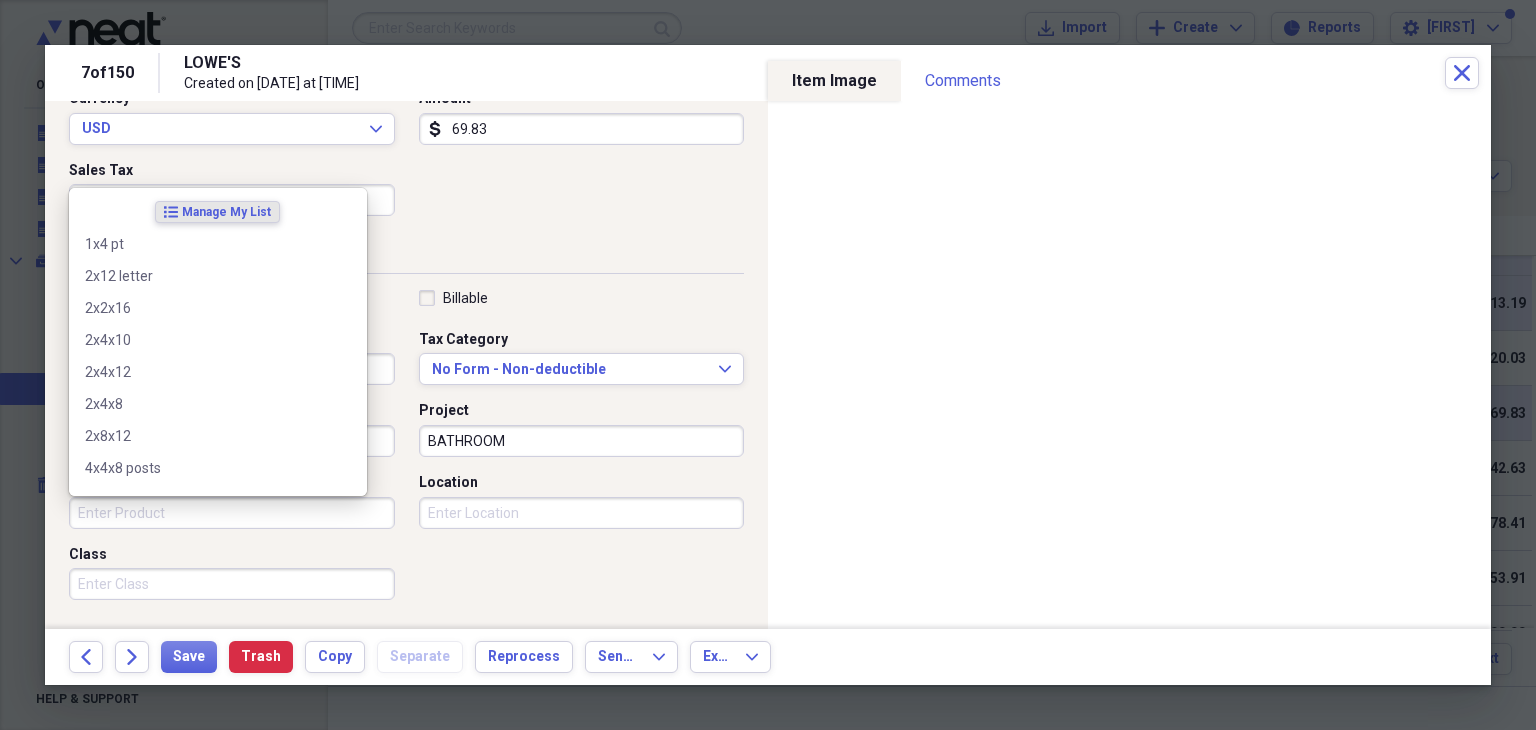 click on "Product" at bounding box center (232, 513) 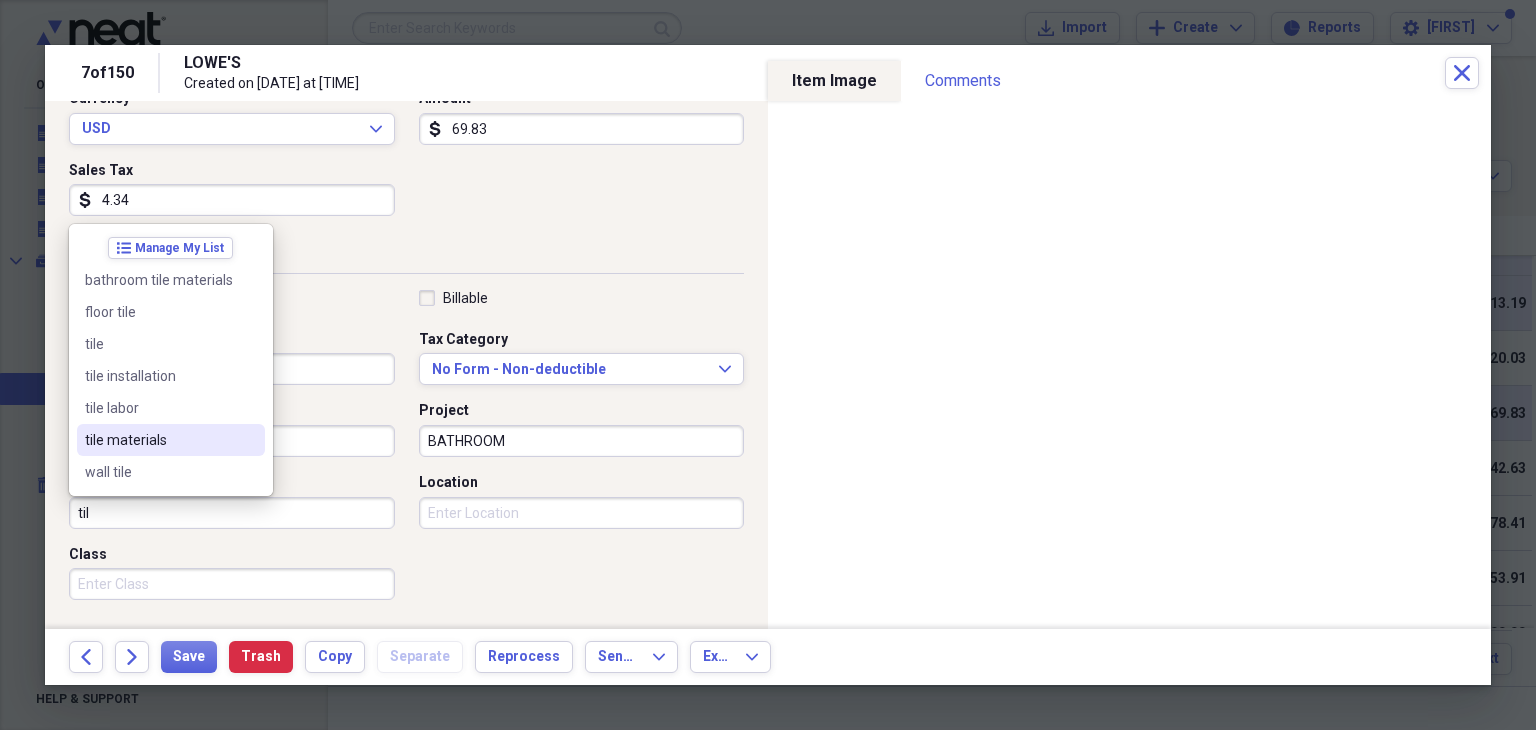 click on "tile materials" at bounding box center (159, 440) 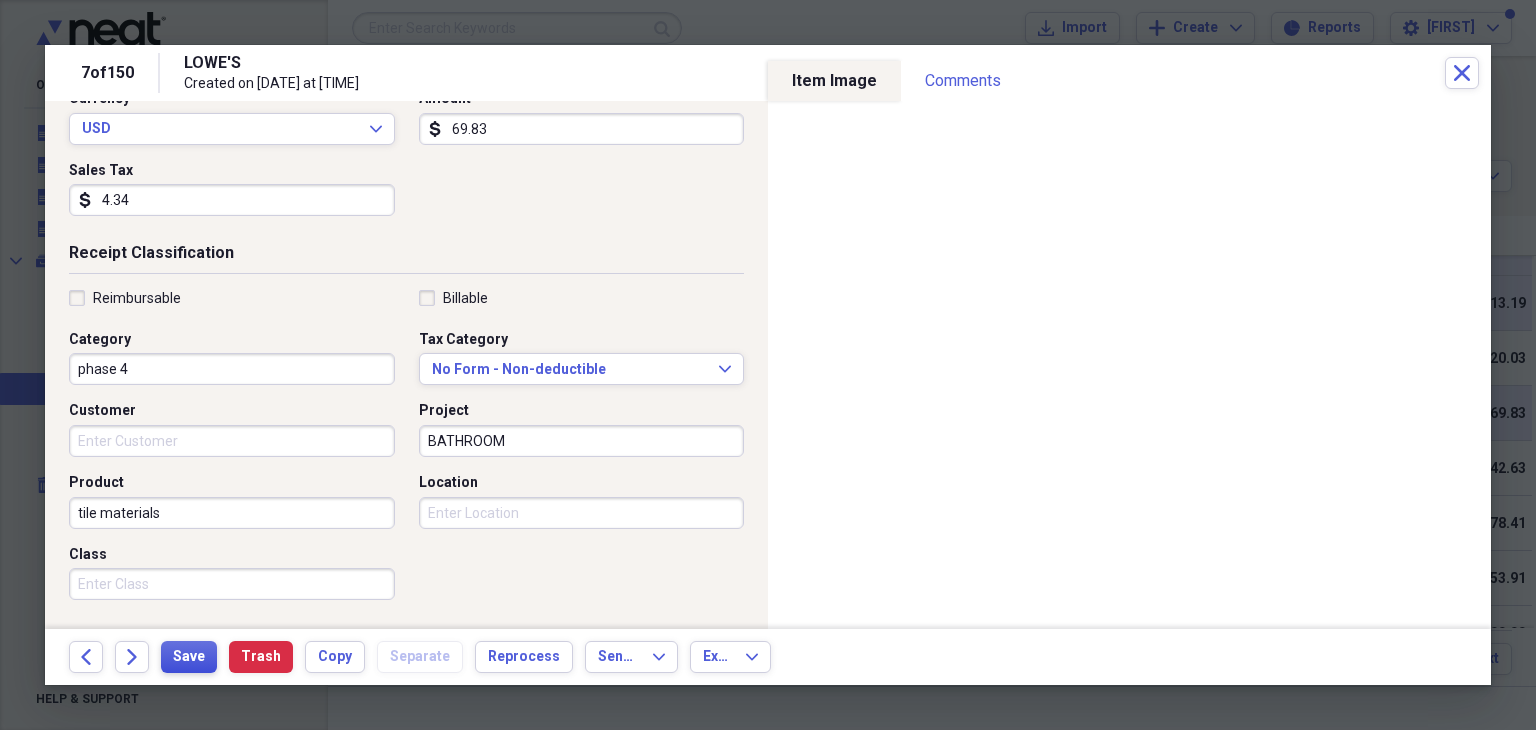 click on "Save" at bounding box center (189, 657) 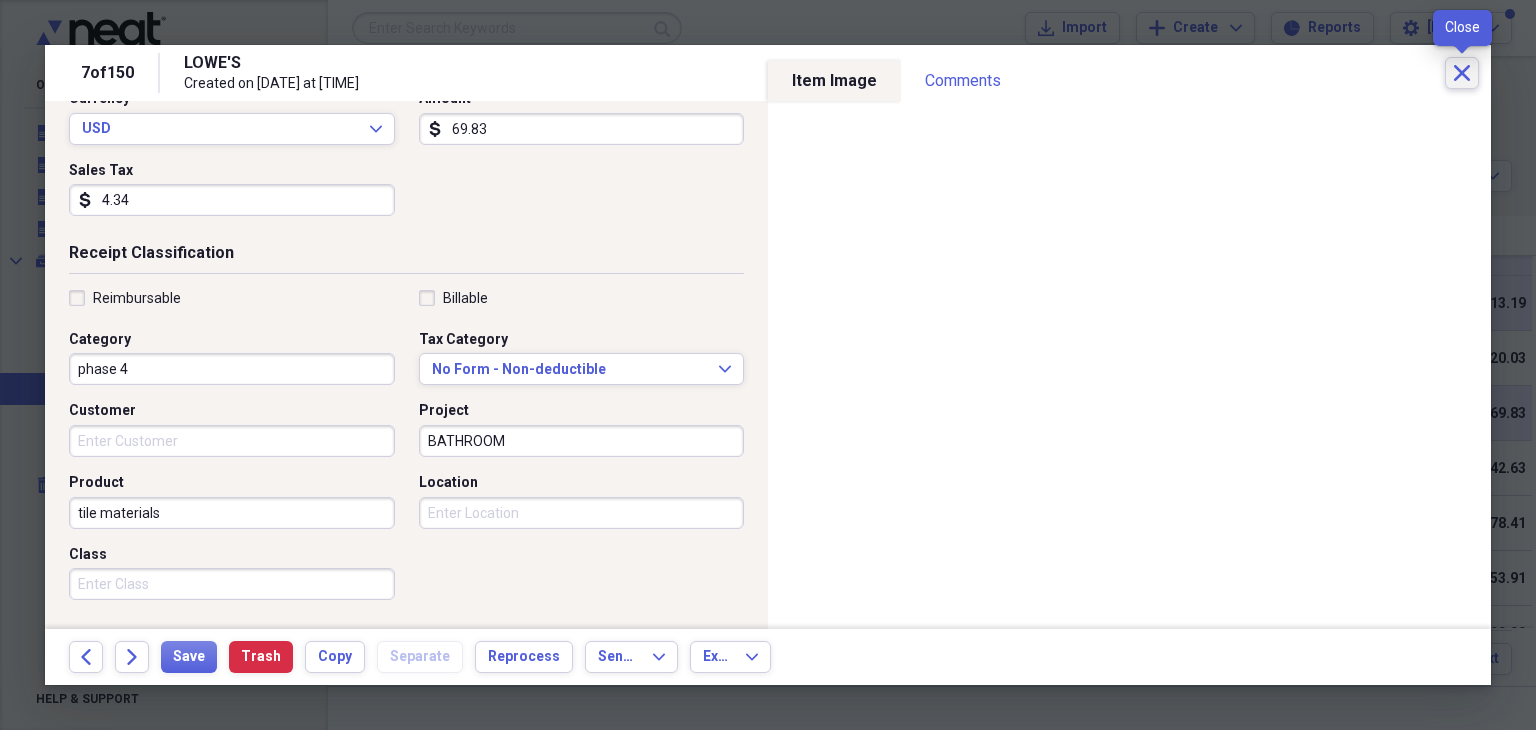click 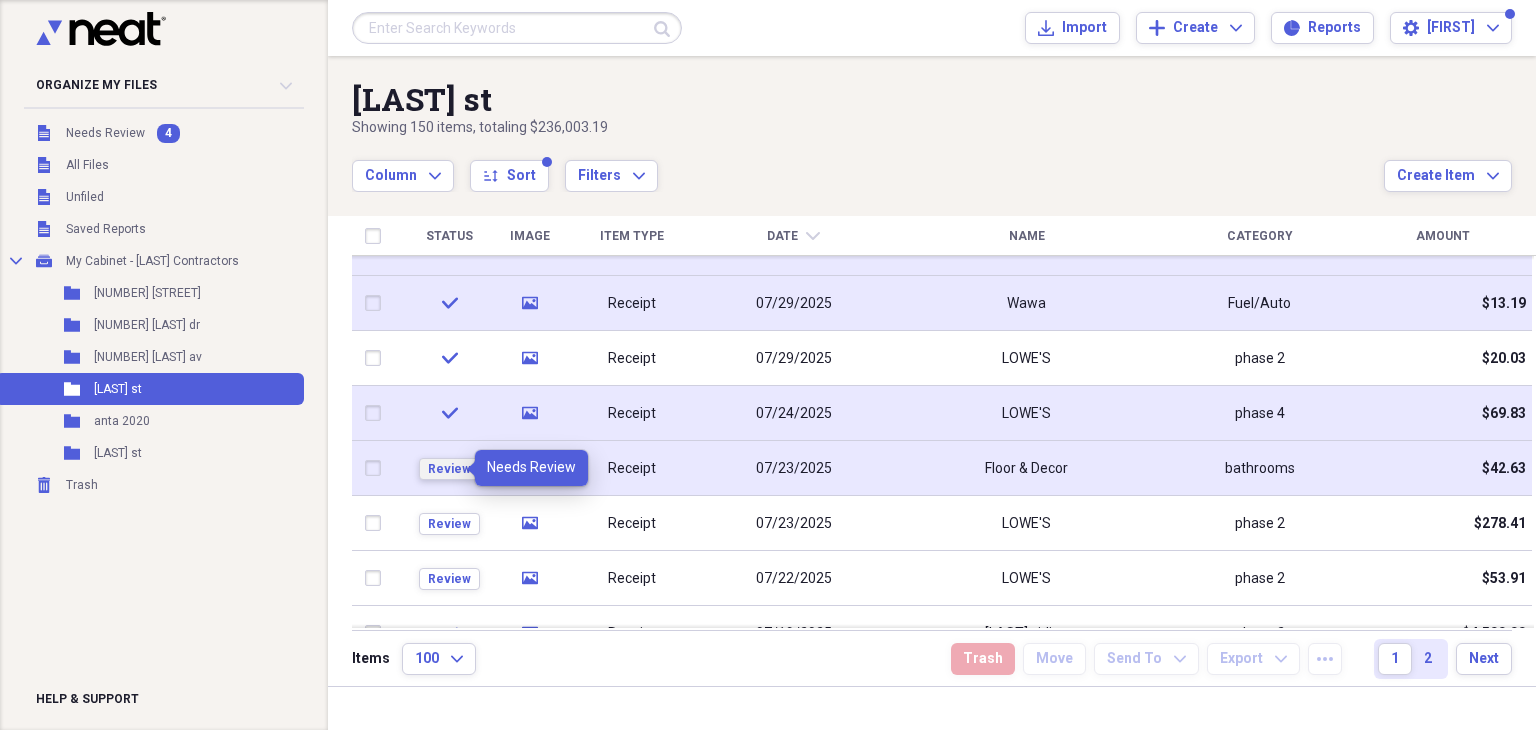 click on "Review" at bounding box center (449, 469) 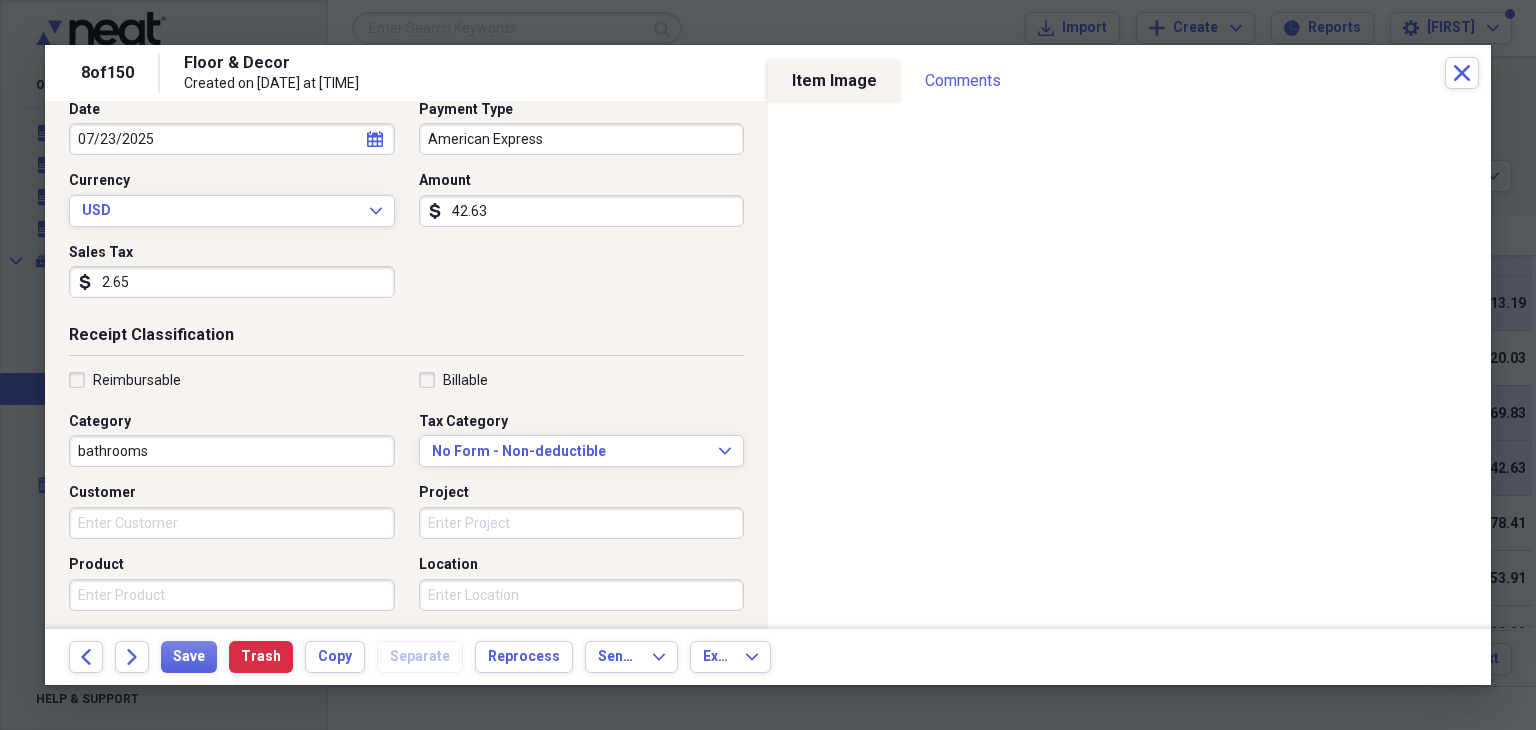 scroll, scrollTop: 300, scrollLeft: 0, axis: vertical 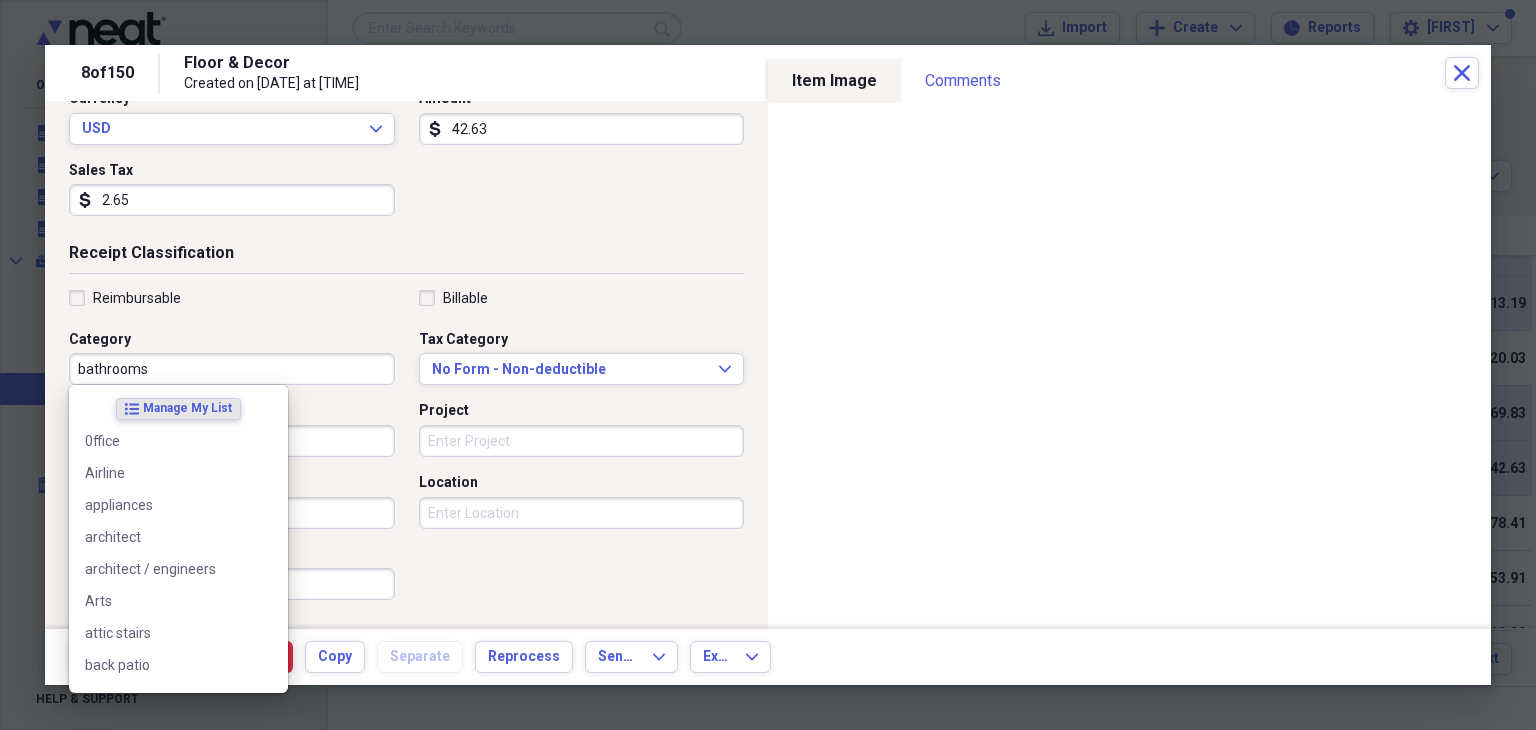 click on "bathrooms" at bounding box center [232, 369] 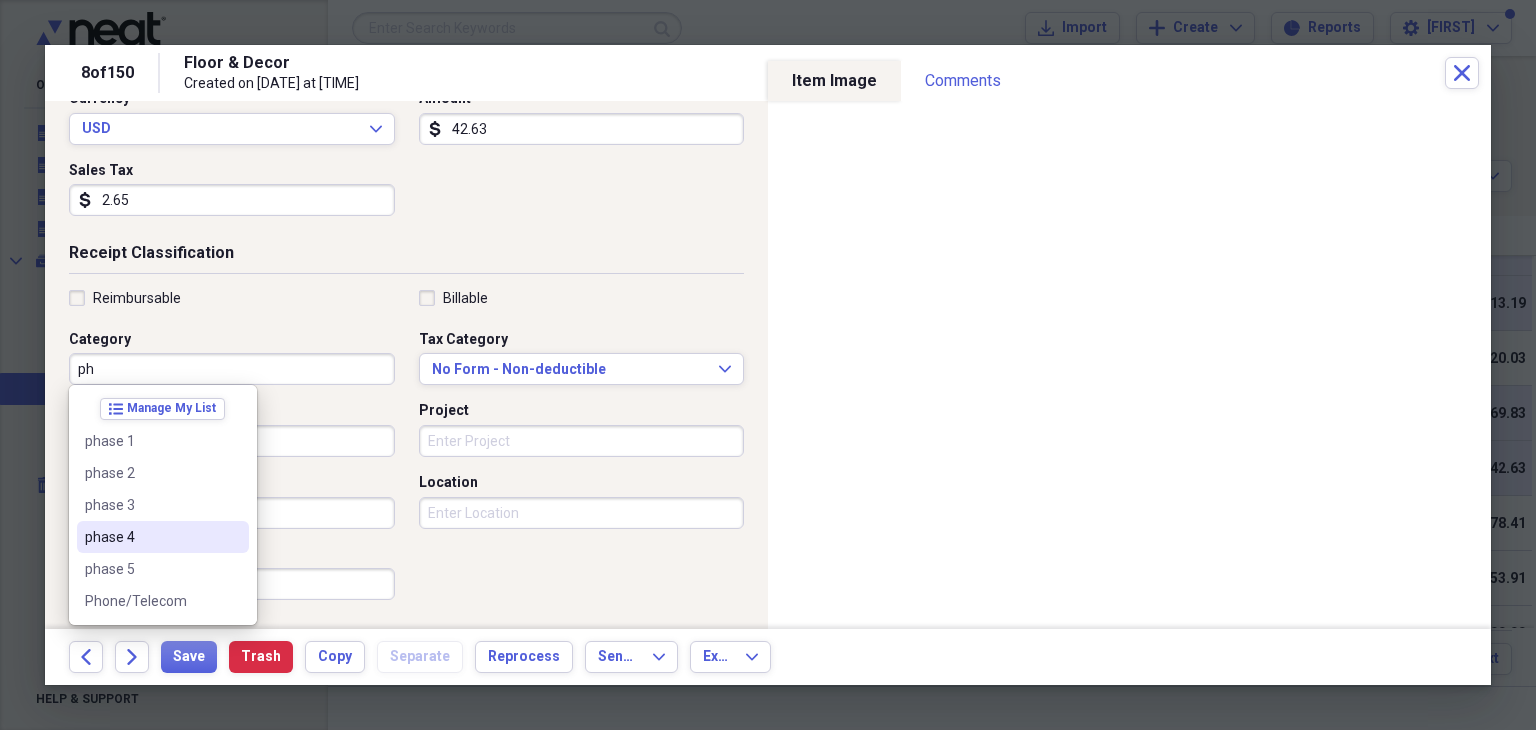 click on "phase 4" at bounding box center [163, 537] 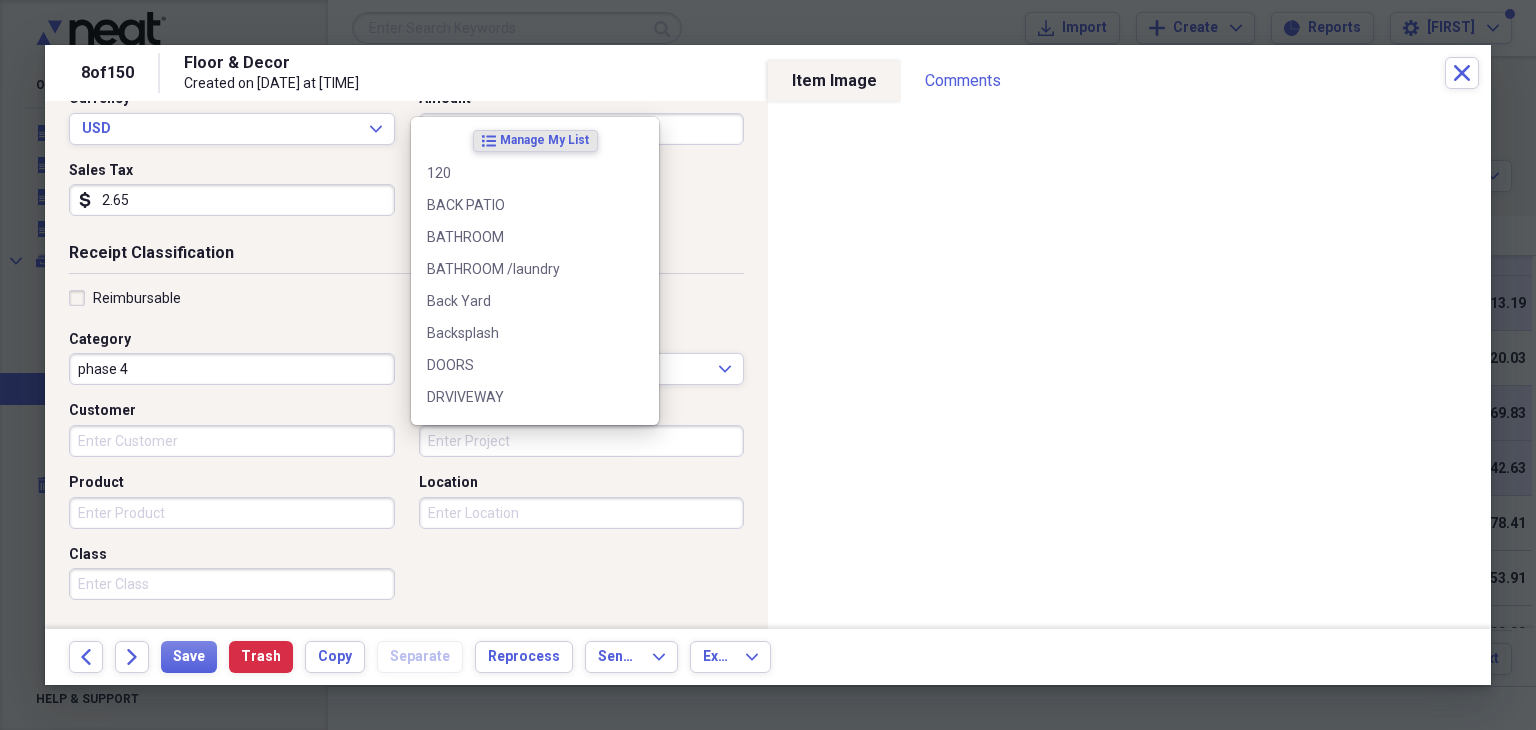 click on "Project" at bounding box center (582, 441) 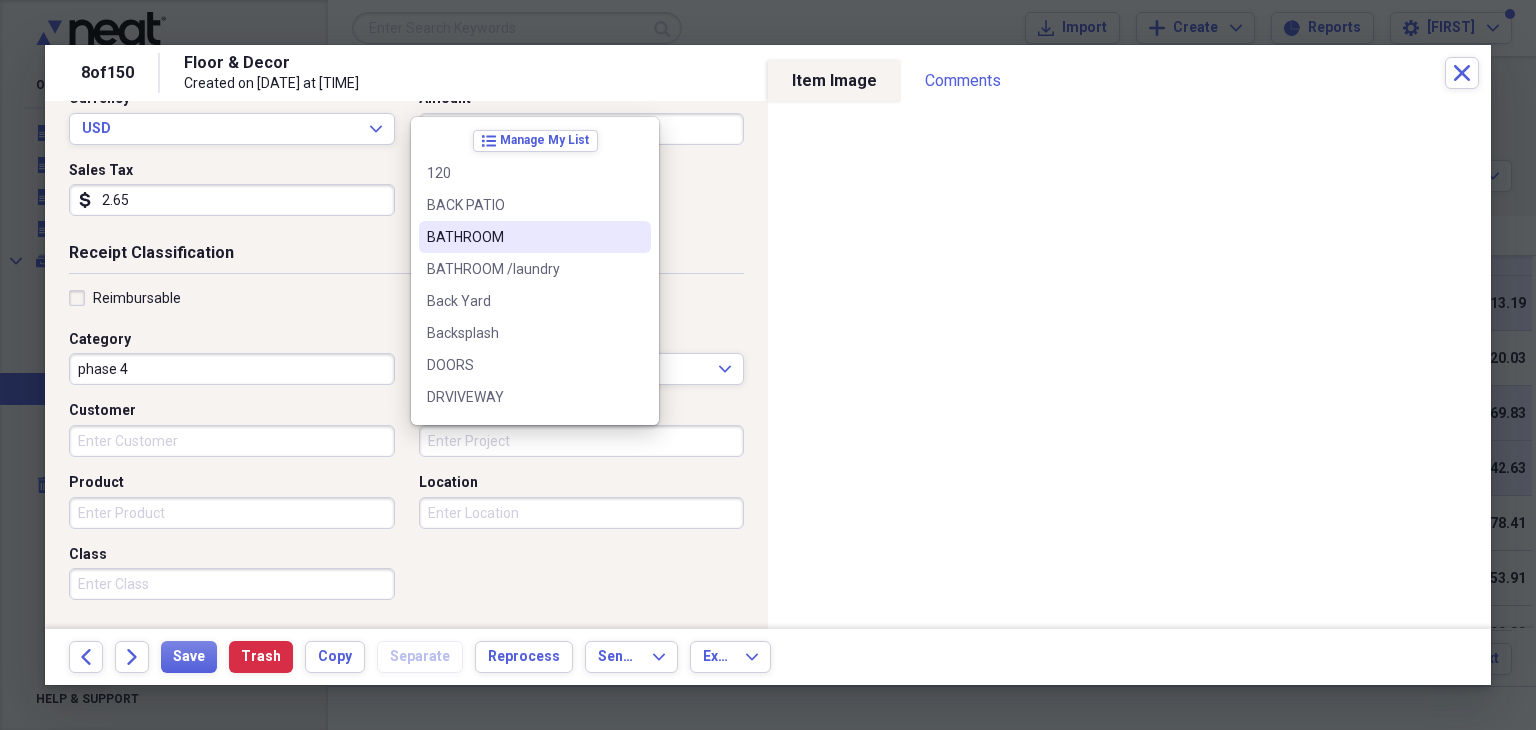 click on "BATHROOM" at bounding box center (523, 237) 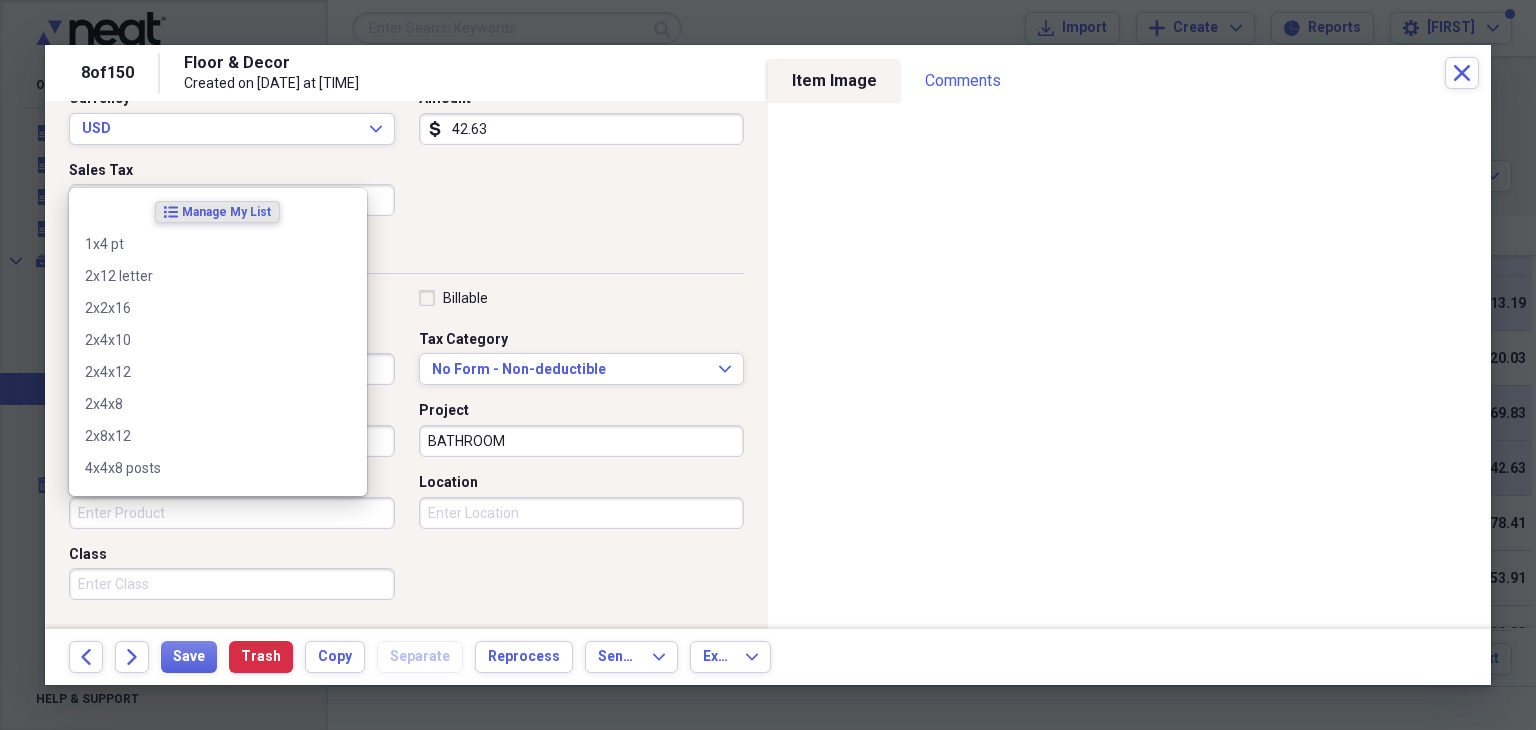 click on "Product" at bounding box center [232, 513] 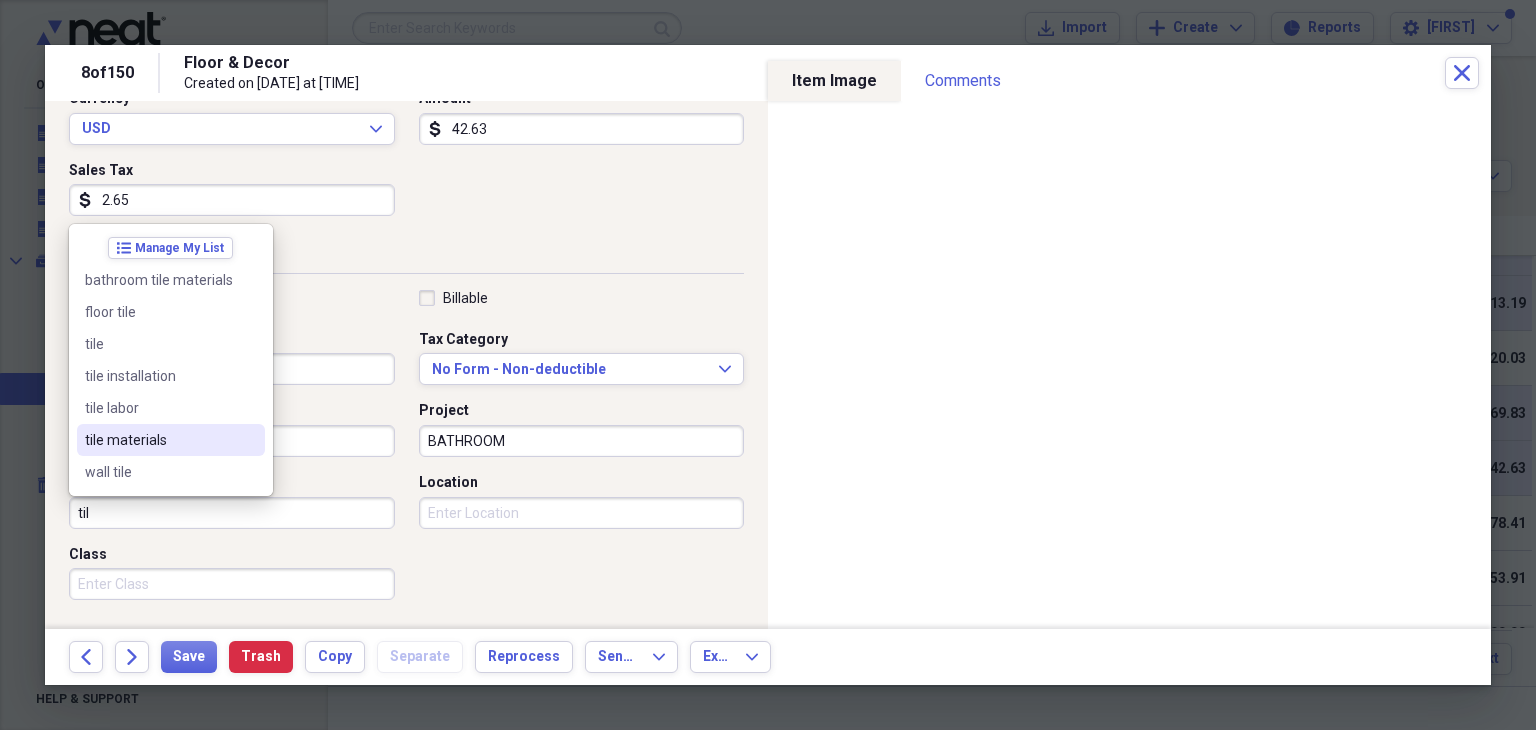 click on "tile materials" at bounding box center [159, 440] 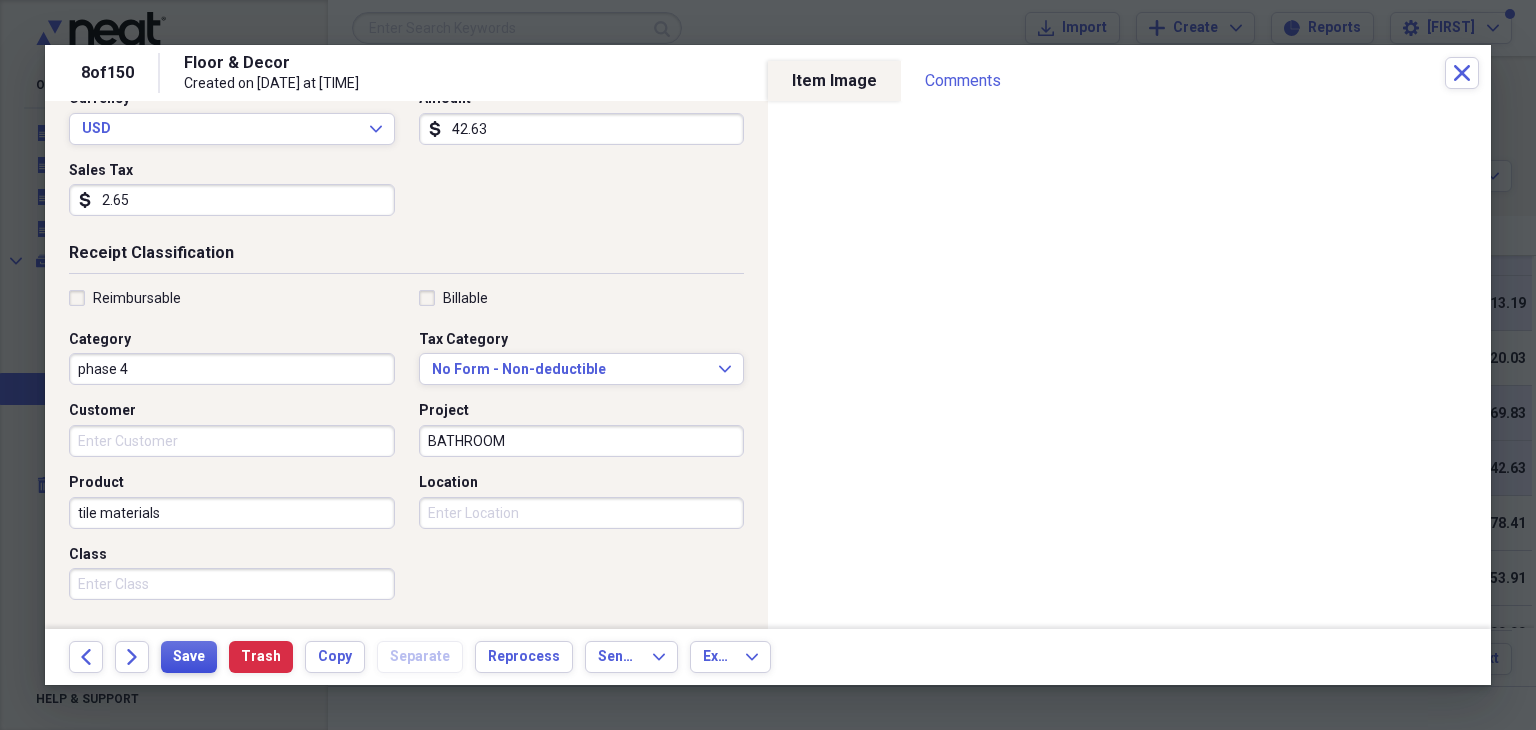click on "Save" at bounding box center [189, 657] 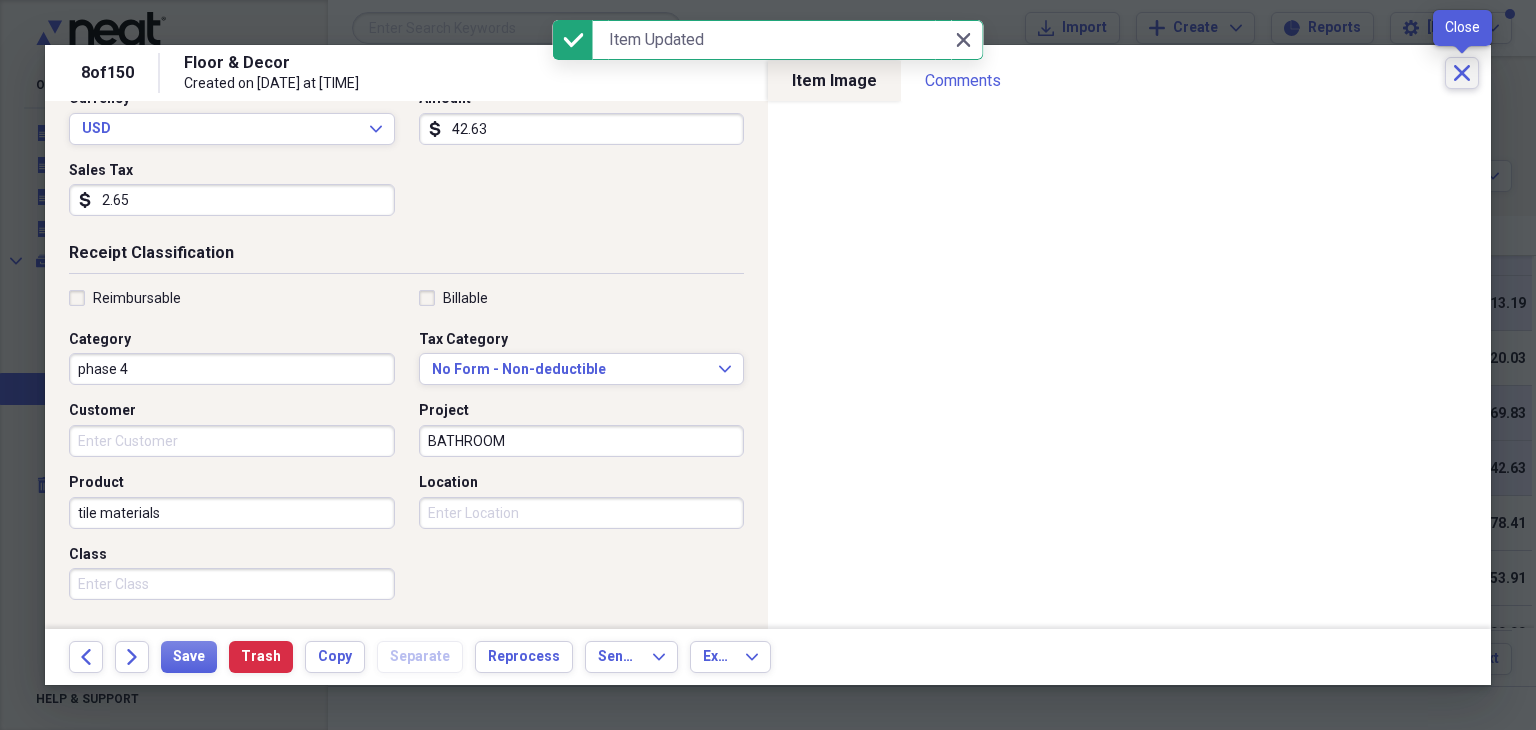 click 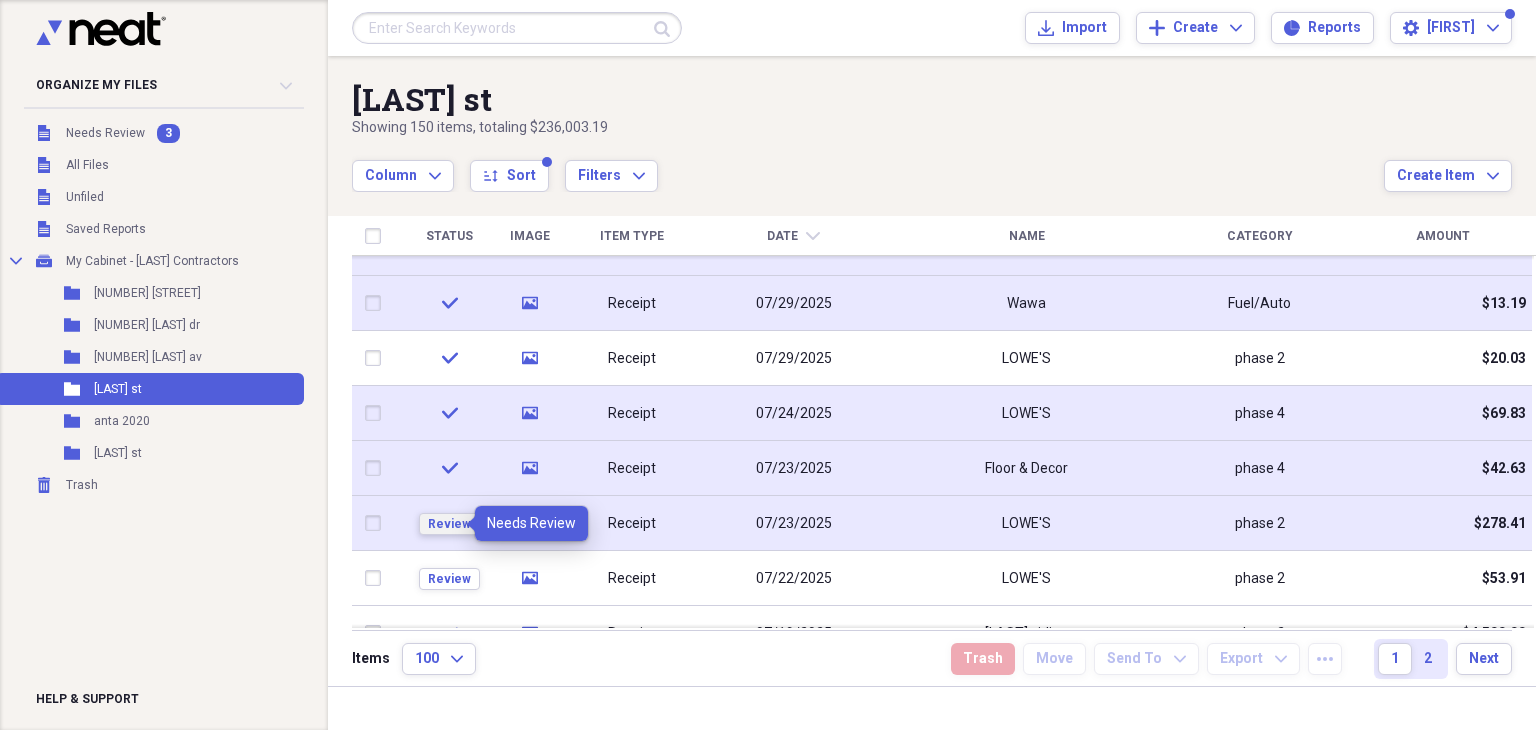 click on "Review" at bounding box center [449, 524] 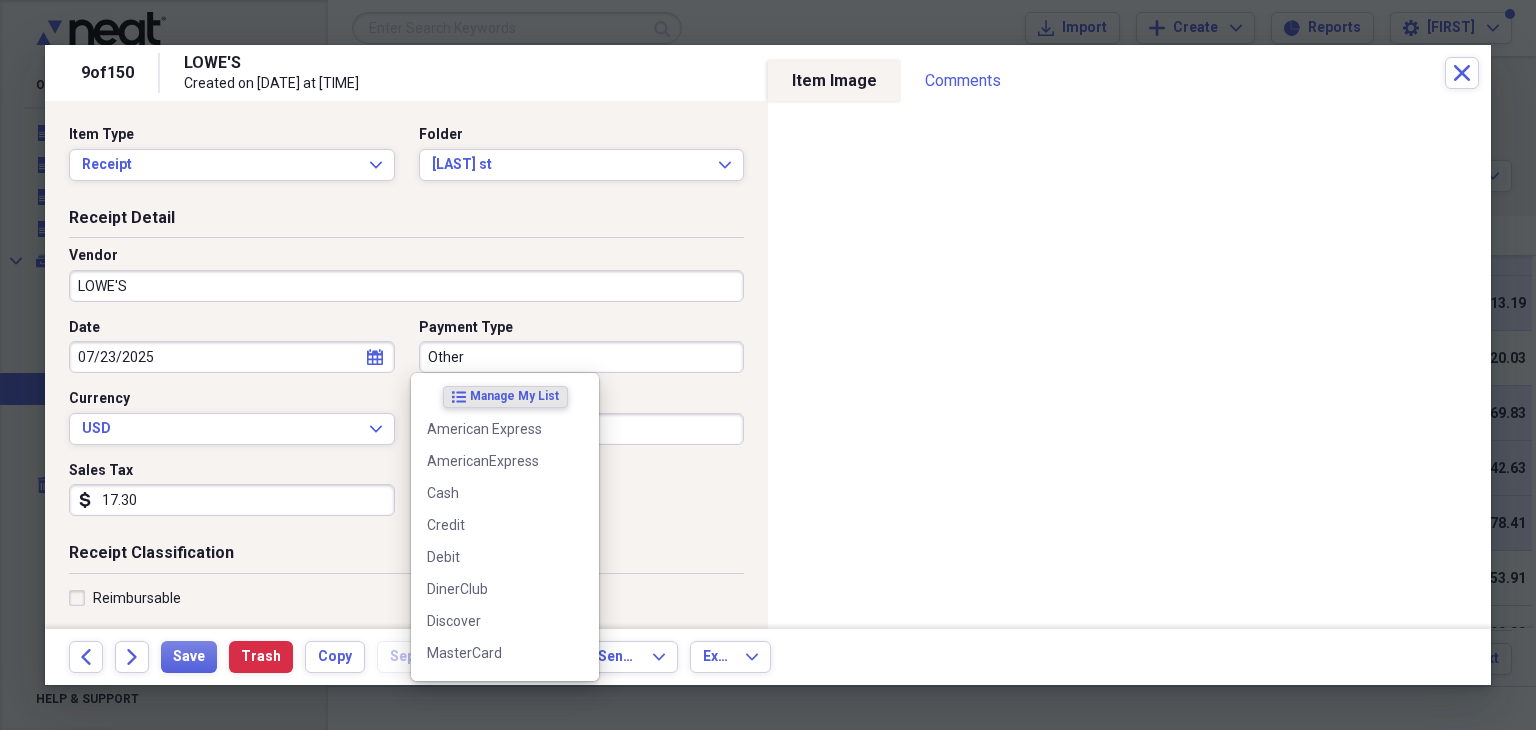 click on "Other" at bounding box center (582, 357) 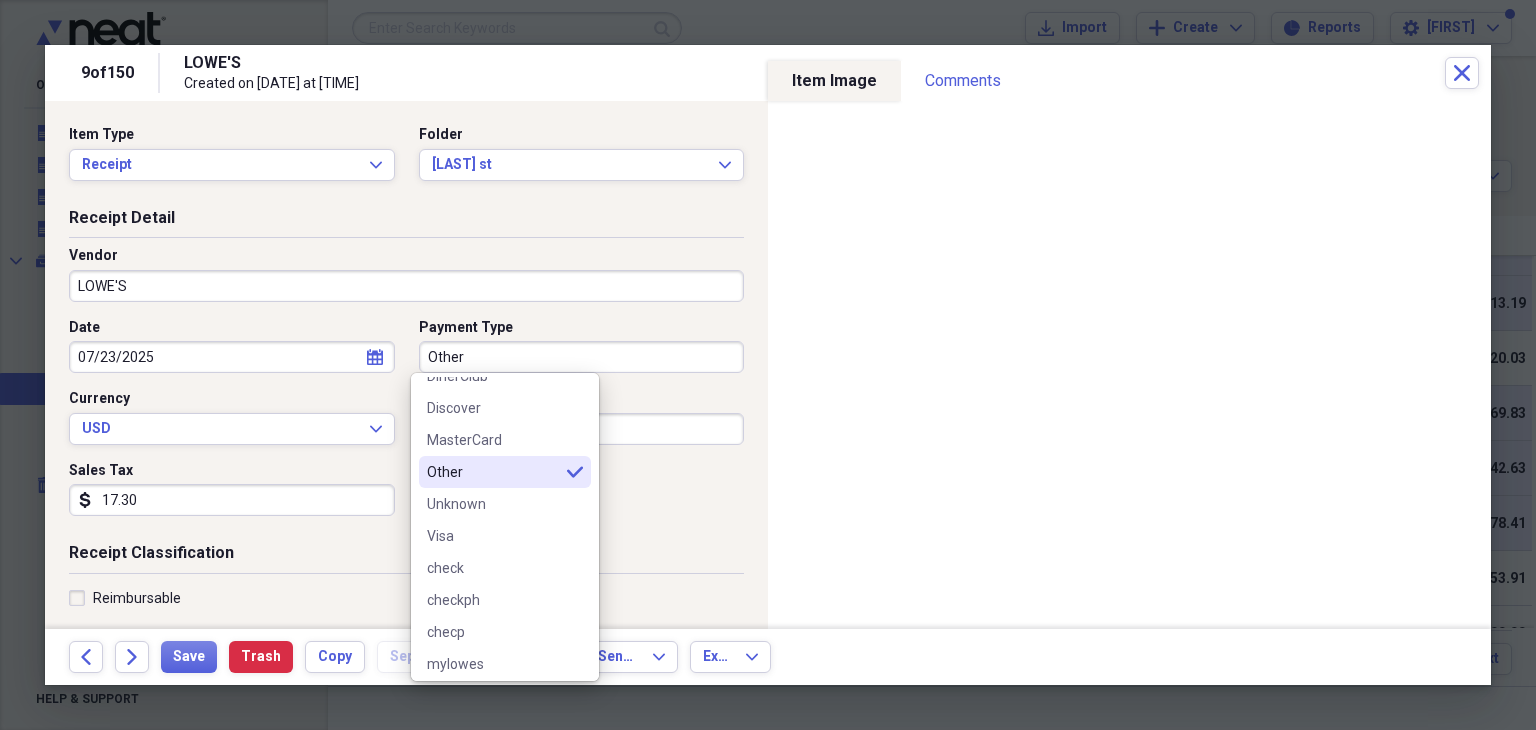 scroll, scrollTop: 220, scrollLeft: 0, axis: vertical 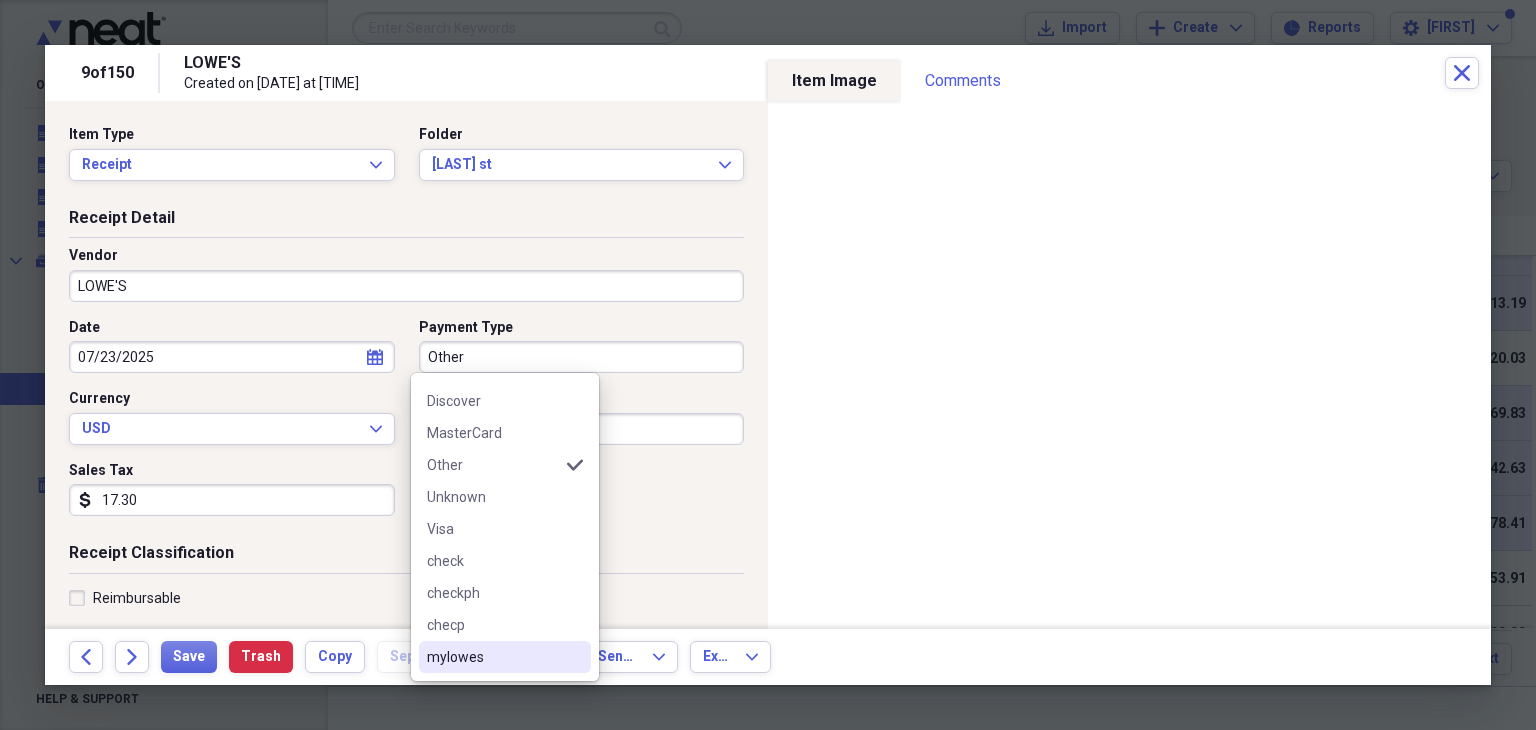 click on "mylowes" at bounding box center [493, 657] 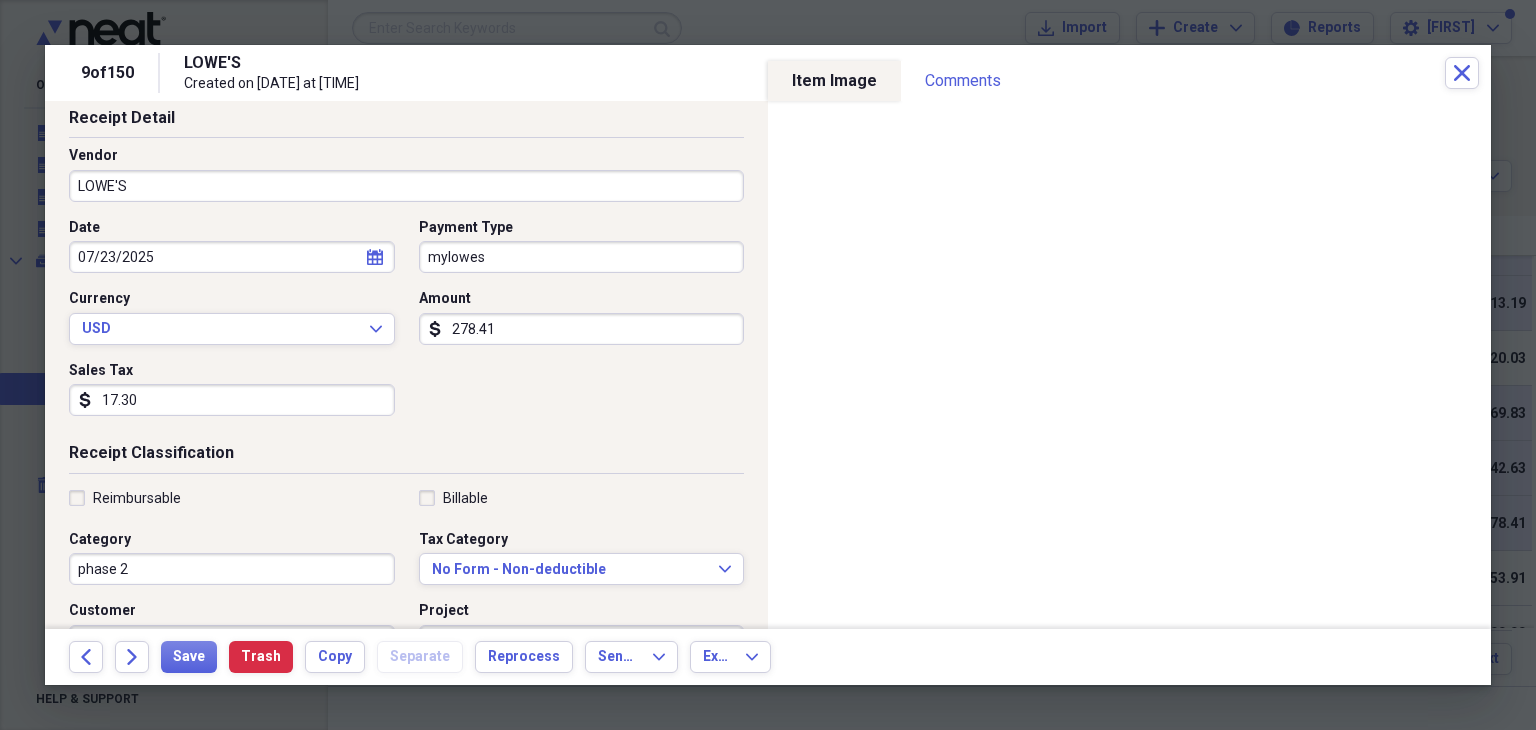 scroll, scrollTop: 200, scrollLeft: 0, axis: vertical 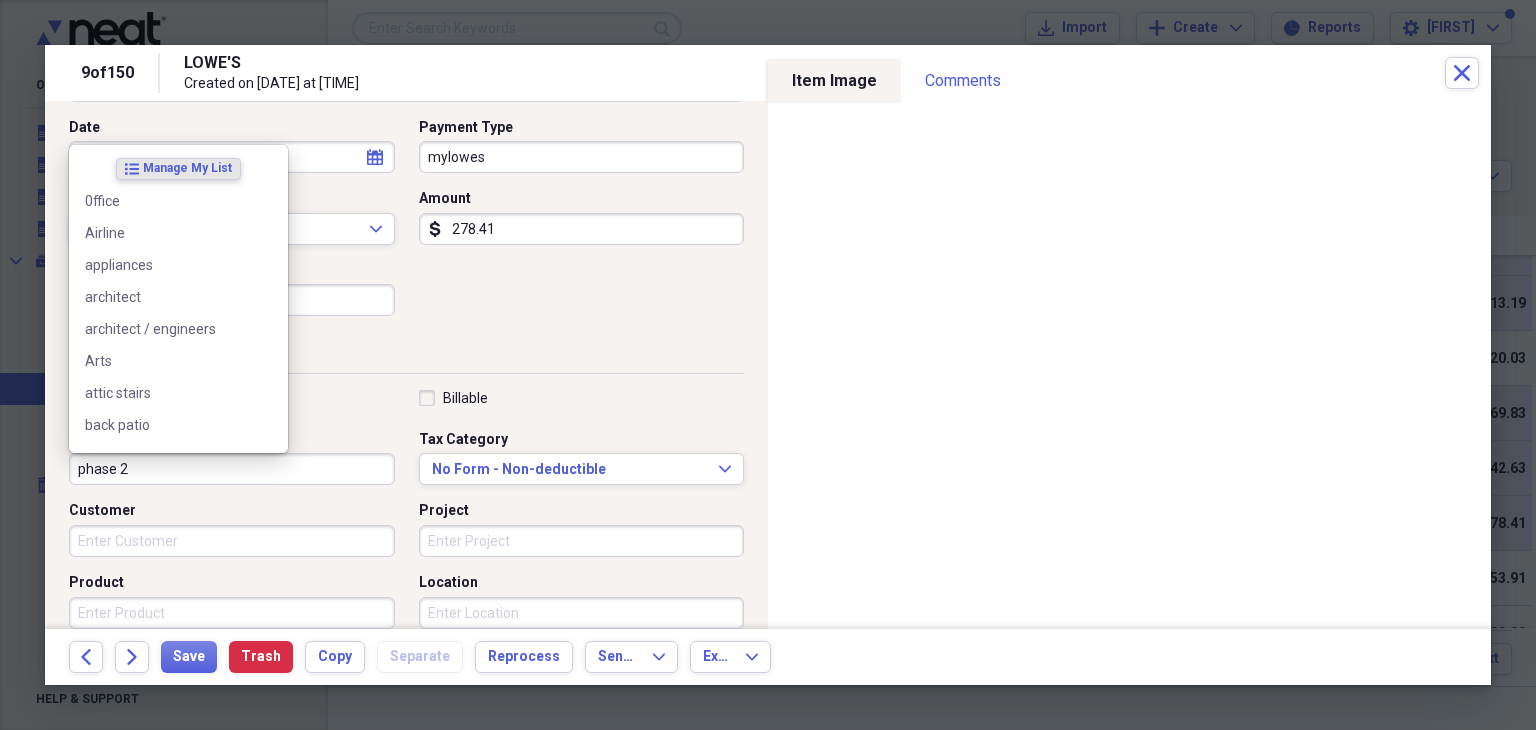 click on "phase 2" at bounding box center [232, 469] 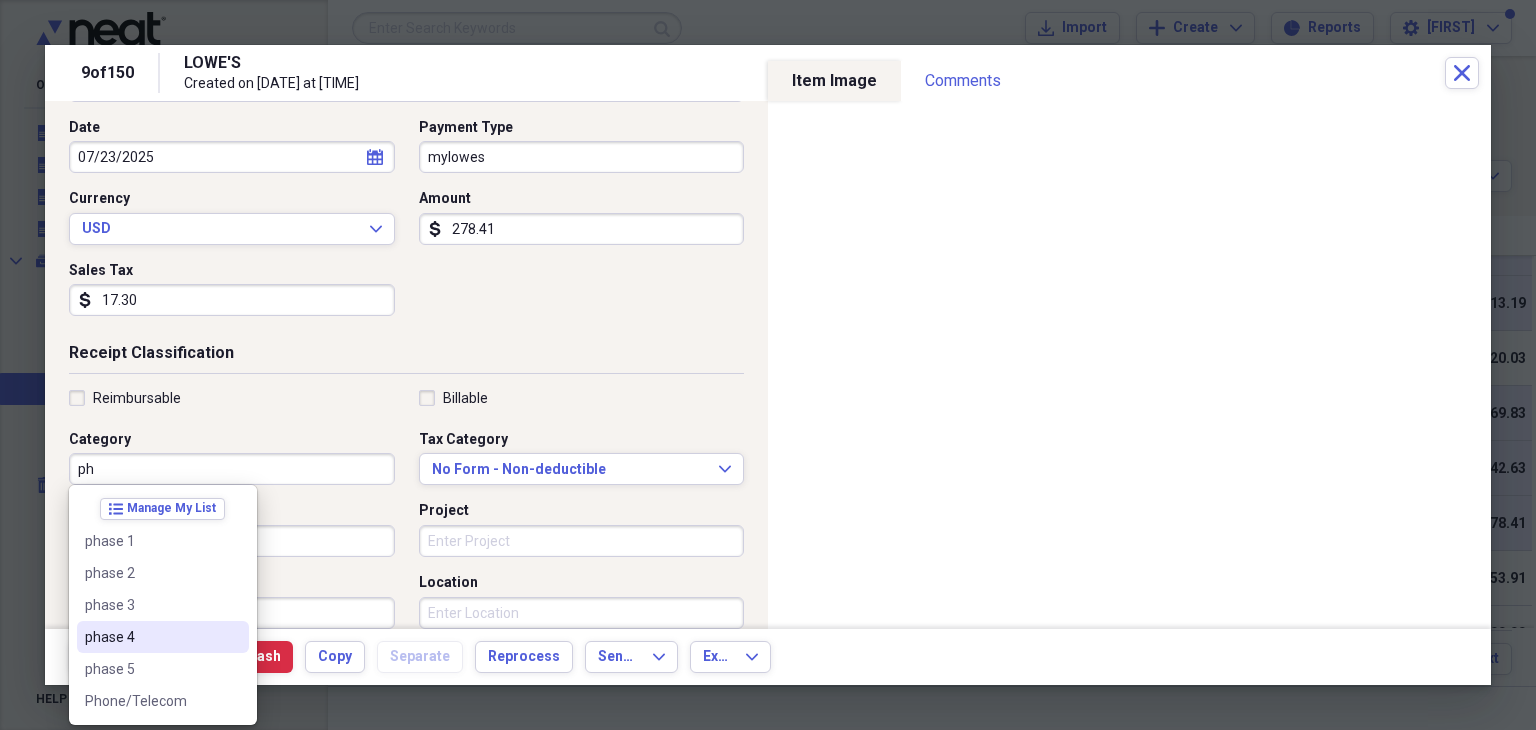 click on "phase 4" at bounding box center [151, 637] 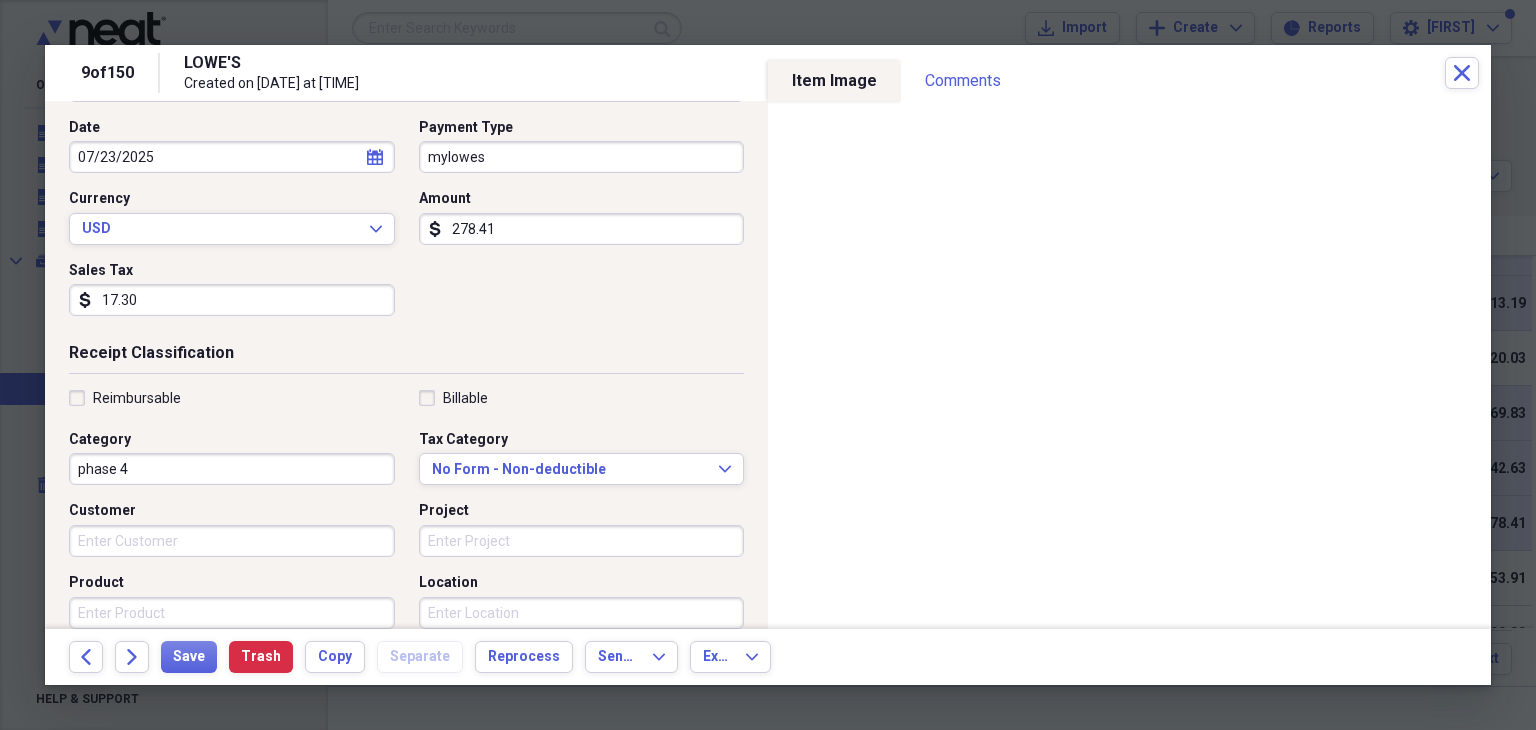 click on "Project" at bounding box center [582, 541] 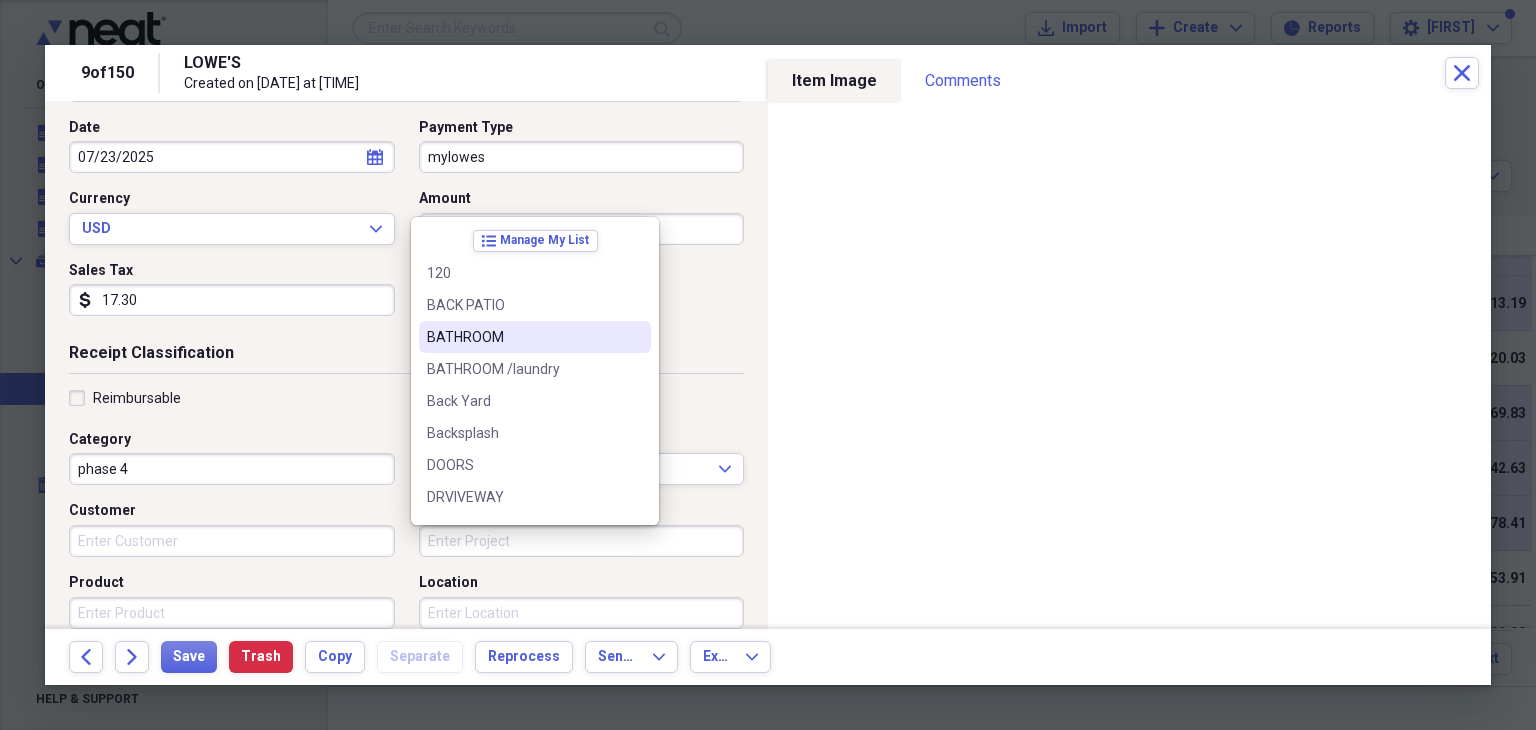 click on "BATHROOM" at bounding box center (523, 337) 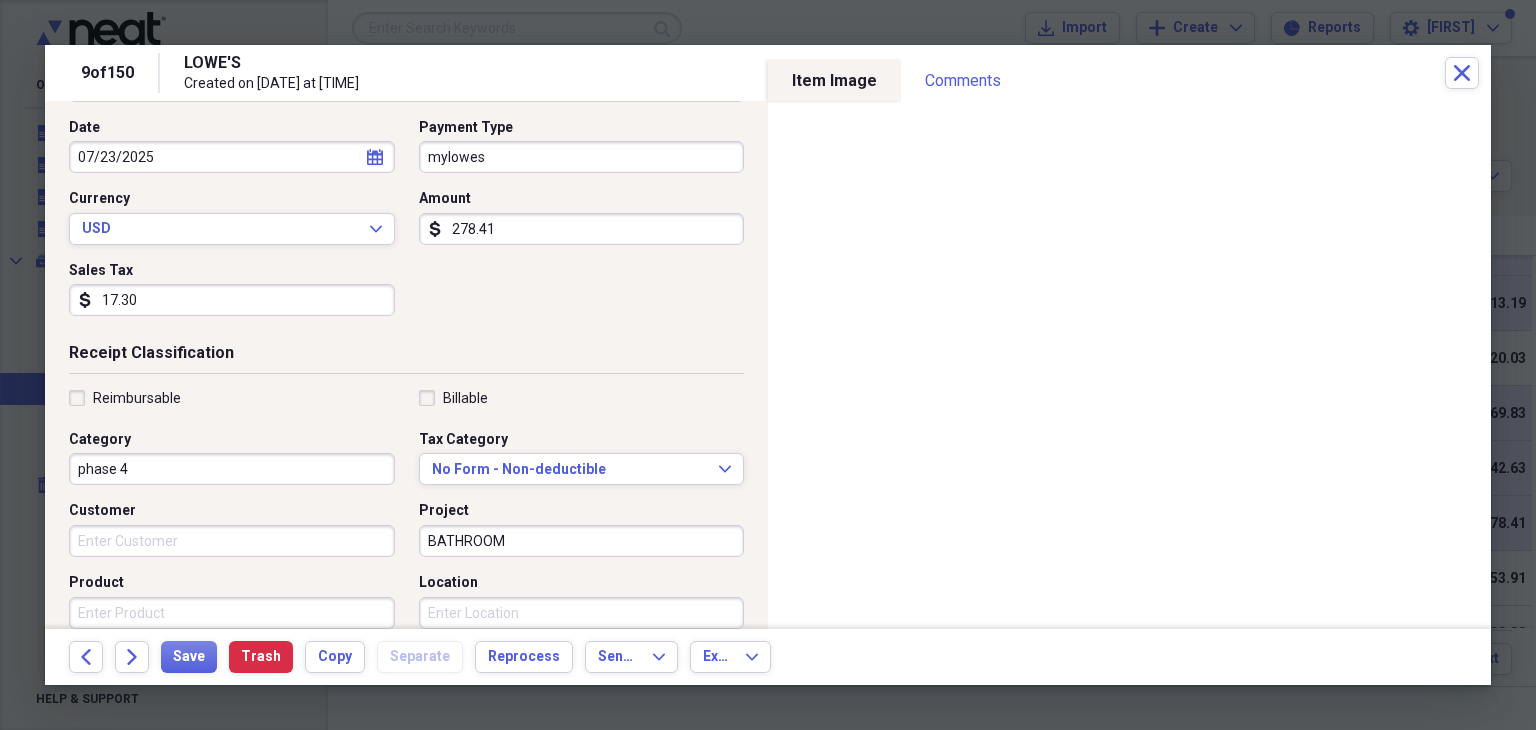 click on "Product" at bounding box center (232, 613) 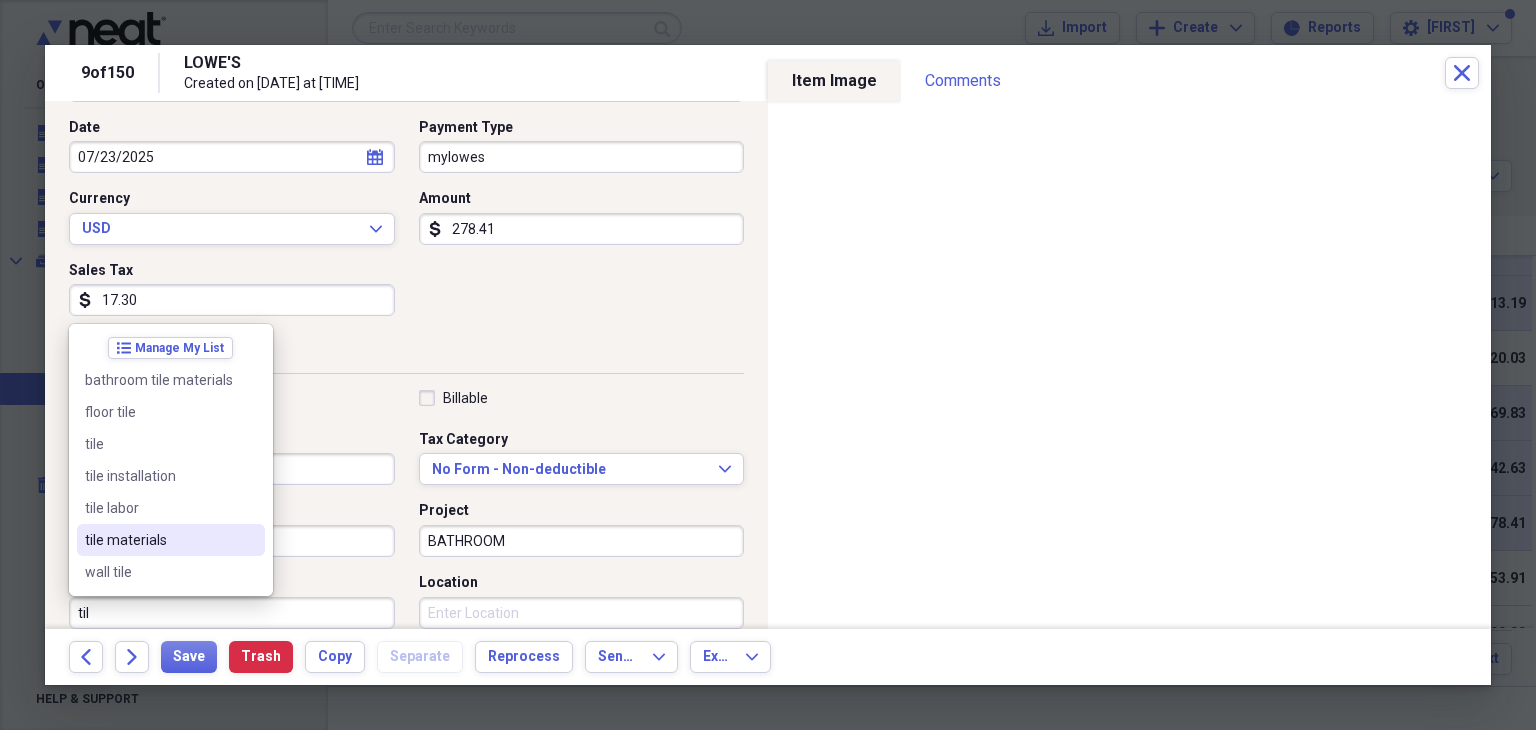 click on "tile materials" at bounding box center (159, 540) 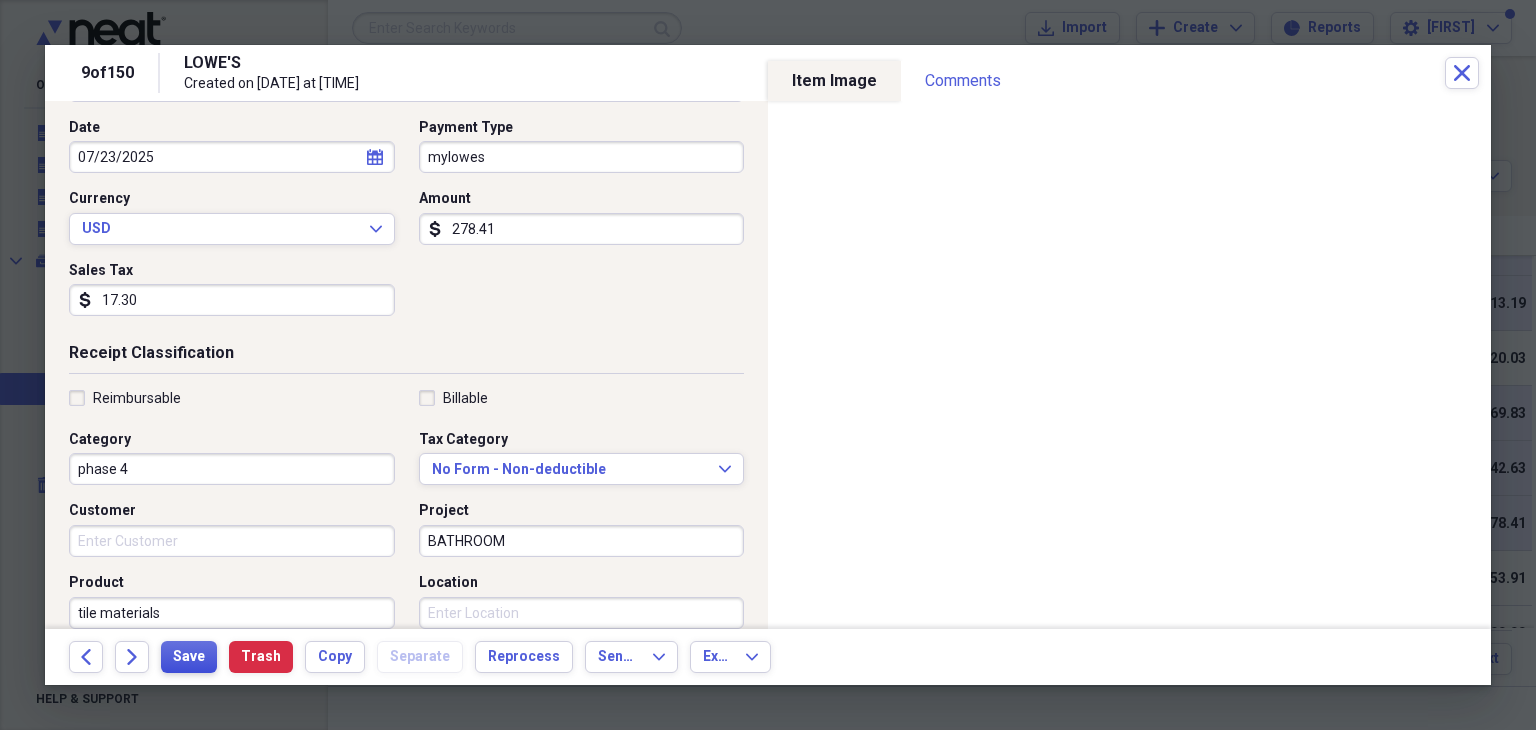click on "Save" at bounding box center [189, 657] 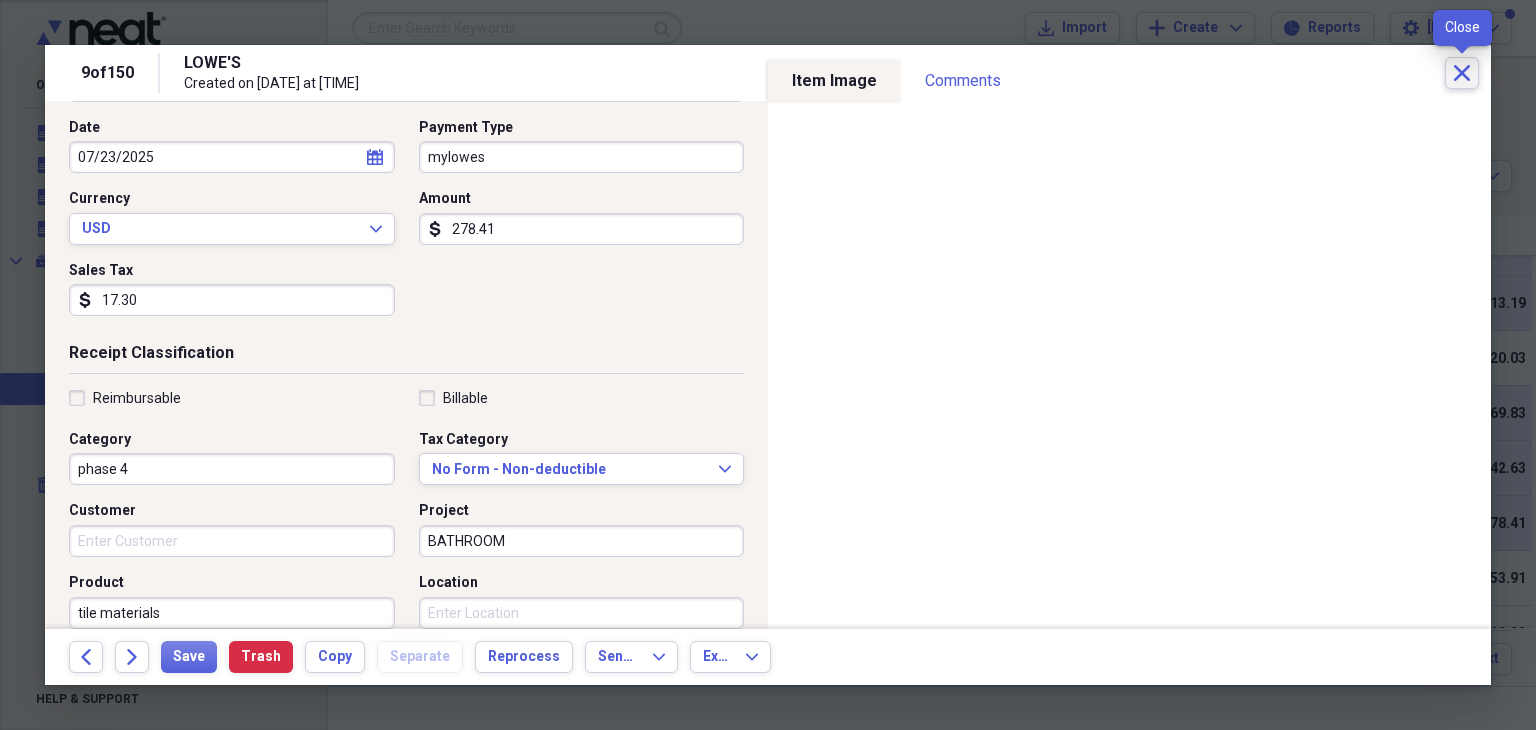click 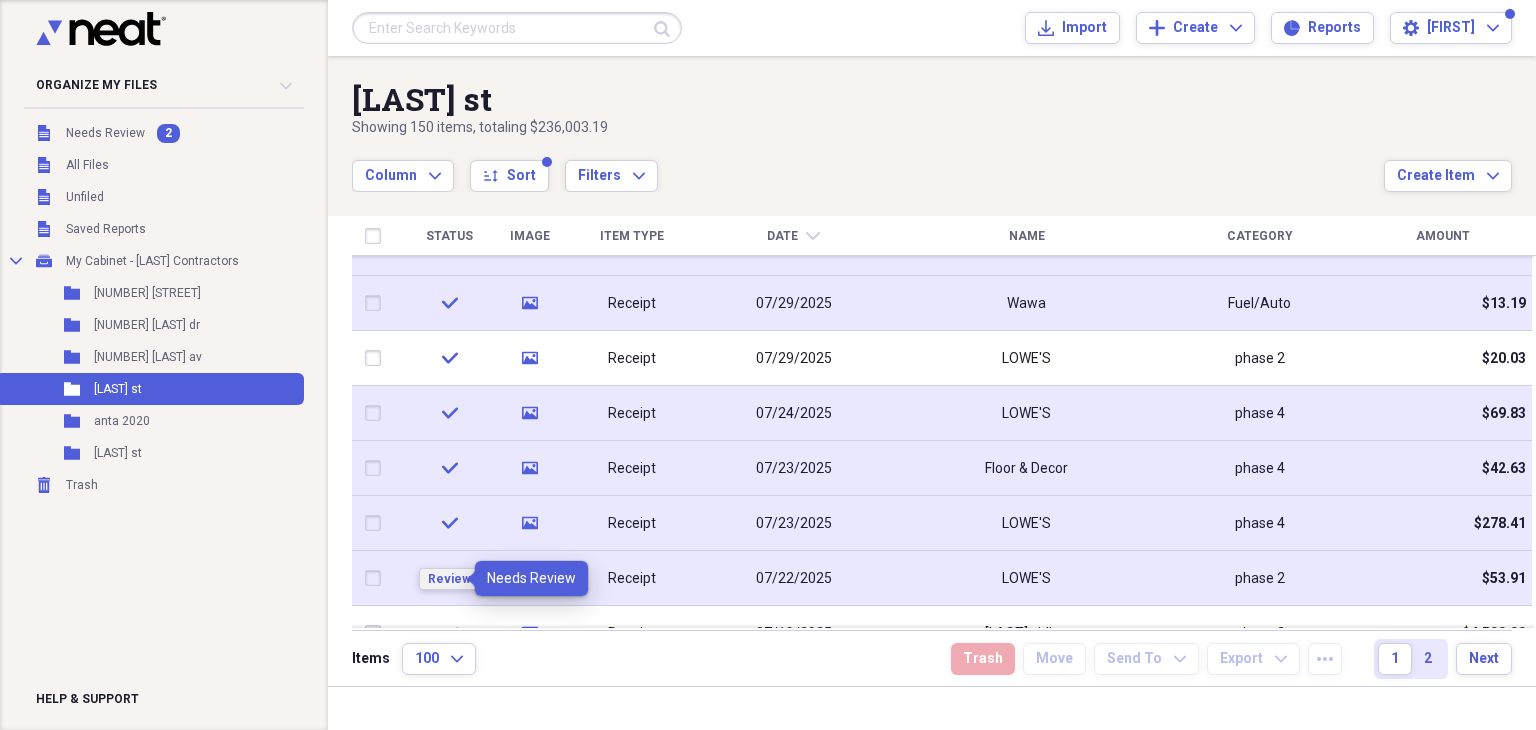 click on "Review" at bounding box center [449, 579] 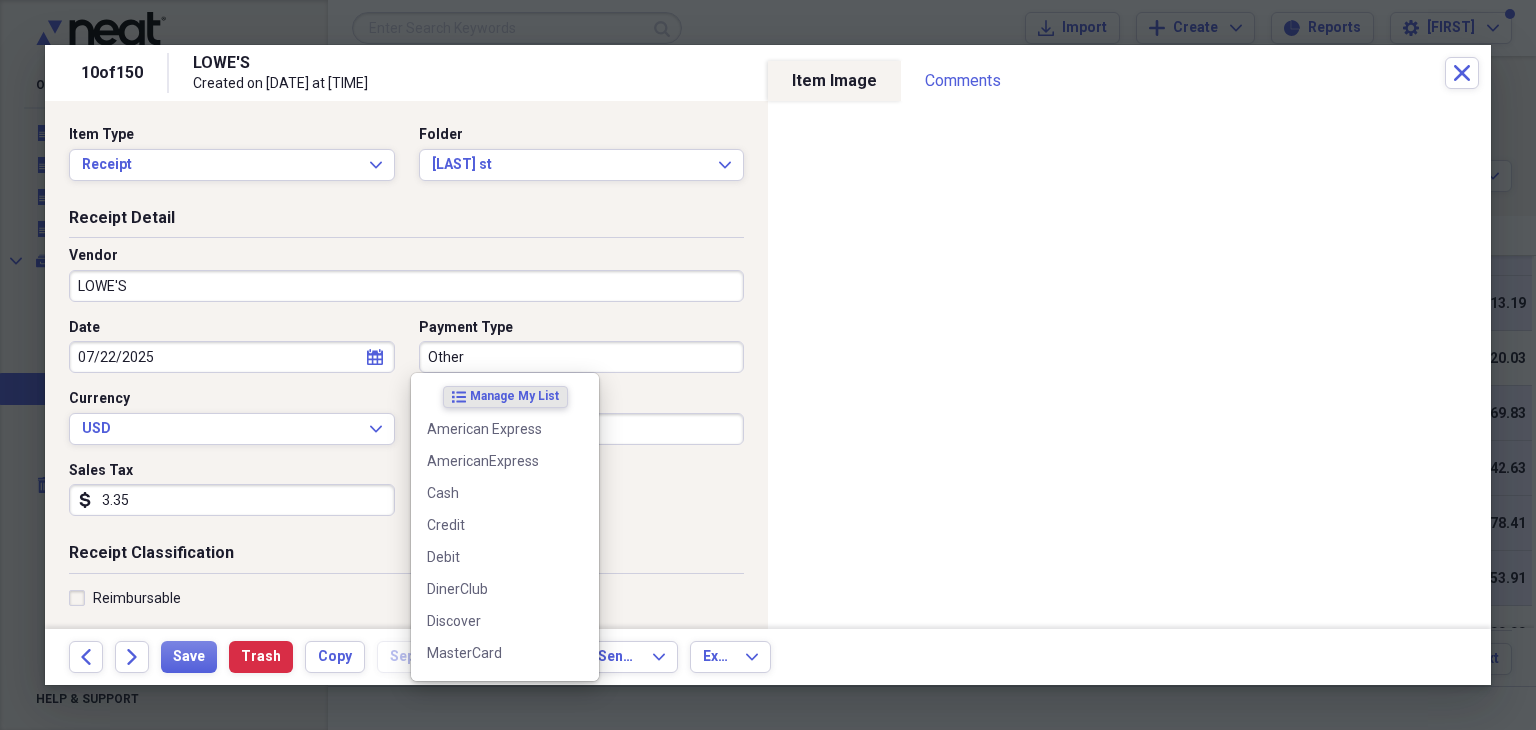 click on "Other" at bounding box center [582, 357] 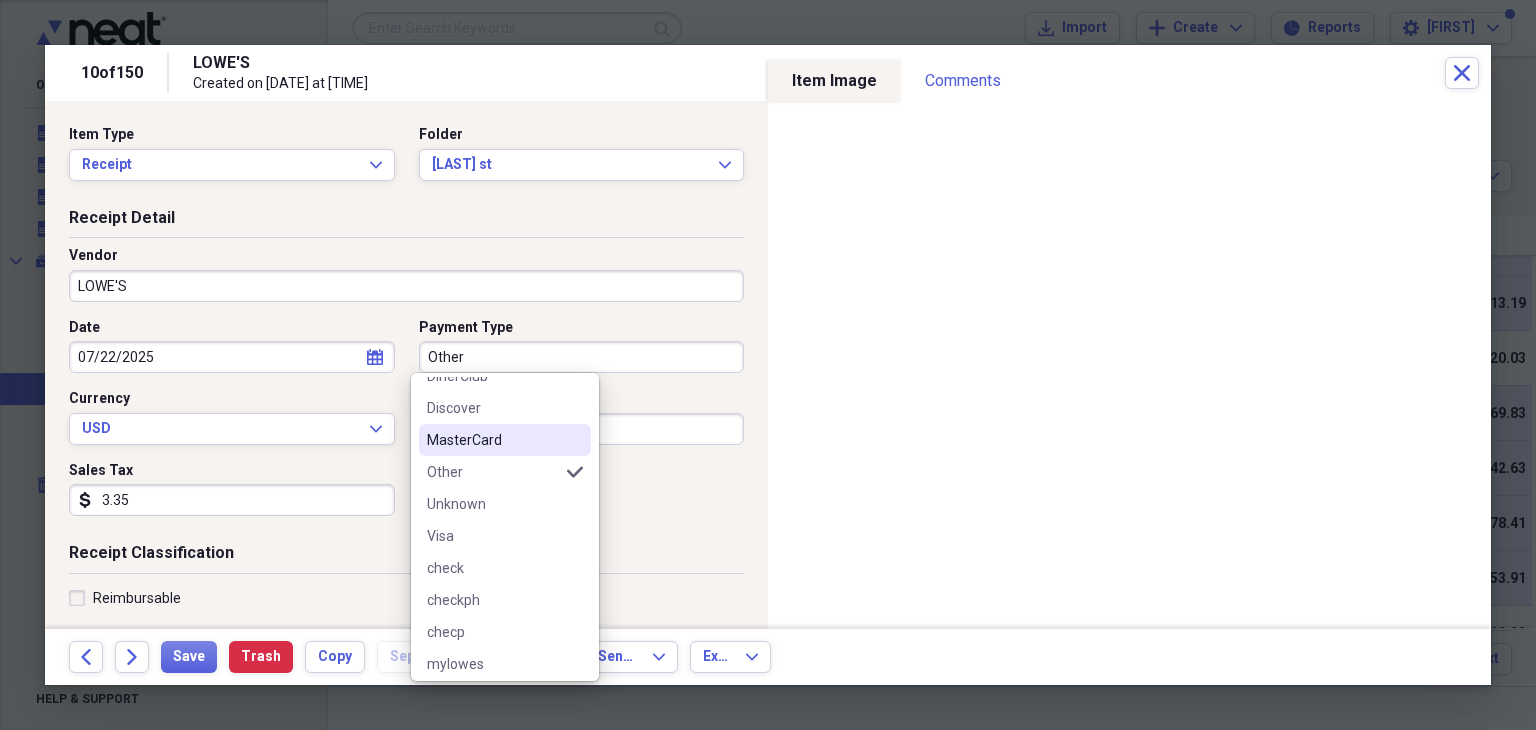 scroll, scrollTop: 220, scrollLeft: 0, axis: vertical 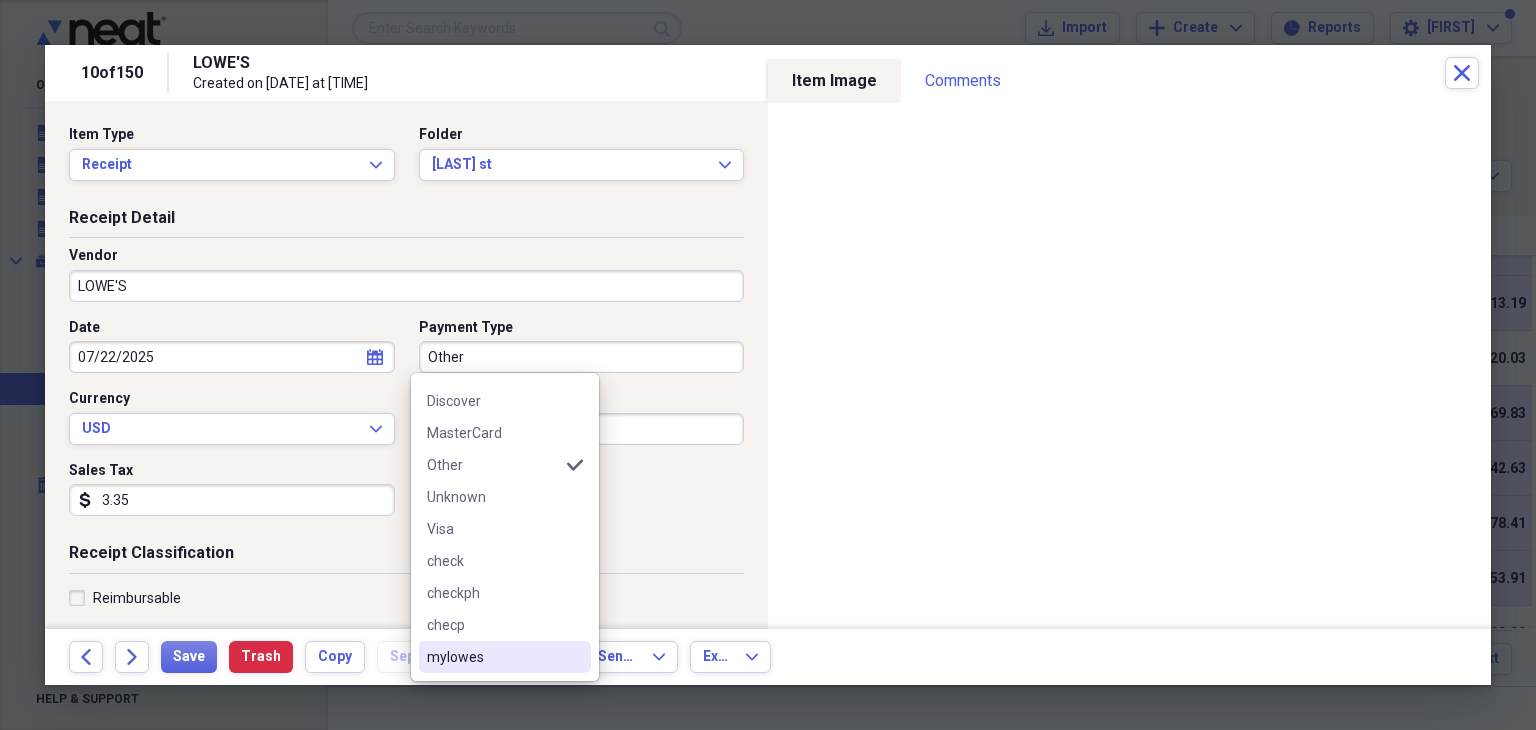 click on "mylowes" at bounding box center (493, 657) 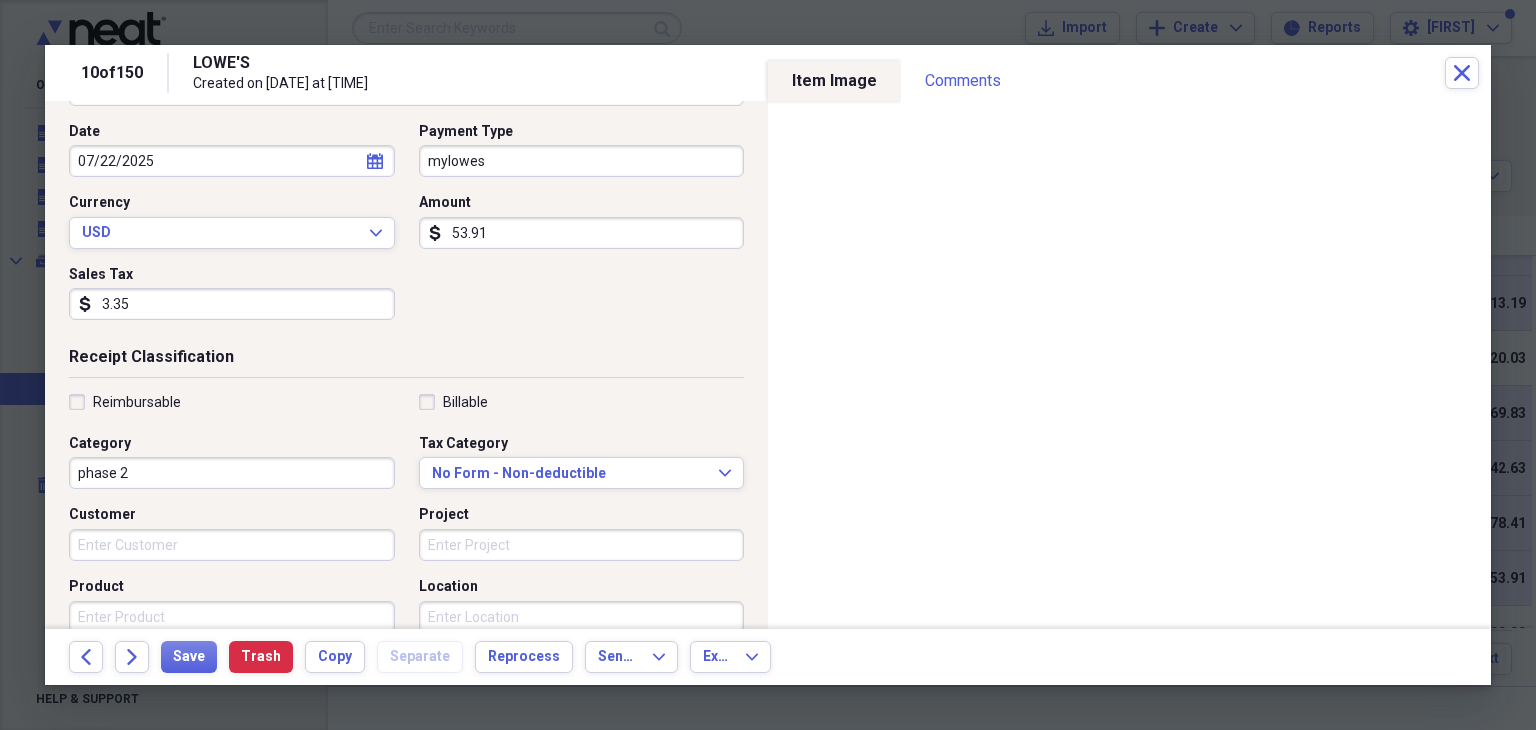 scroll, scrollTop: 200, scrollLeft: 0, axis: vertical 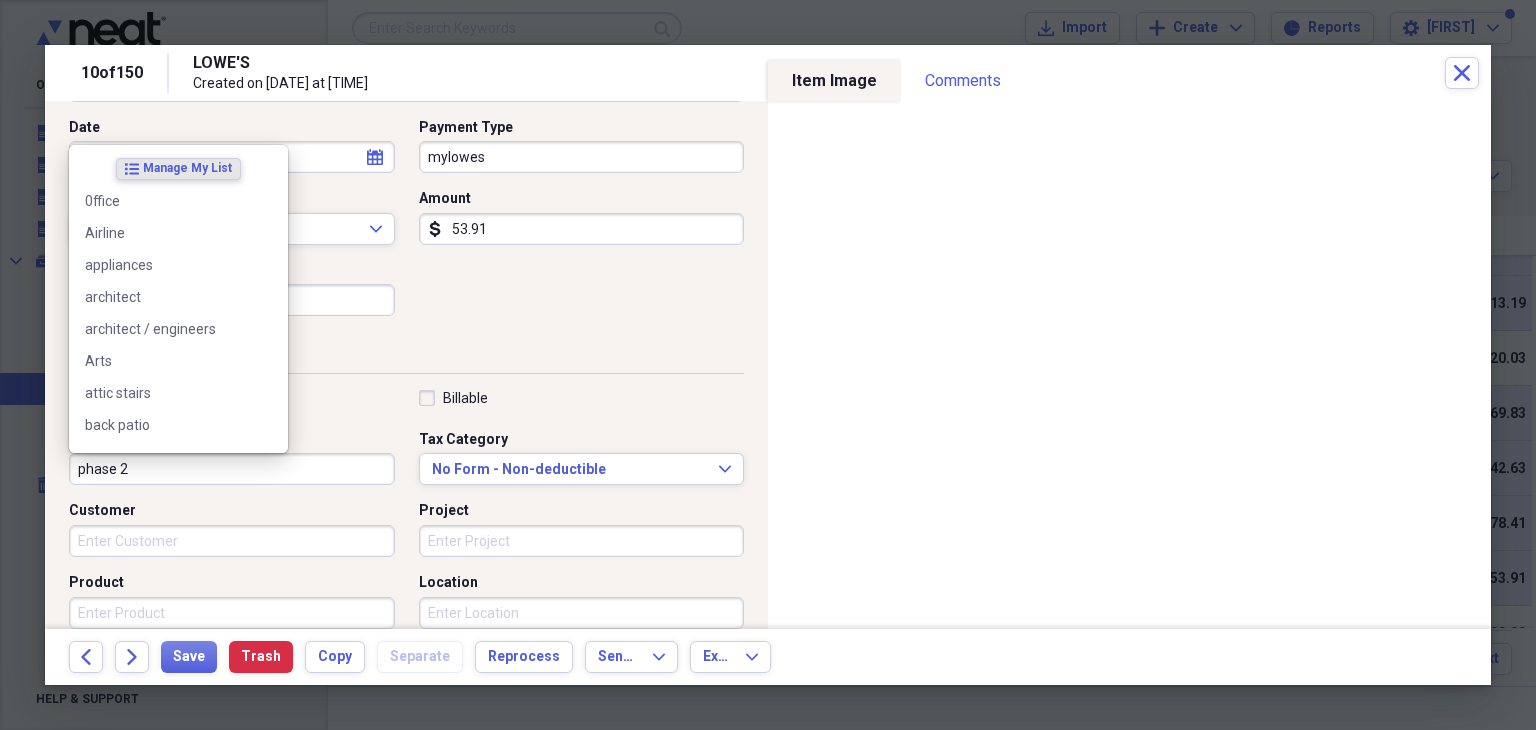 click on "phase 2" at bounding box center (232, 469) 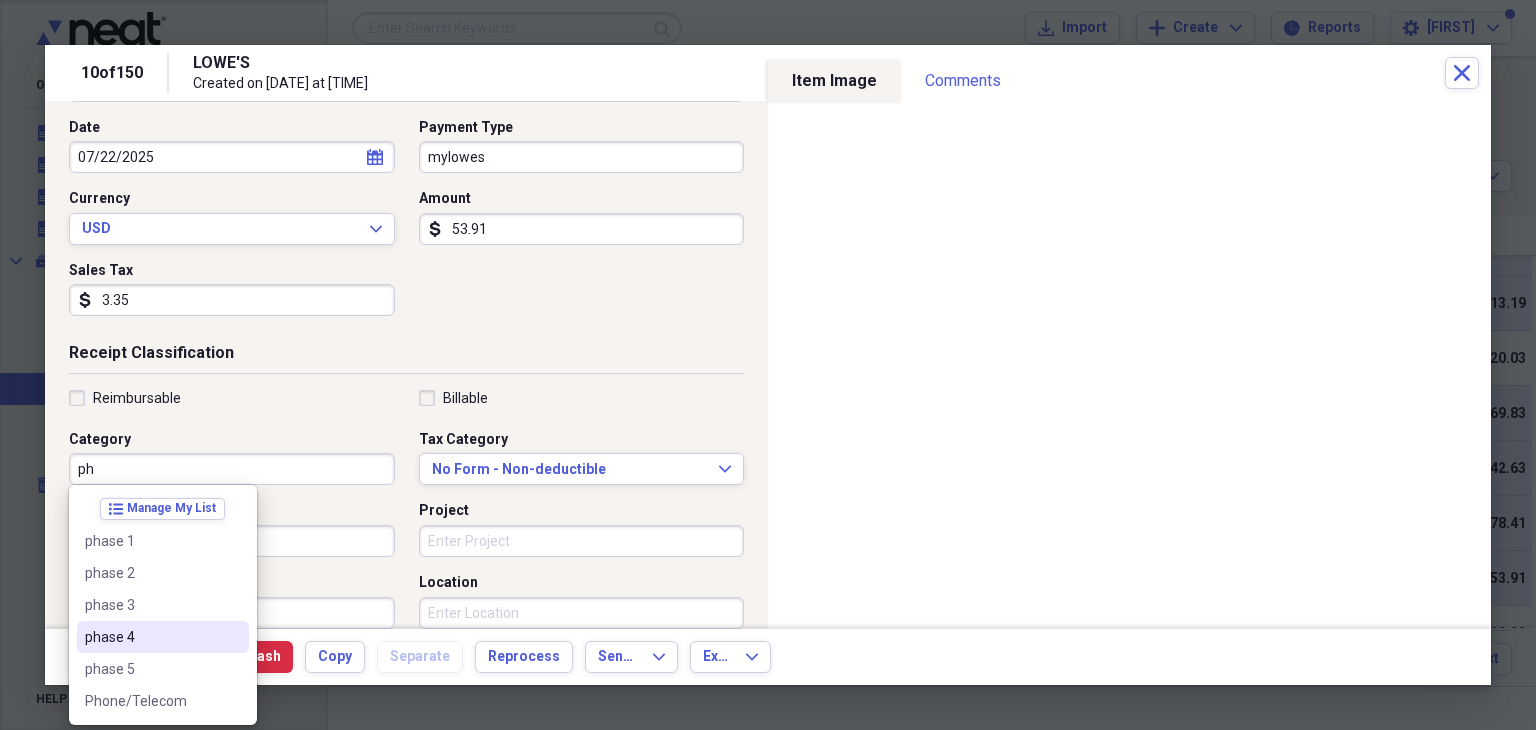 click on "phase 4" at bounding box center (151, 637) 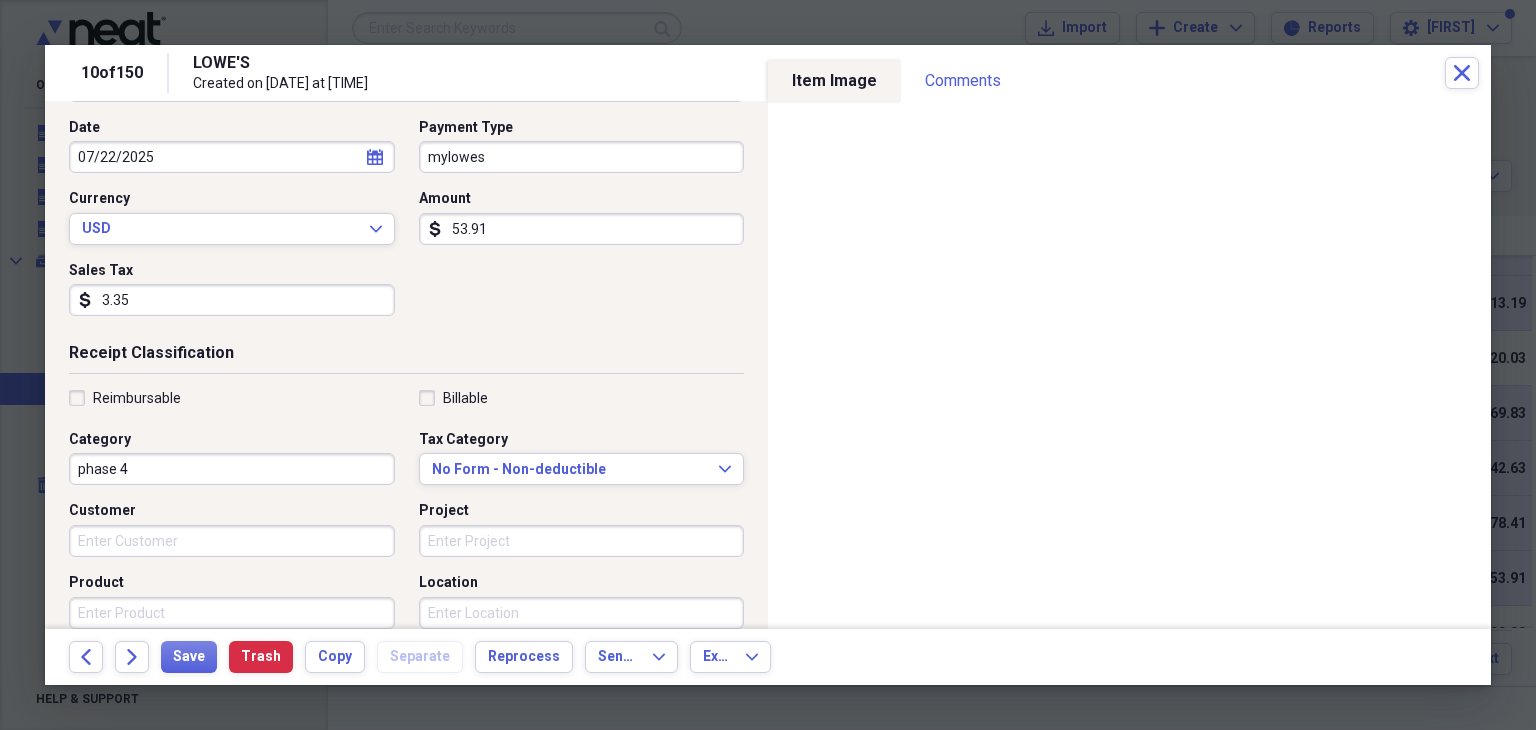 scroll, scrollTop: 300, scrollLeft: 0, axis: vertical 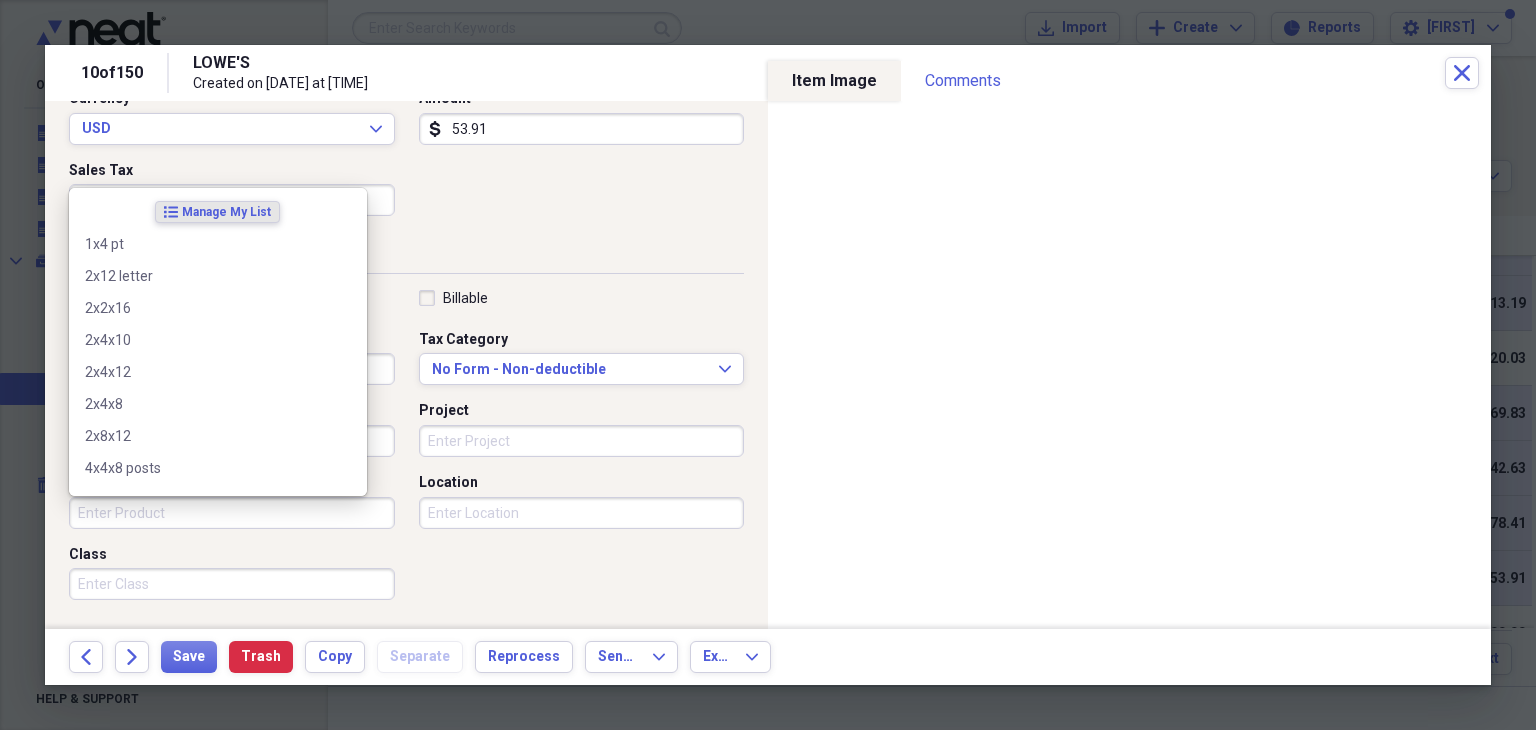 click on "Product" at bounding box center (232, 513) 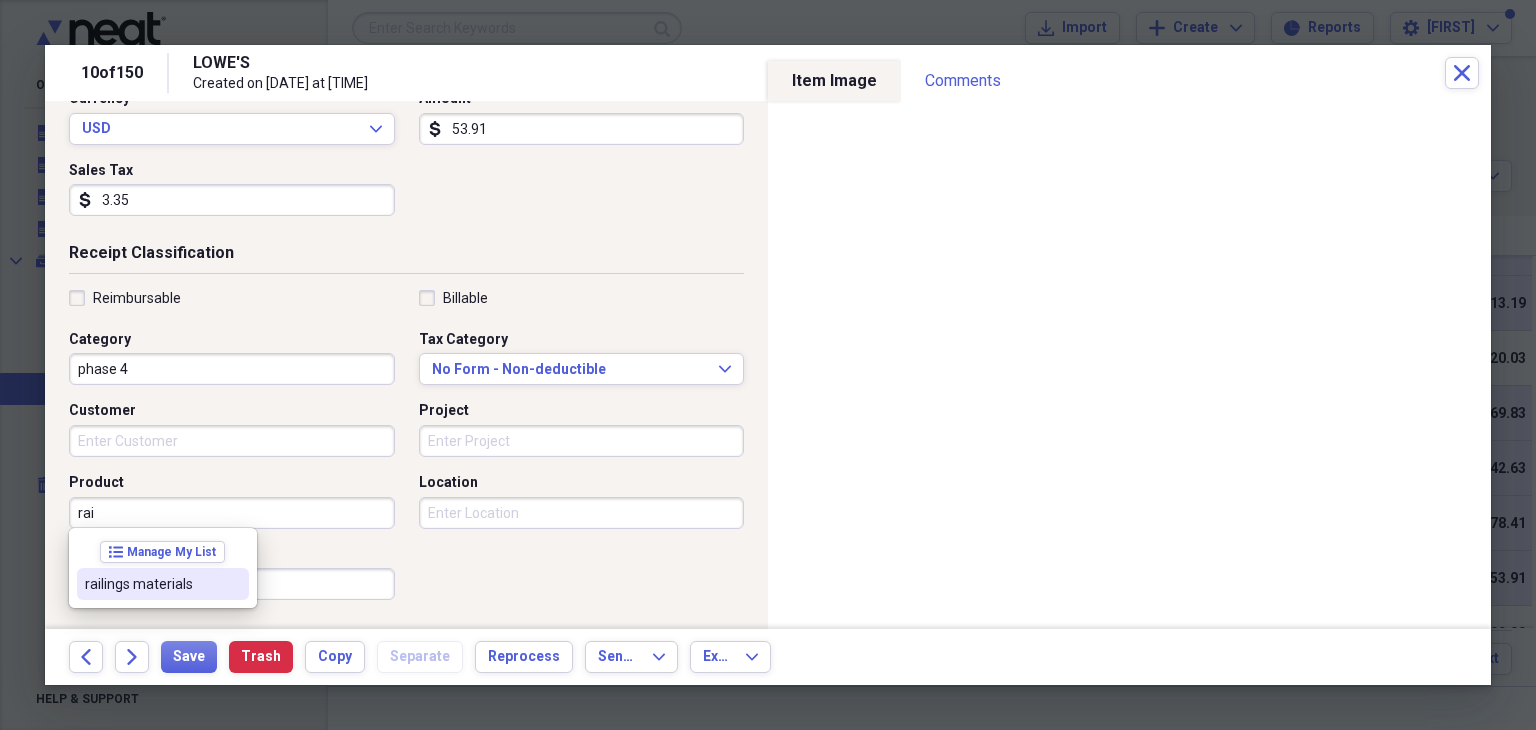click on "railings materials" at bounding box center [151, 584] 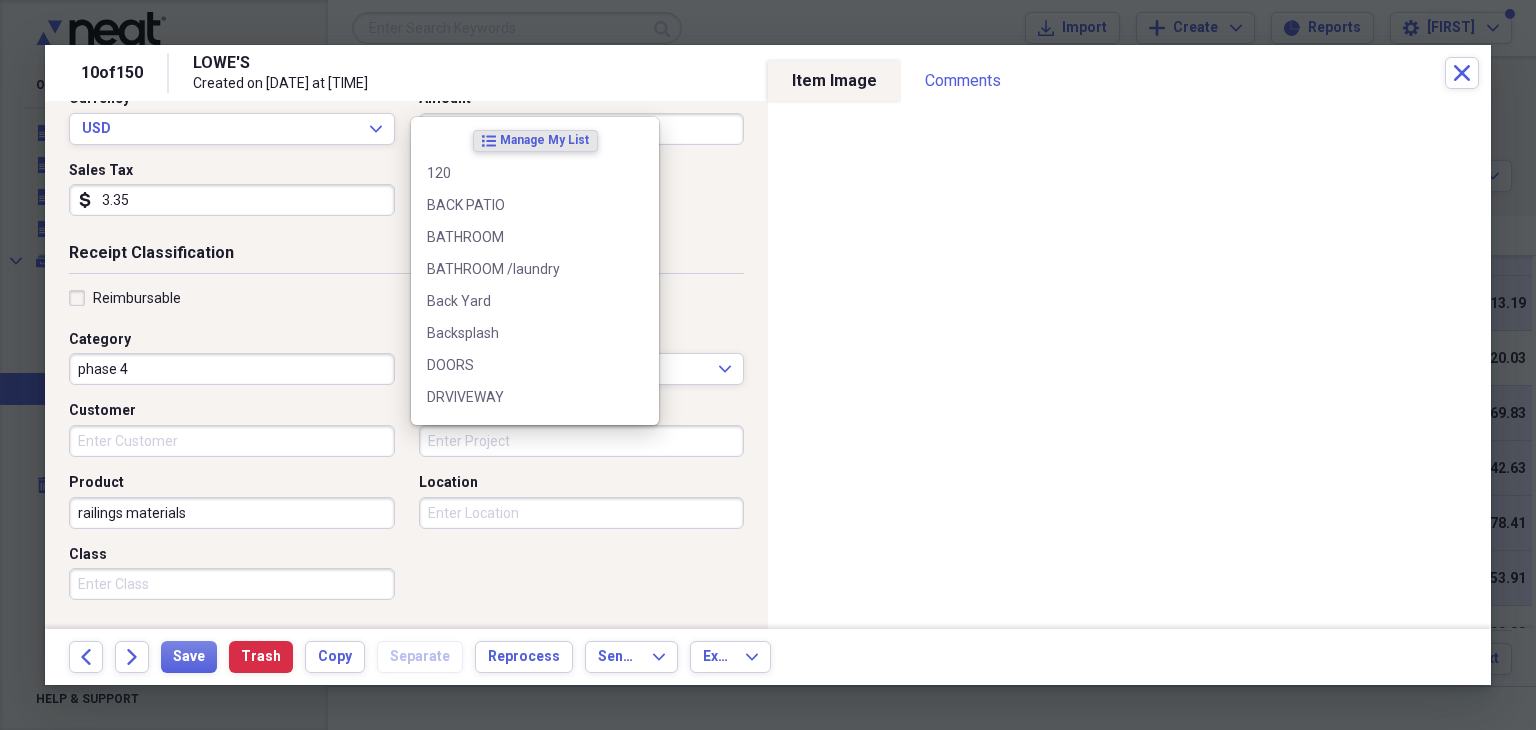 click on "Project" at bounding box center [582, 441] 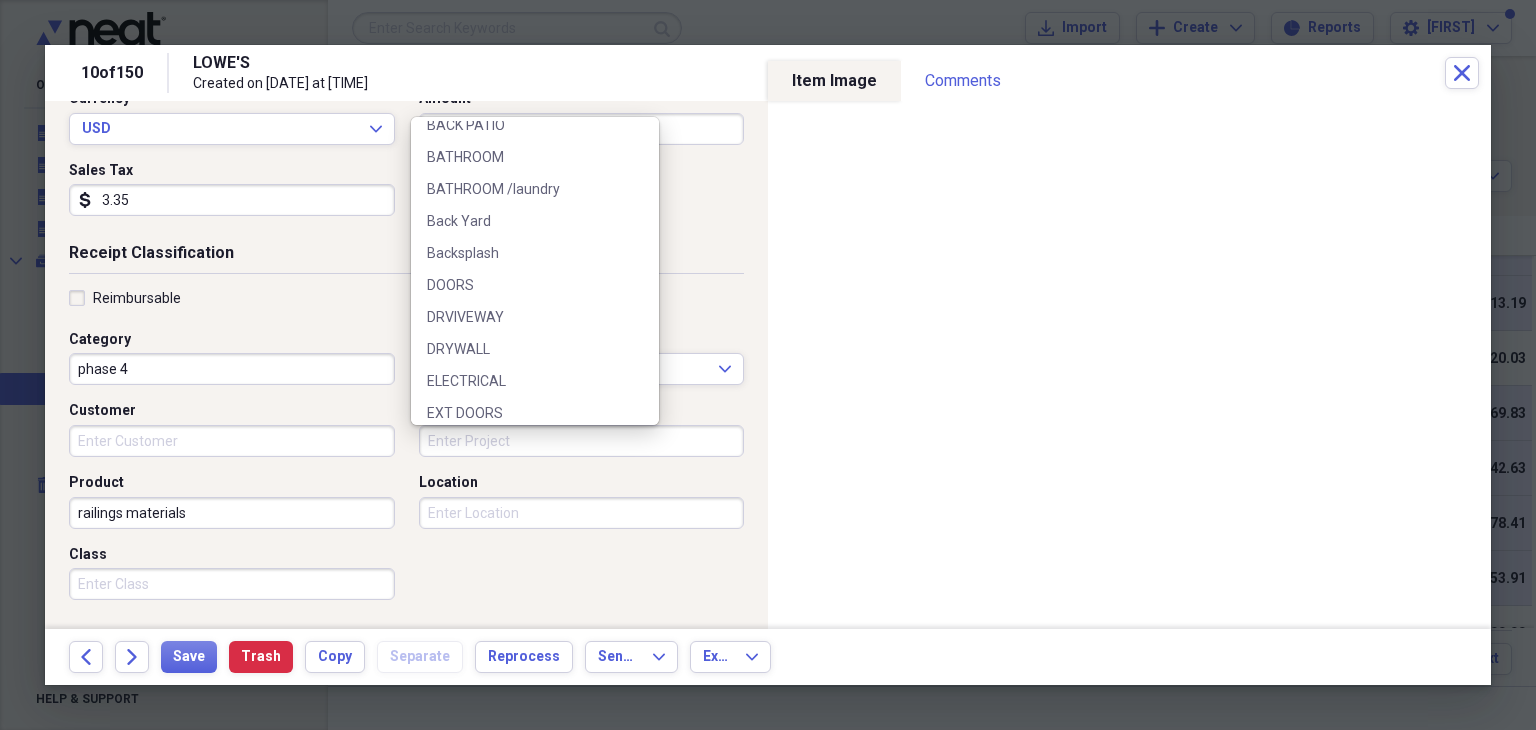 scroll, scrollTop: 160, scrollLeft: 0, axis: vertical 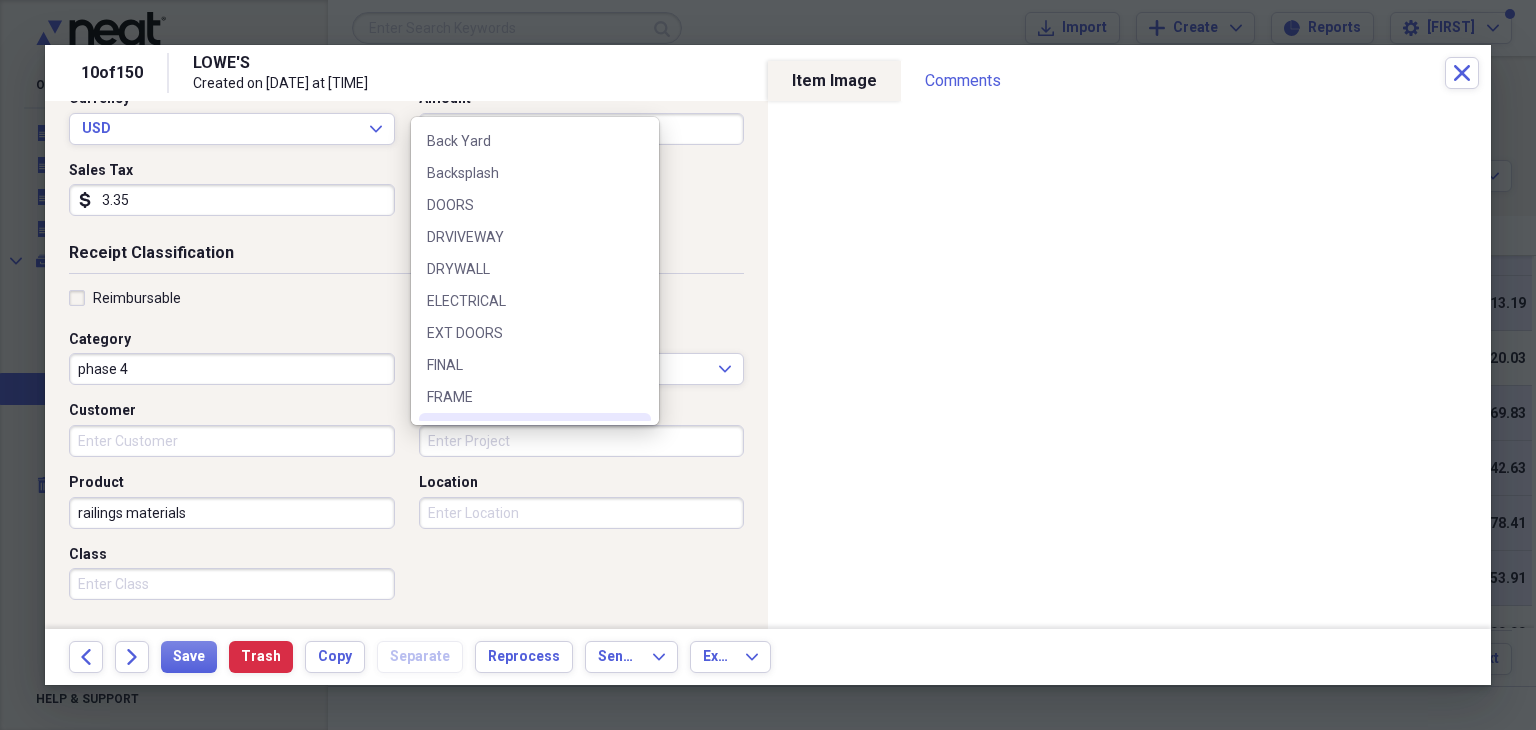 click on "Project" at bounding box center (582, 441) 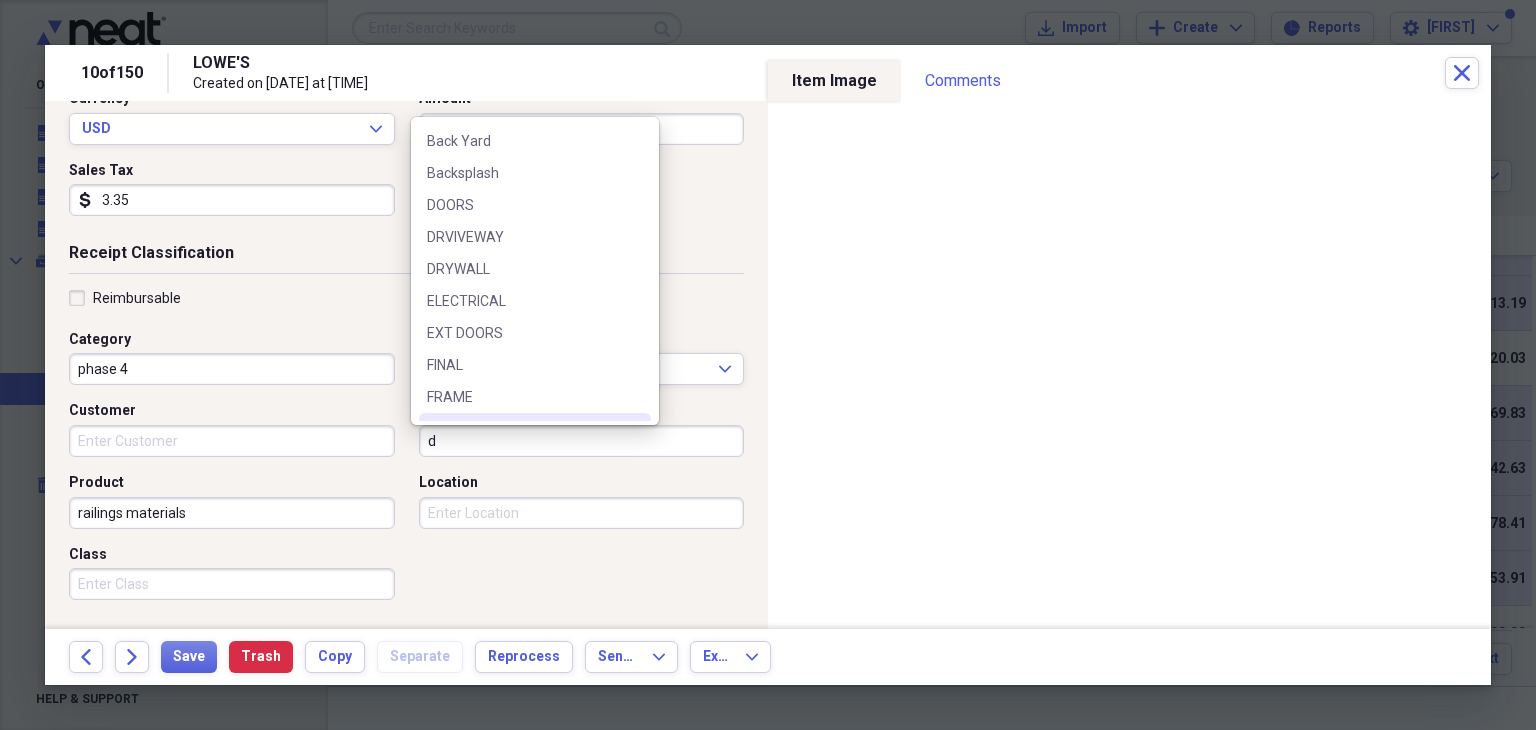 scroll, scrollTop: 0, scrollLeft: 0, axis: both 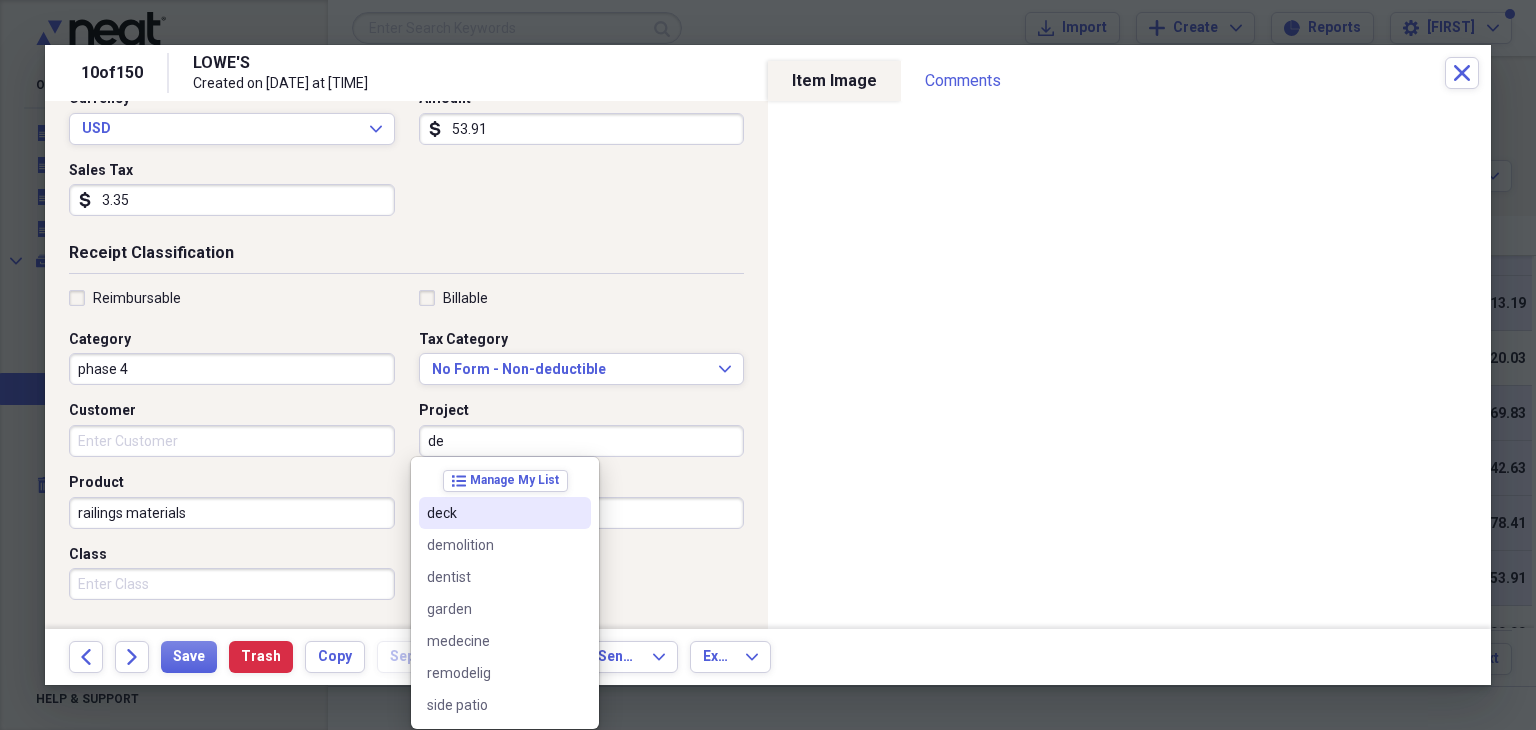 click on "deck" at bounding box center (493, 513) 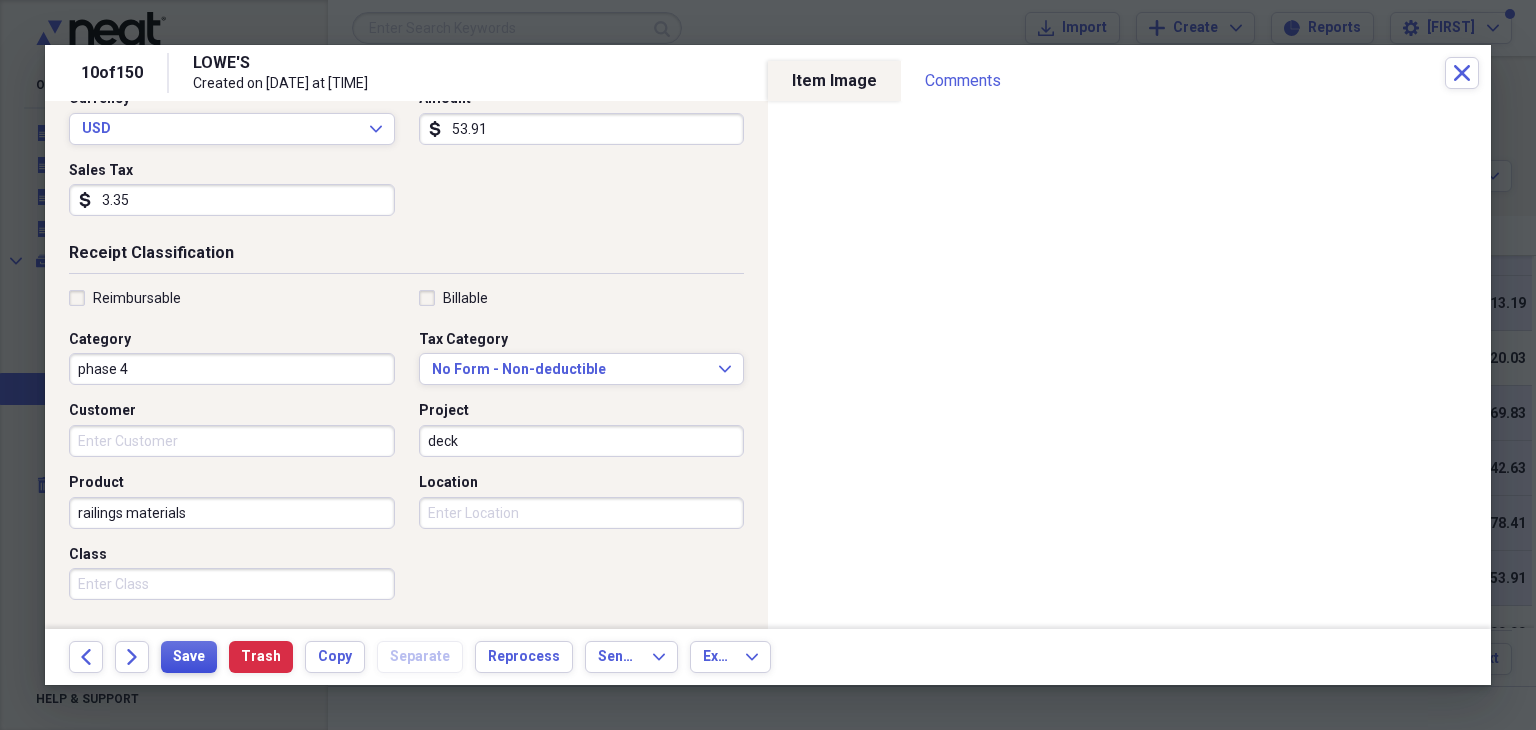 click on "Save" at bounding box center [189, 657] 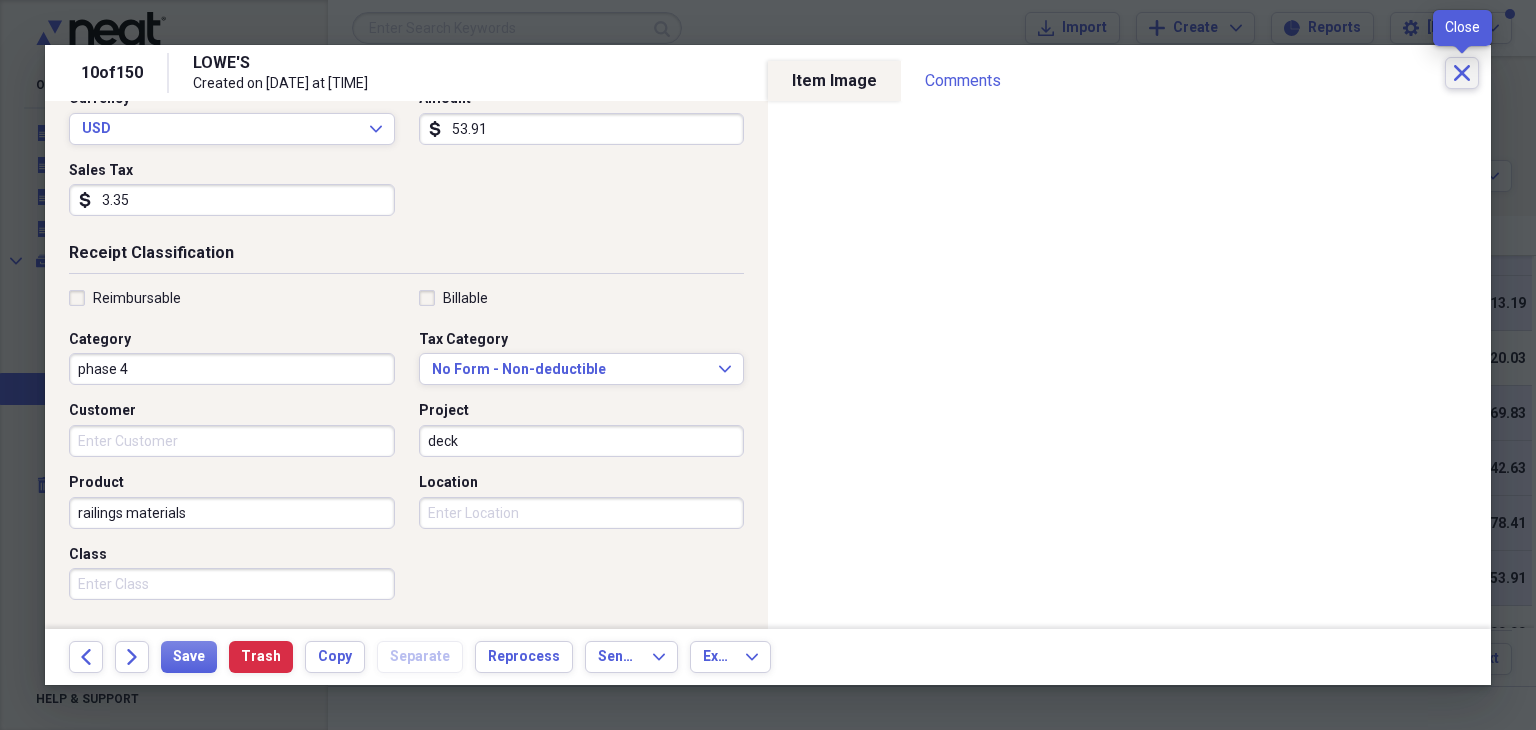 click on "Close" at bounding box center (1462, 73) 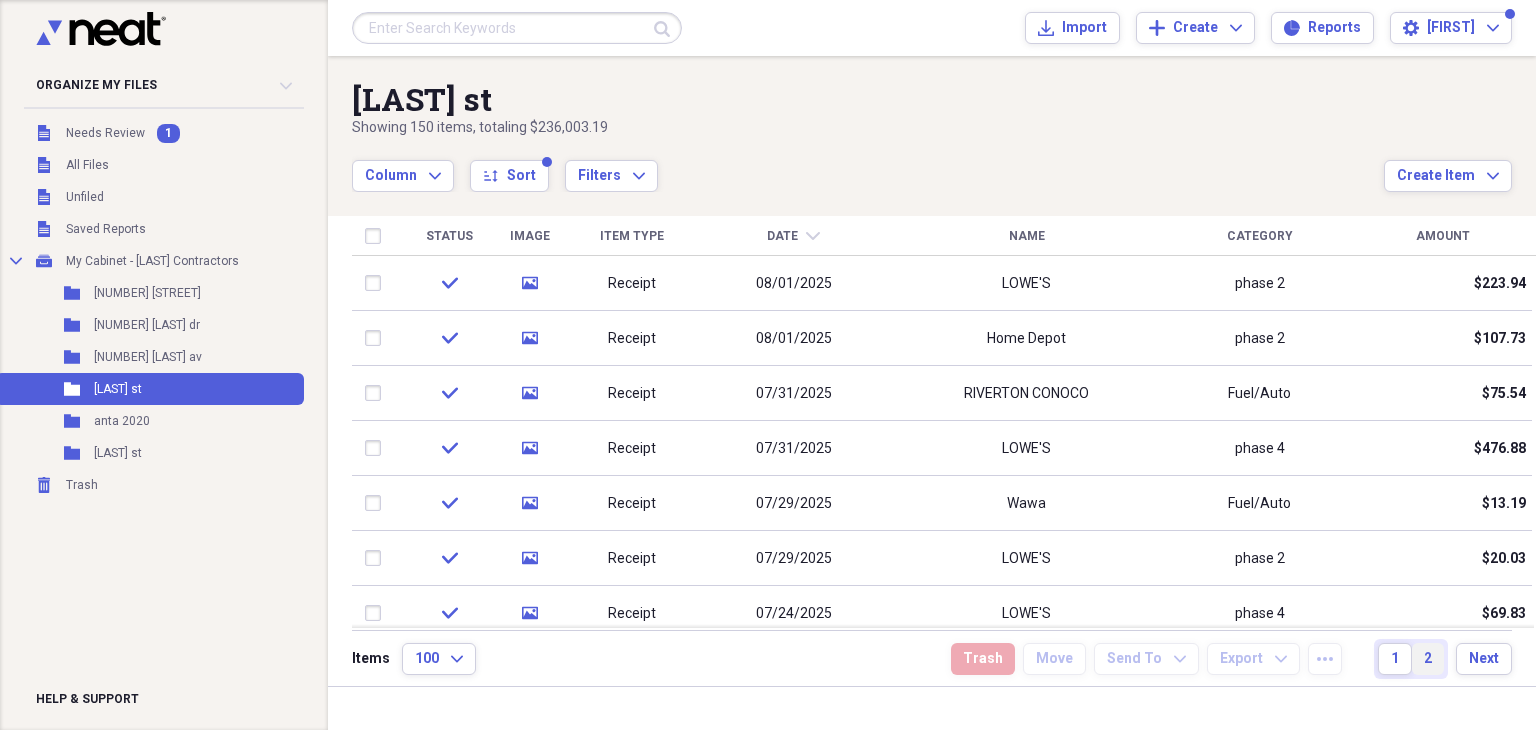 click on "2" at bounding box center (1428, 659) 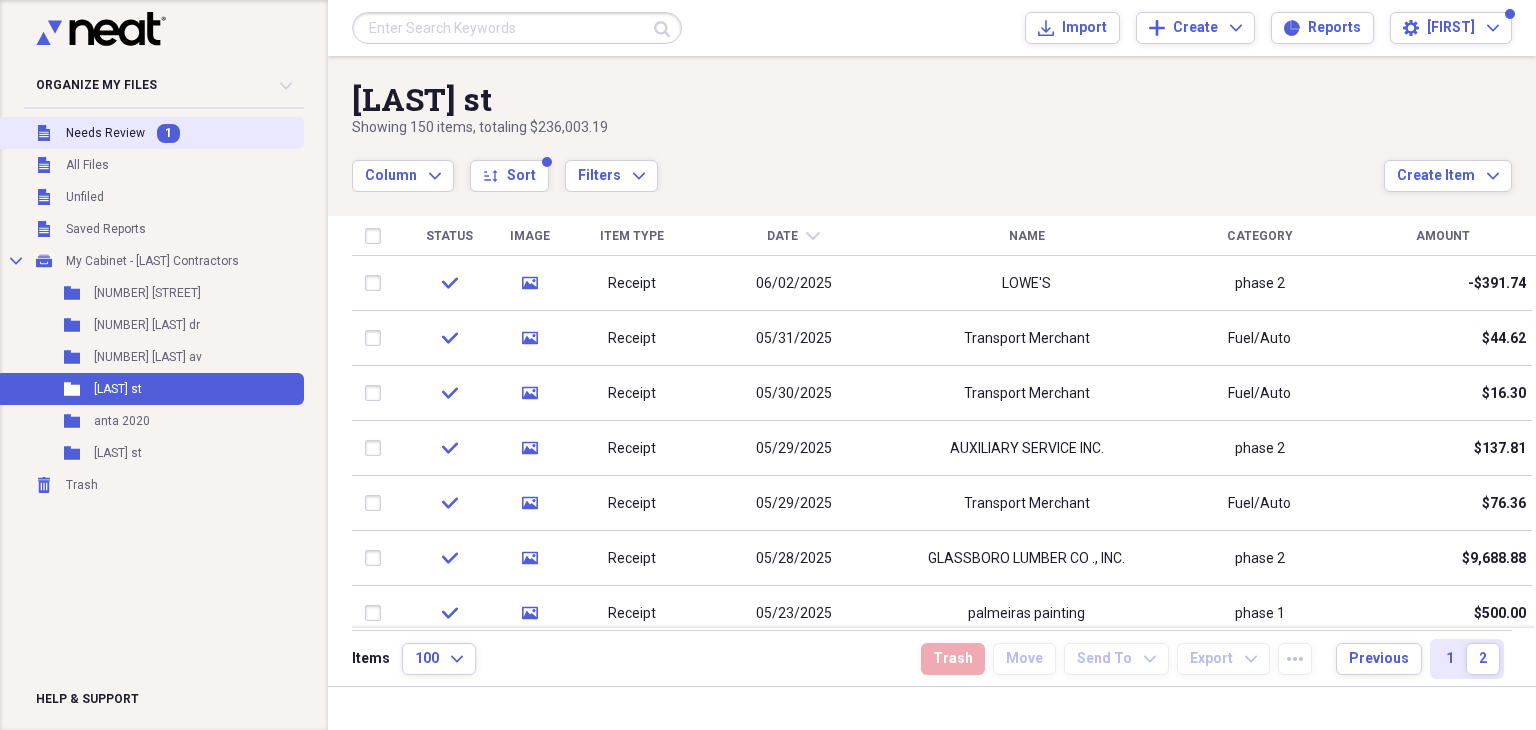 click on "1" at bounding box center (168, 133) 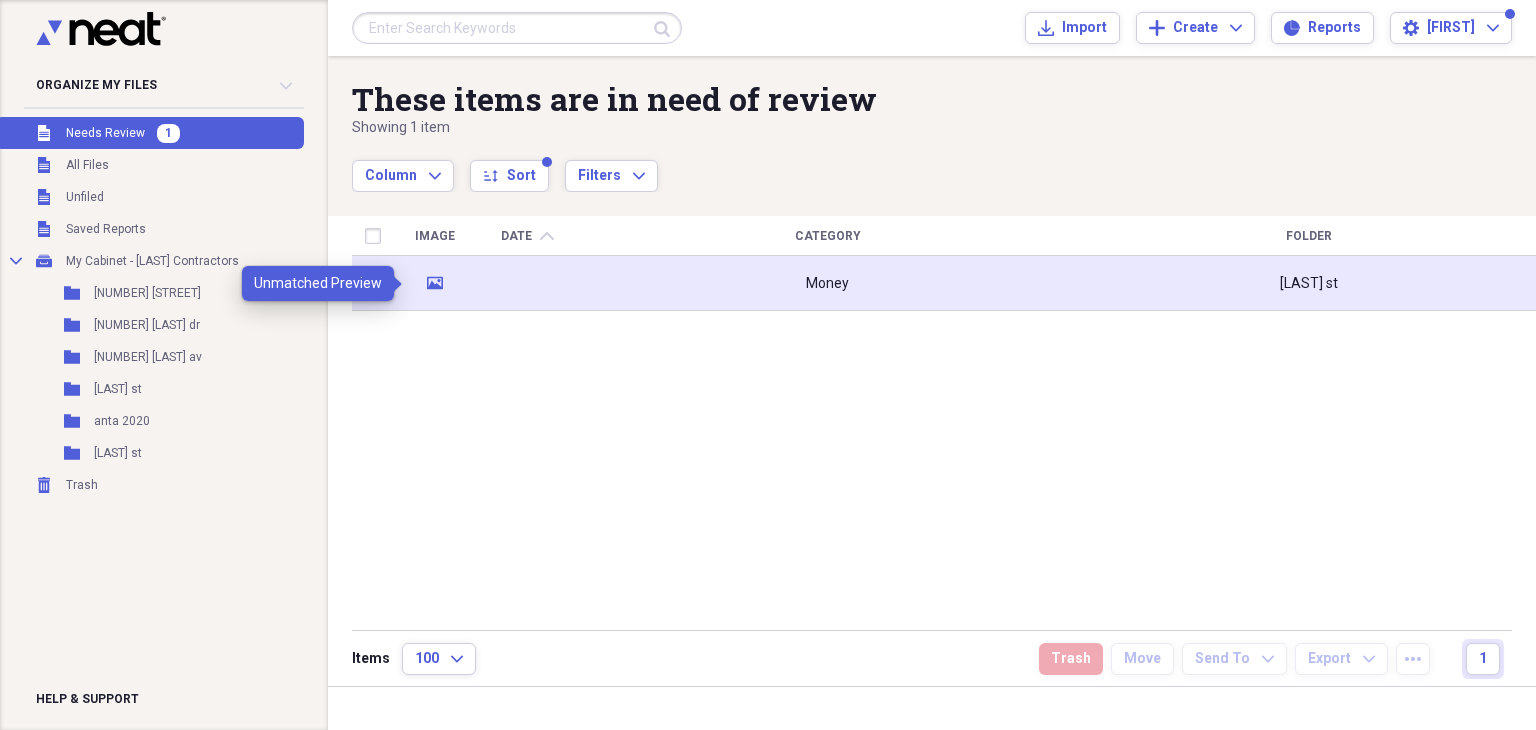 click on "media" 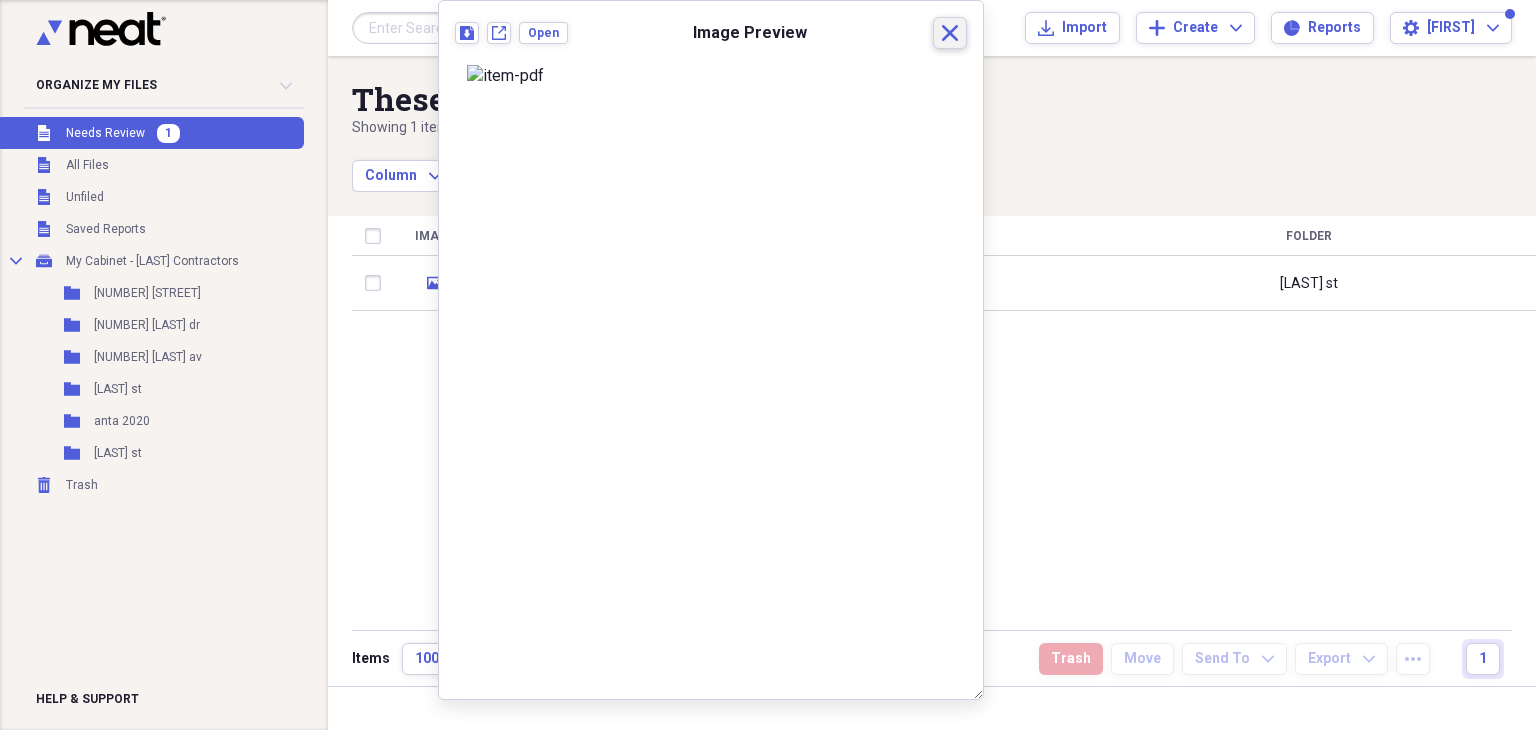 click on "Close" 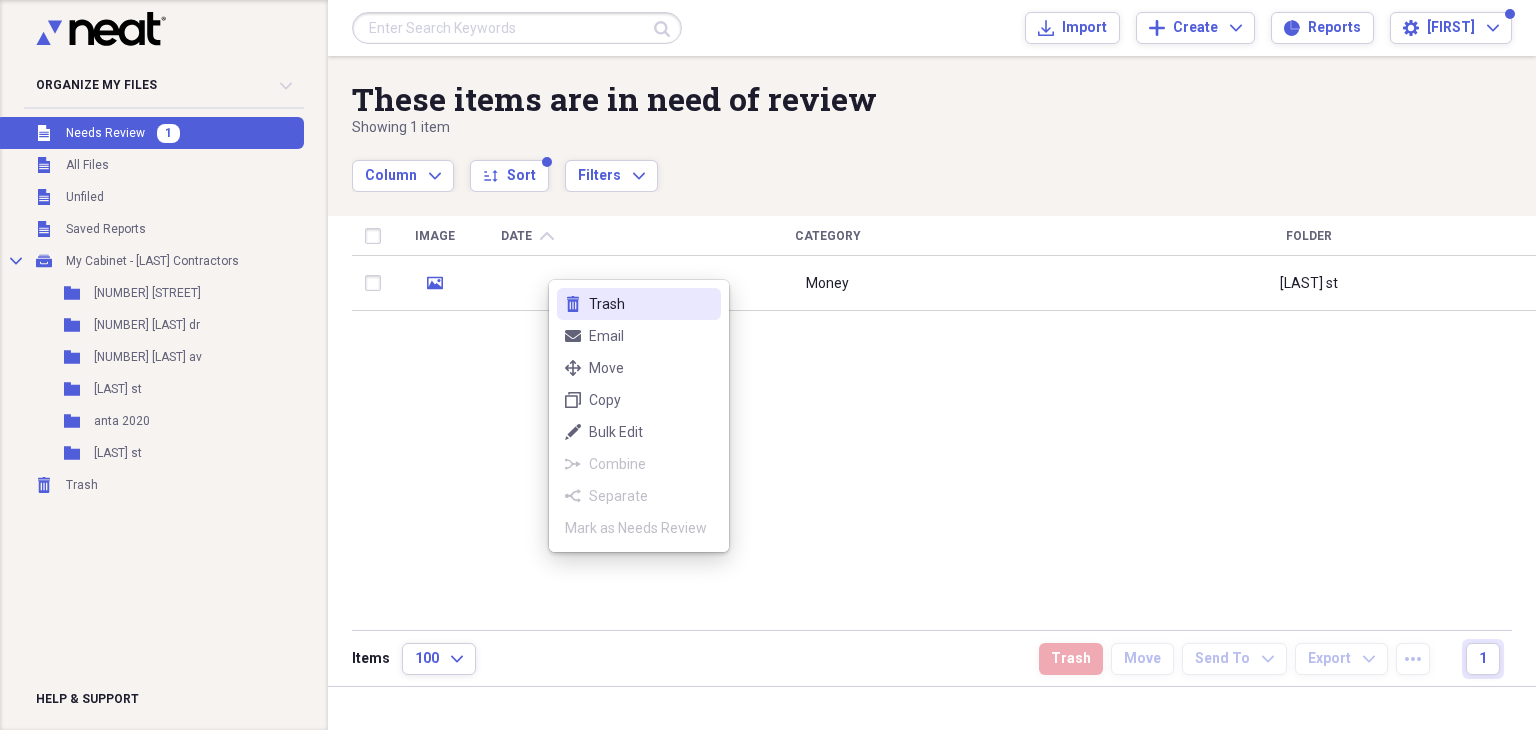 click on "Trash" at bounding box center (651, 304) 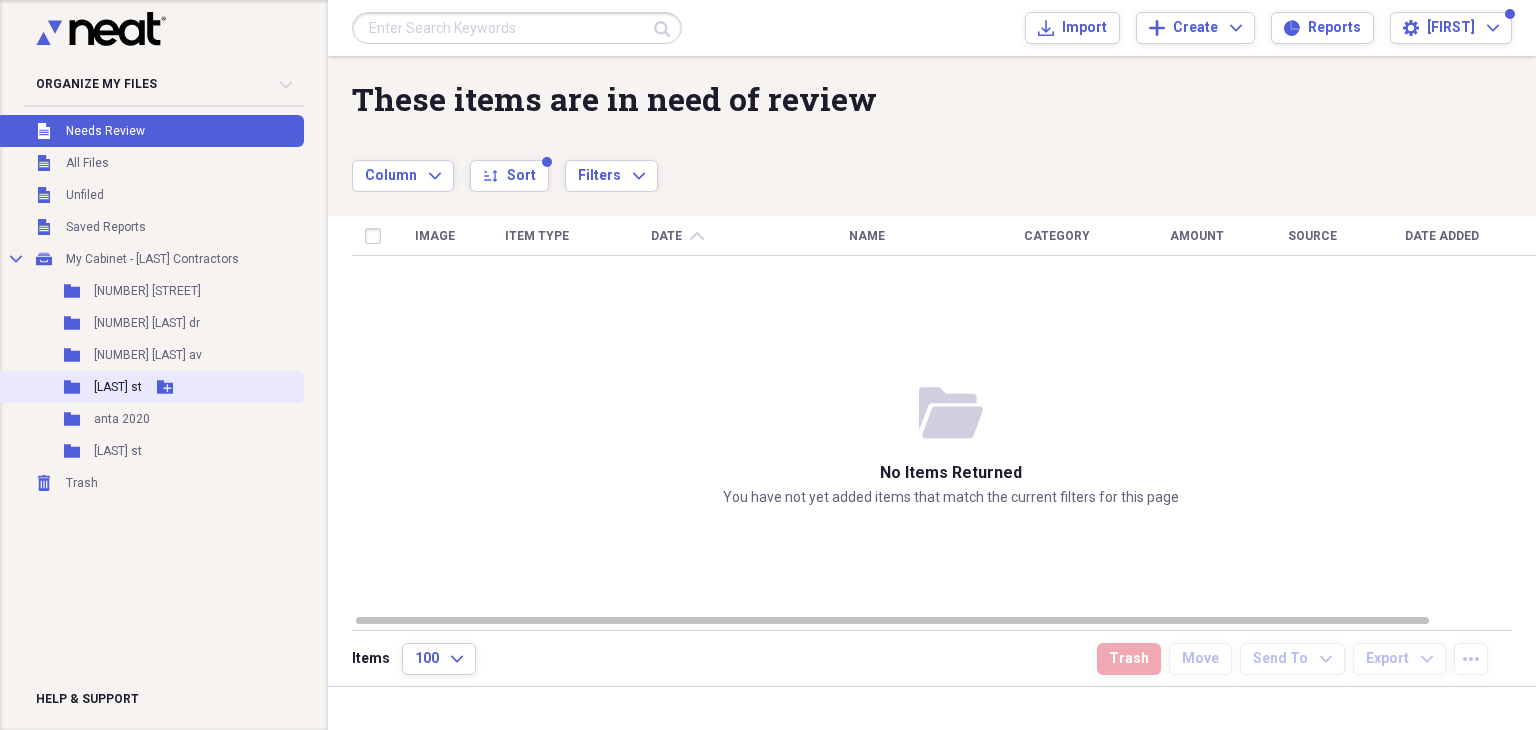 click on "adams st" at bounding box center (118, 387) 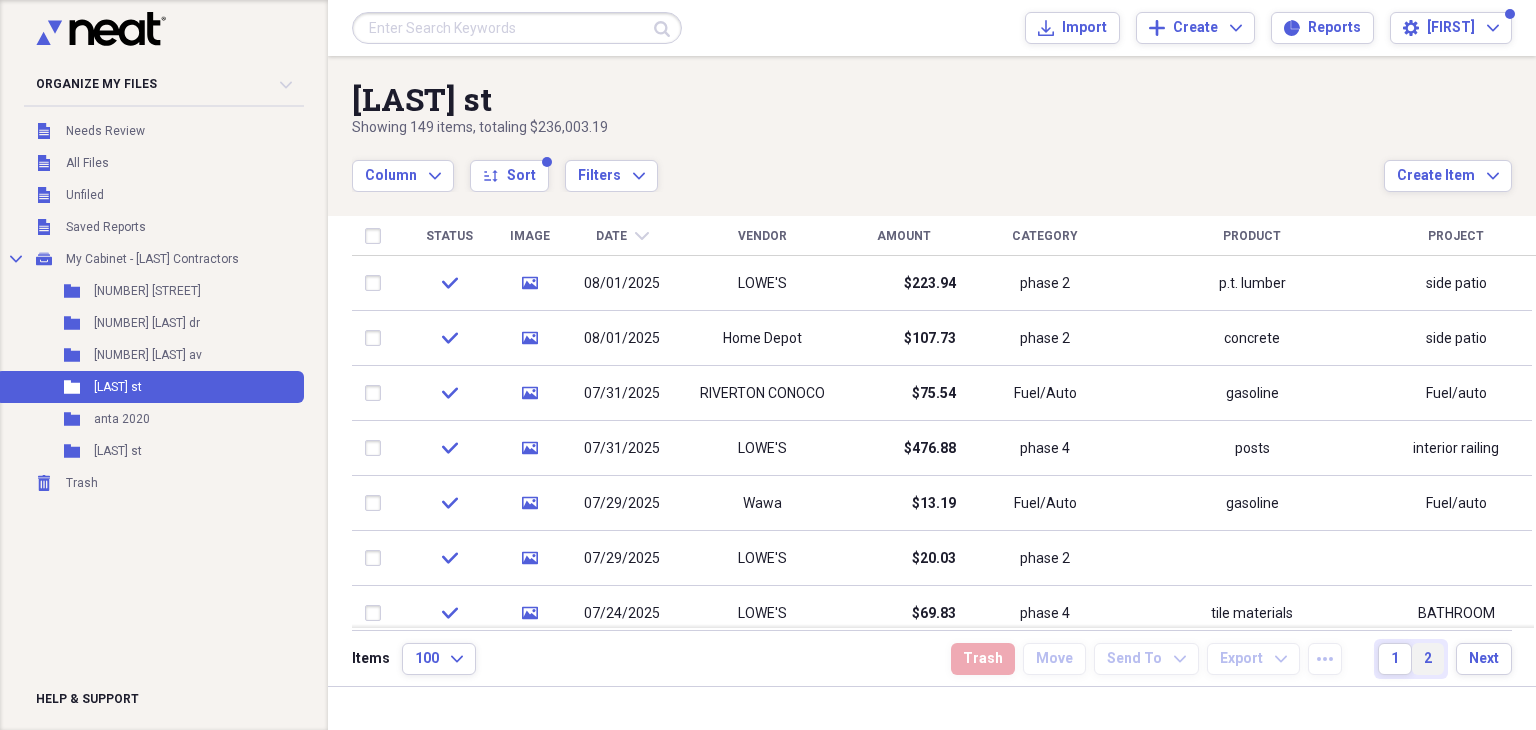 click on "2" at bounding box center [1428, 659] 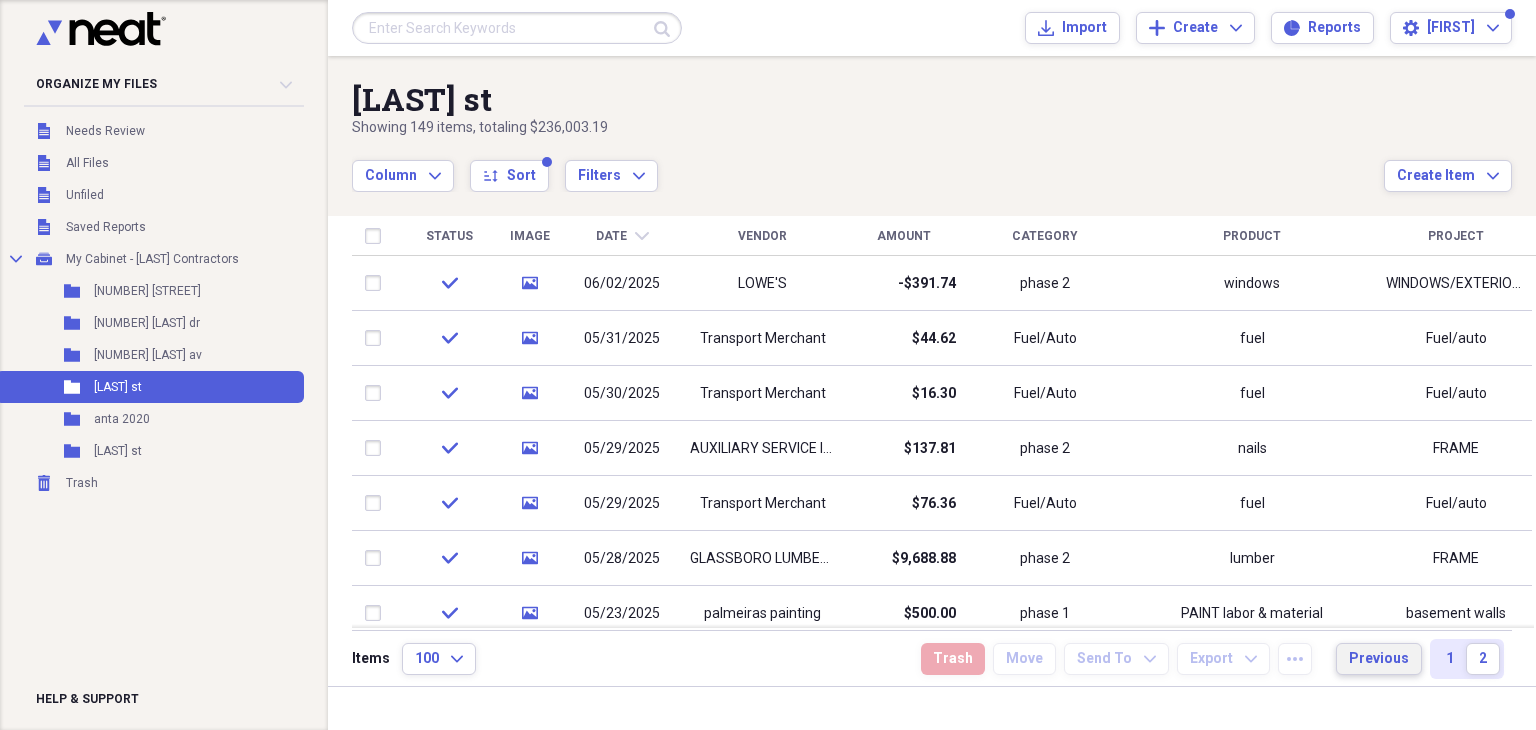 click on "Previous" at bounding box center [1379, 659] 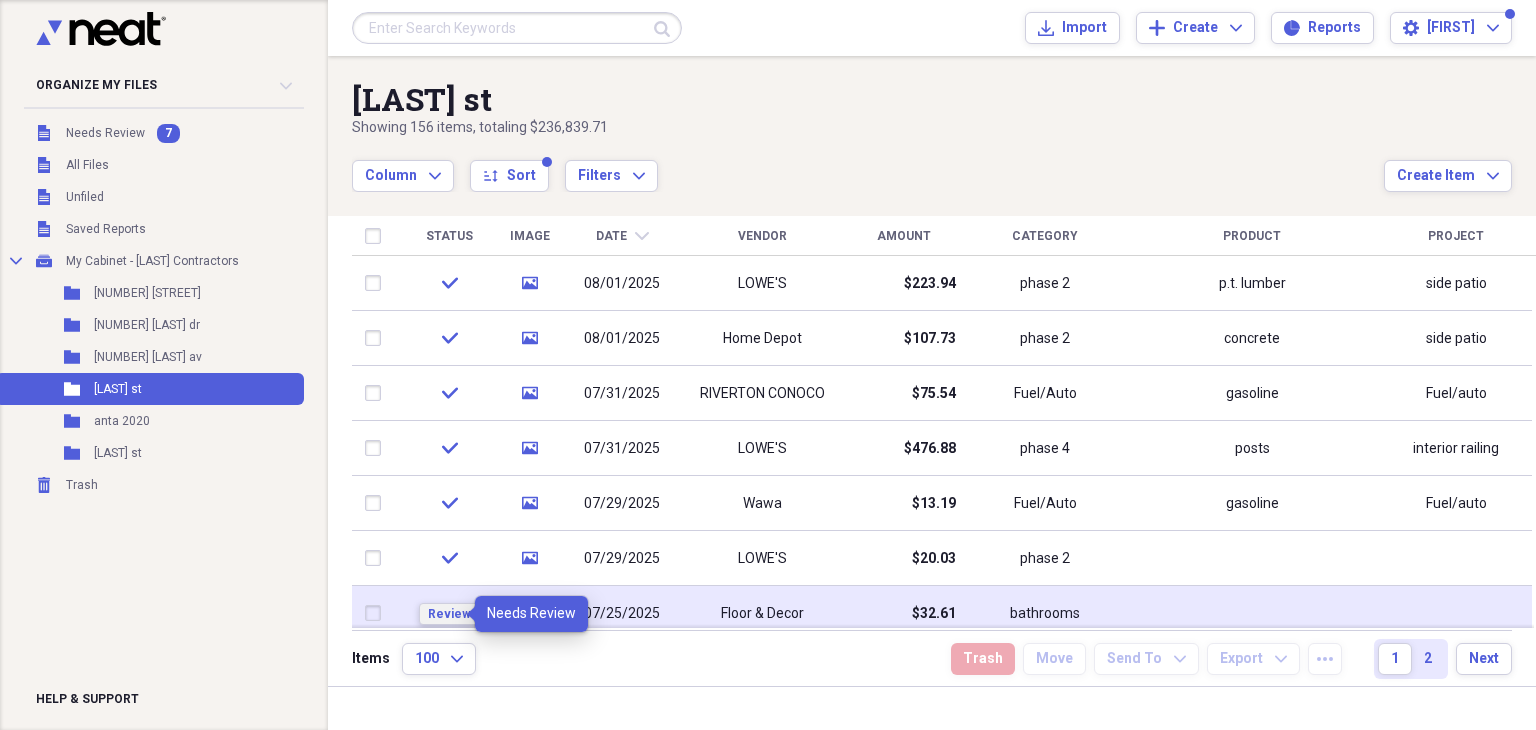 click on "Review" at bounding box center [449, 614] 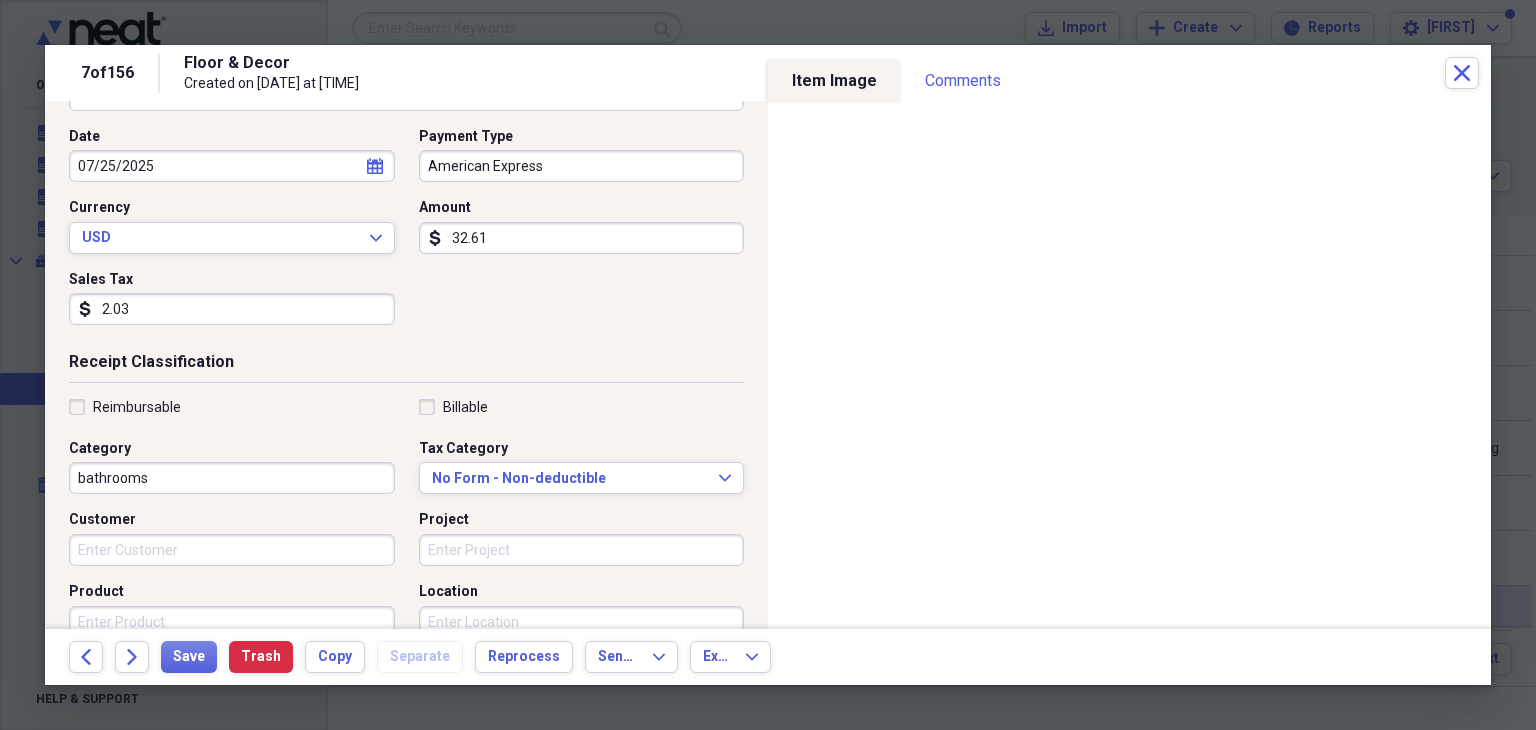 scroll, scrollTop: 200, scrollLeft: 0, axis: vertical 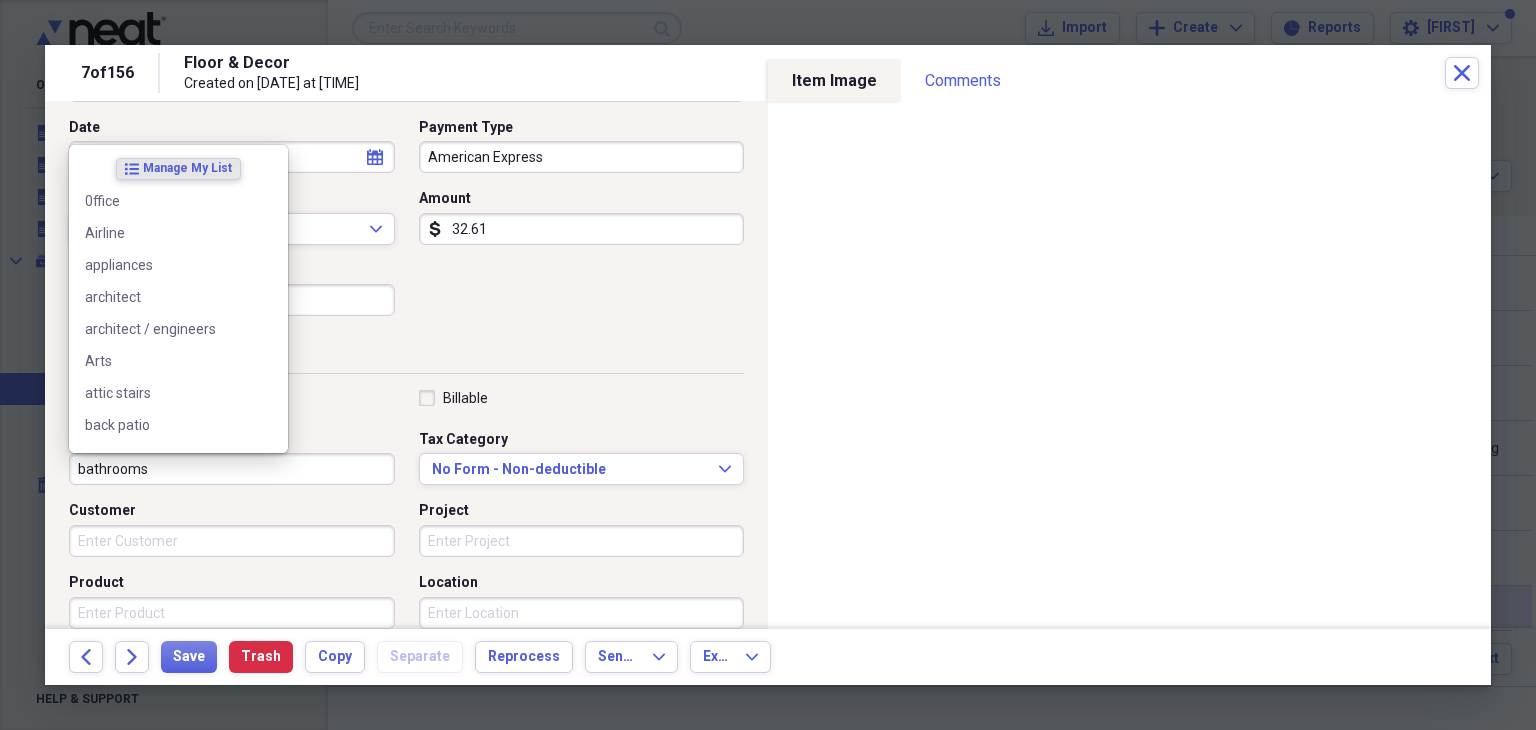 click on "bathrooms" at bounding box center (232, 469) 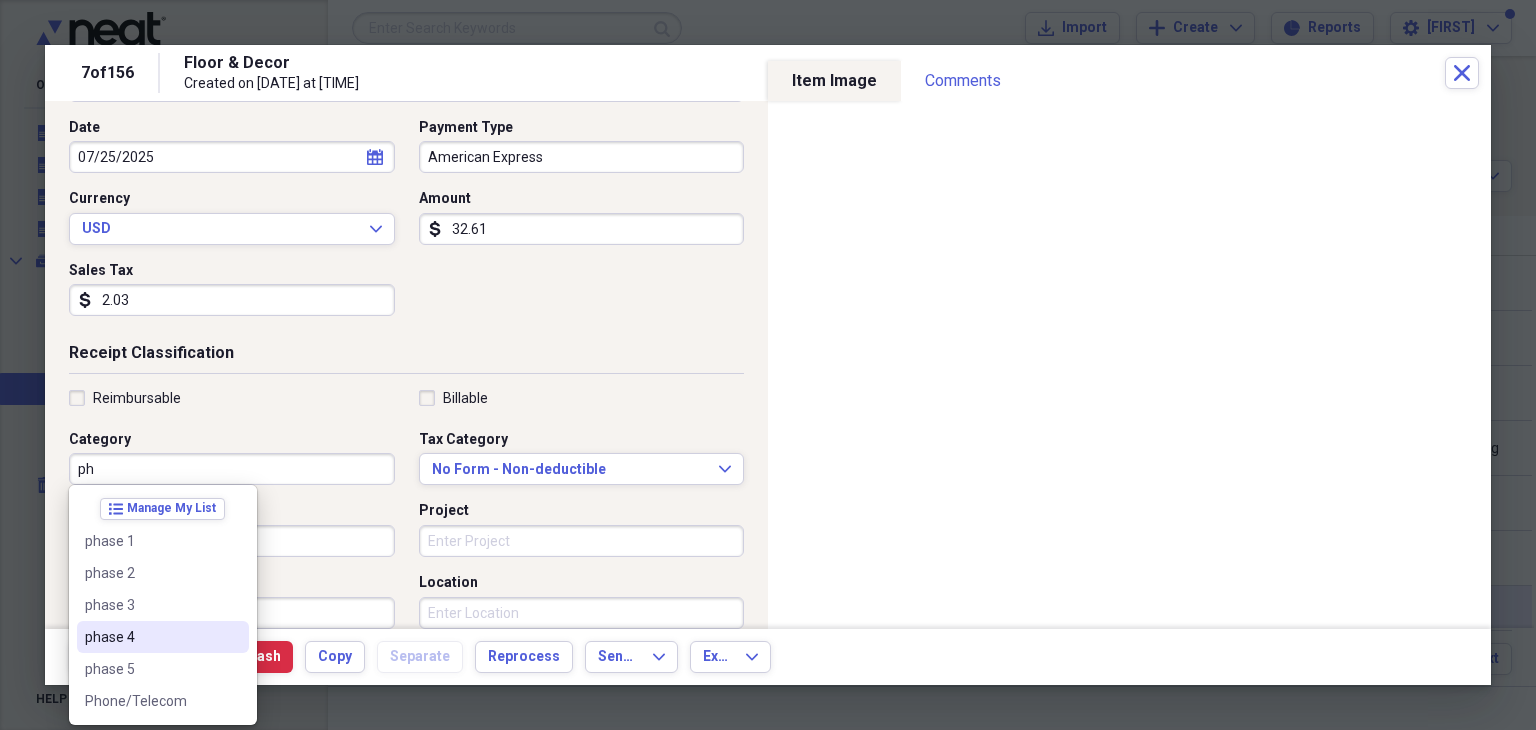 click on "phase 4" at bounding box center [151, 637] 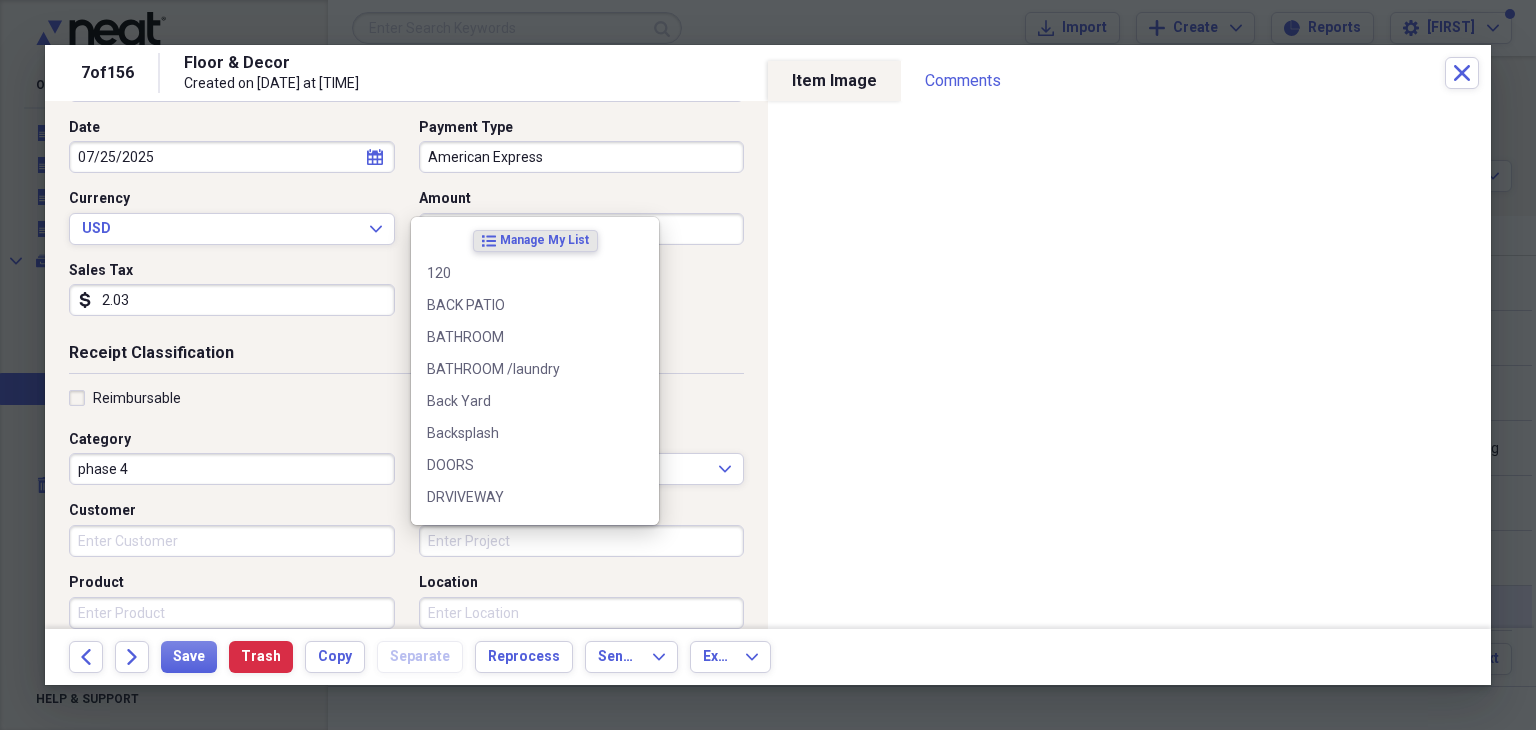 click on "Project" at bounding box center [582, 541] 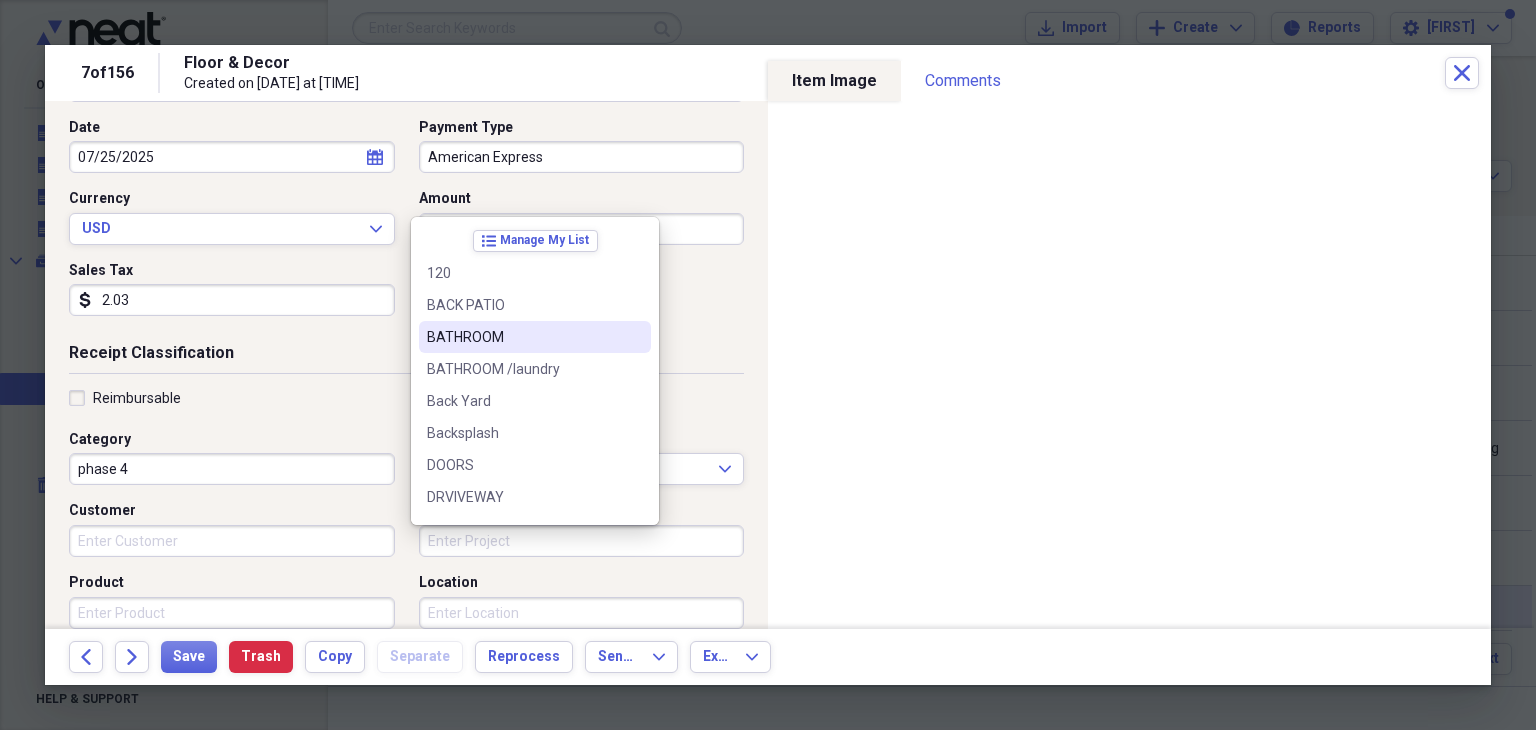 click on "BATHROOM" at bounding box center [523, 337] 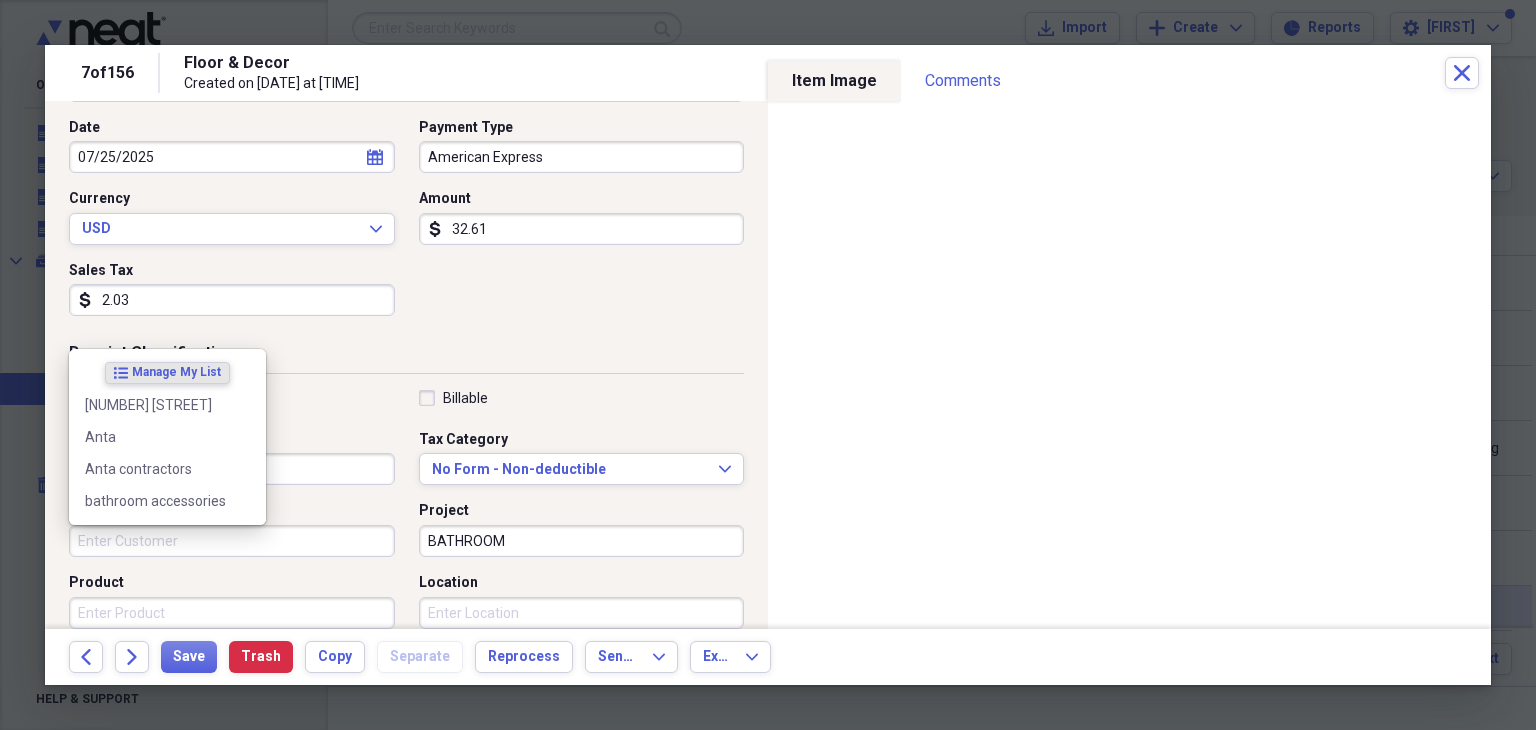 click on "Customer" at bounding box center (232, 541) 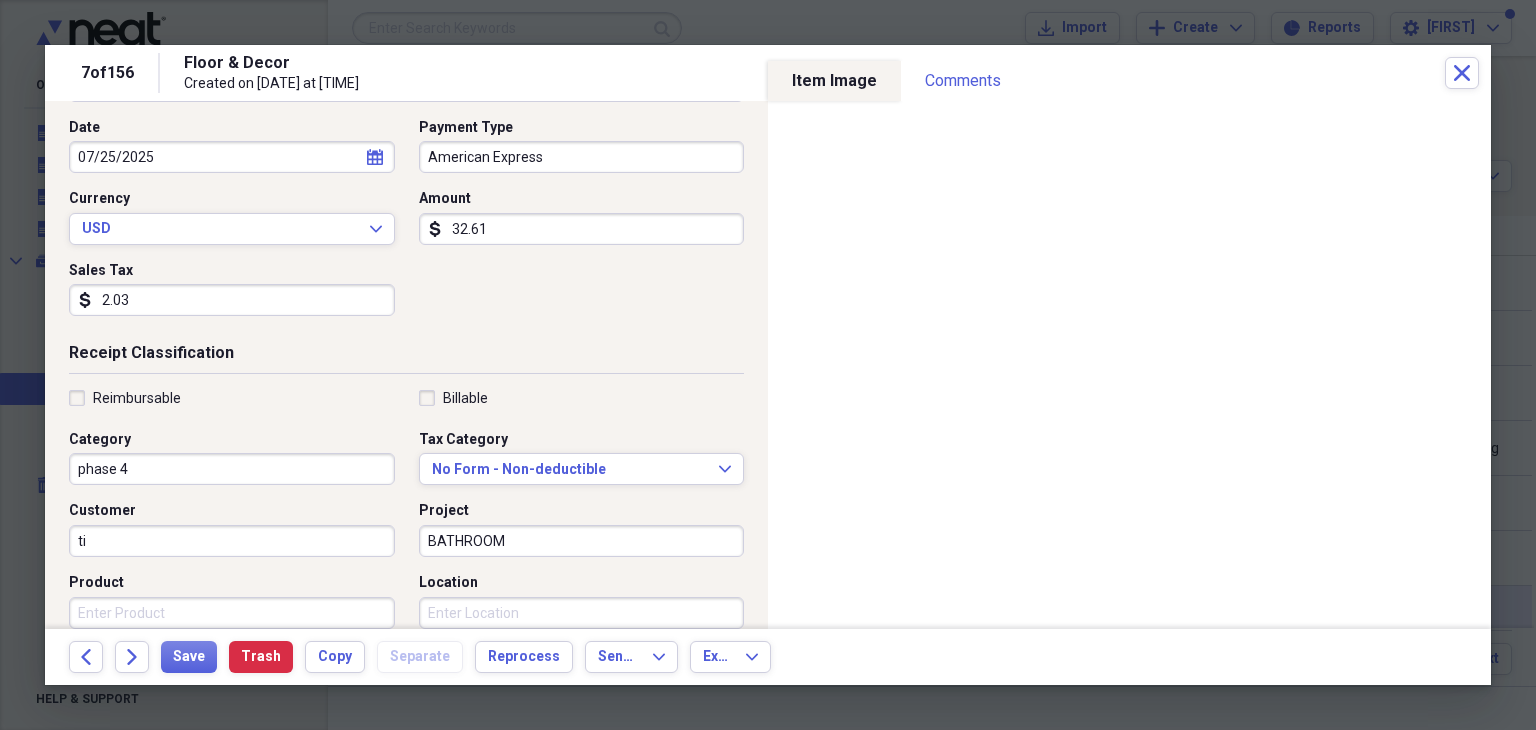 type on "t" 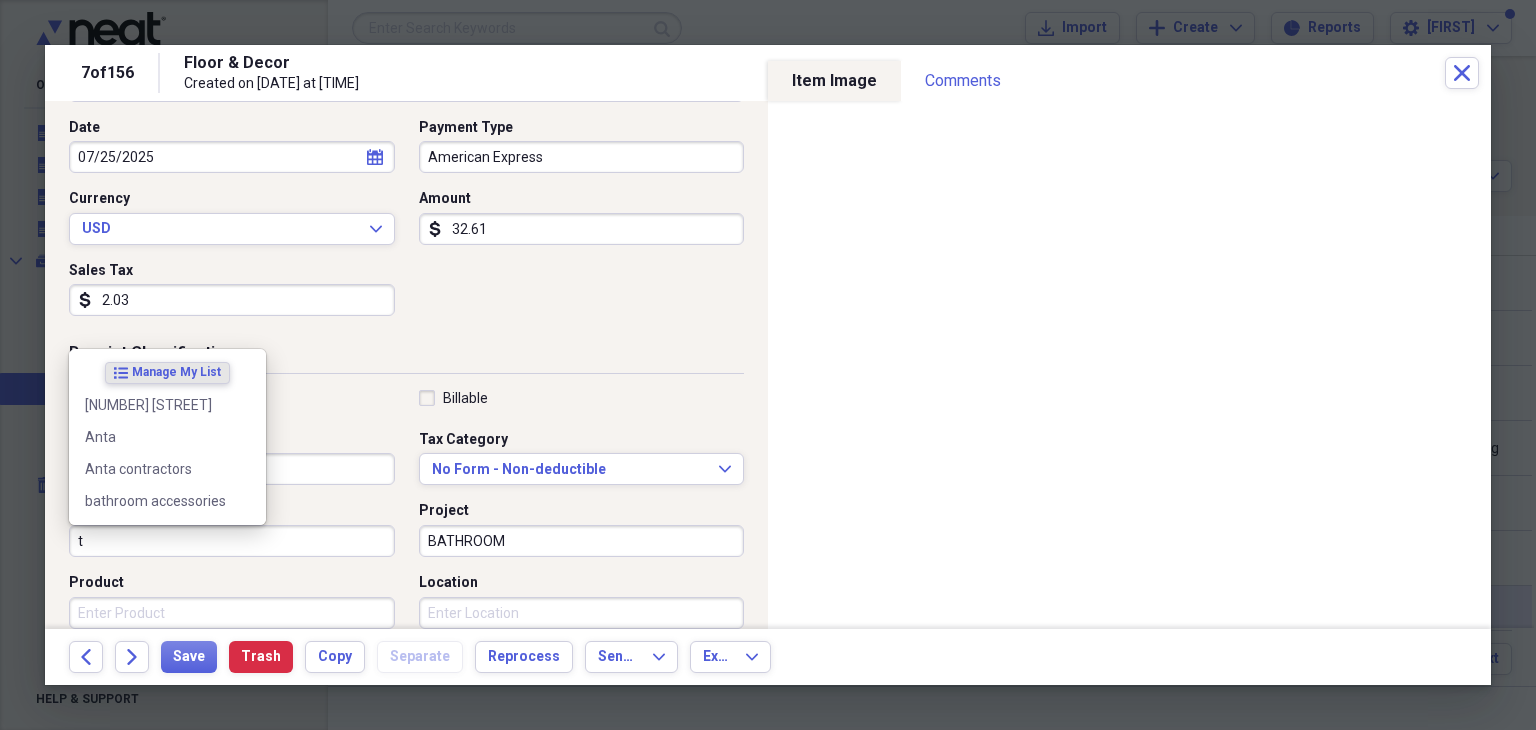 type 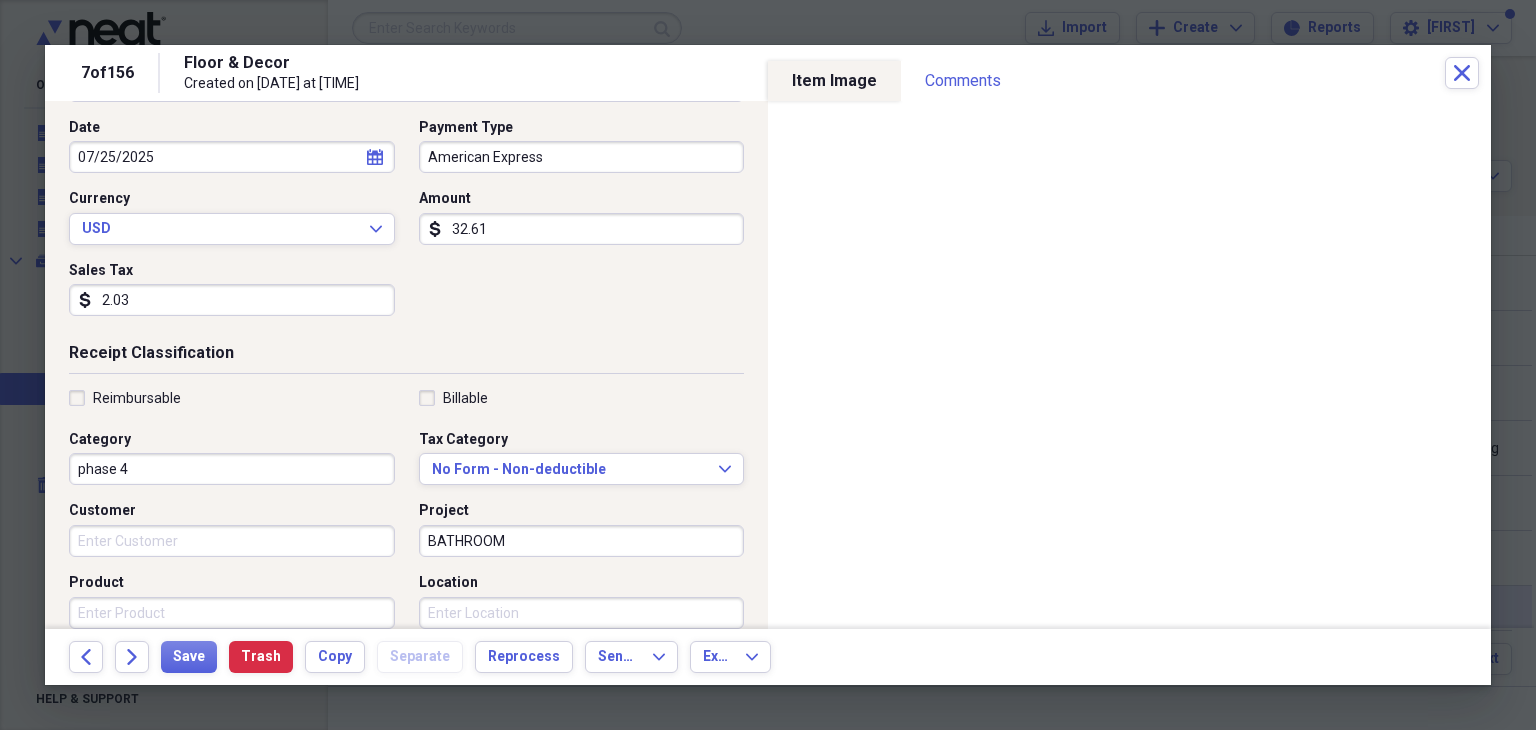 click on "Receipt Classification" at bounding box center (406, 357) 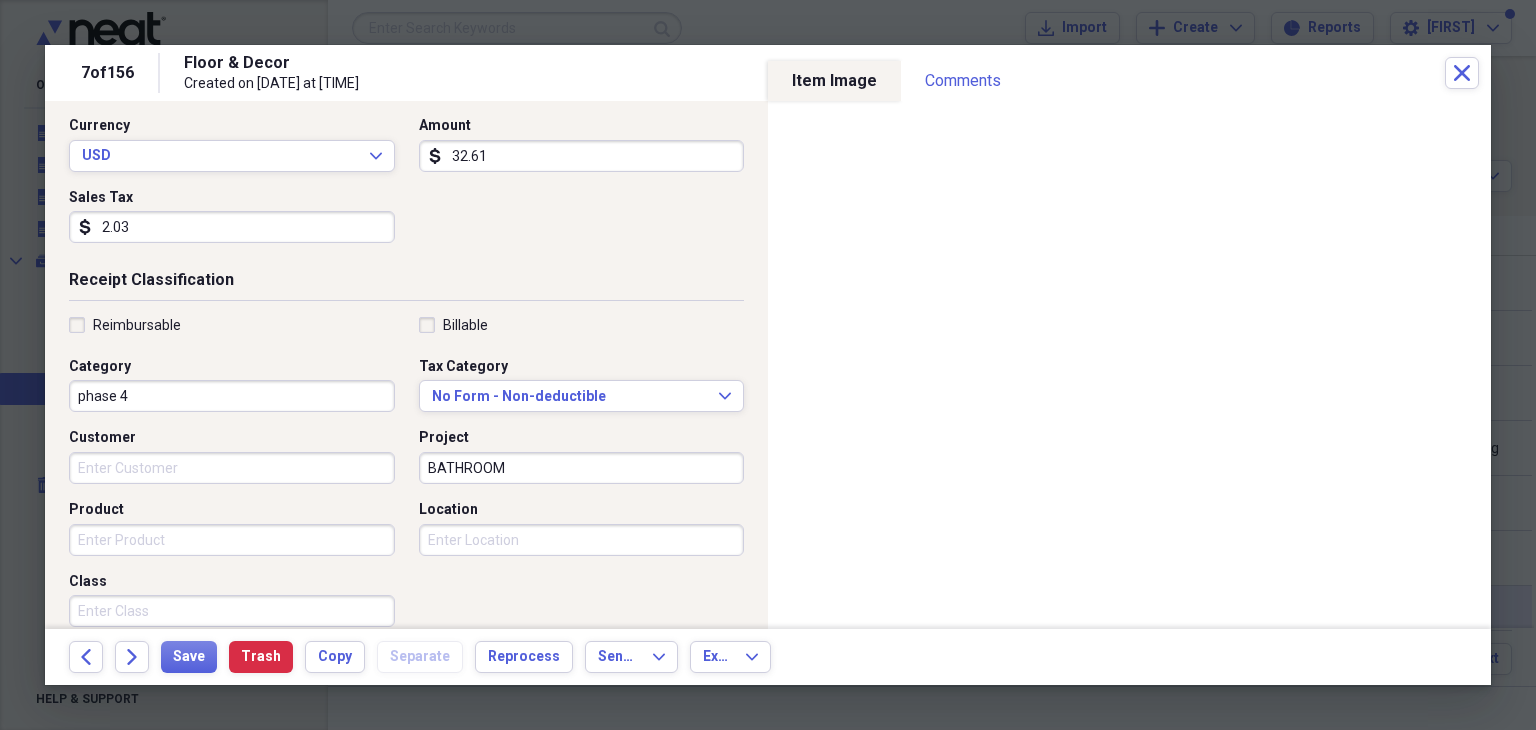 scroll, scrollTop: 300, scrollLeft: 0, axis: vertical 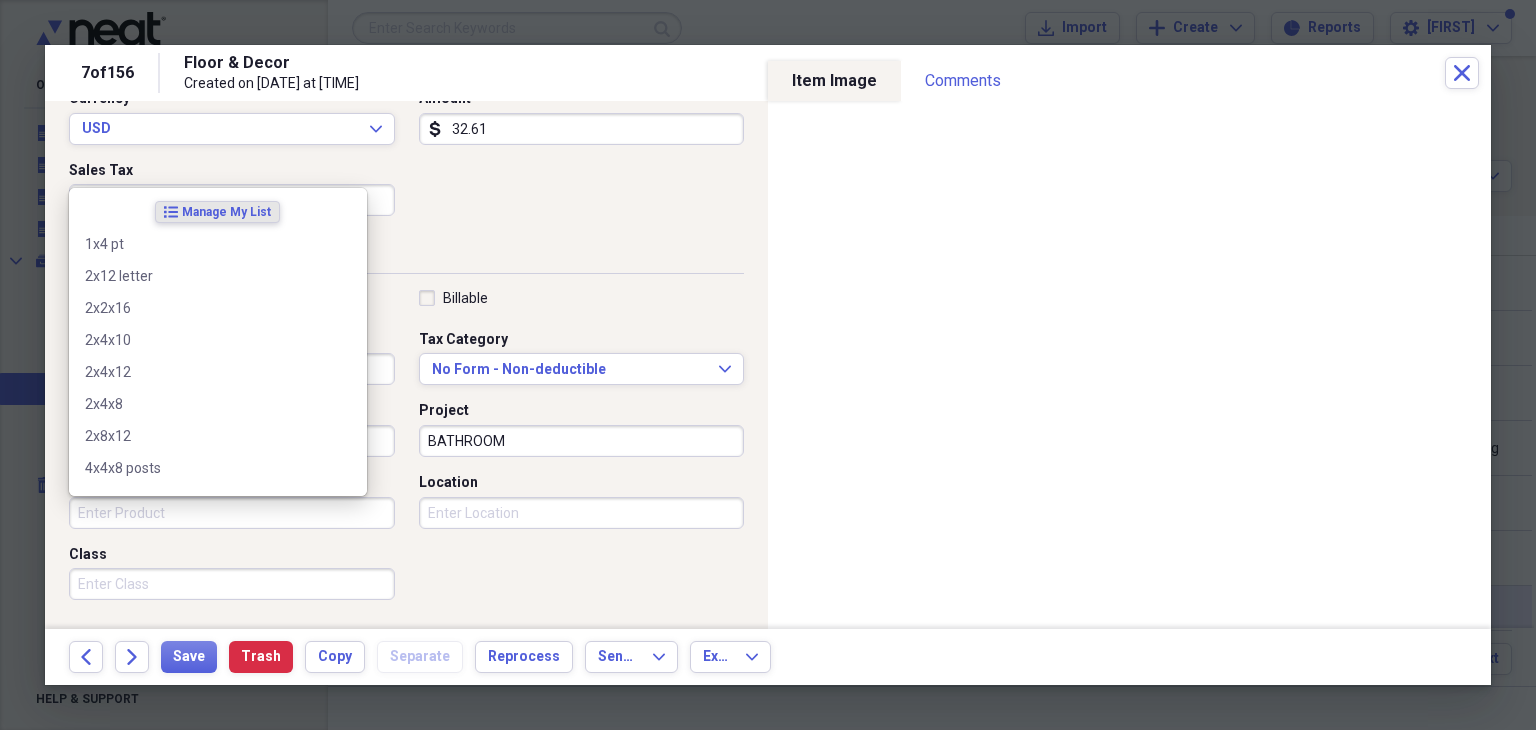 click on "Product" at bounding box center [232, 513] 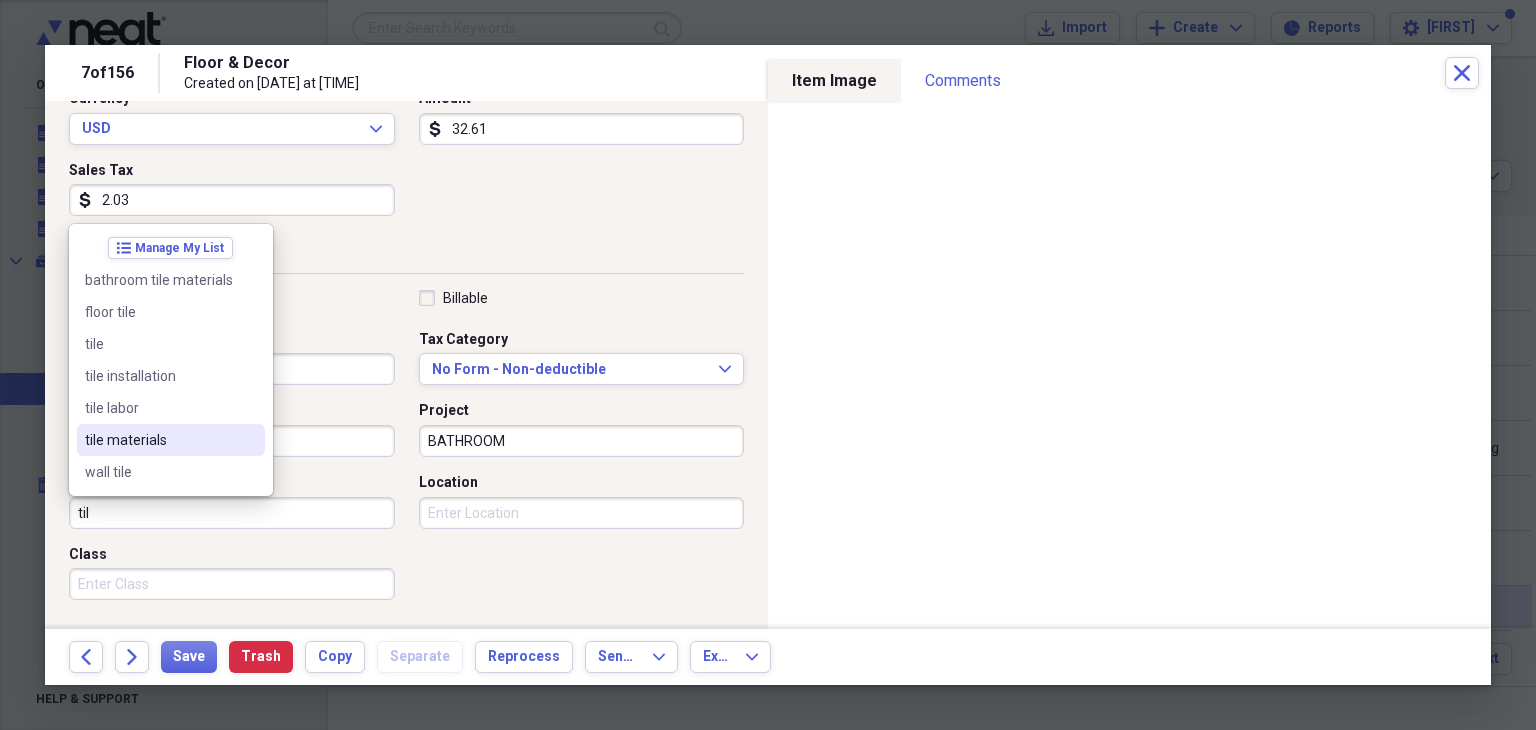 click on "tile materials" at bounding box center (159, 440) 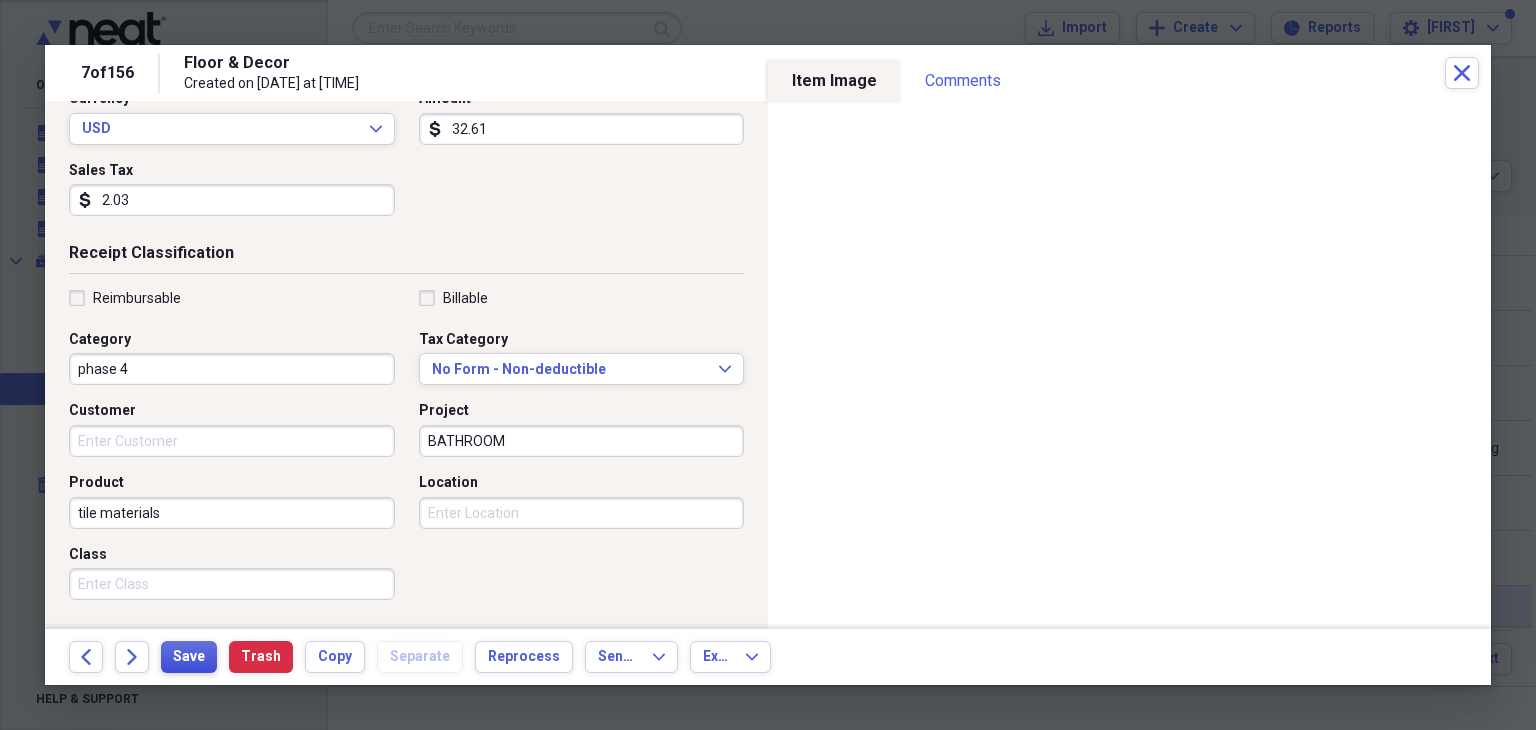 click on "Save" at bounding box center (189, 657) 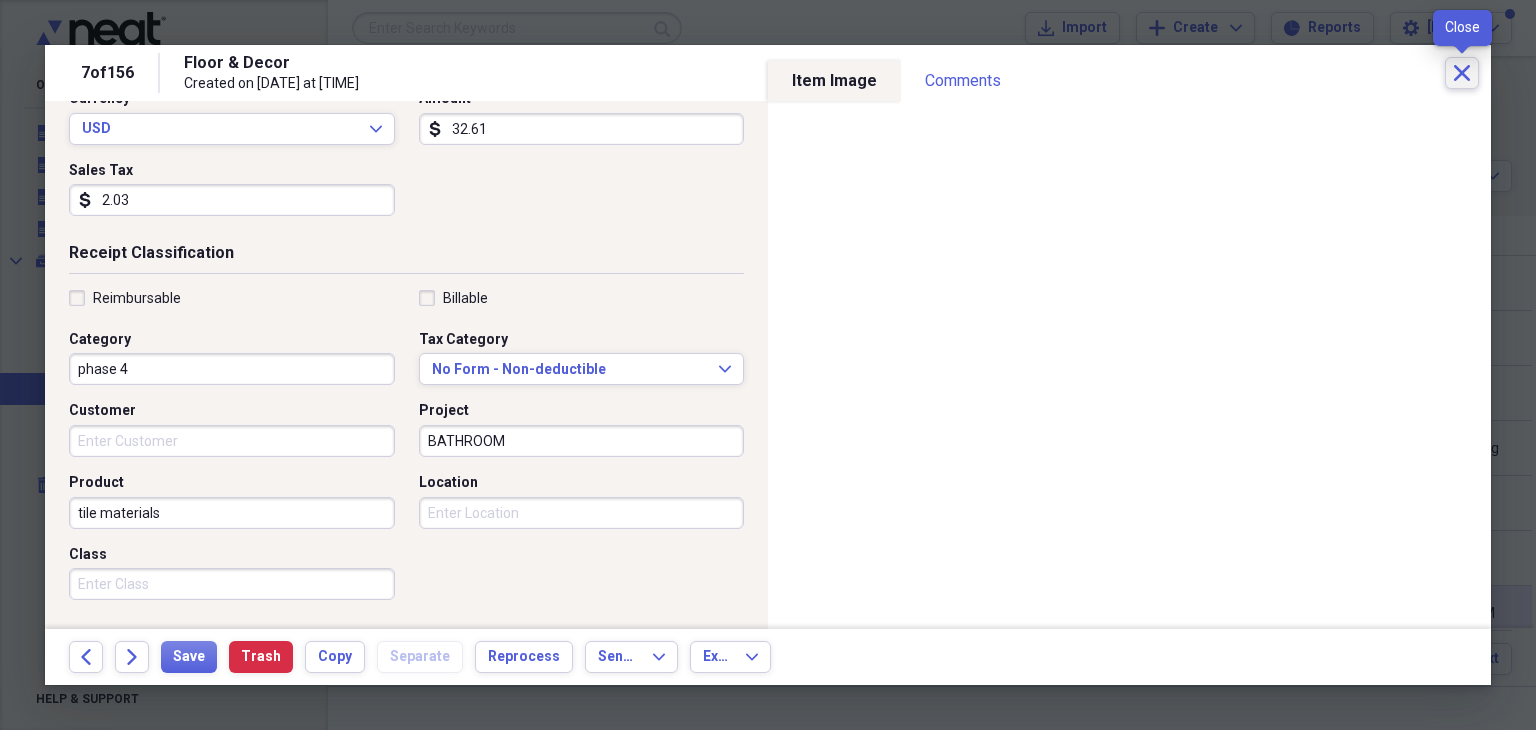 click on "Close" 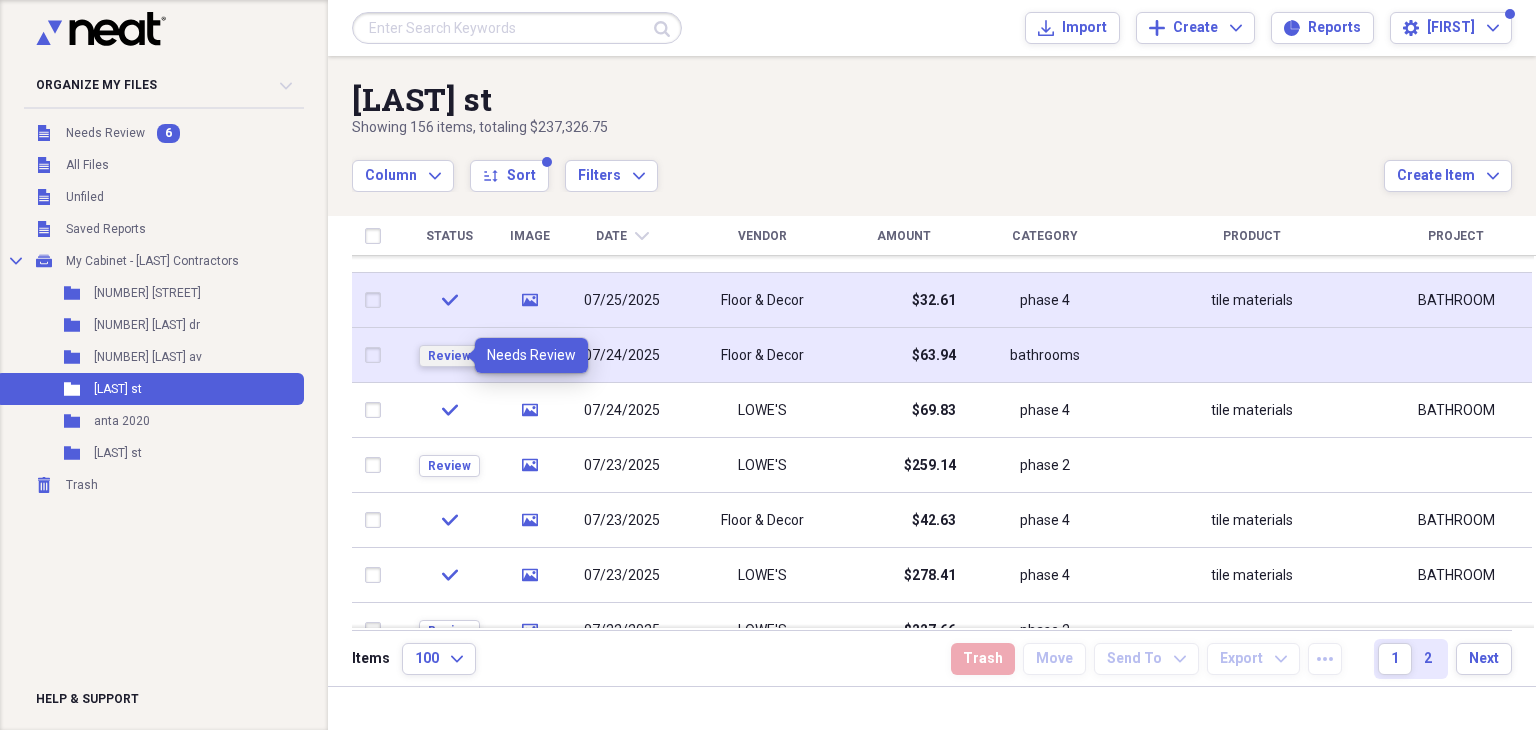 click on "Review" at bounding box center (449, 356) 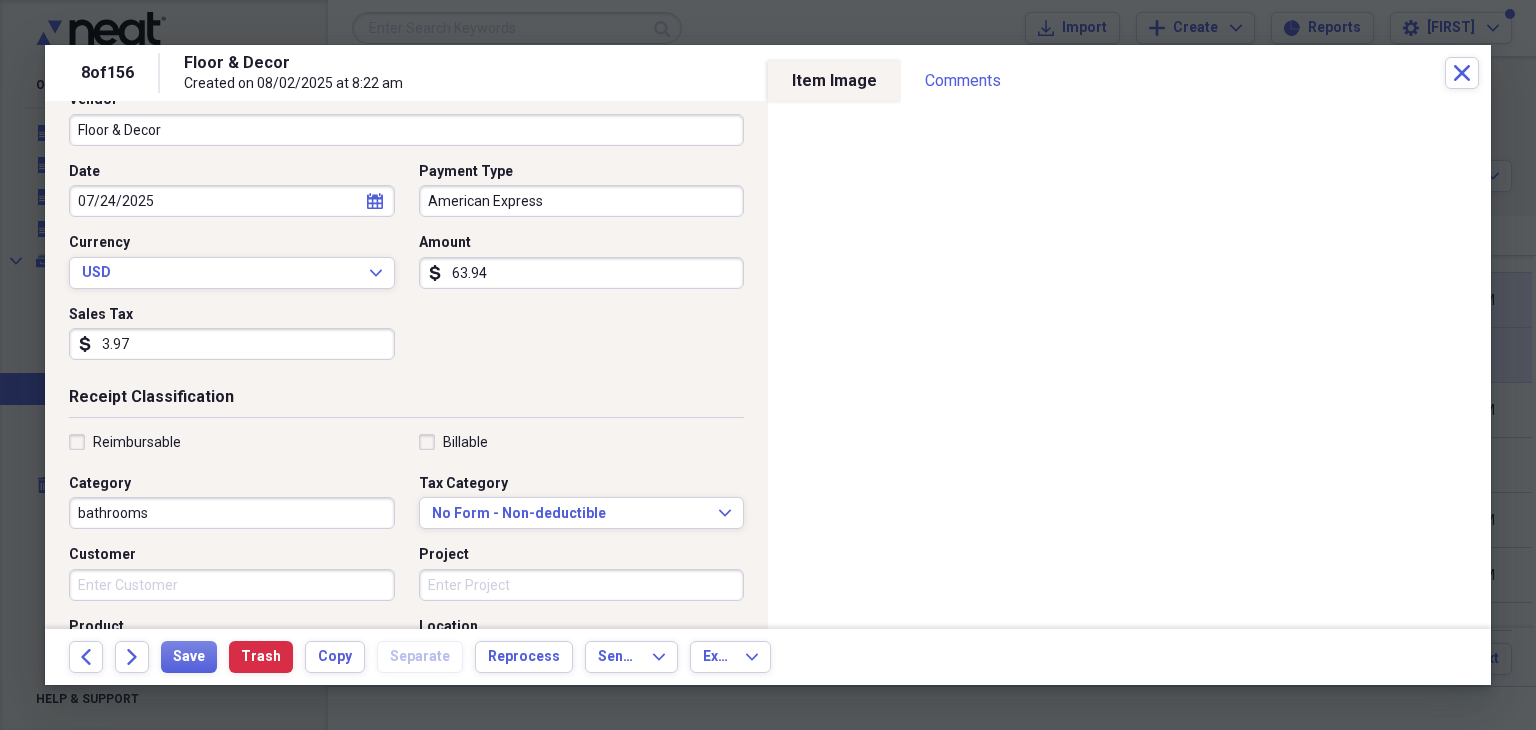 scroll, scrollTop: 200, scrollLeft: 0, axis: vertical 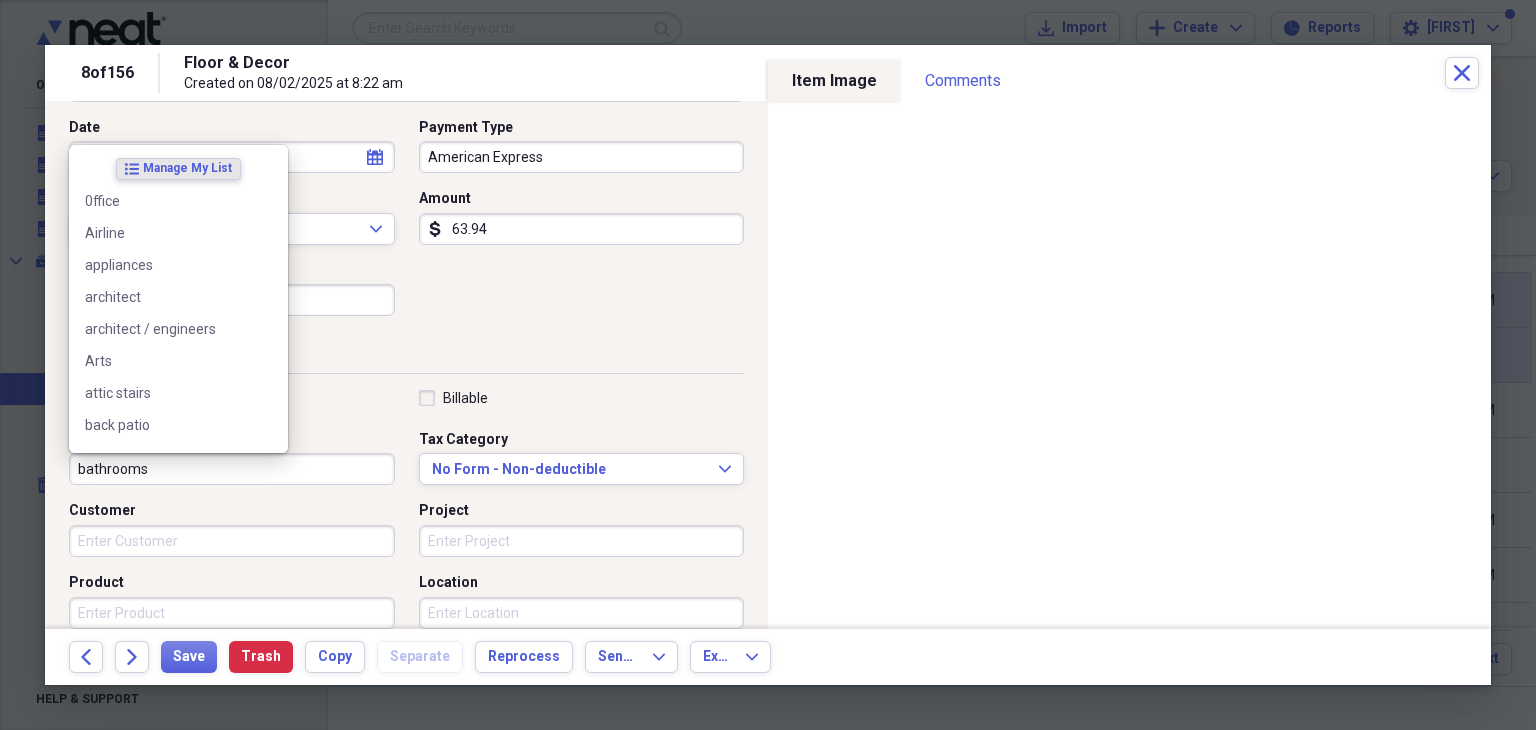 click on "bathrooms" at bounding box center [232, 469] 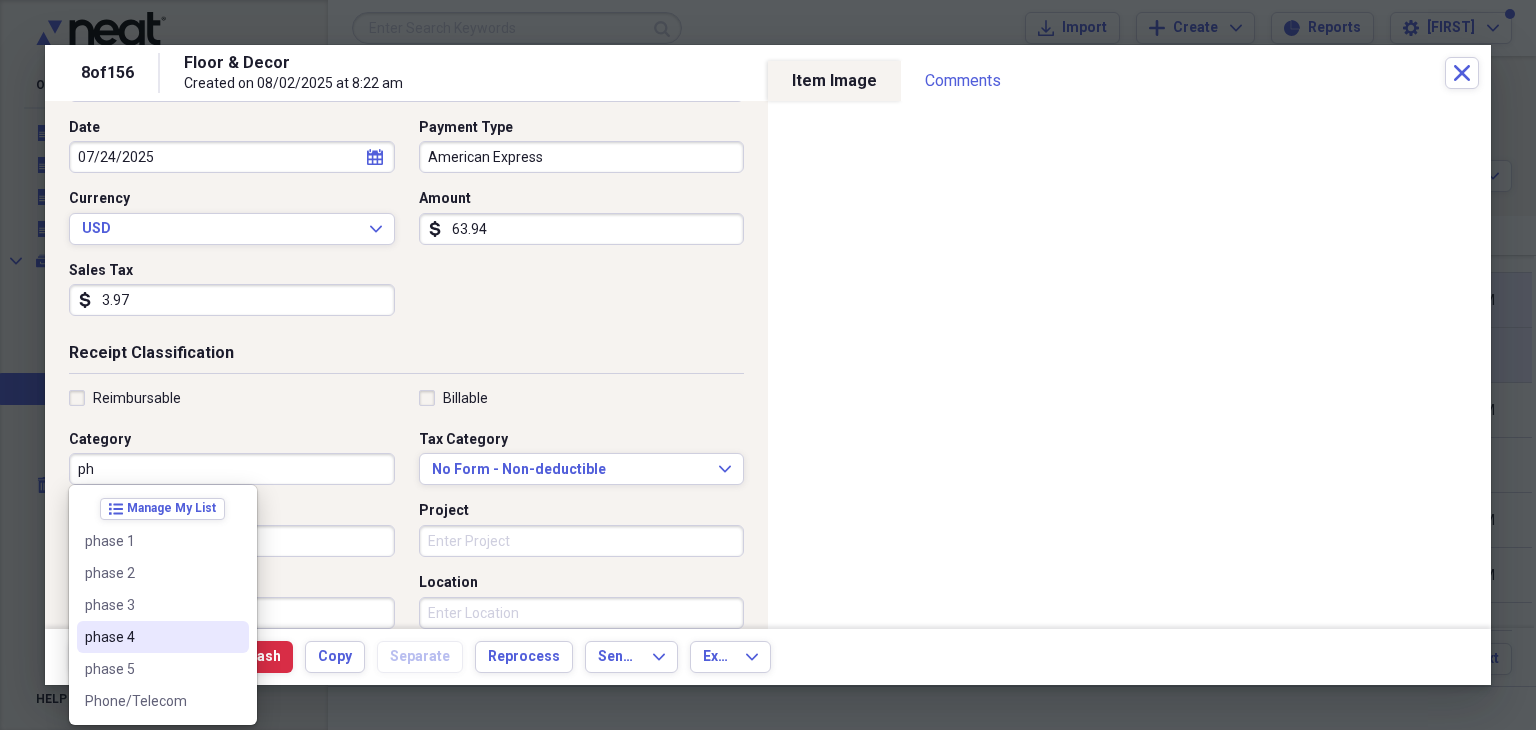 click on "phase 4" at bounding box center [151, 637] 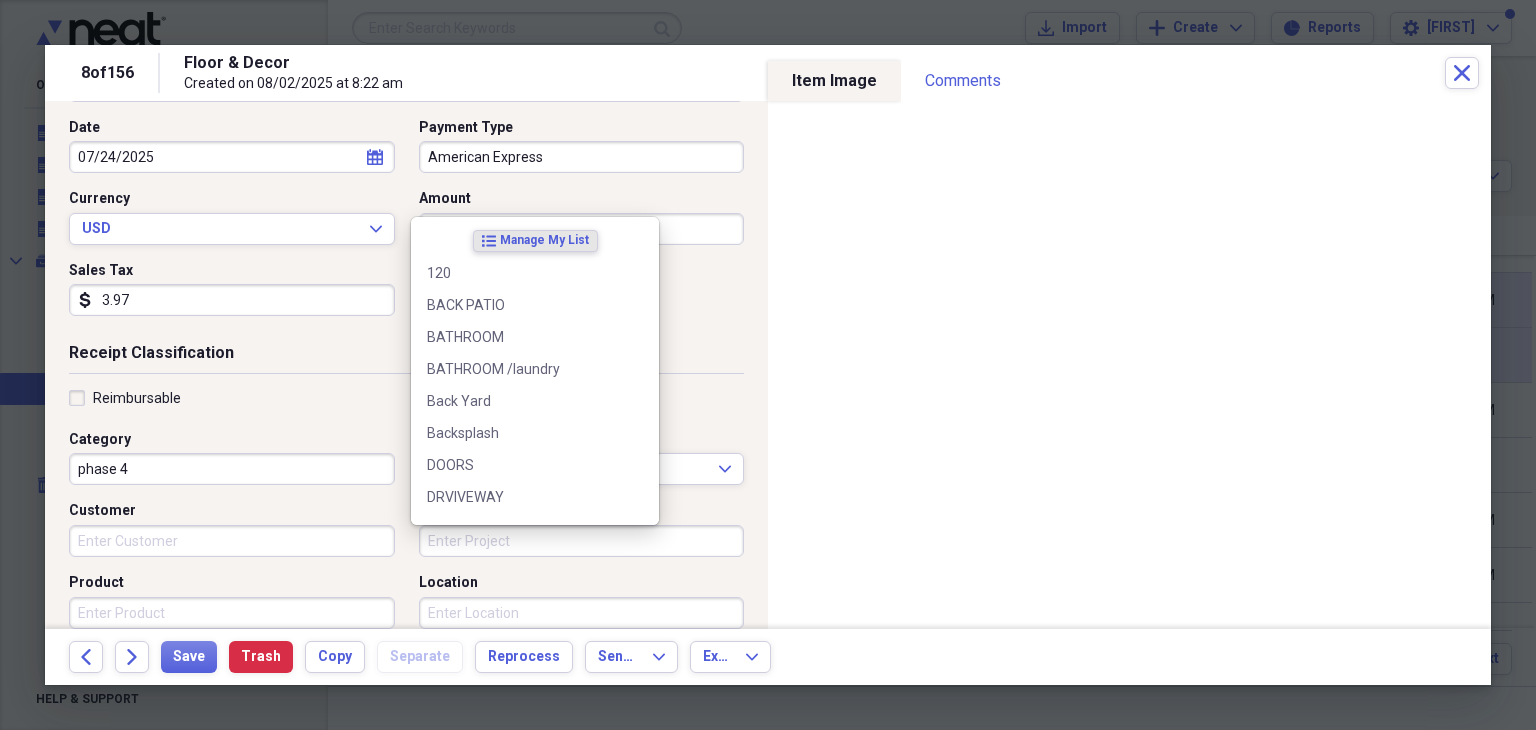 click on "Project" at bounding box center [582, 541] 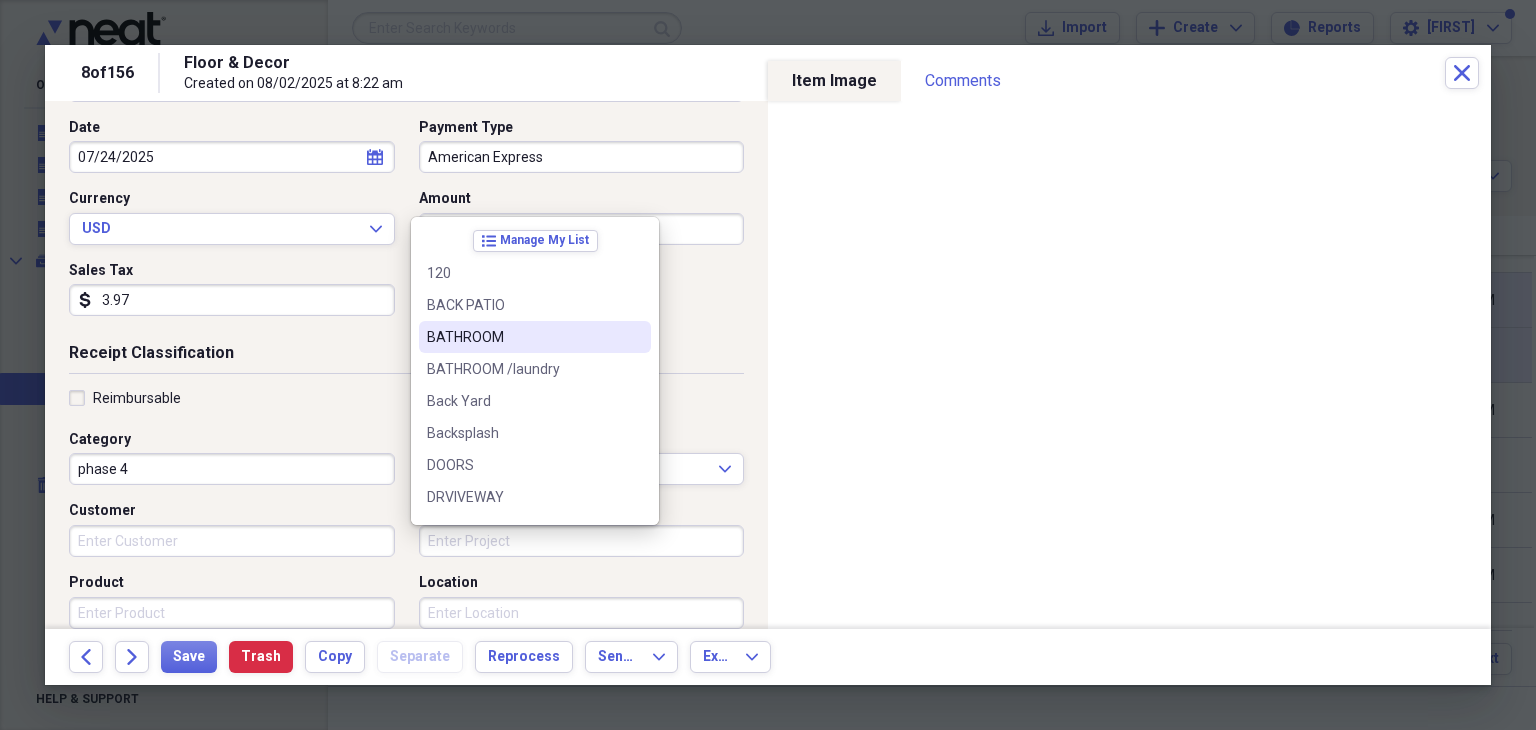 click on "BATHROOM" at bounding box center (523, 337) 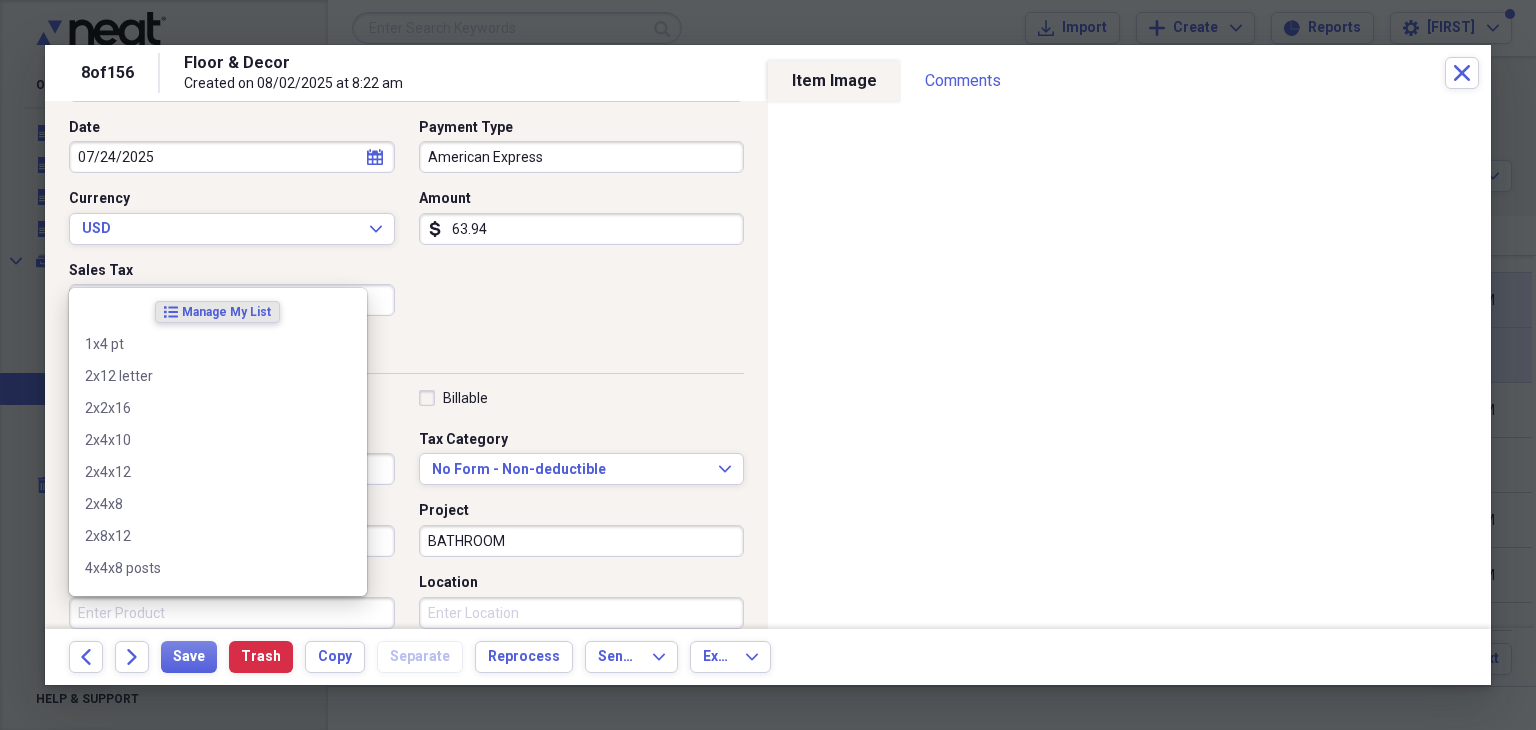 click on "Product" at bounding box center (232, 613) 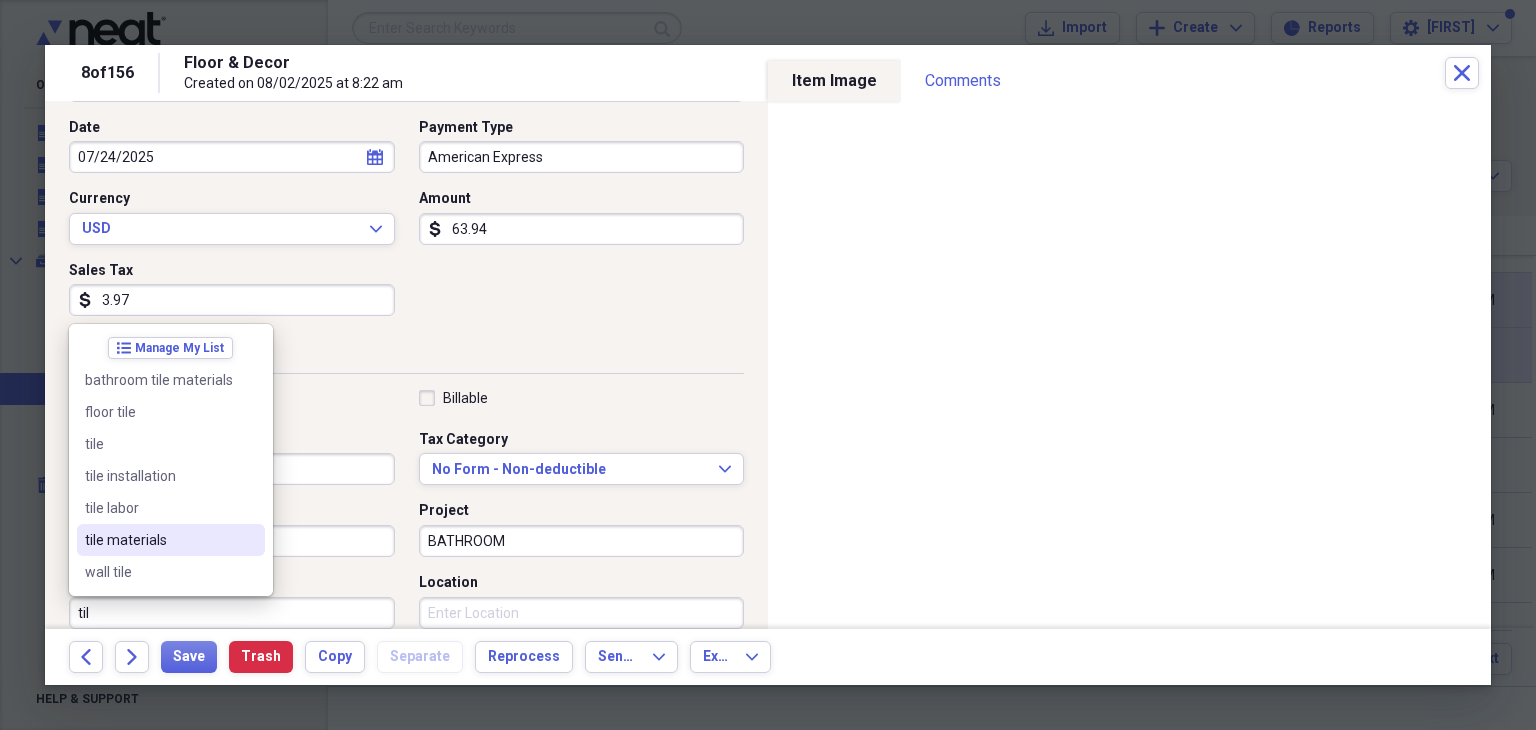 click on "tile materials" at bounding box center (159, 540) 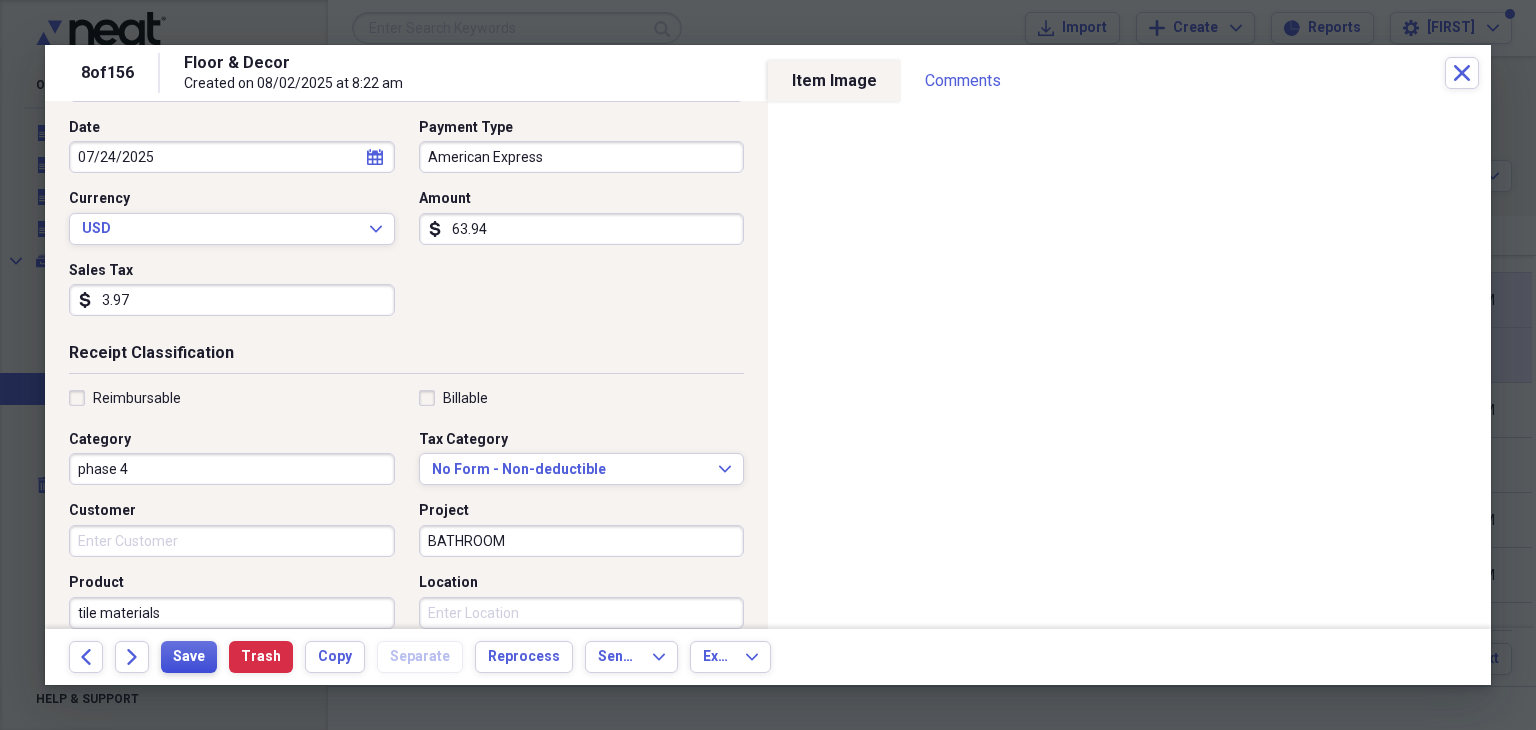 click on "Save" at bounding box center [189, 657] 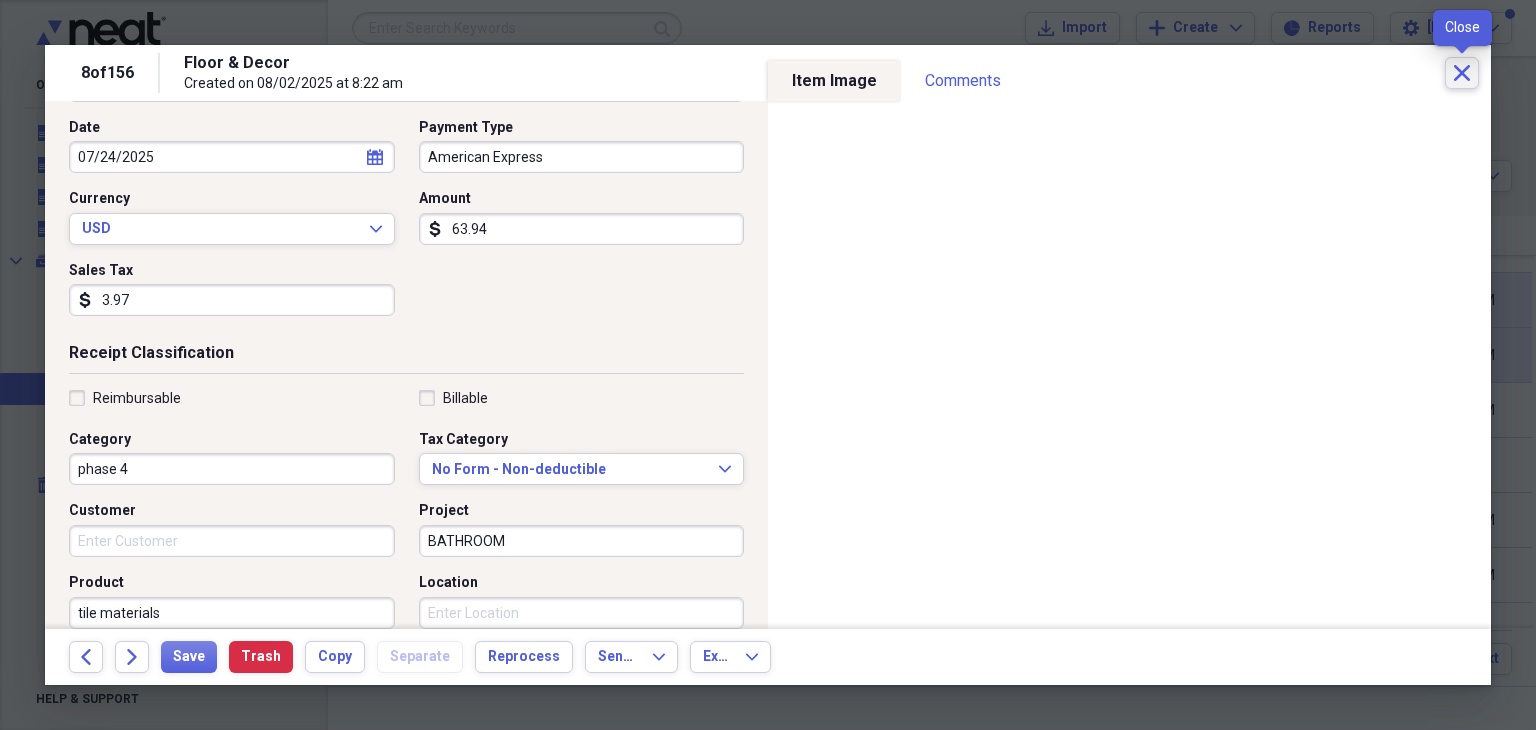 click on "Close" at bounding box center [1462, 73] 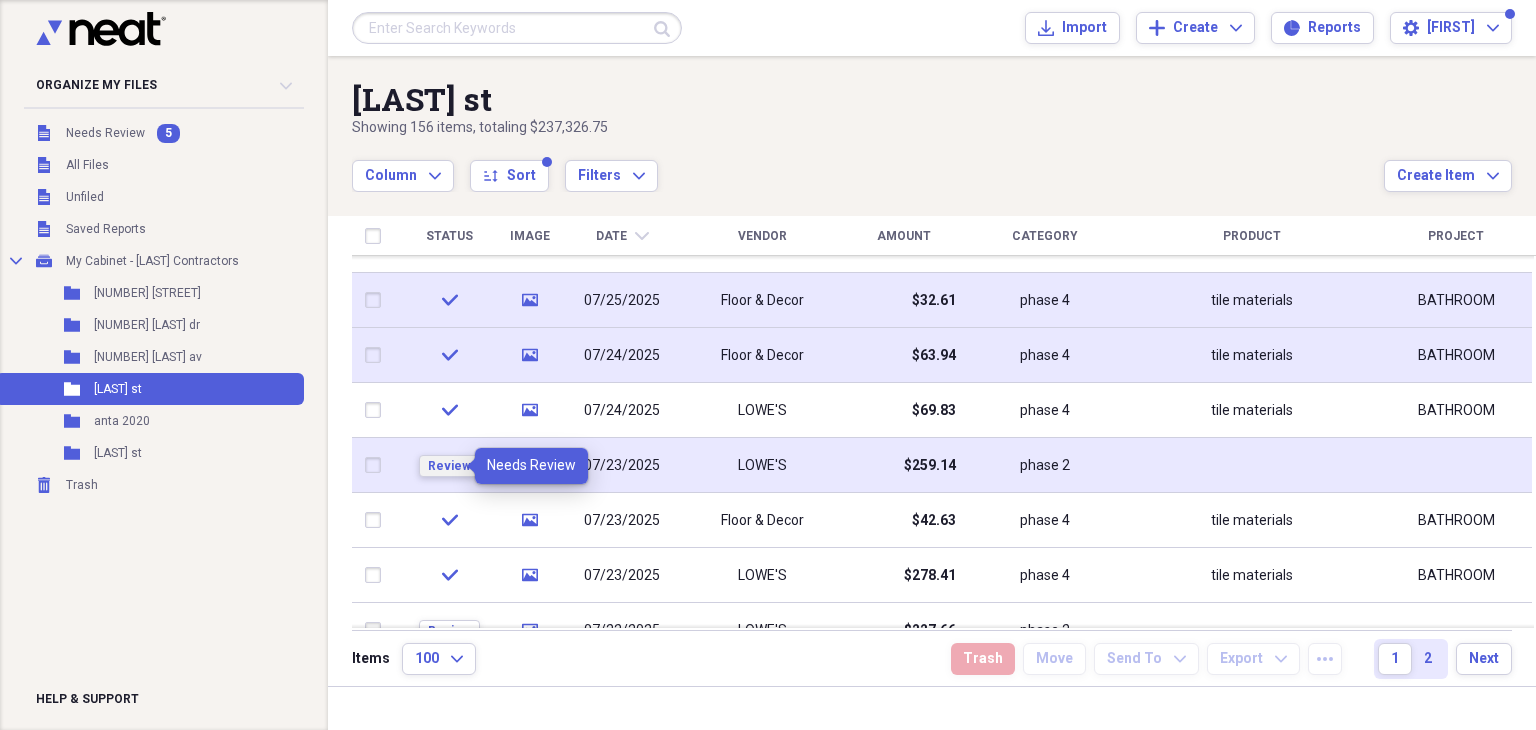 click on "Review" at bounding box center [449, 466] 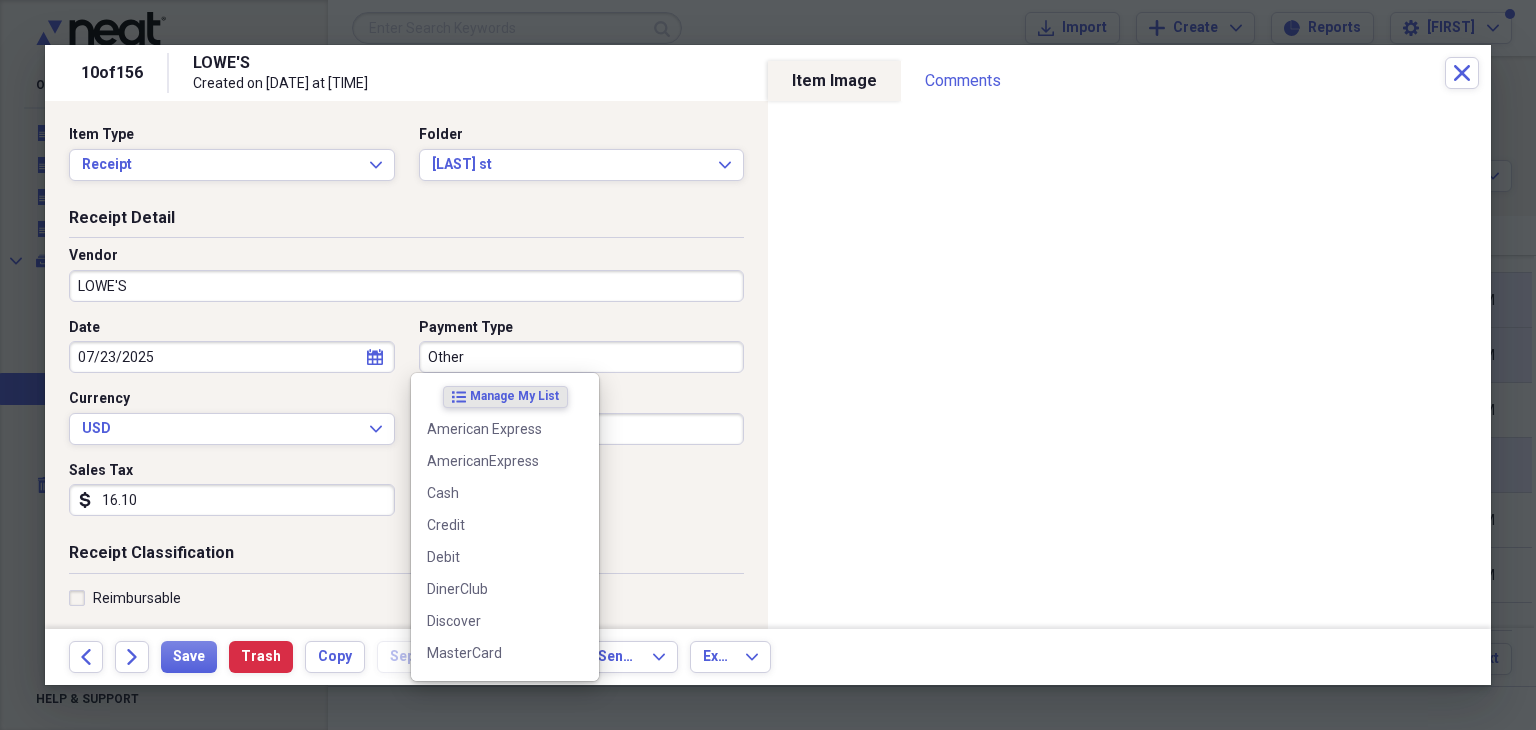 click on "Other" at bounding box center (582, 357) 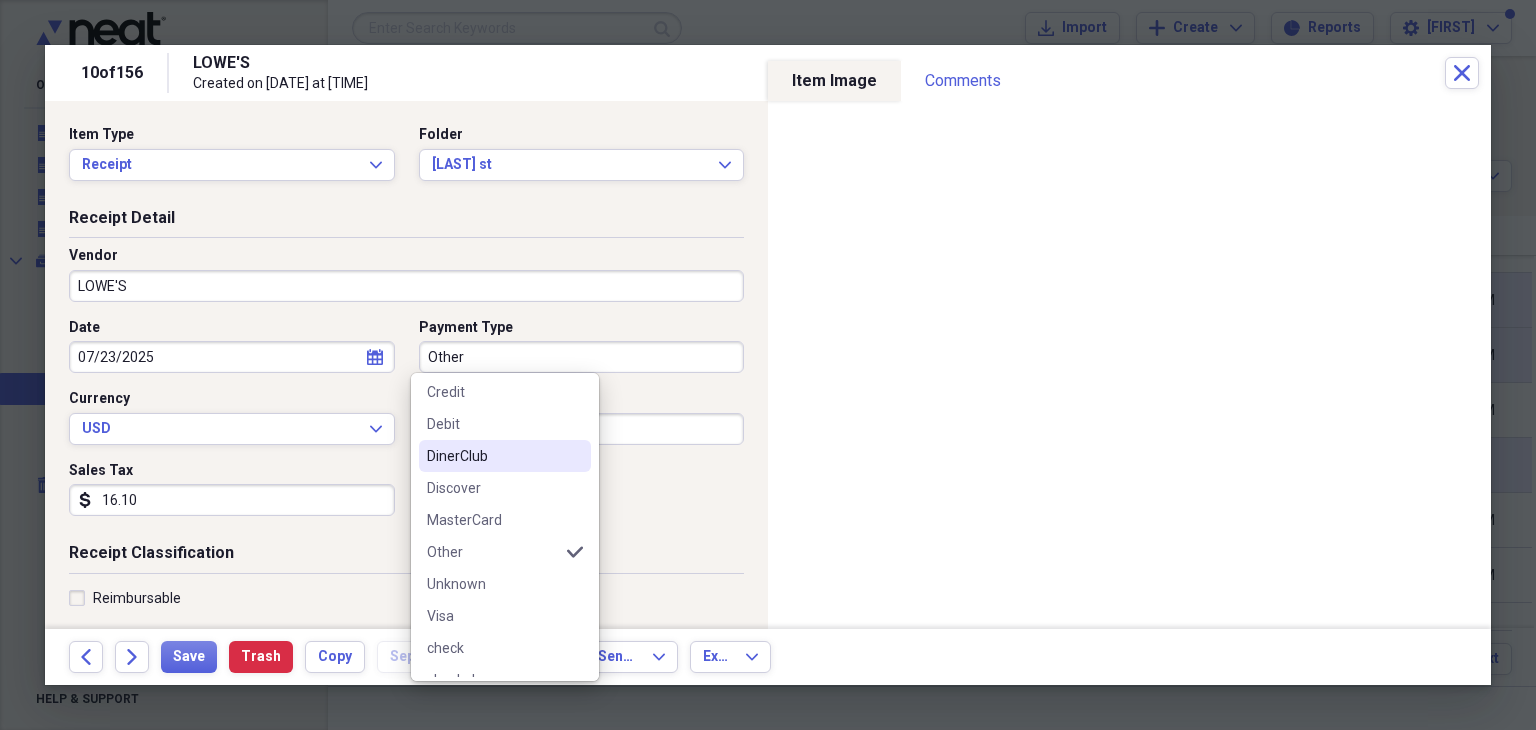 scroll, scrollTop: 220, scrollLeft: 0, axis: vertical 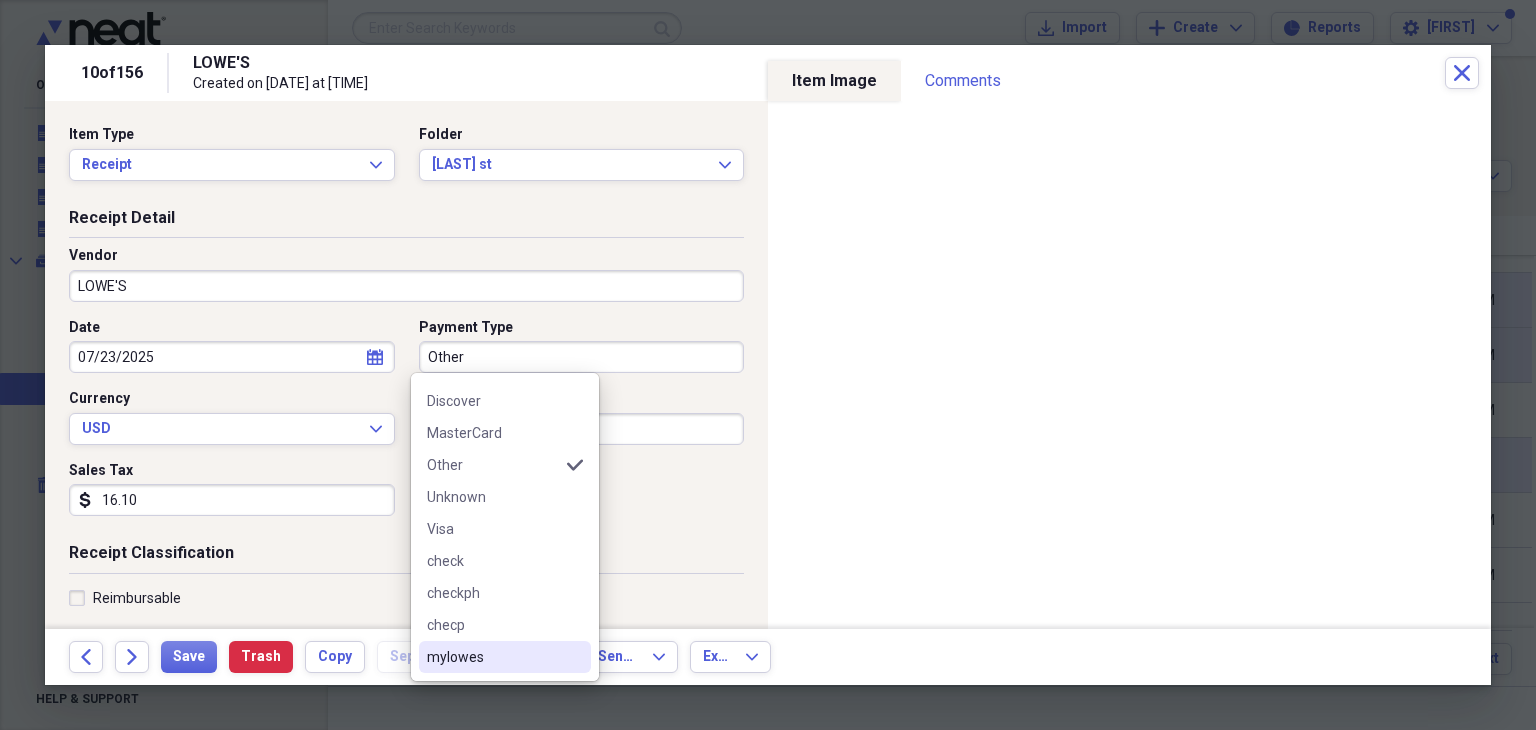 click on "mylowes" at bounding box center [493, 657] 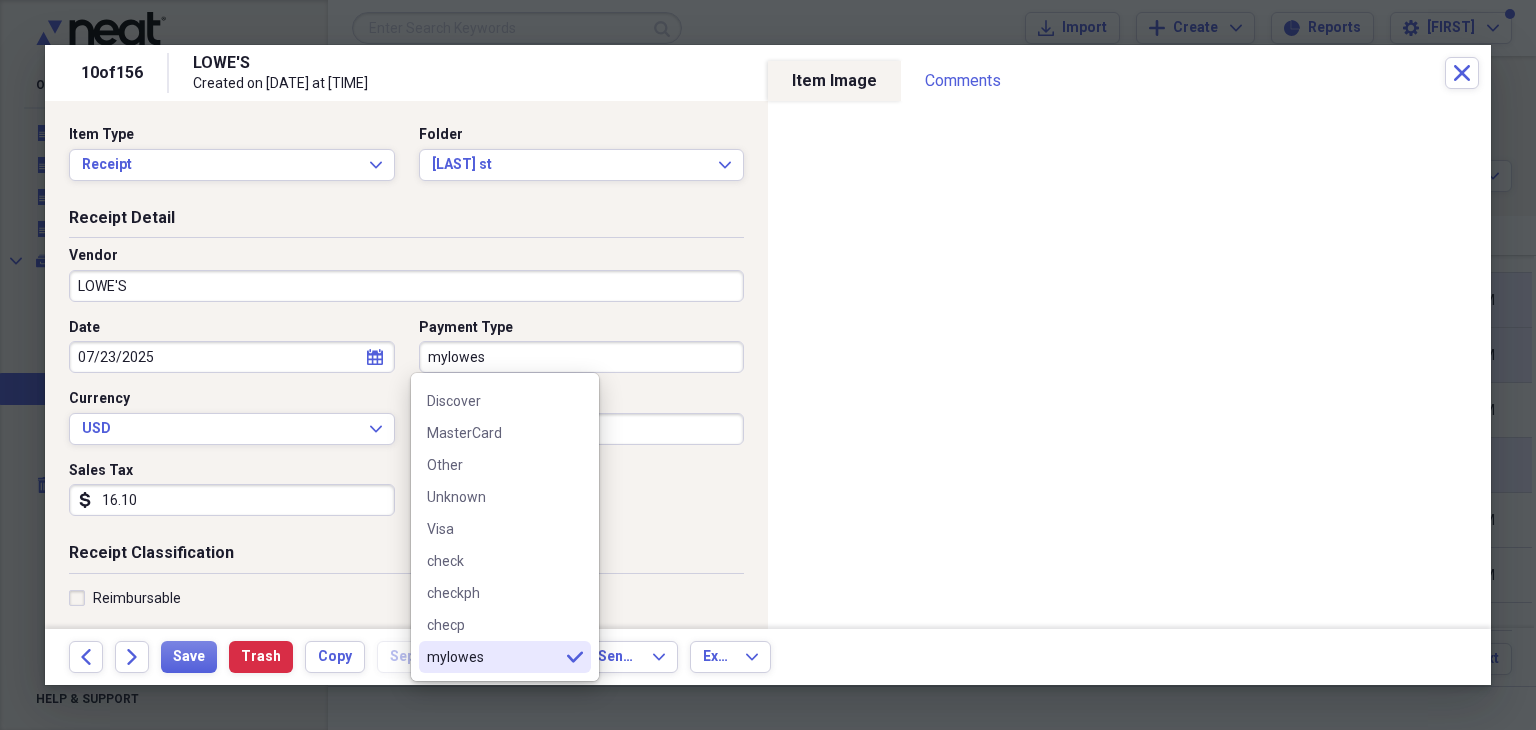 type on "mylowes" 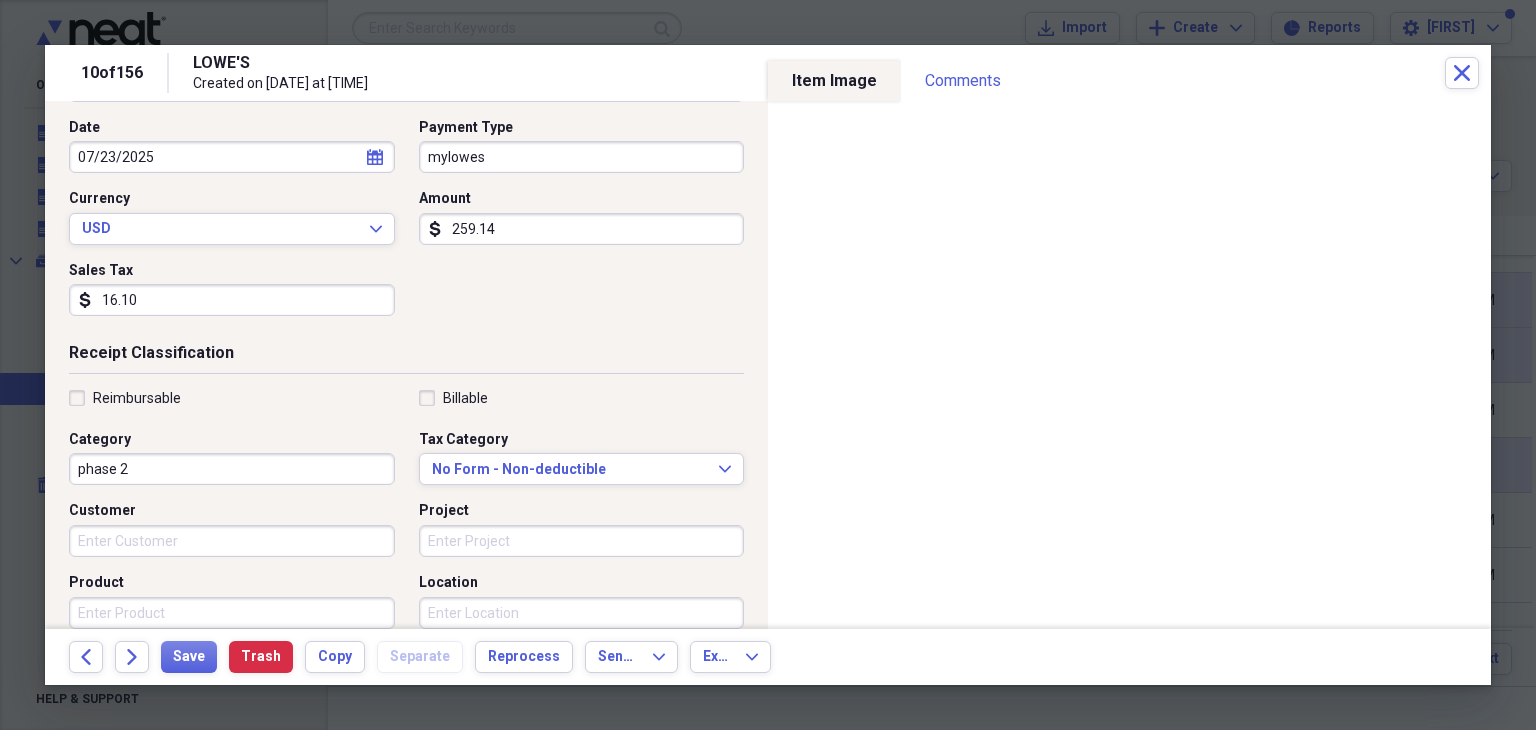 scroll, scrollTop: 300, scrollLeft: 0, axis: vertical 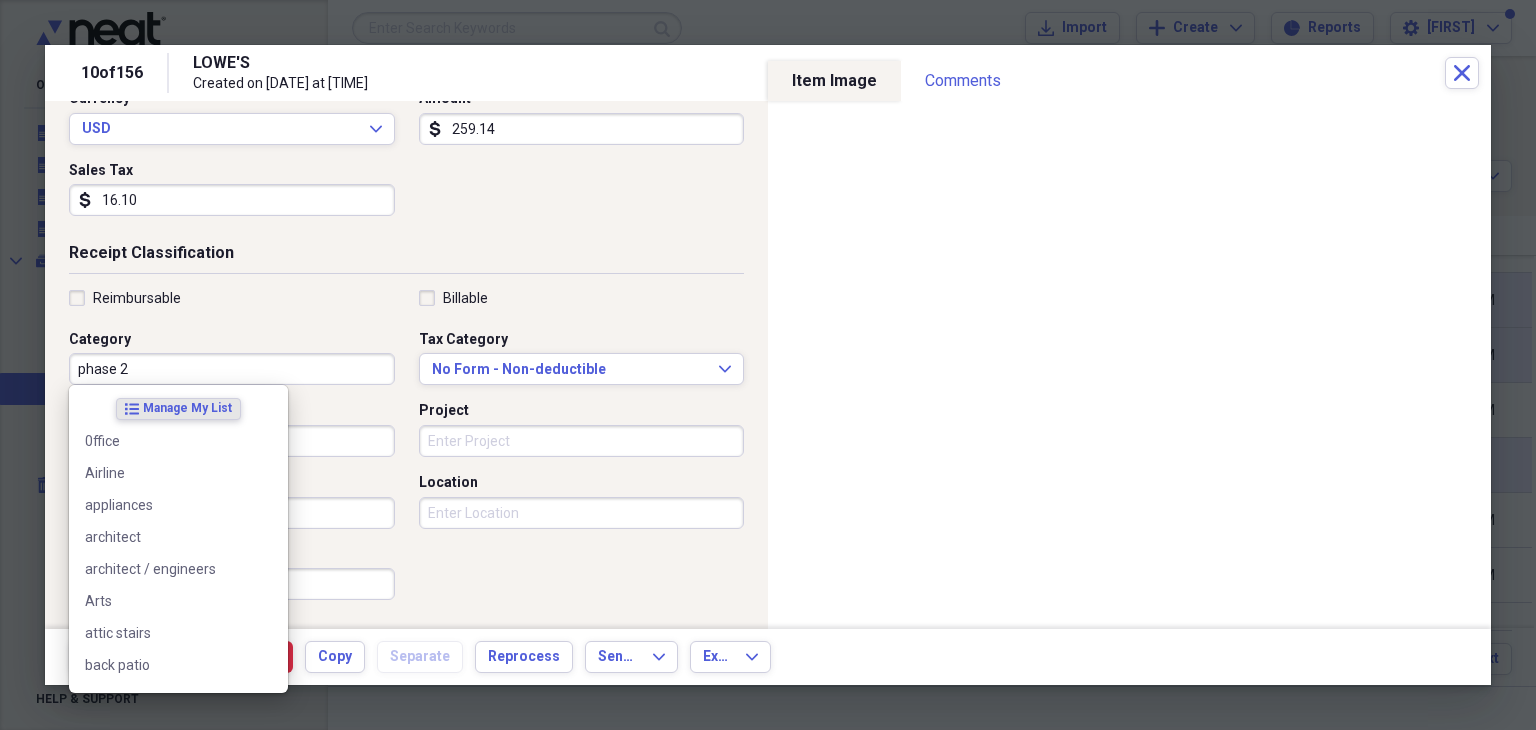 click on "phase 2" at bounding box center (232, 369) 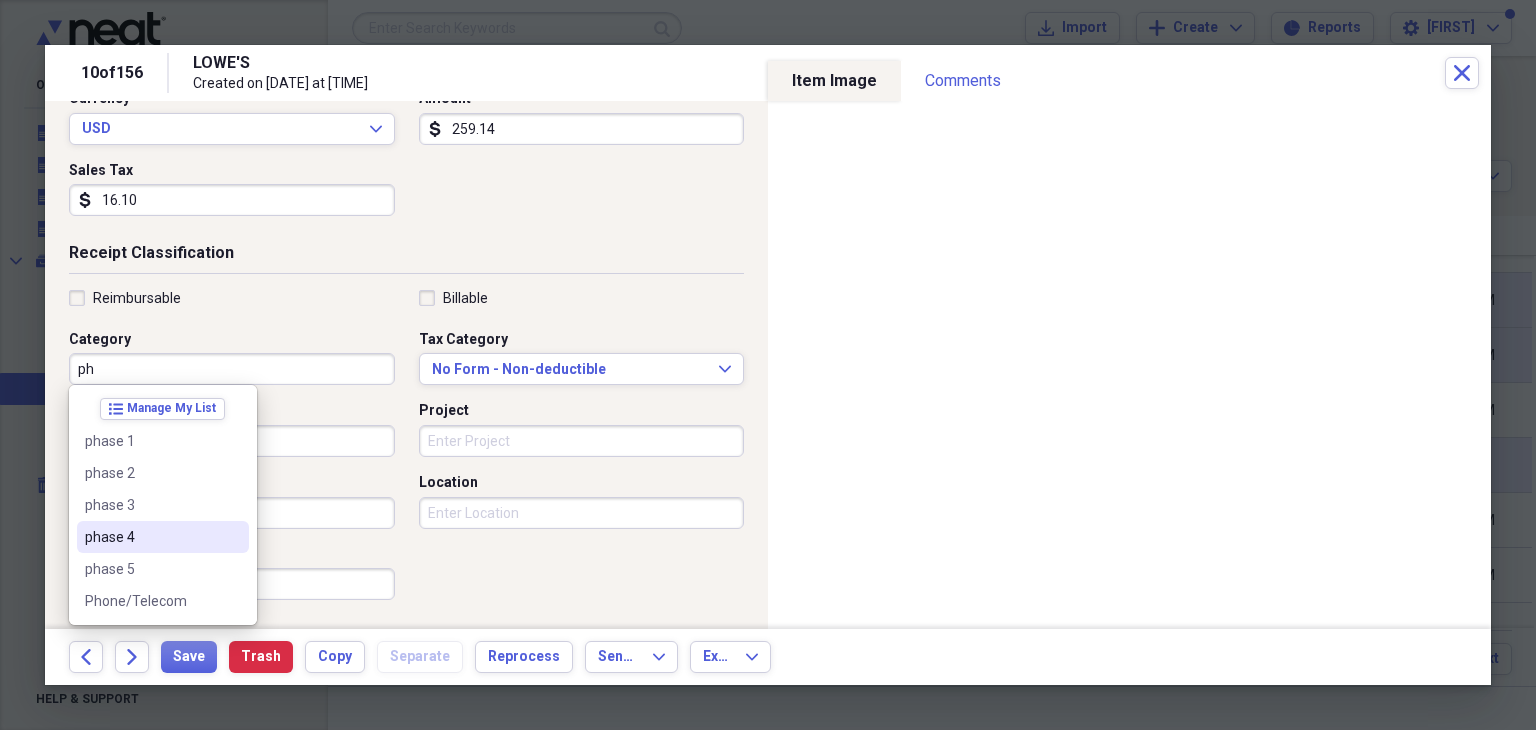 click on "phase 4" at bounding box center (151, 537) 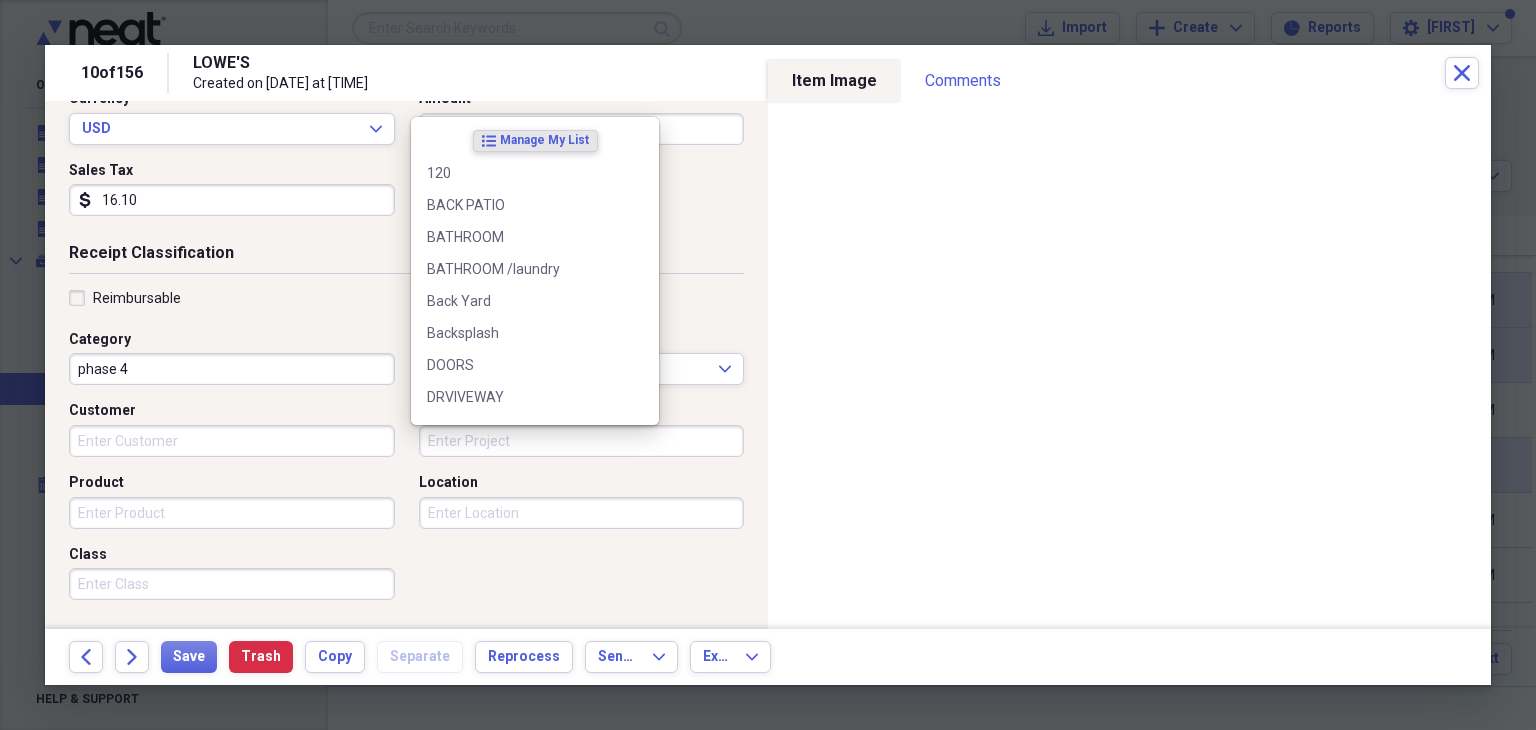 click on "Project" at bounding box center (582, 441) 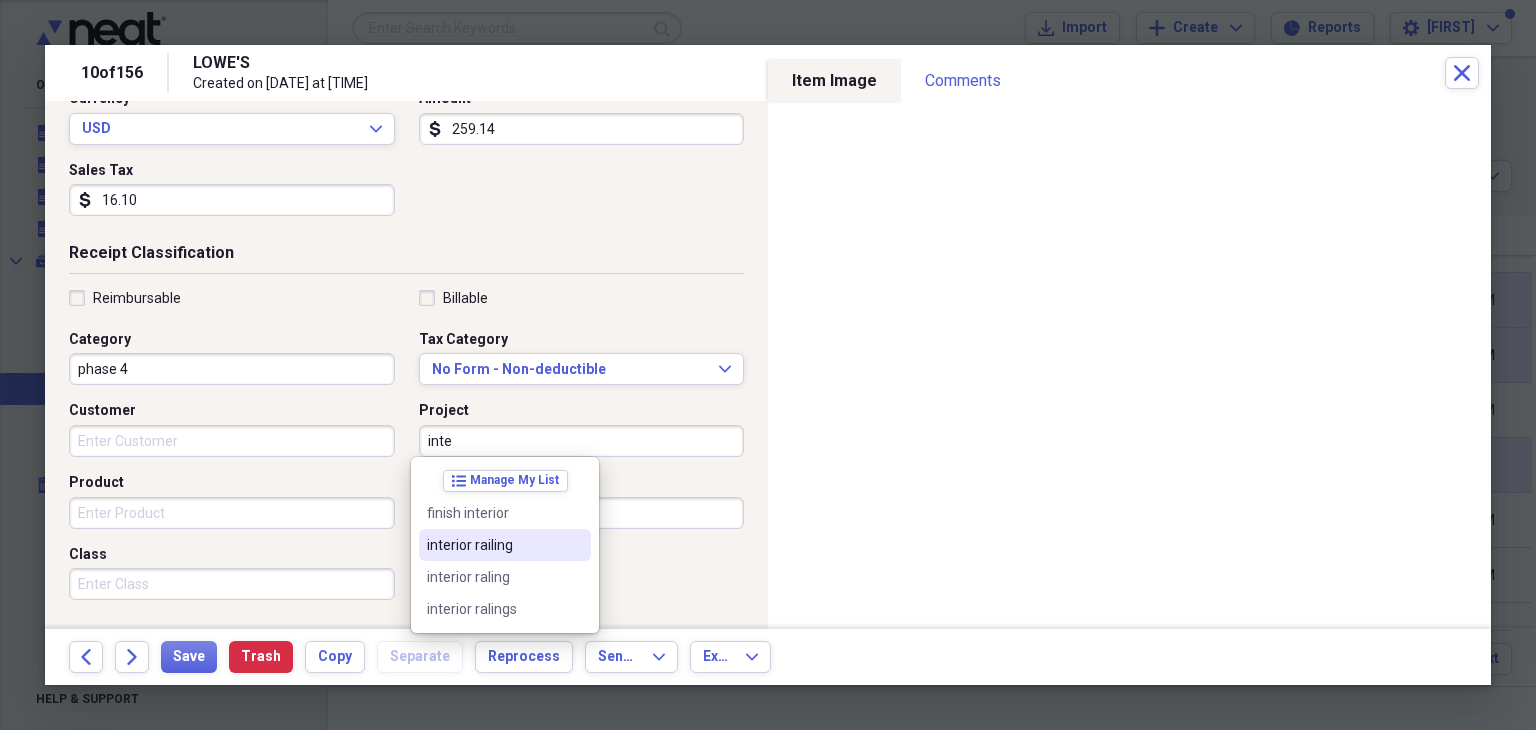 click on "interior railing" at bounding box center (493, 545) 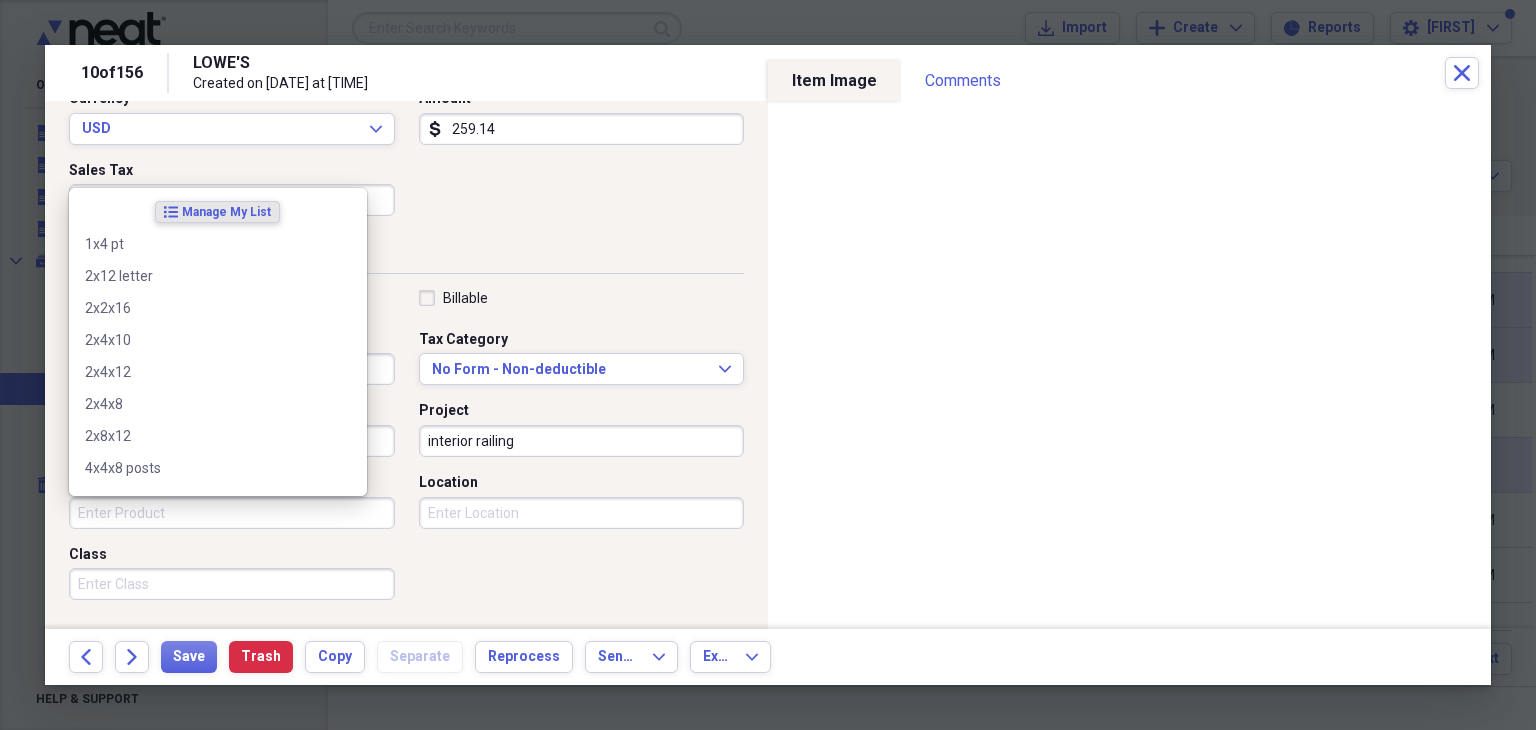 click on "Product" at bounding box center [232, 513] 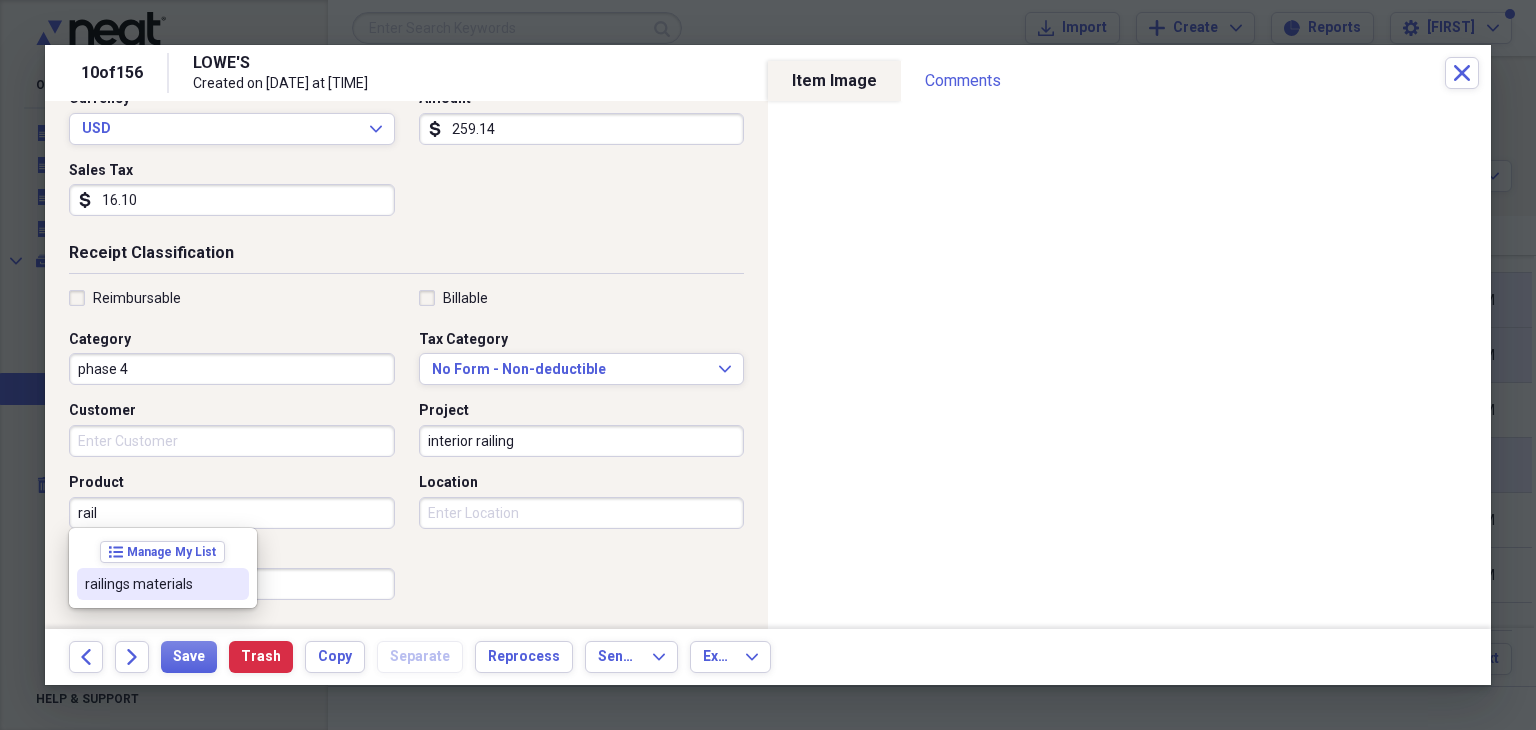 click on "railings materials" at bounding box center [151, 584] 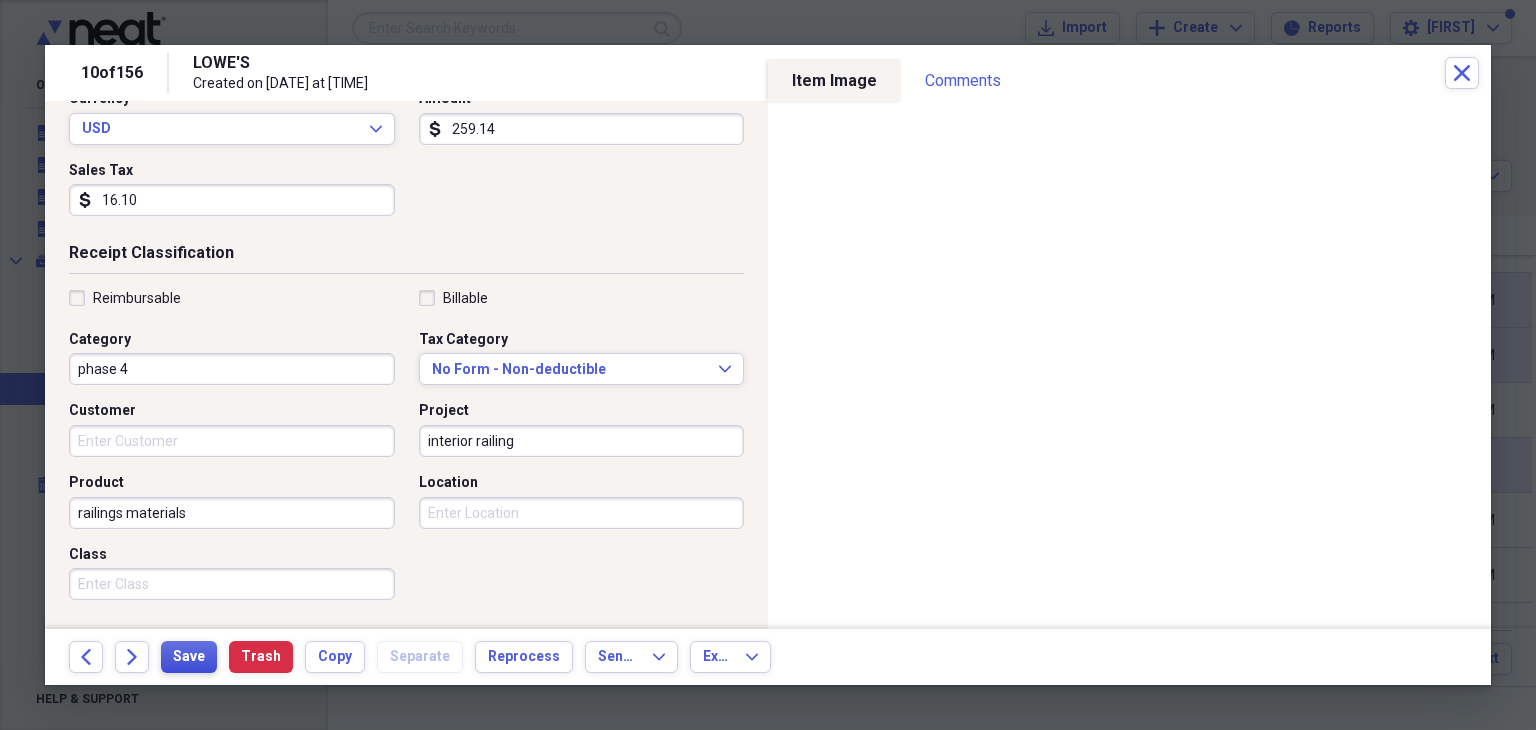 click on "Save" at bounding box center [189, 657] 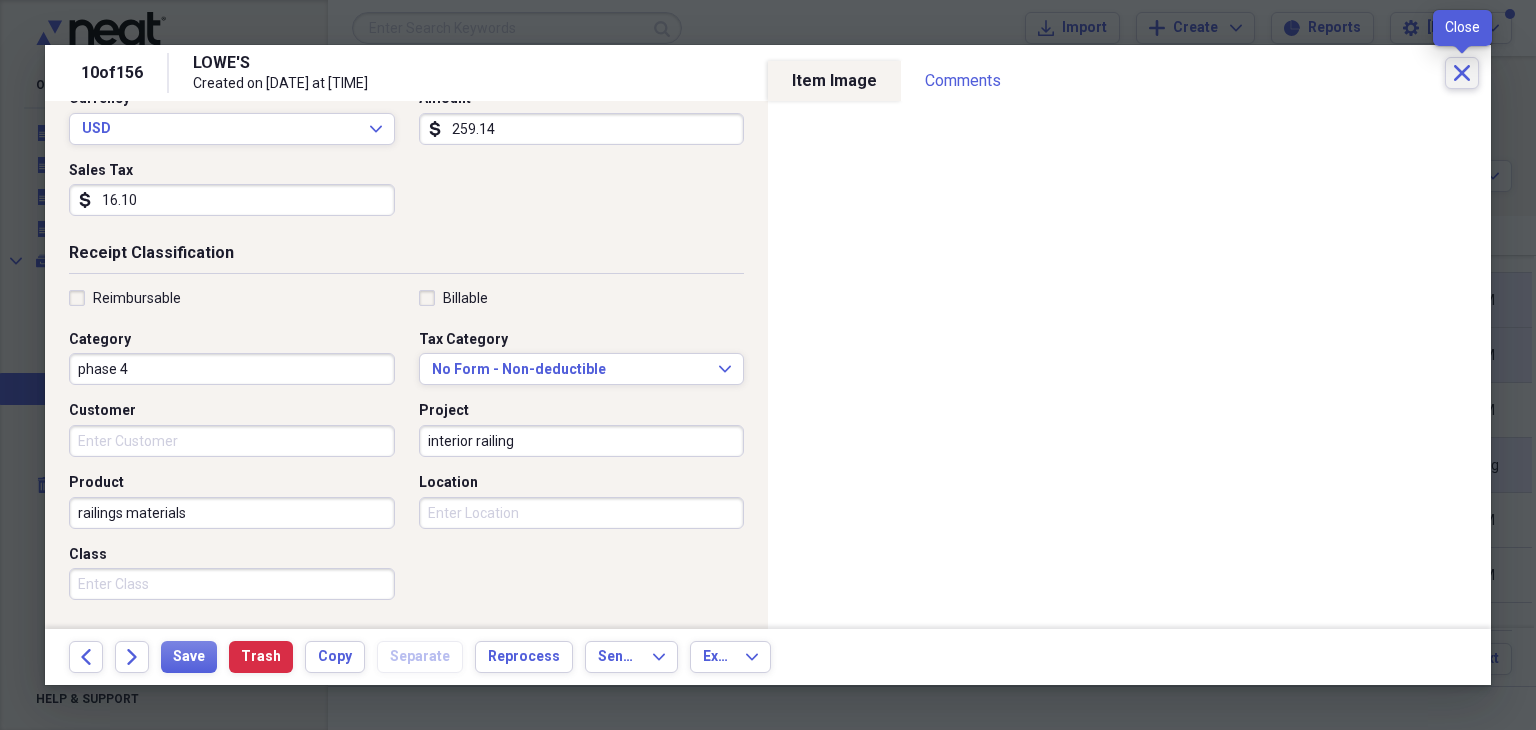 click 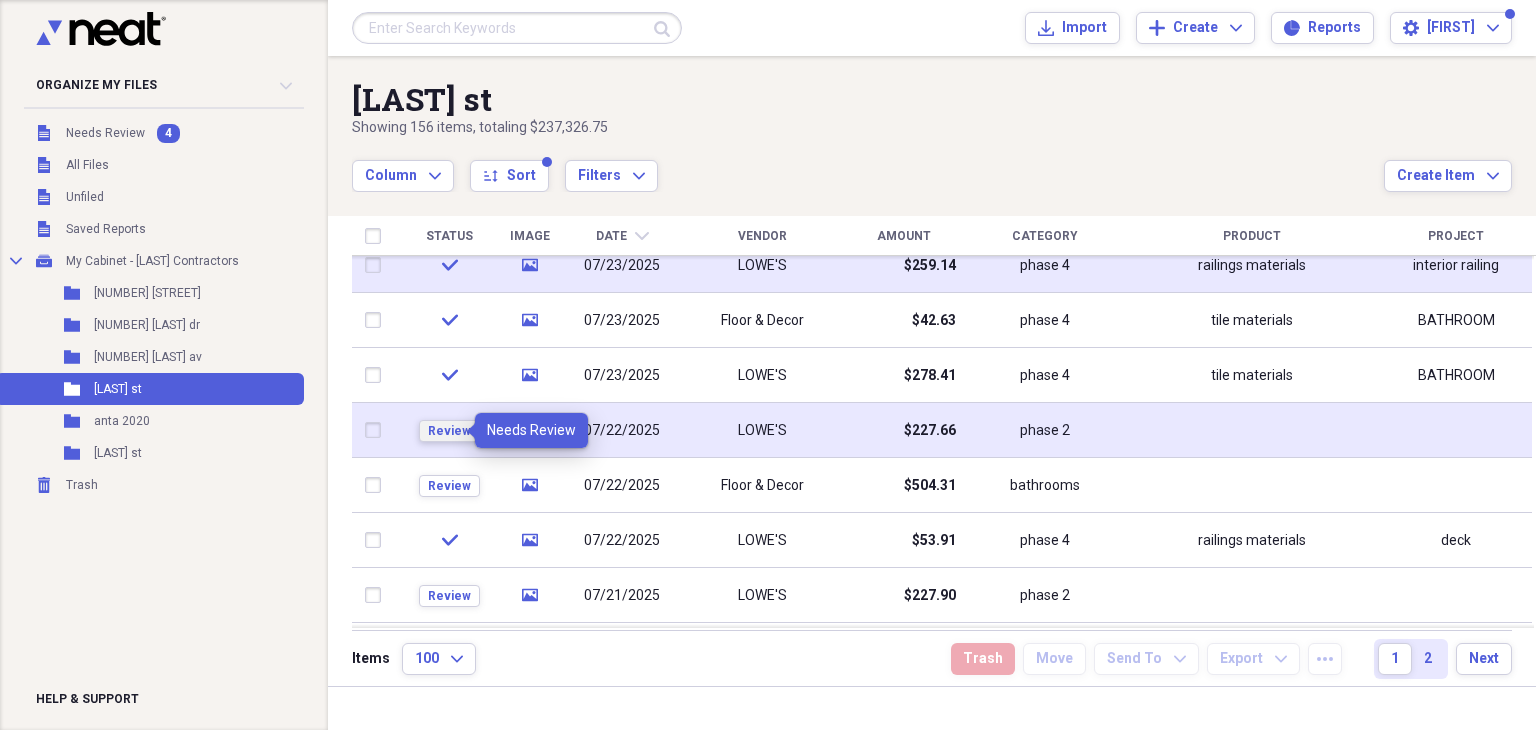 click on "Review" at bounding box center [449, 431] 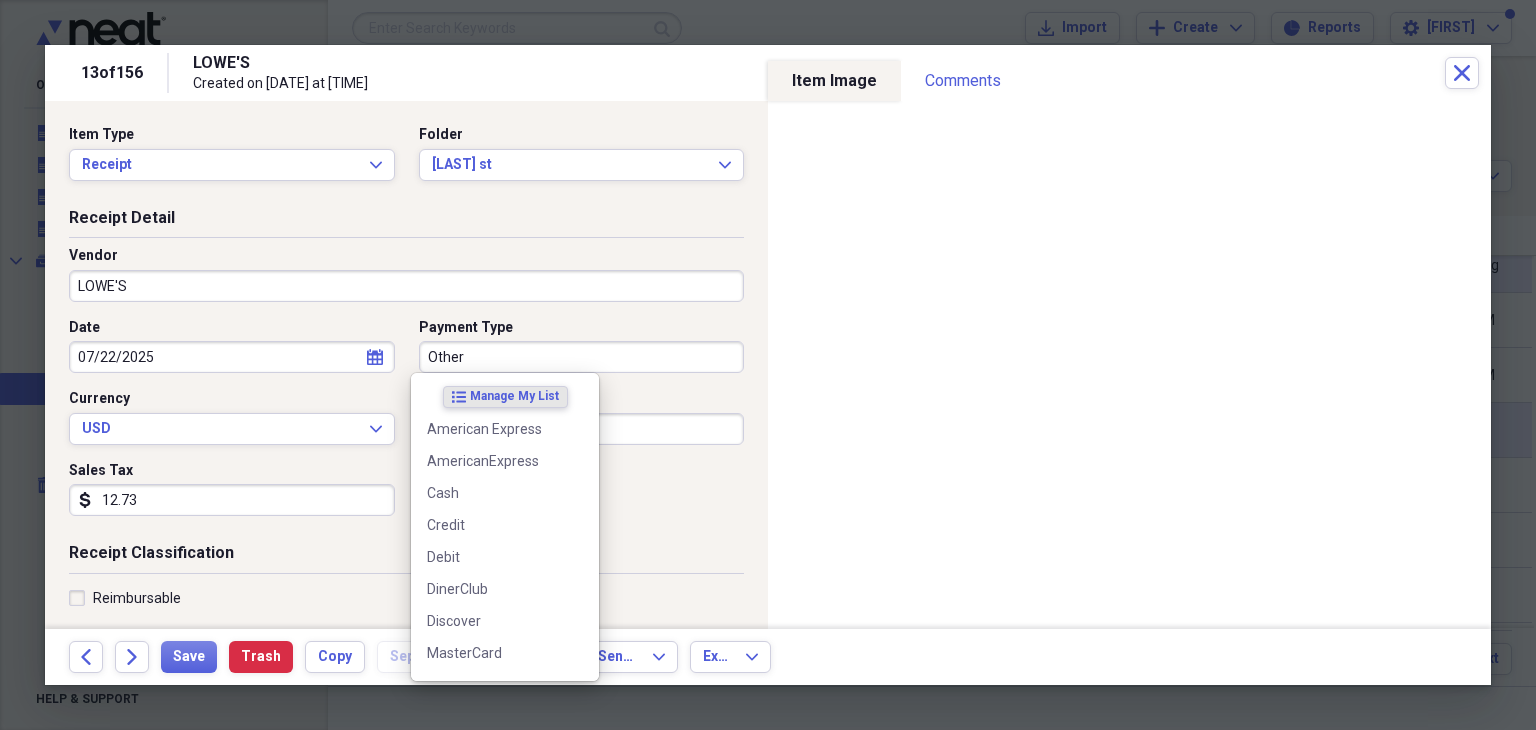 click on "Other" at bounding box center [582, 357] 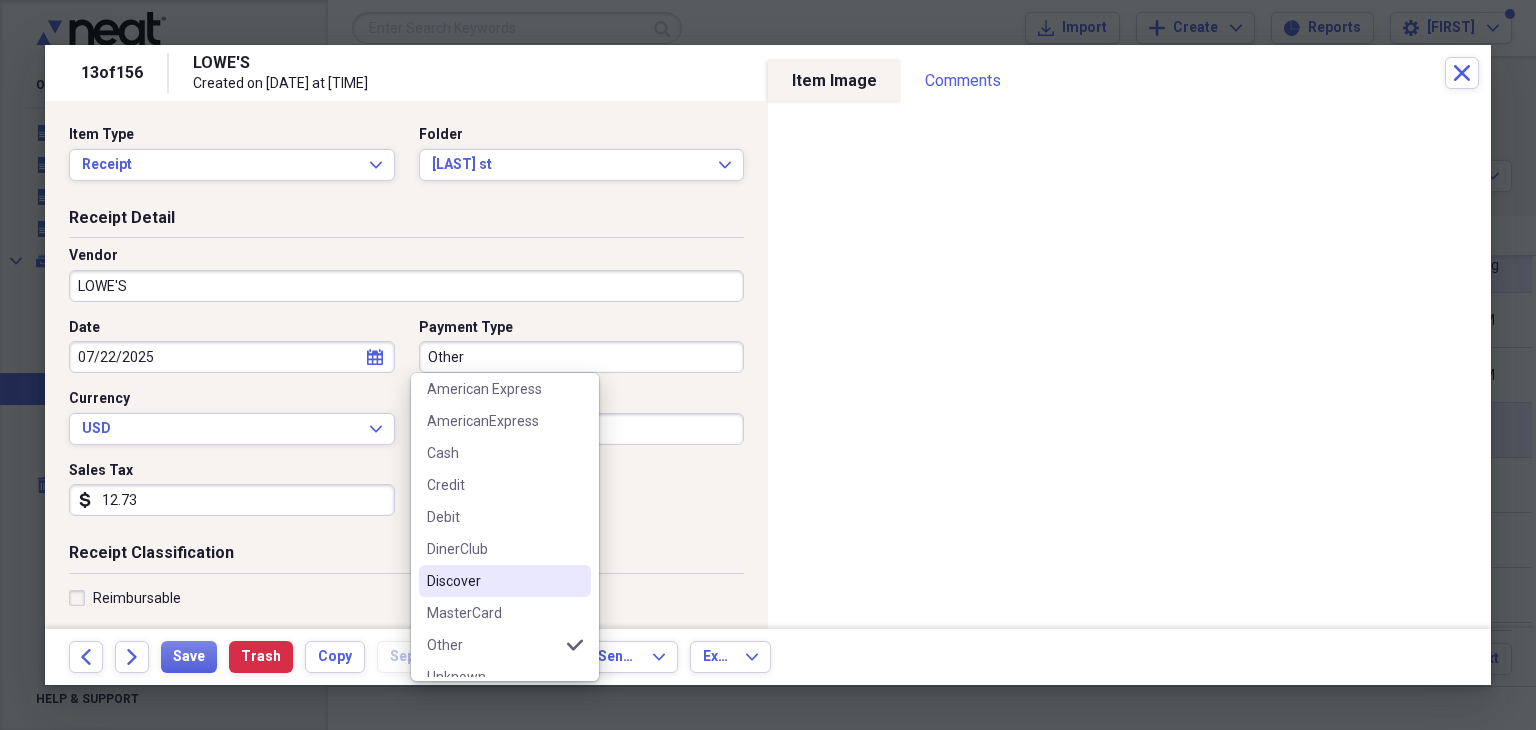 scroll, scrollTop: 220, scrollLeft: 0, axis: vertical 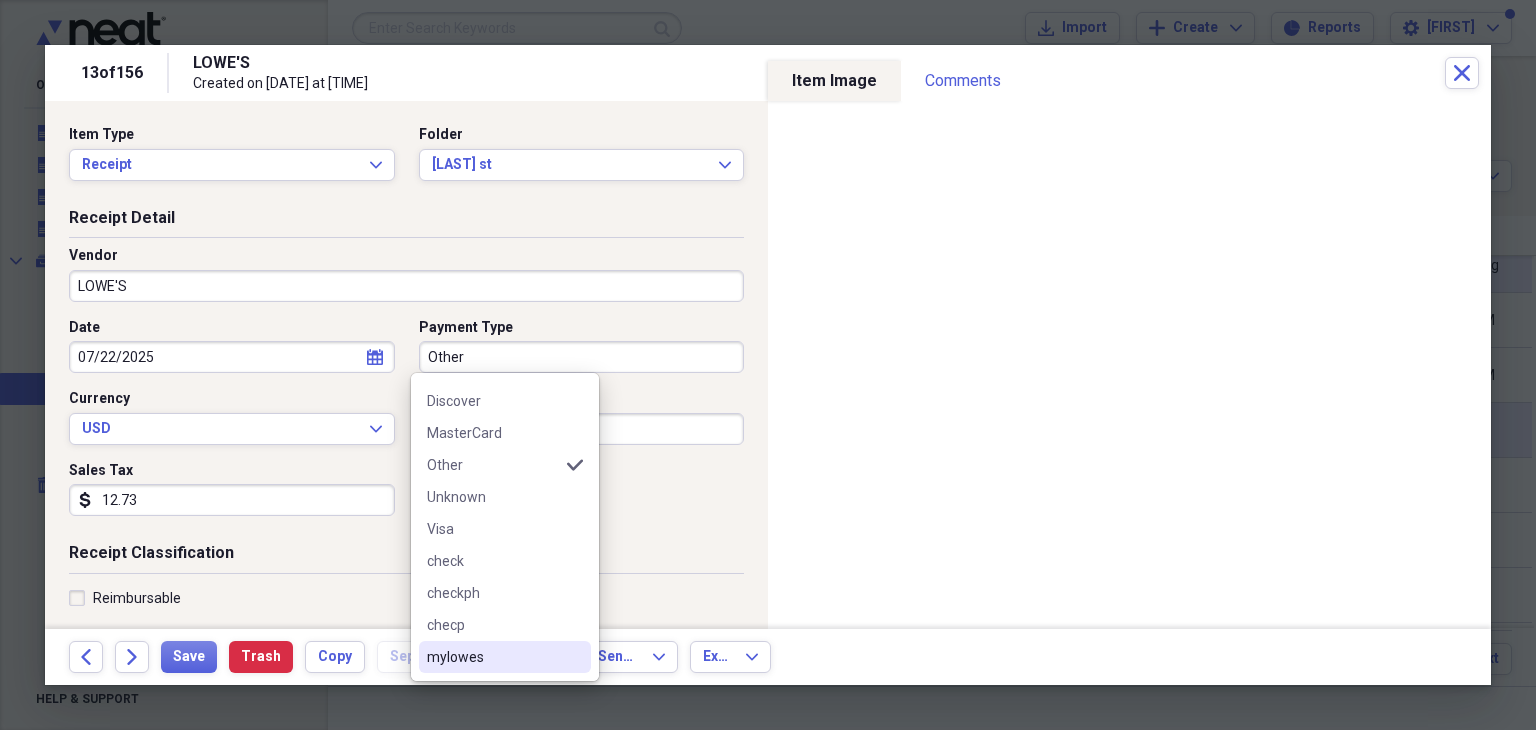 click on "mylowes" at bounding box center [493, 657] 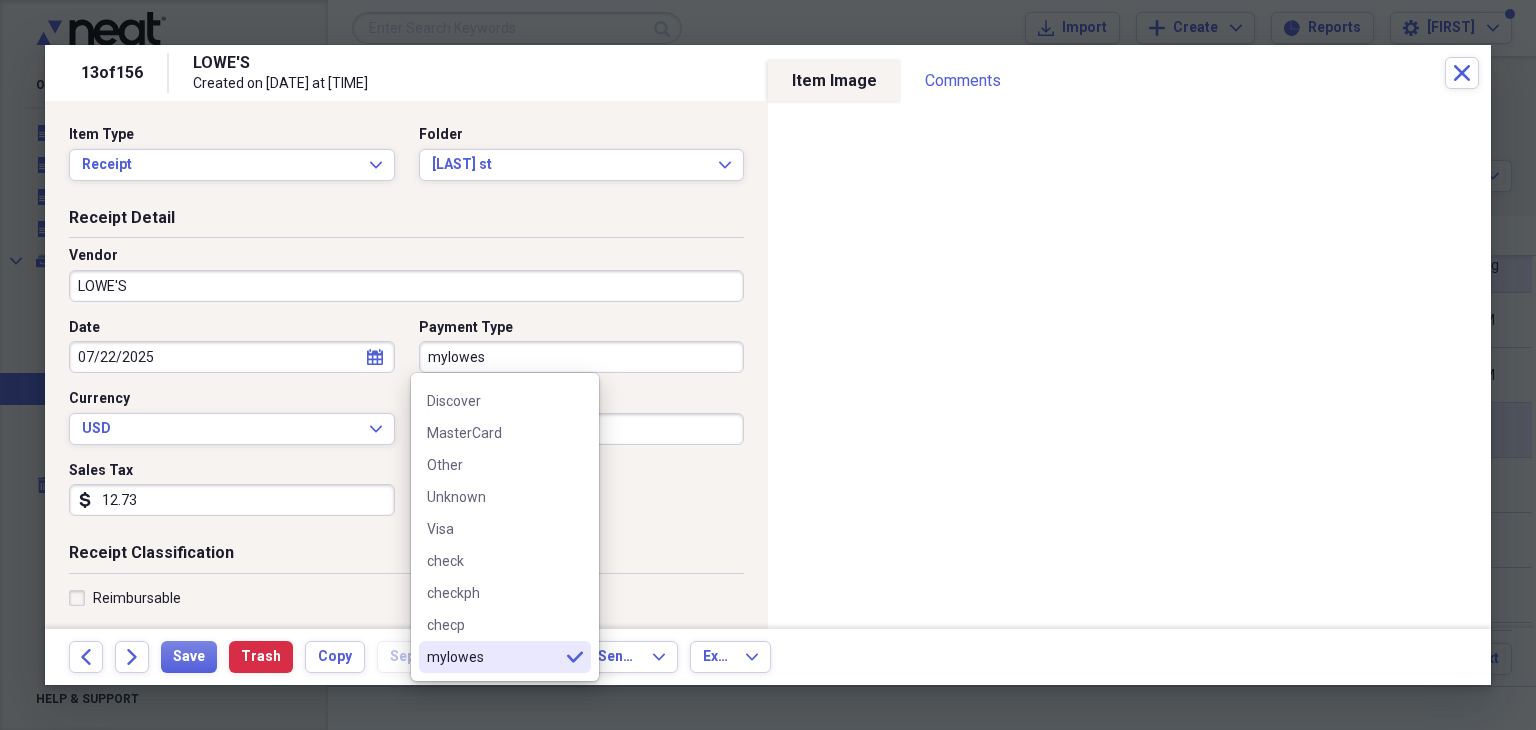 type on "mylowes" 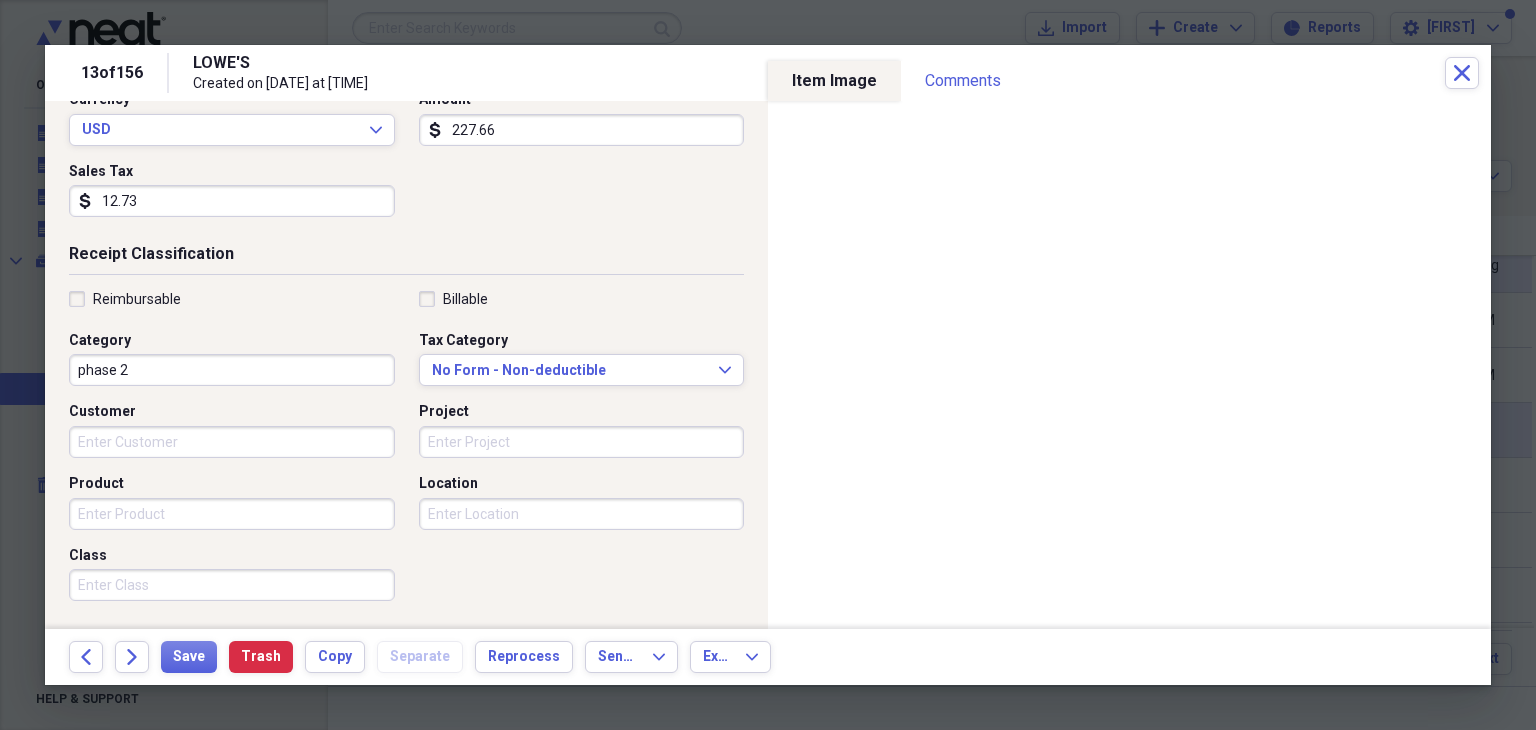 scroll, scrollTop: 300, scrollLeft: 0, axis: vertical 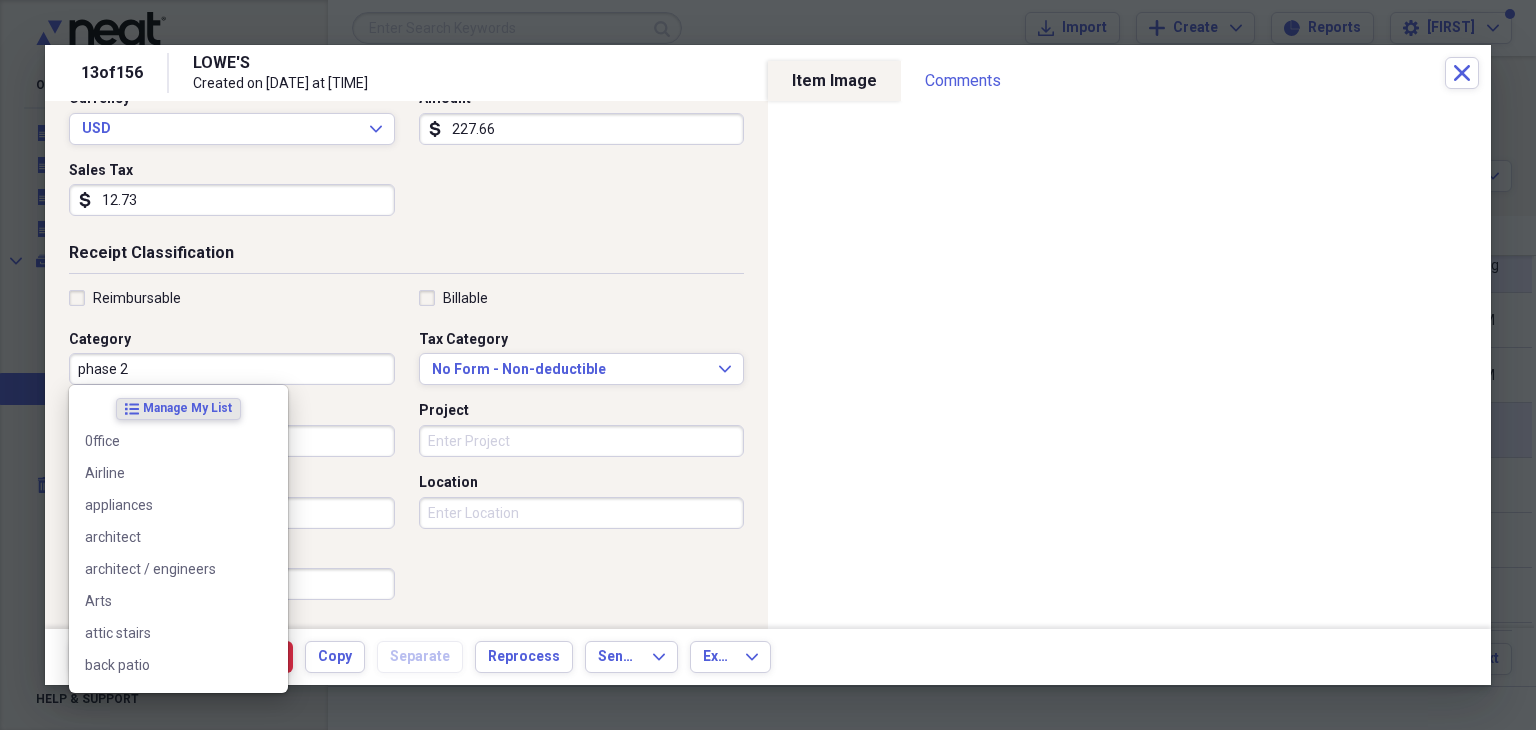 click on "phase 2" at bounding box center (232, 369) 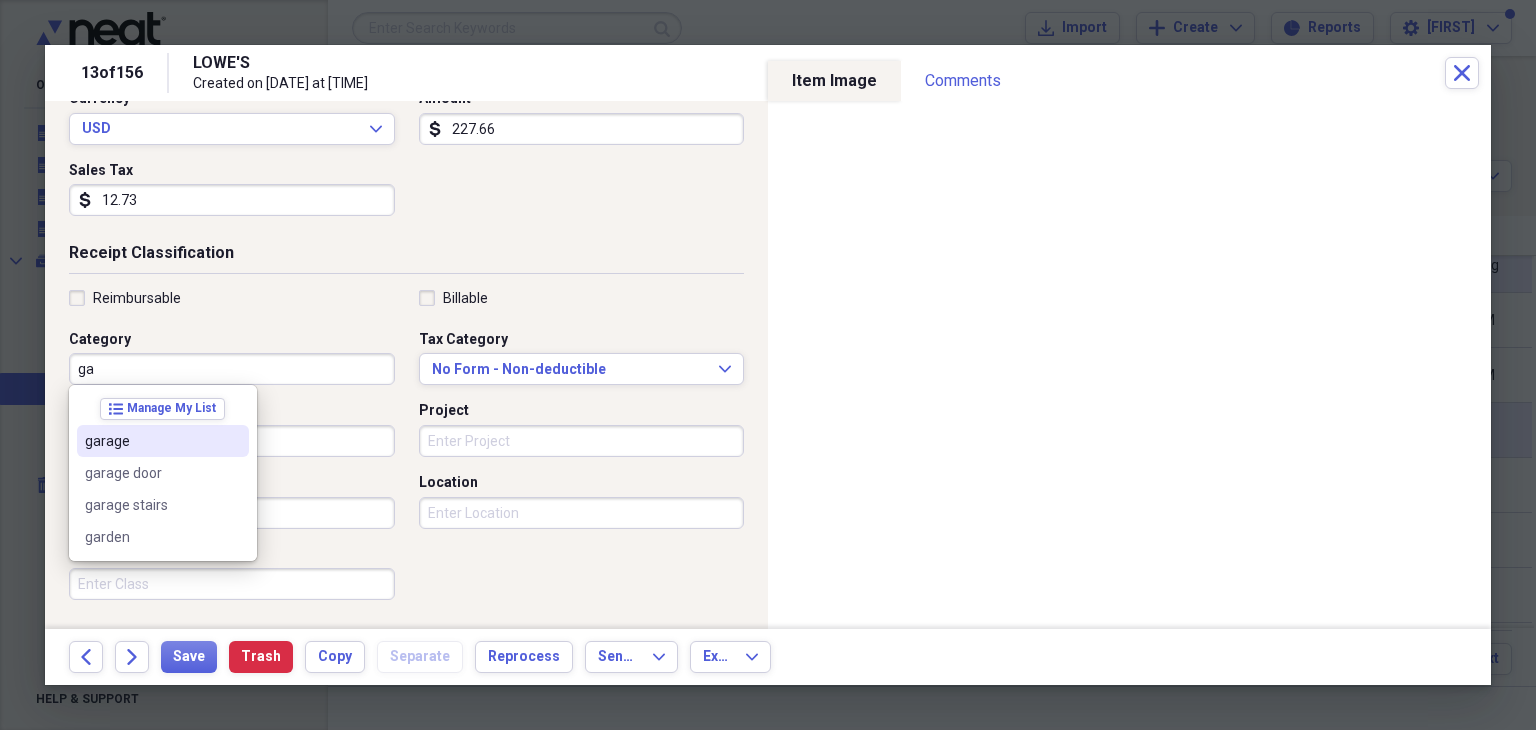 click on "garage" at bounding box center [151, 441] 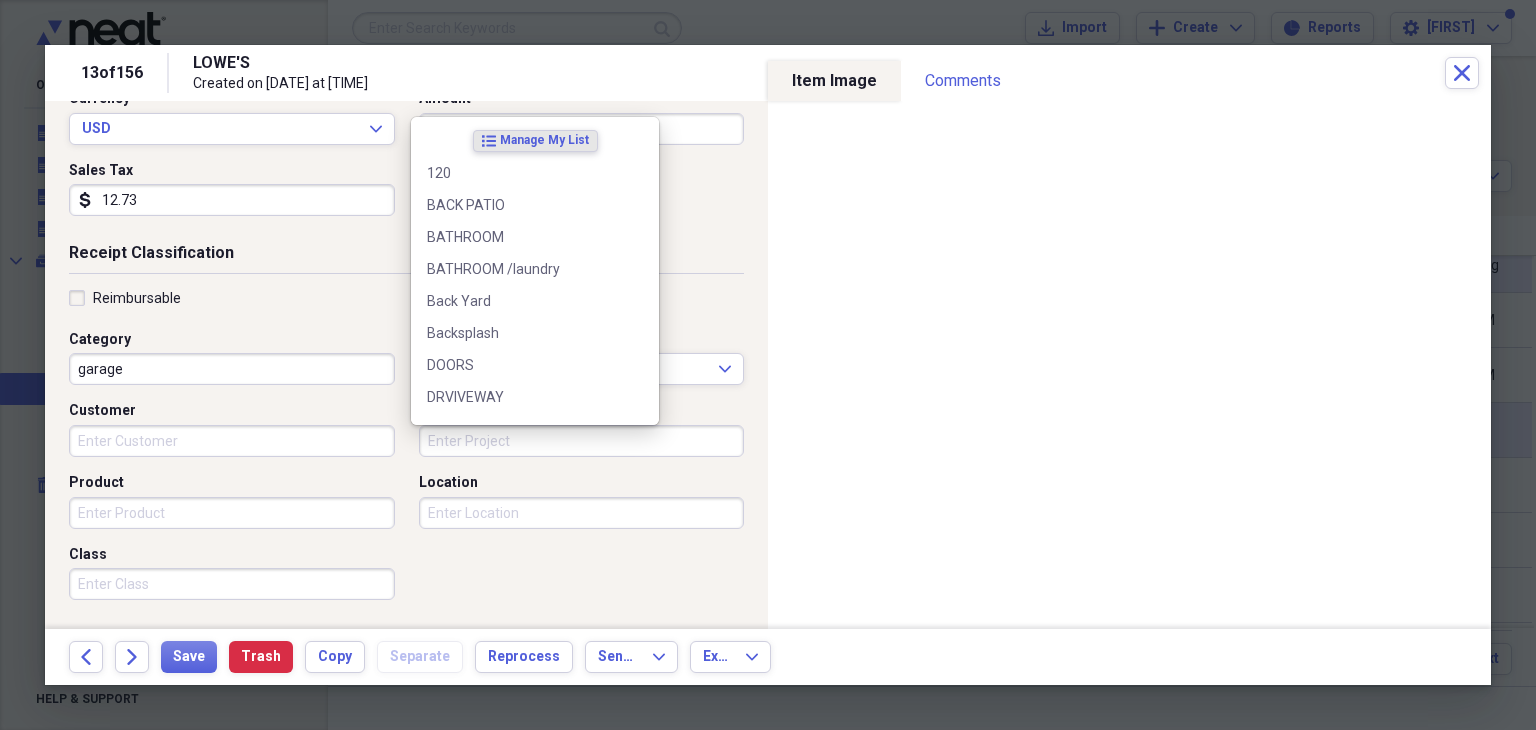 click on "Project" at bounding box center (582, 441) 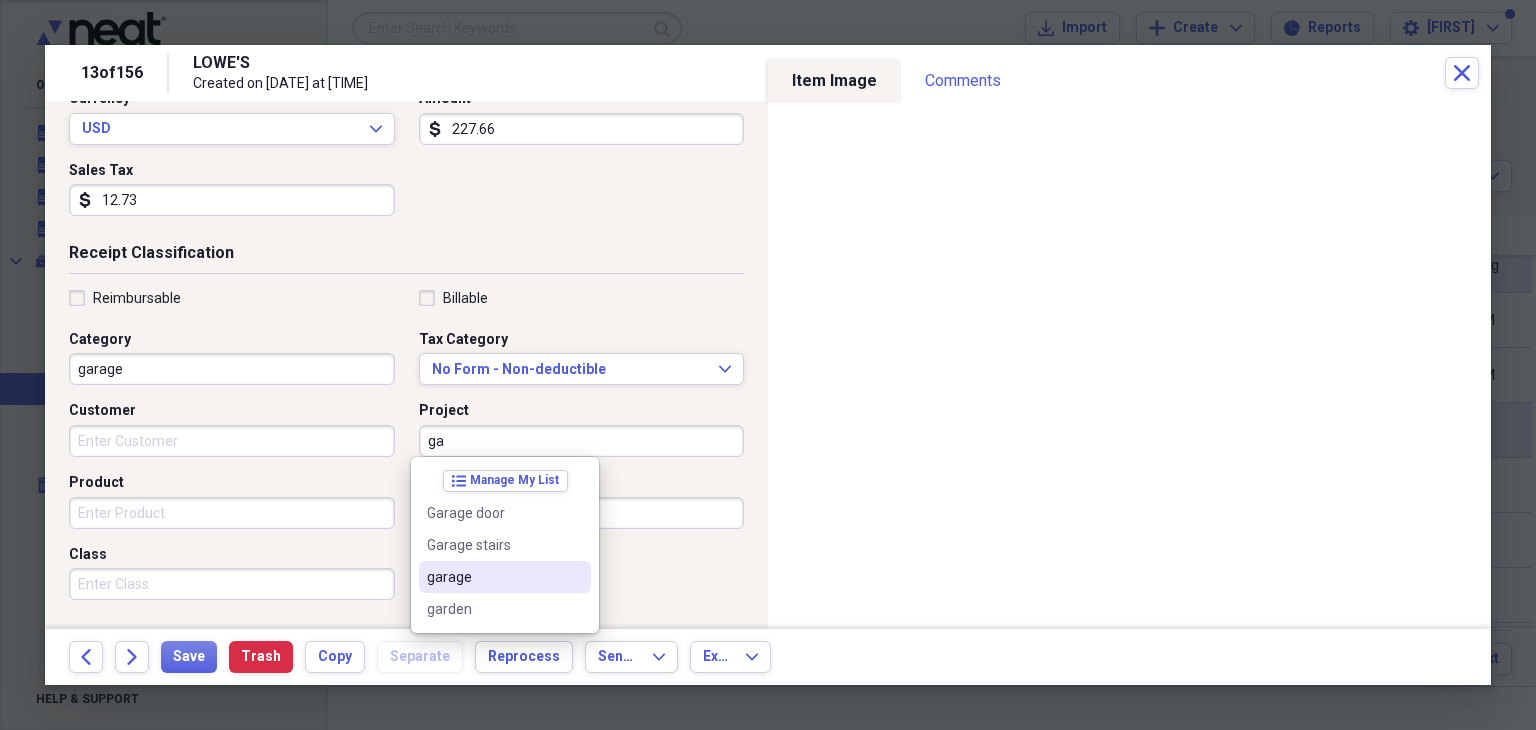 click on "garage" at bounding box center (493, 577) 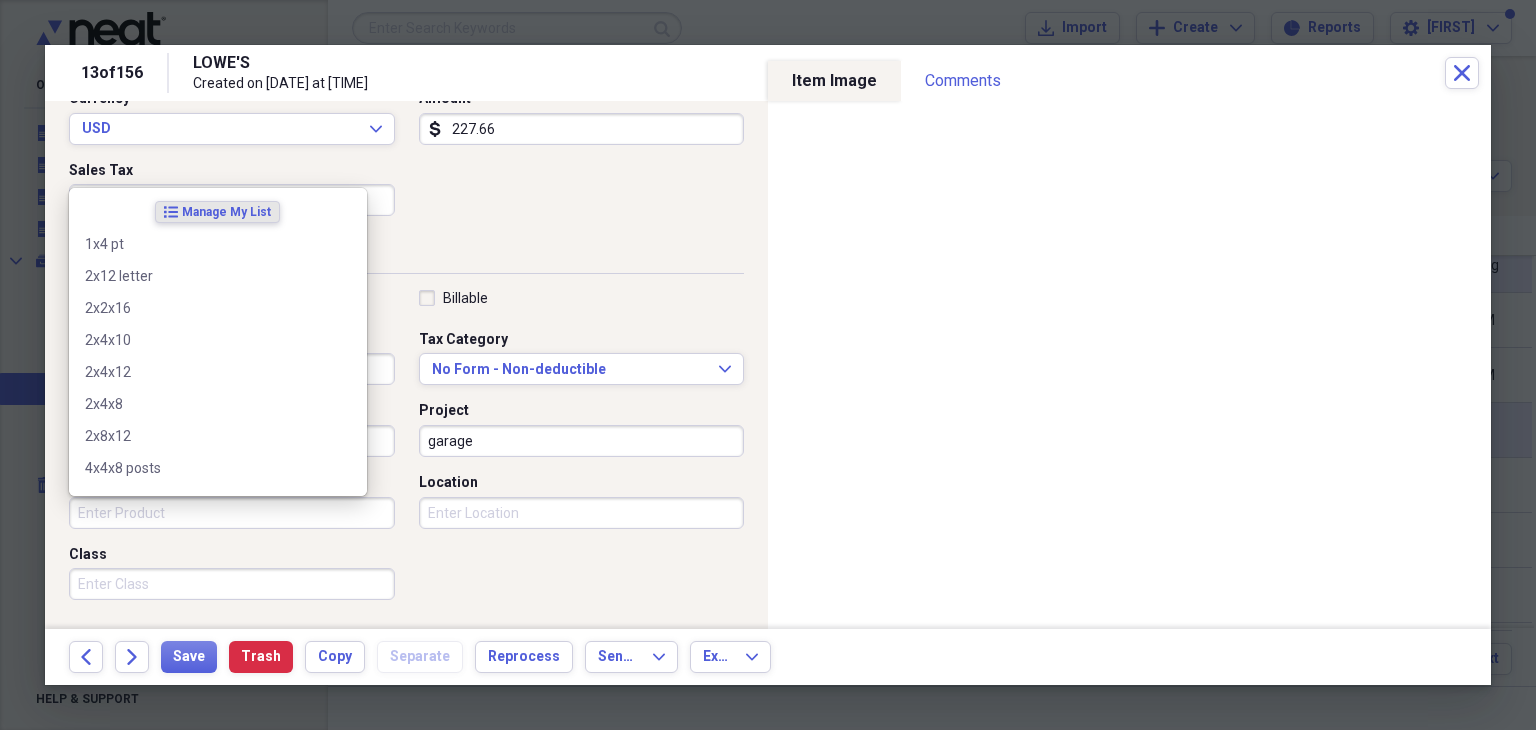 click on "Product" at bounding box center (232, 513) 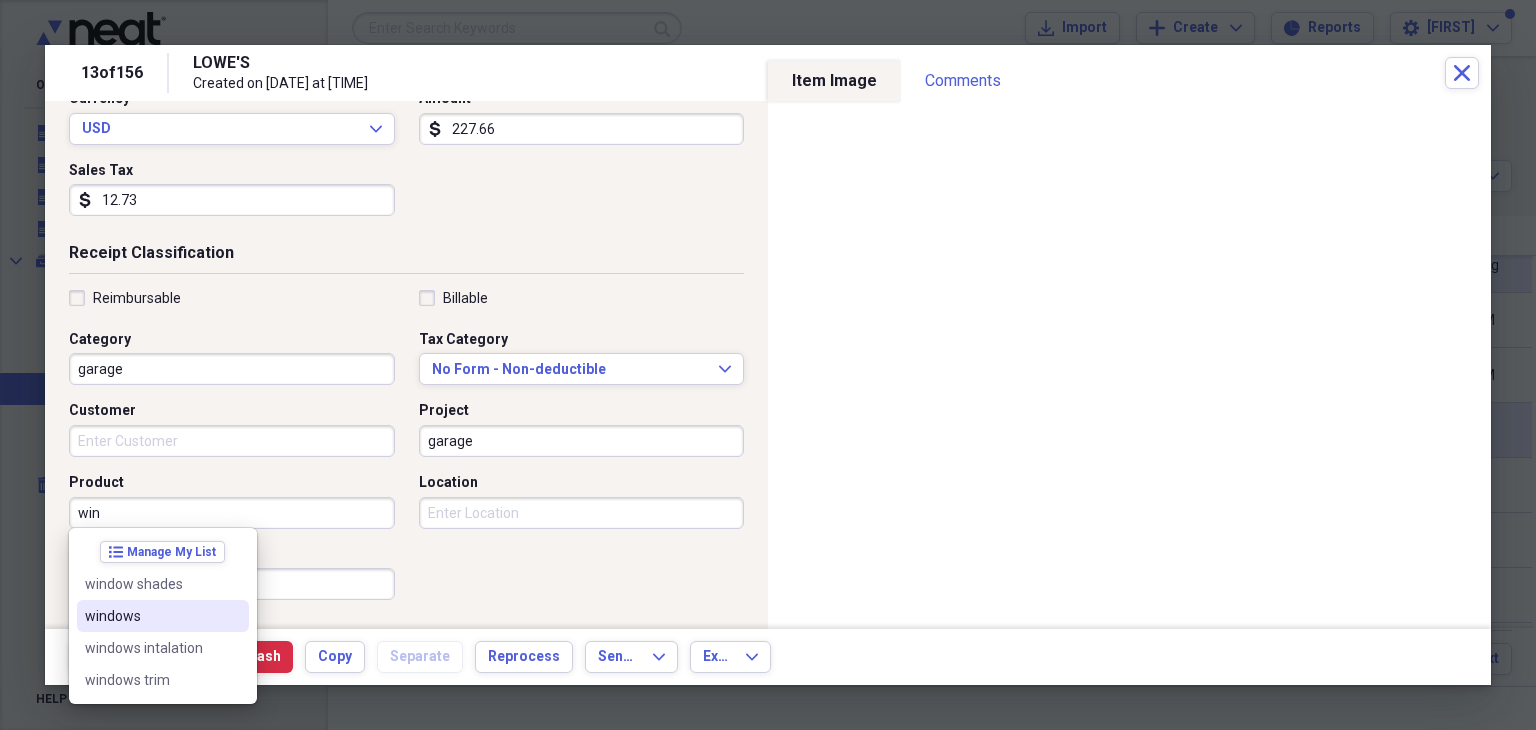 click on "windows" at bounding box center (151, 616) 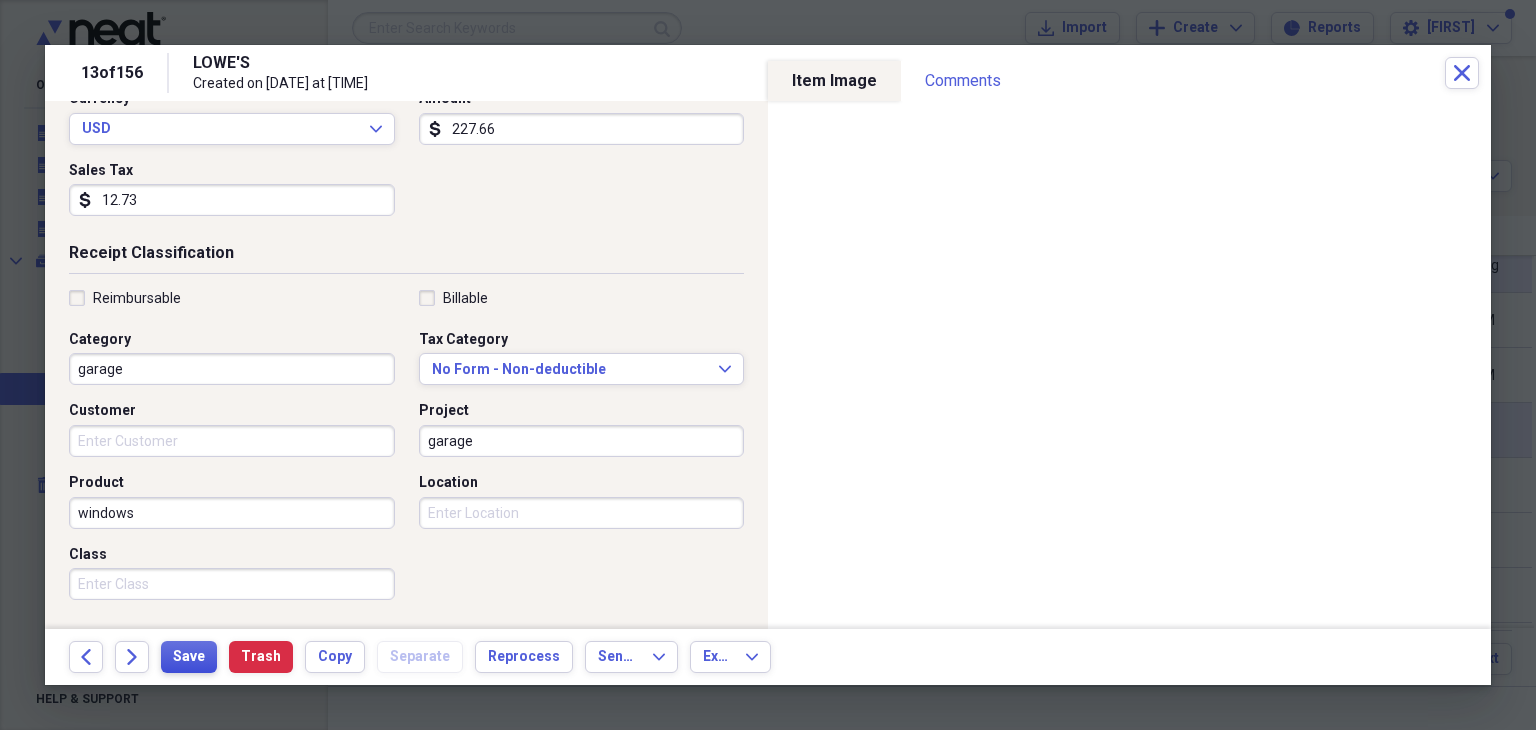click on "Save" at bounding box center (189, 657) 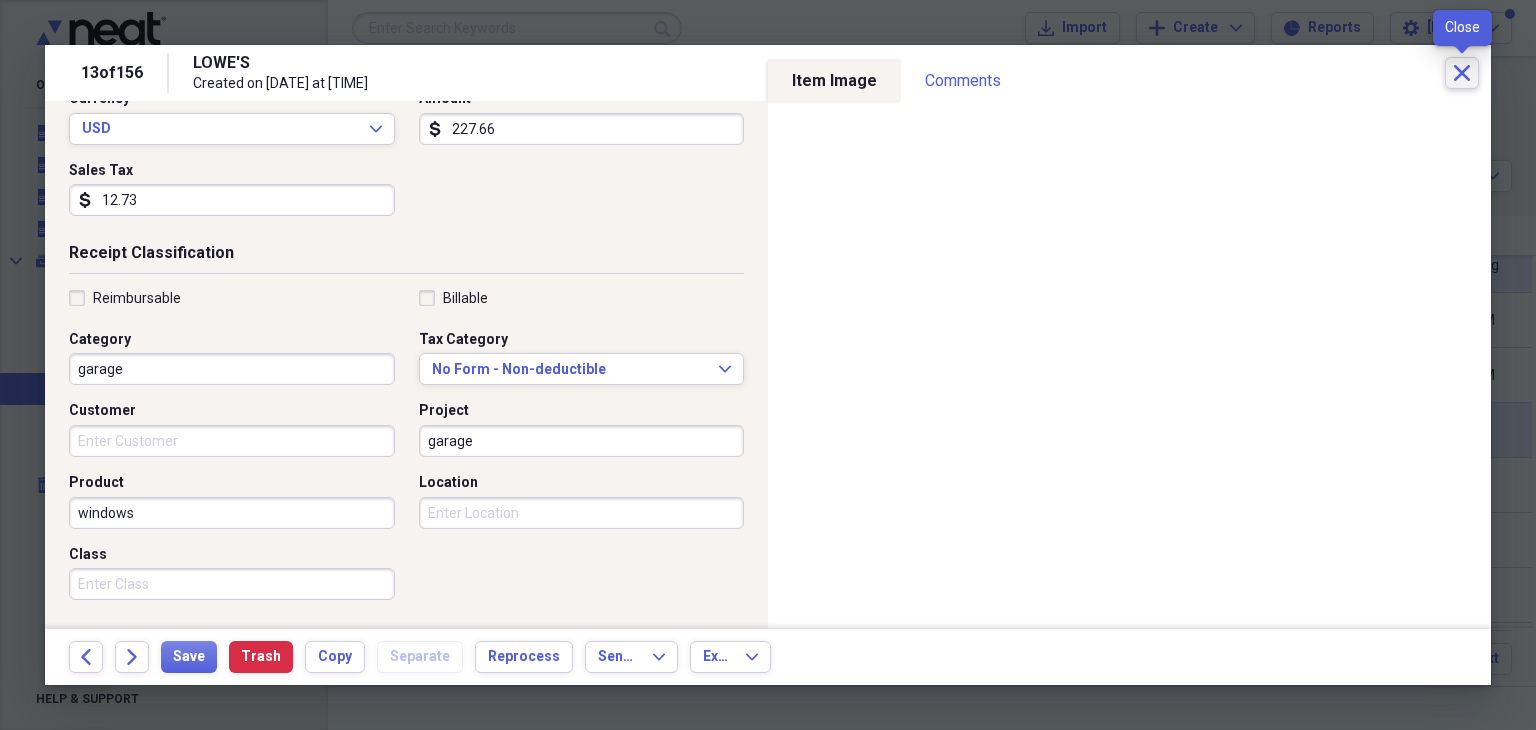 click on "Close" at bounding box center (1462, 73) 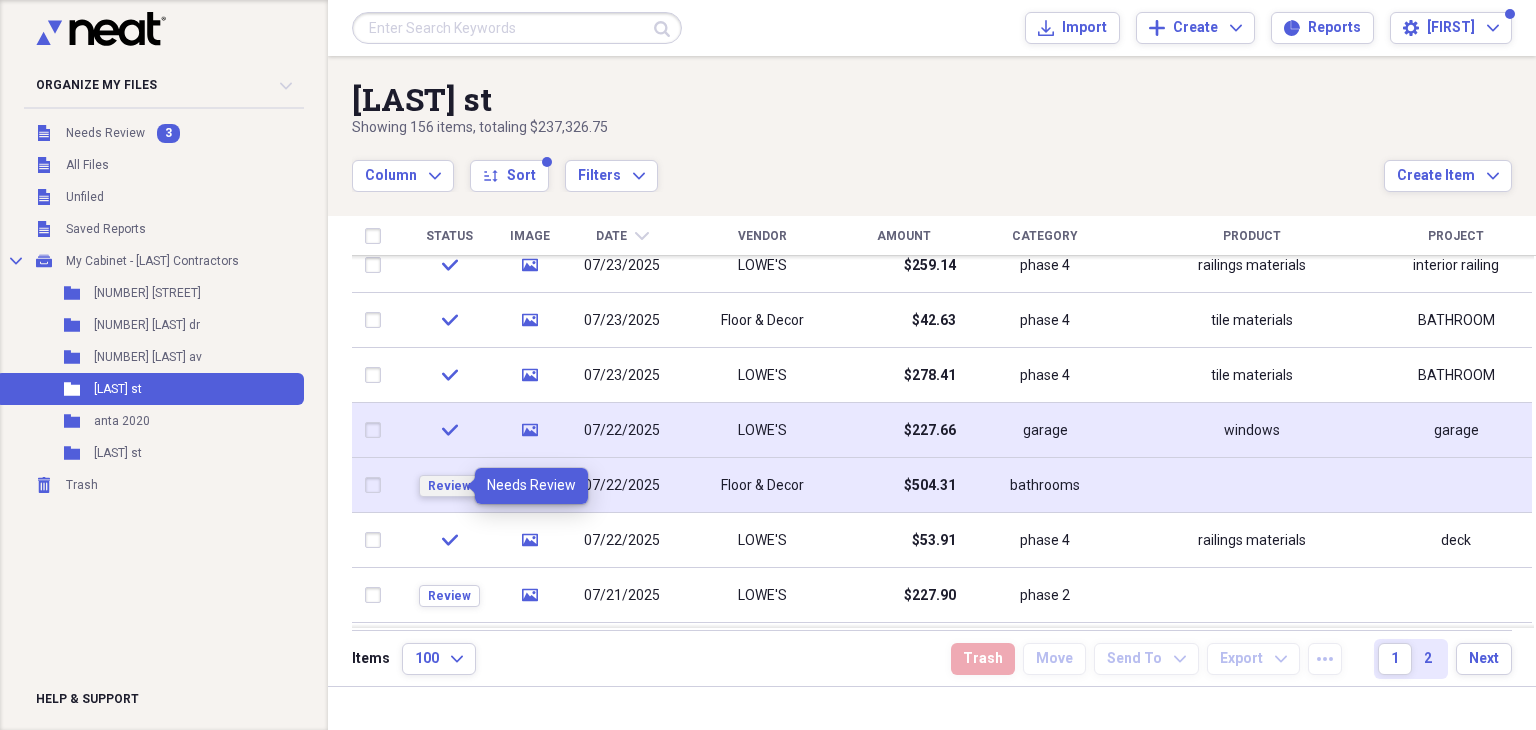 click on "Review" at bounding box center (449, 486) 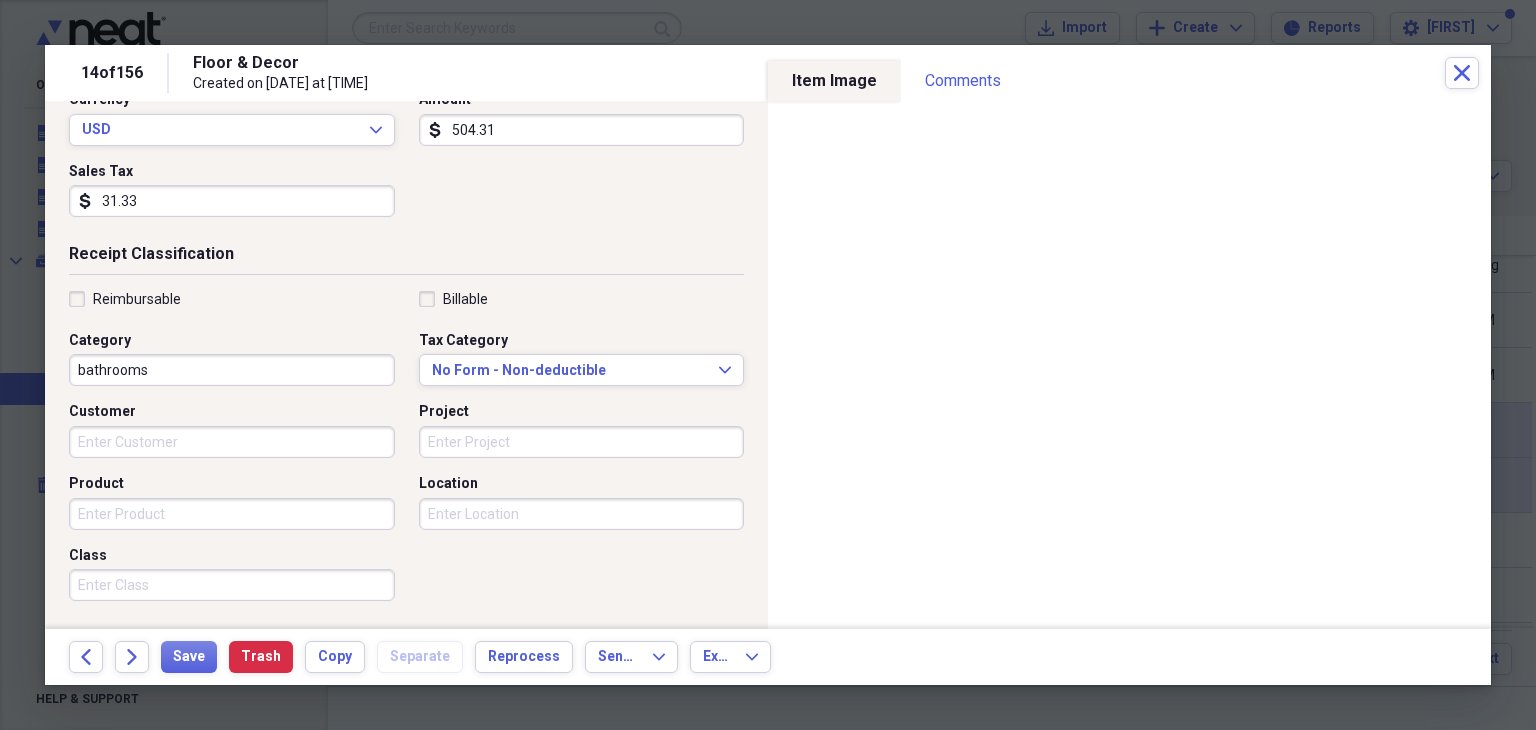 scroll, scrollTop: 300, scrollLeft: 0, axis: vertical 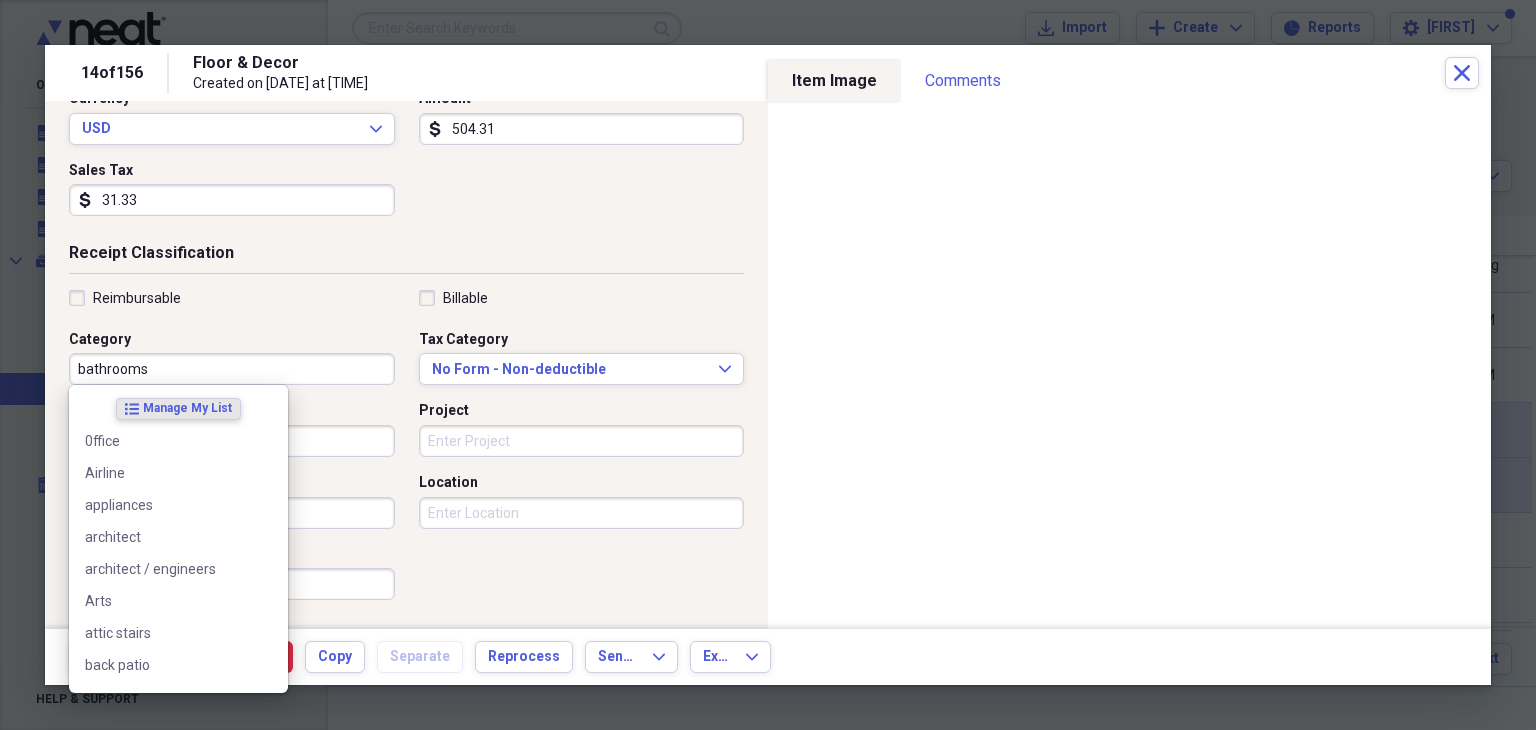 click on "bathrooms" at bounding box center [232, 369] 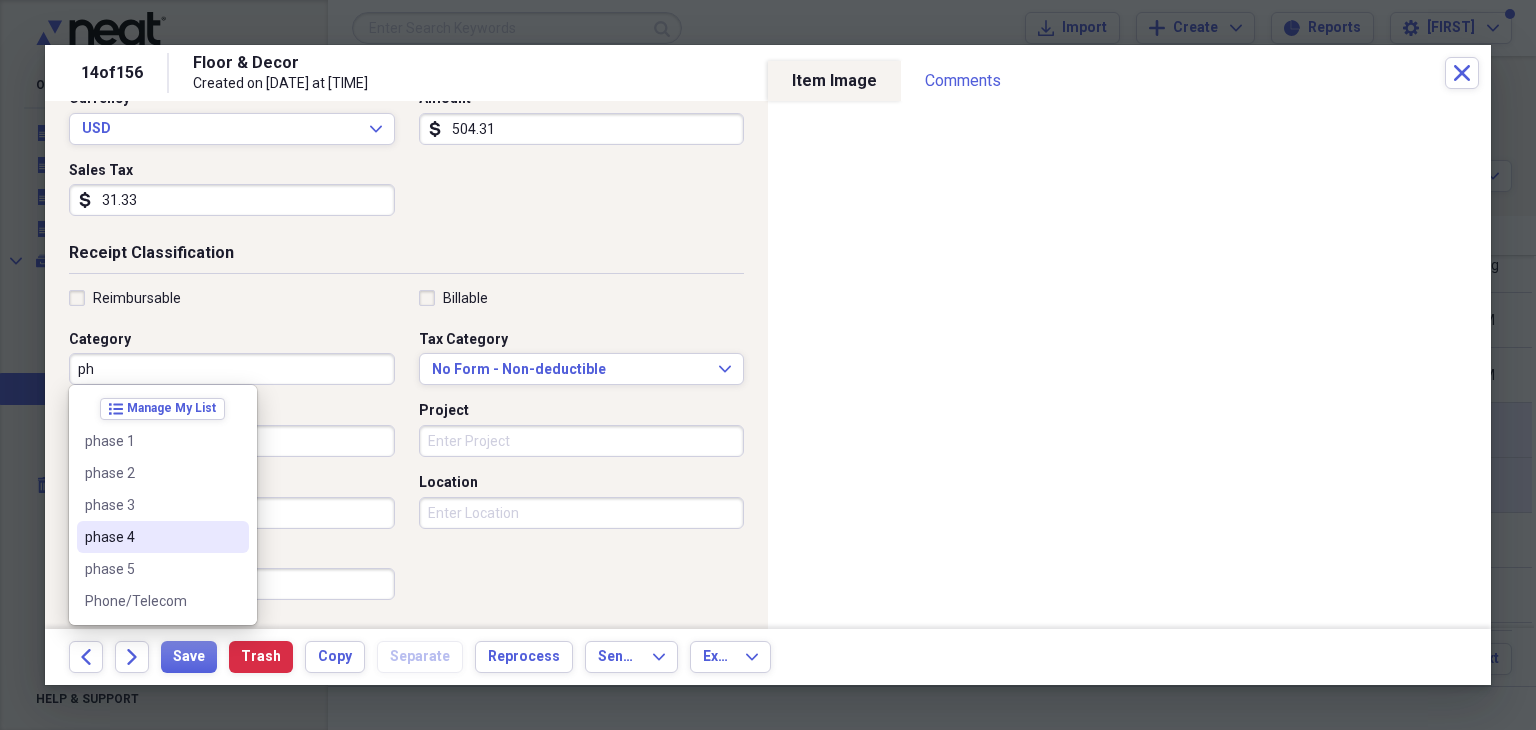 click on "phase 4" at bounding box center [151, 537] 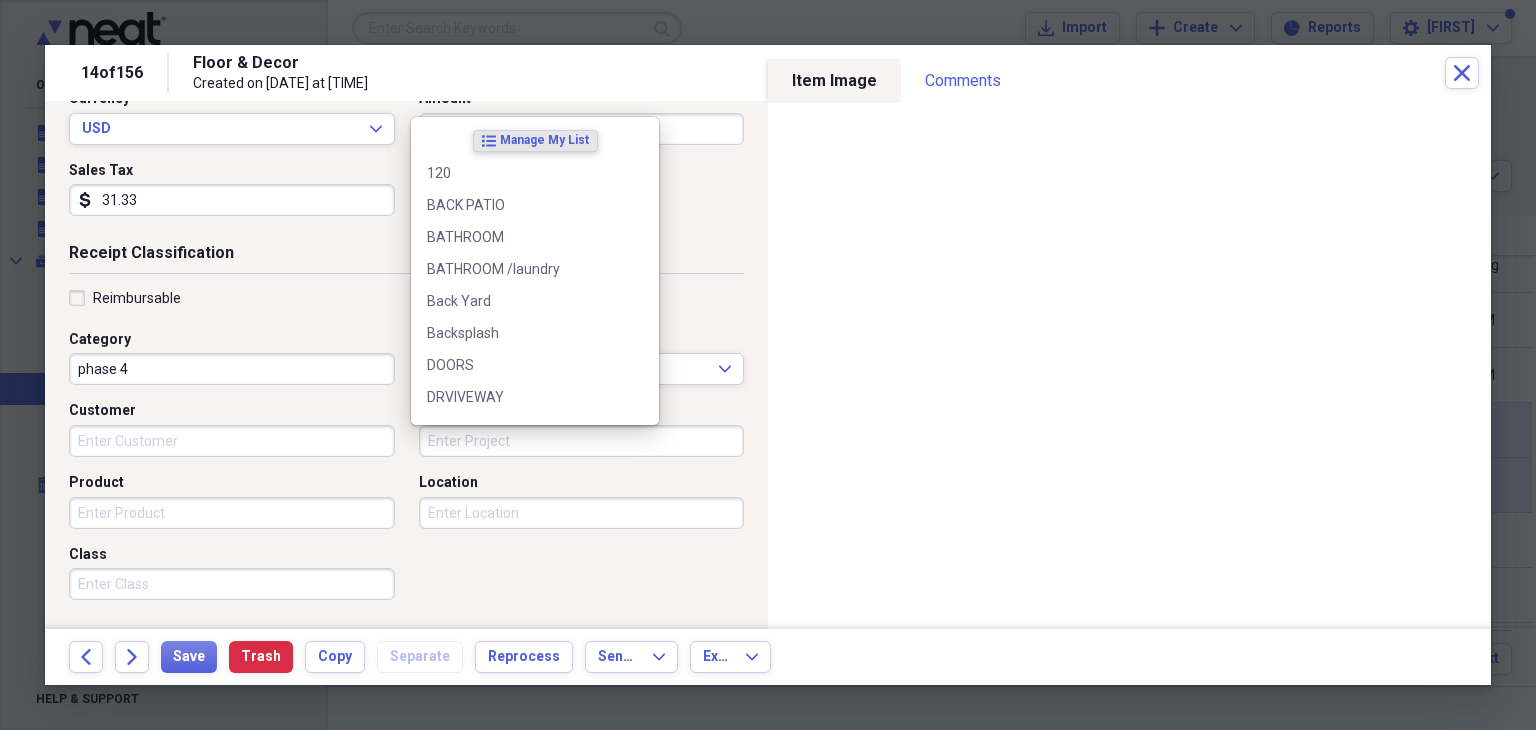 click on "Project" at bounding box center (582, 441) 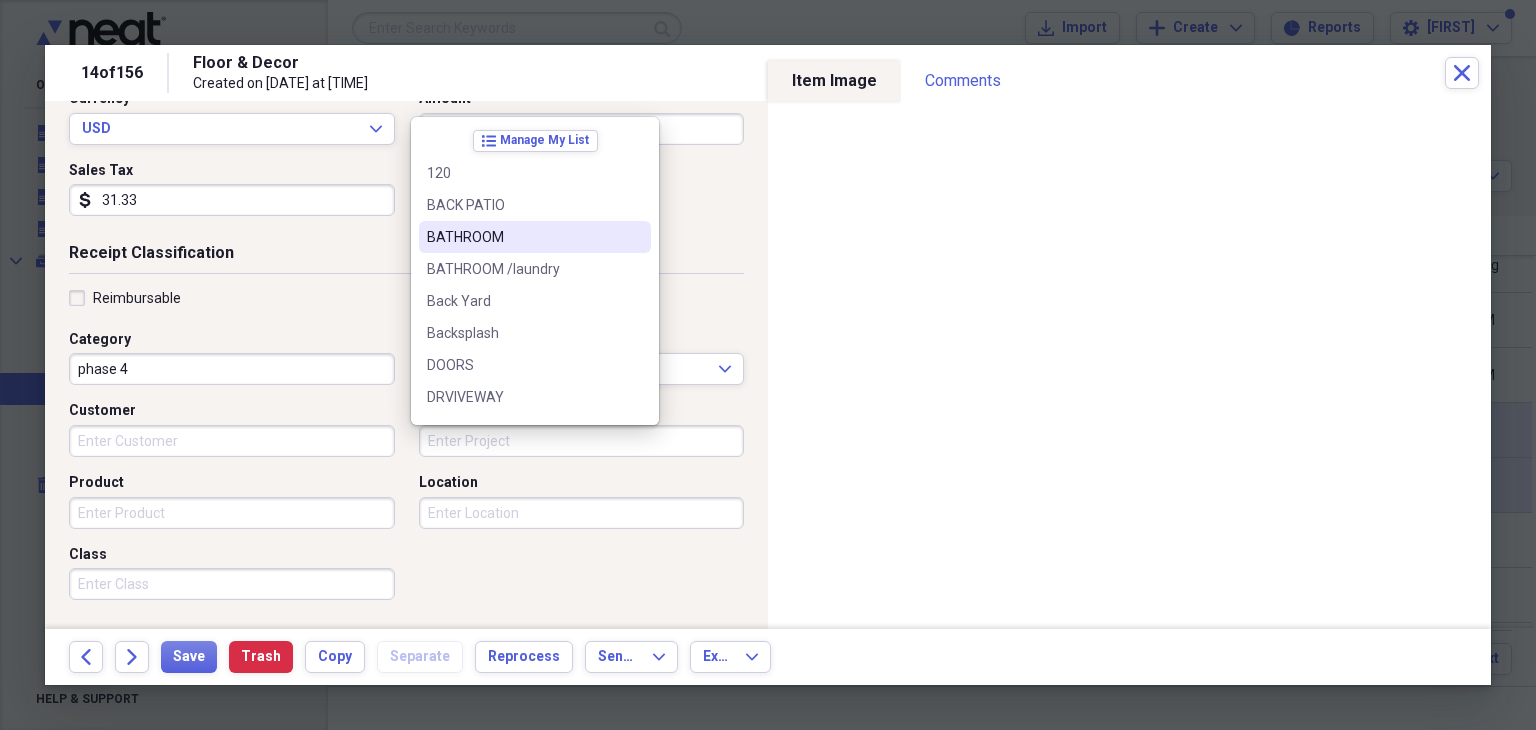 click on "BATHROOM" at bounding box center (523, 237) 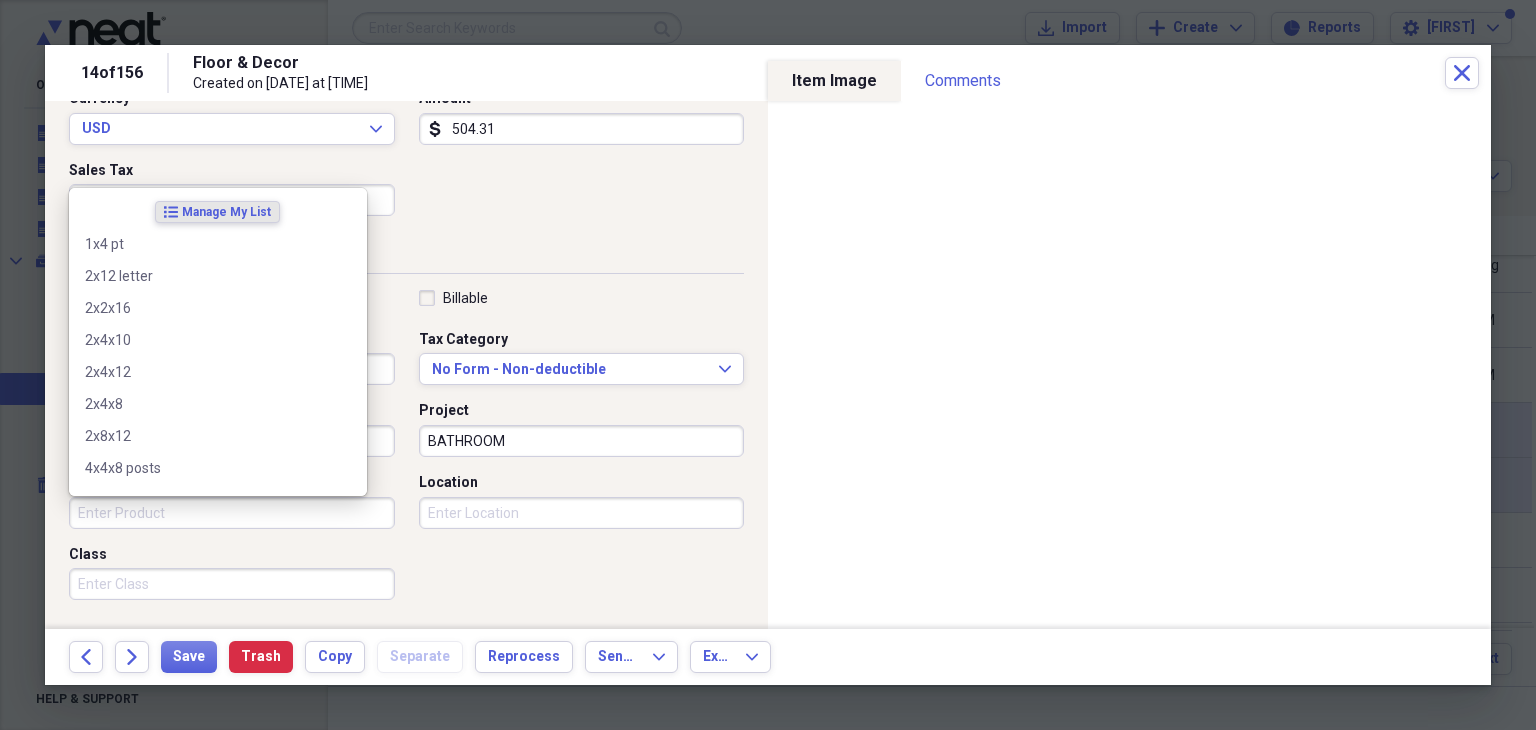 click on "Product" at bounding box center (232, 513) 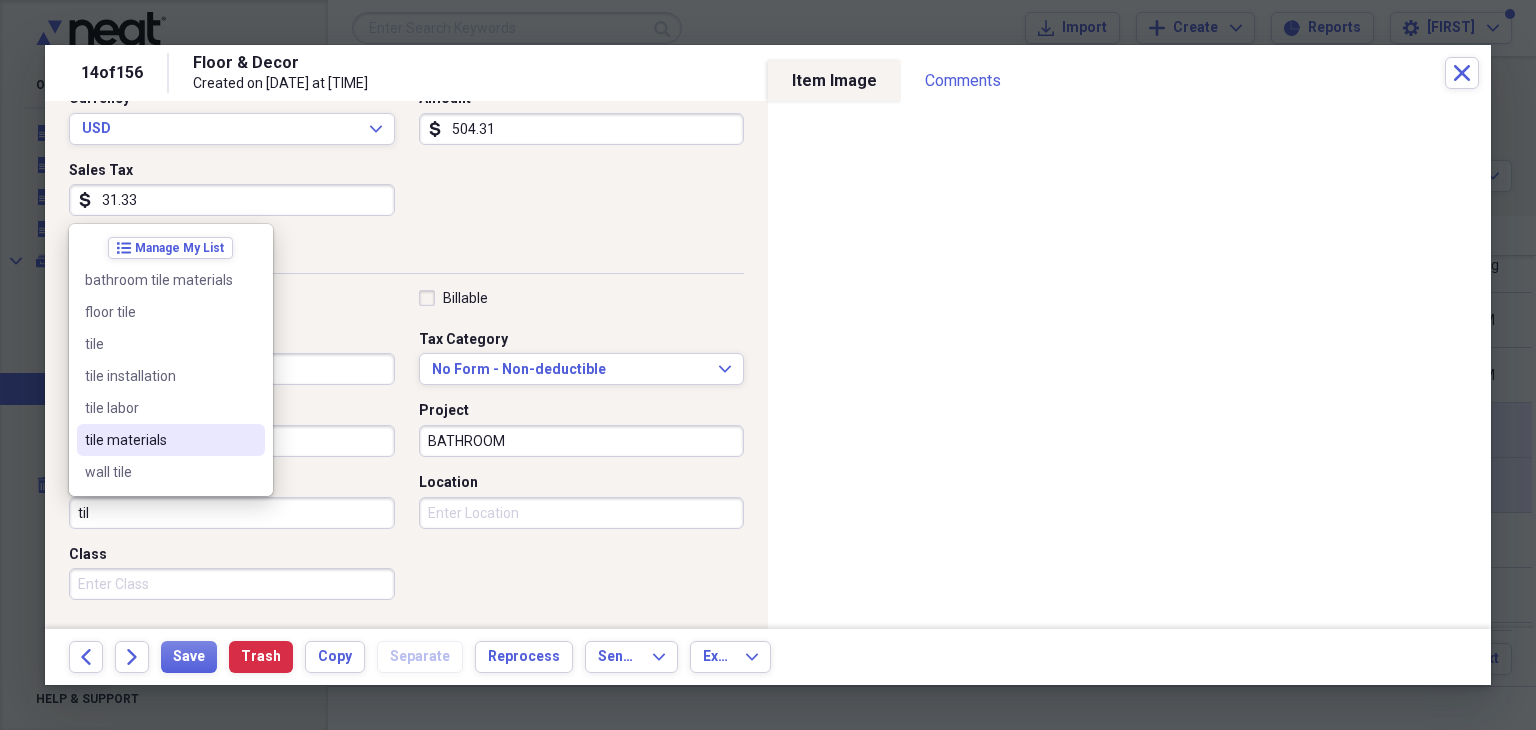 click on "tile materials" at bounding box center (159, 440) 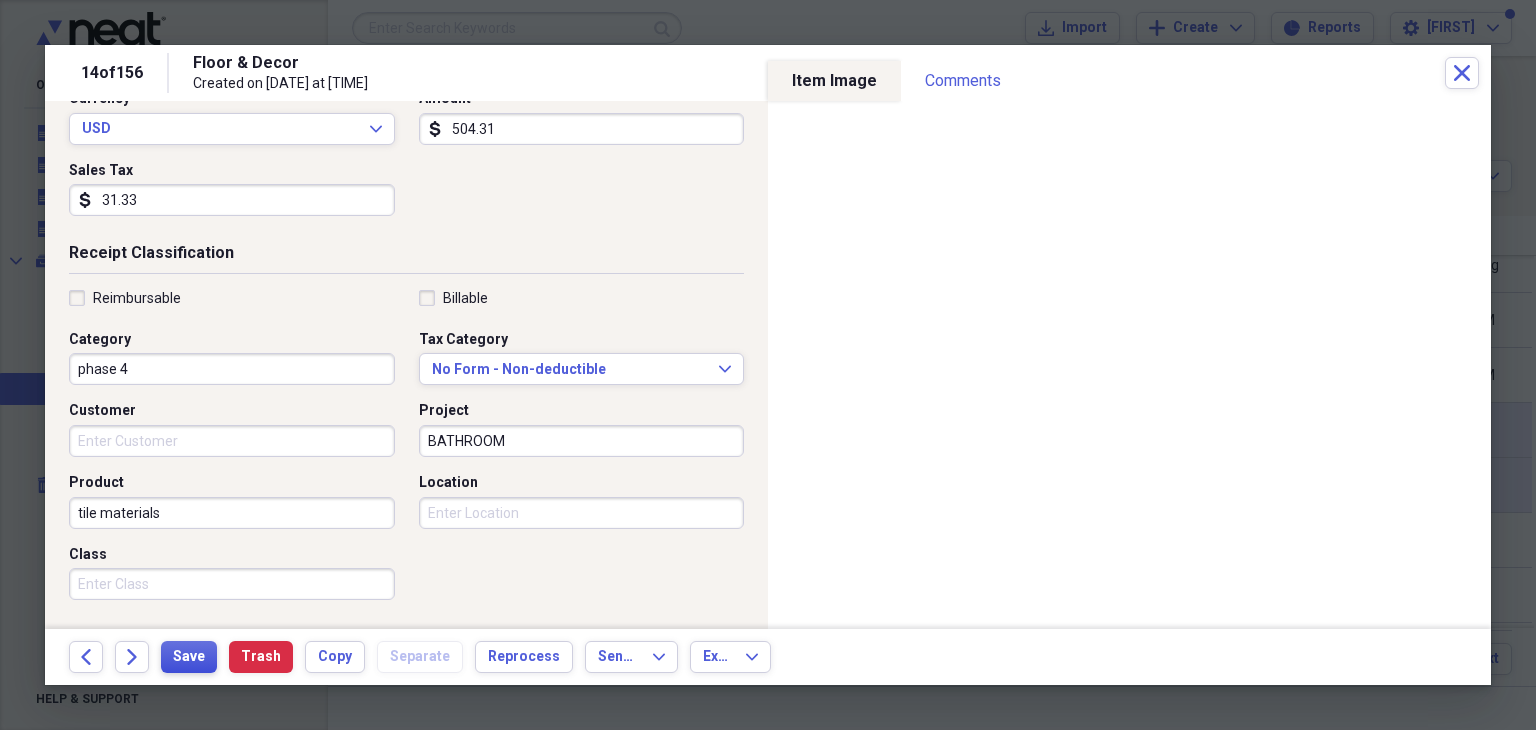click on "Save" at bounding box center [189, 657] 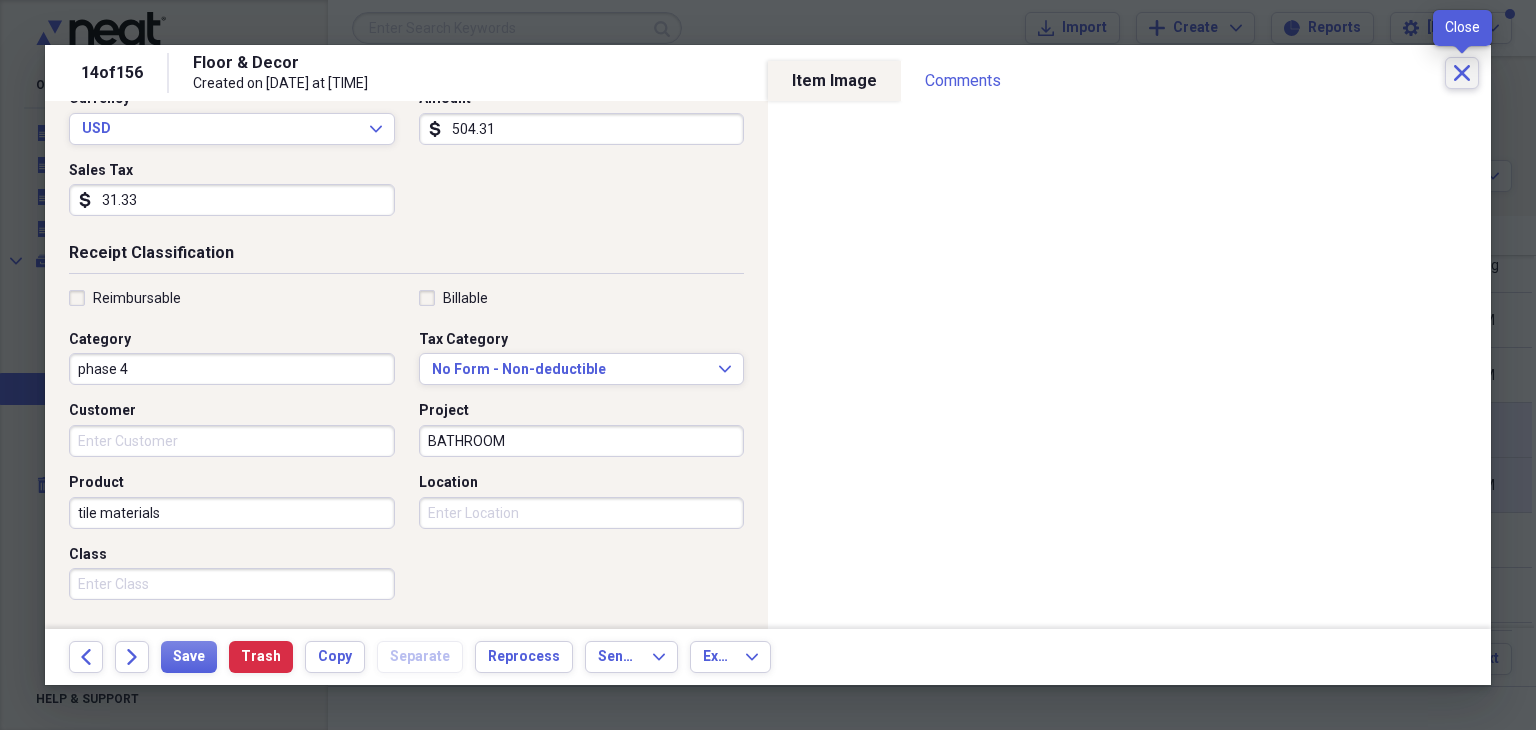 click on "Close" 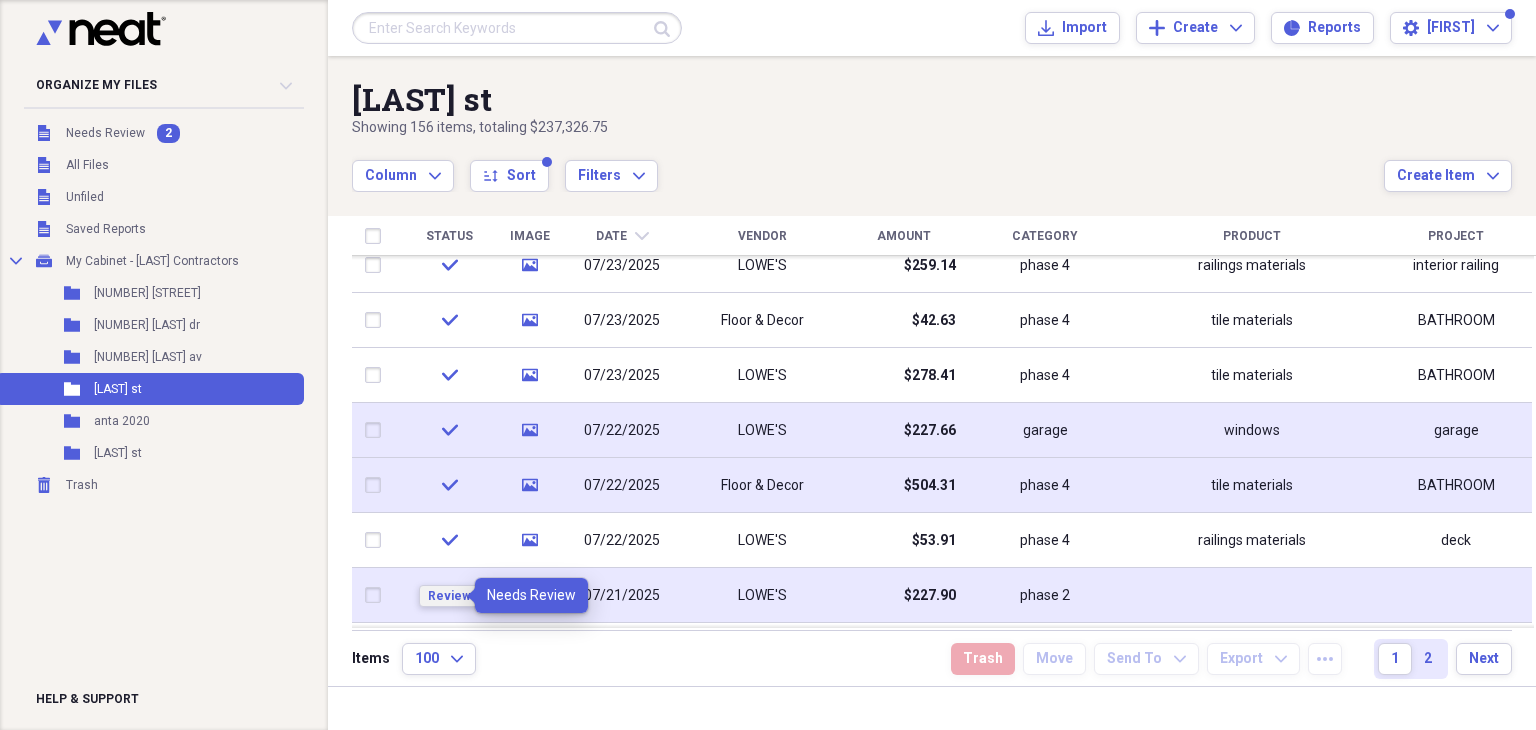 click on "Review" at bounding box center [449, 596] 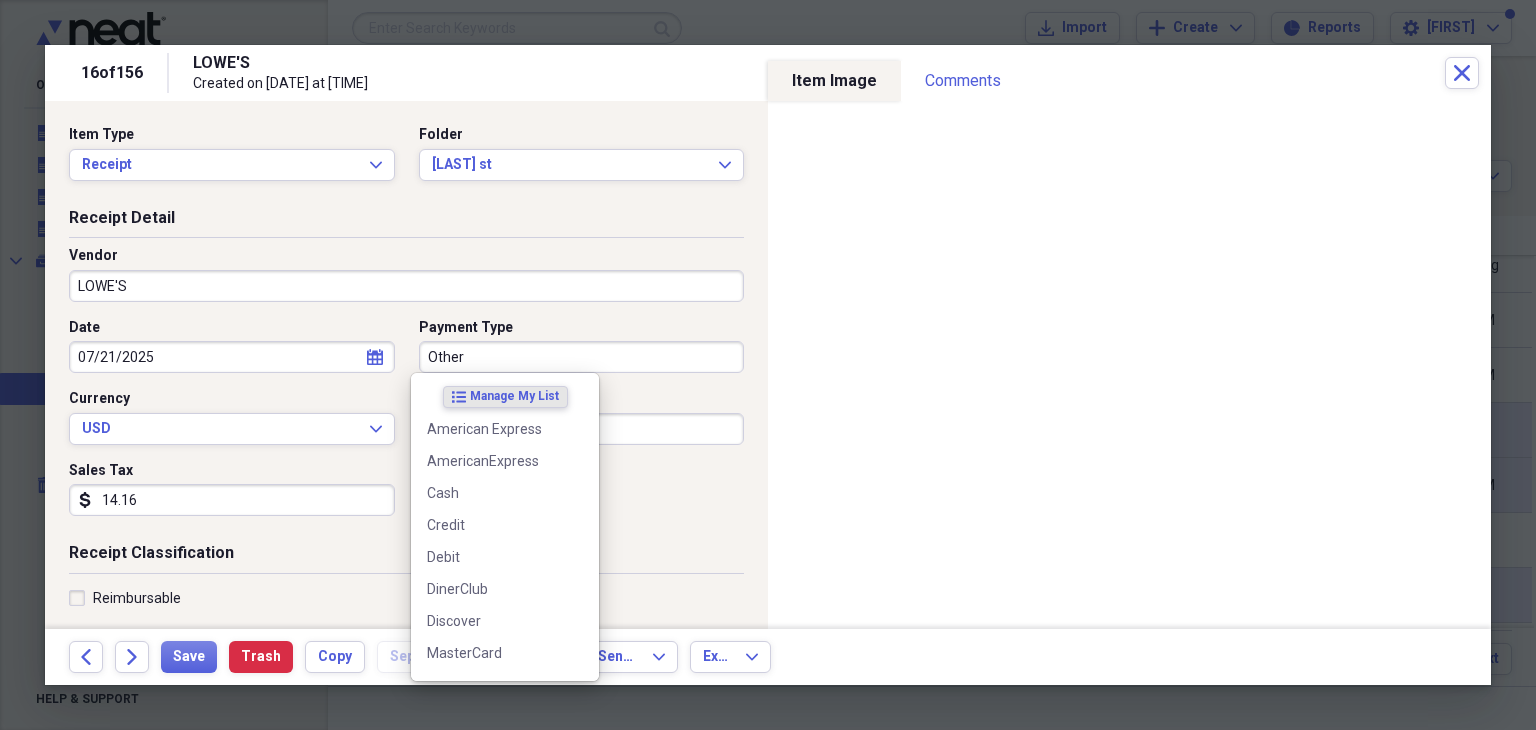 click on "Other" at bounding box center [582, 357] 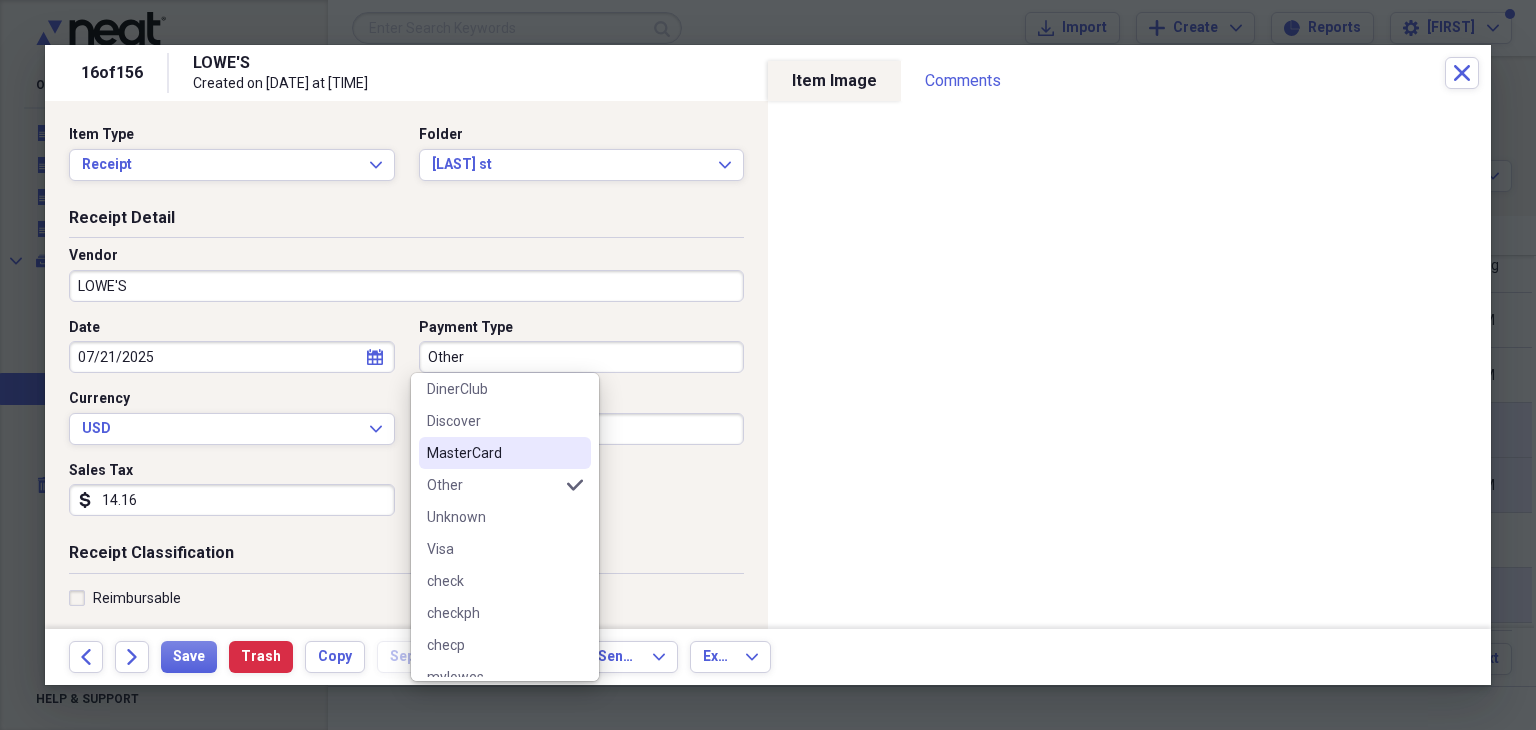scroll, scrollTop: 220, scrollLeft: 0, axis: vertical 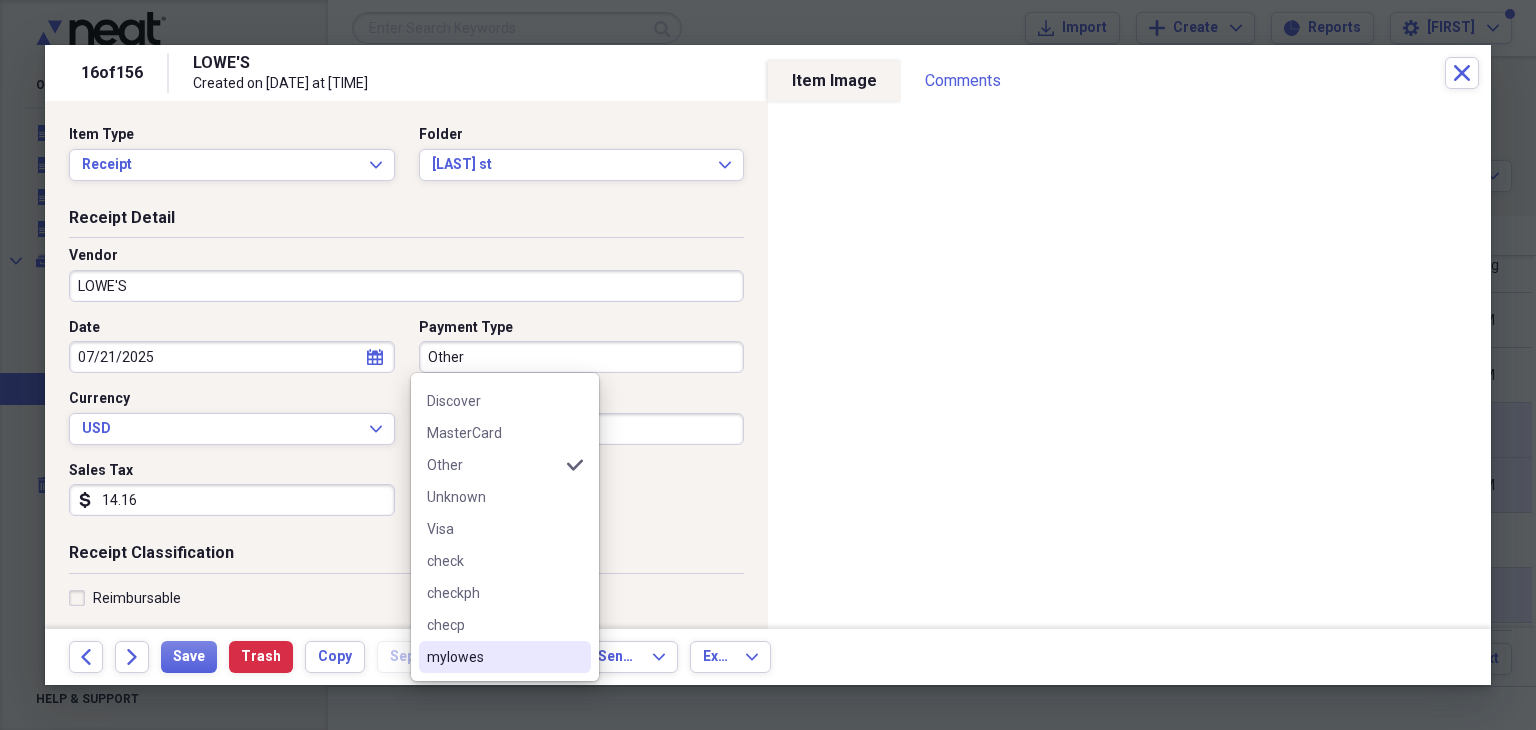 click on "mylowes" at bounding box center (493, 657) 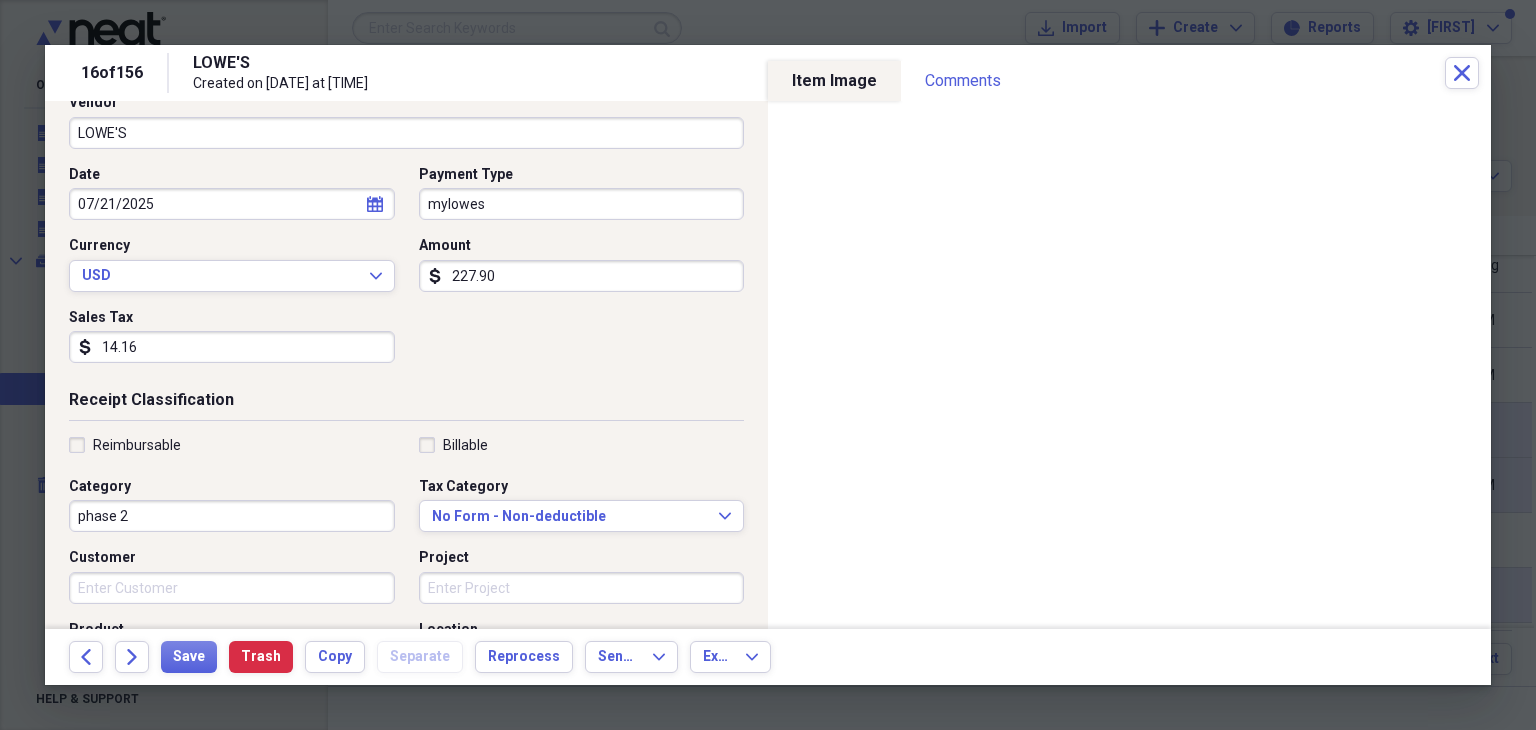 scroll, scrollTop: 200, scrollLeft: 0, axis: vertical 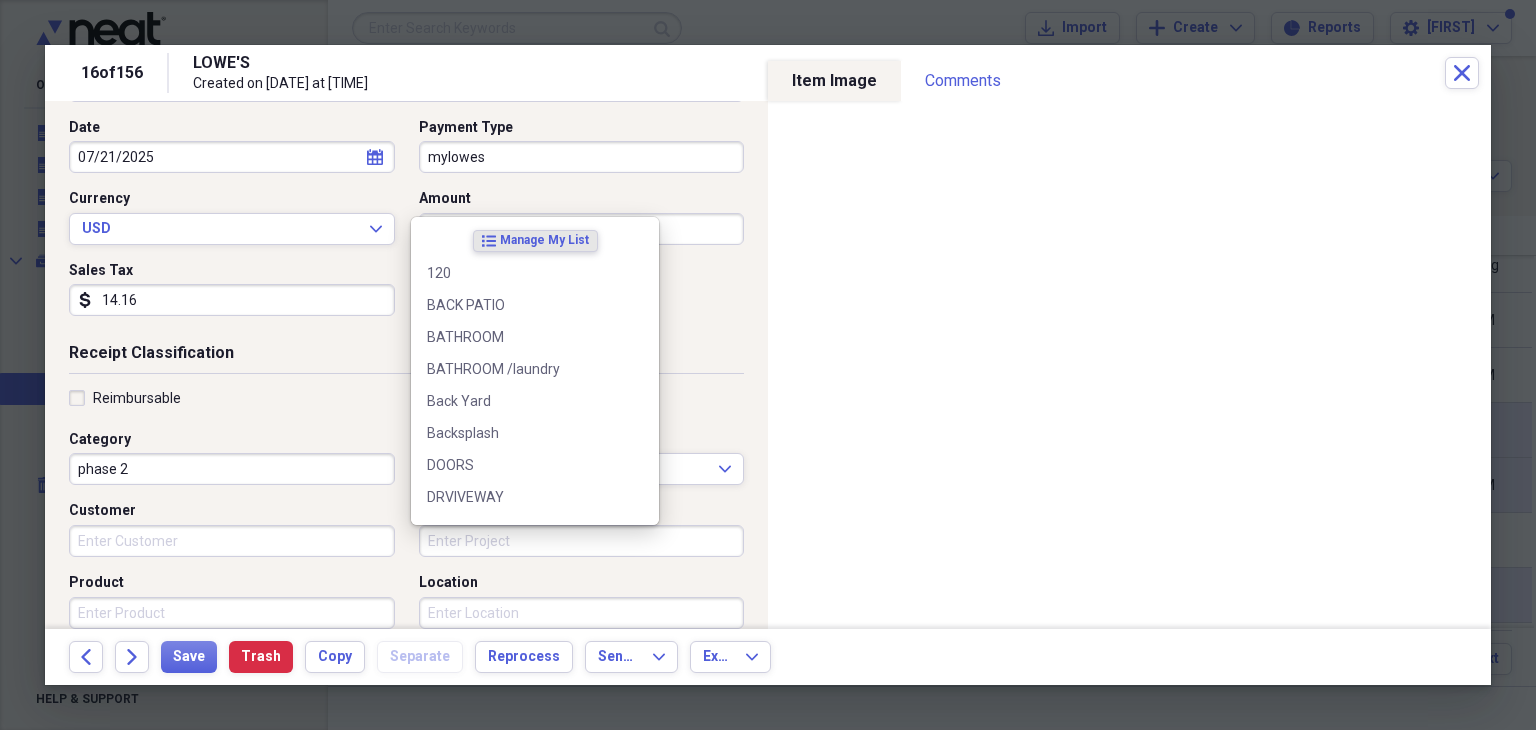 click on "Project" at bounding box center (582, 541) 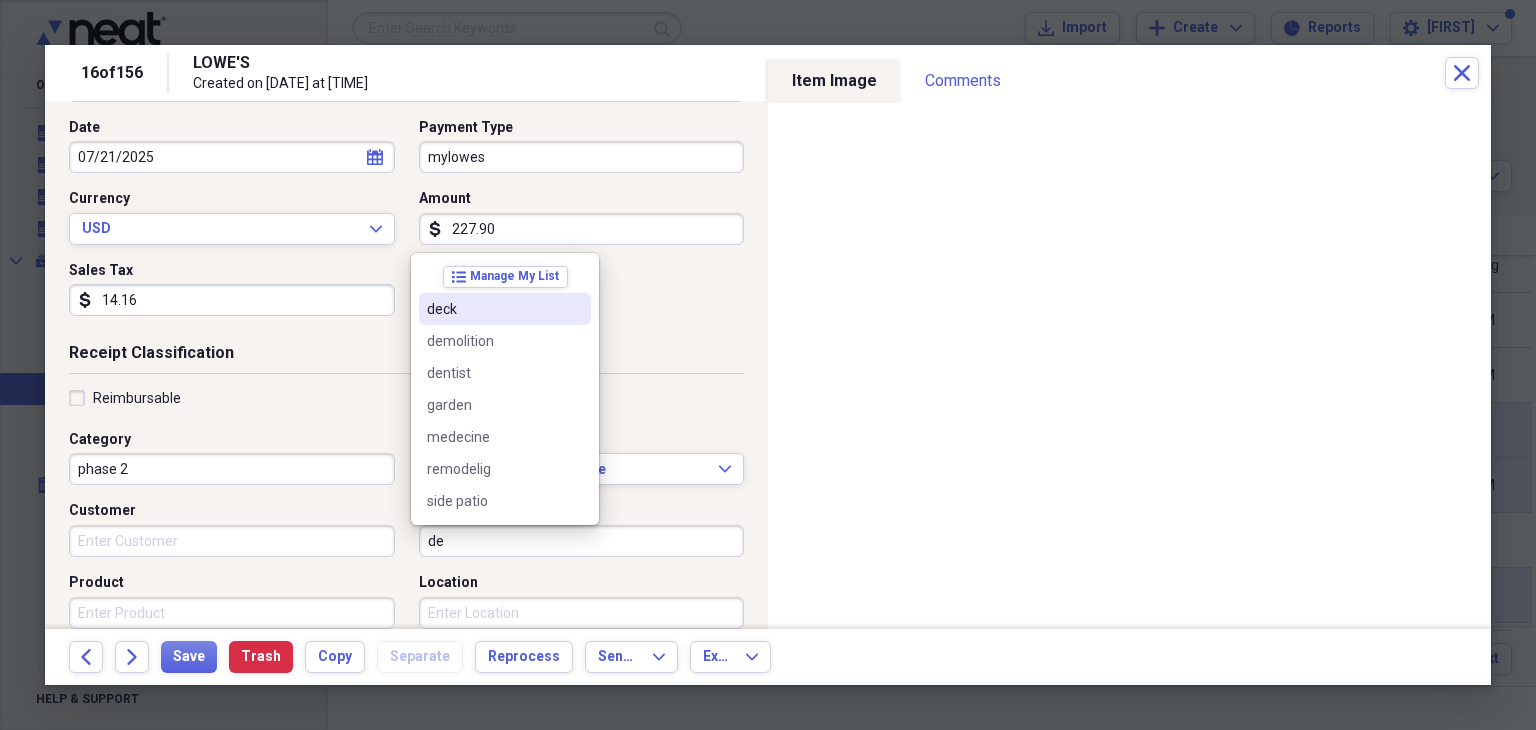 click on "deck" at bounding box center [493, 309] 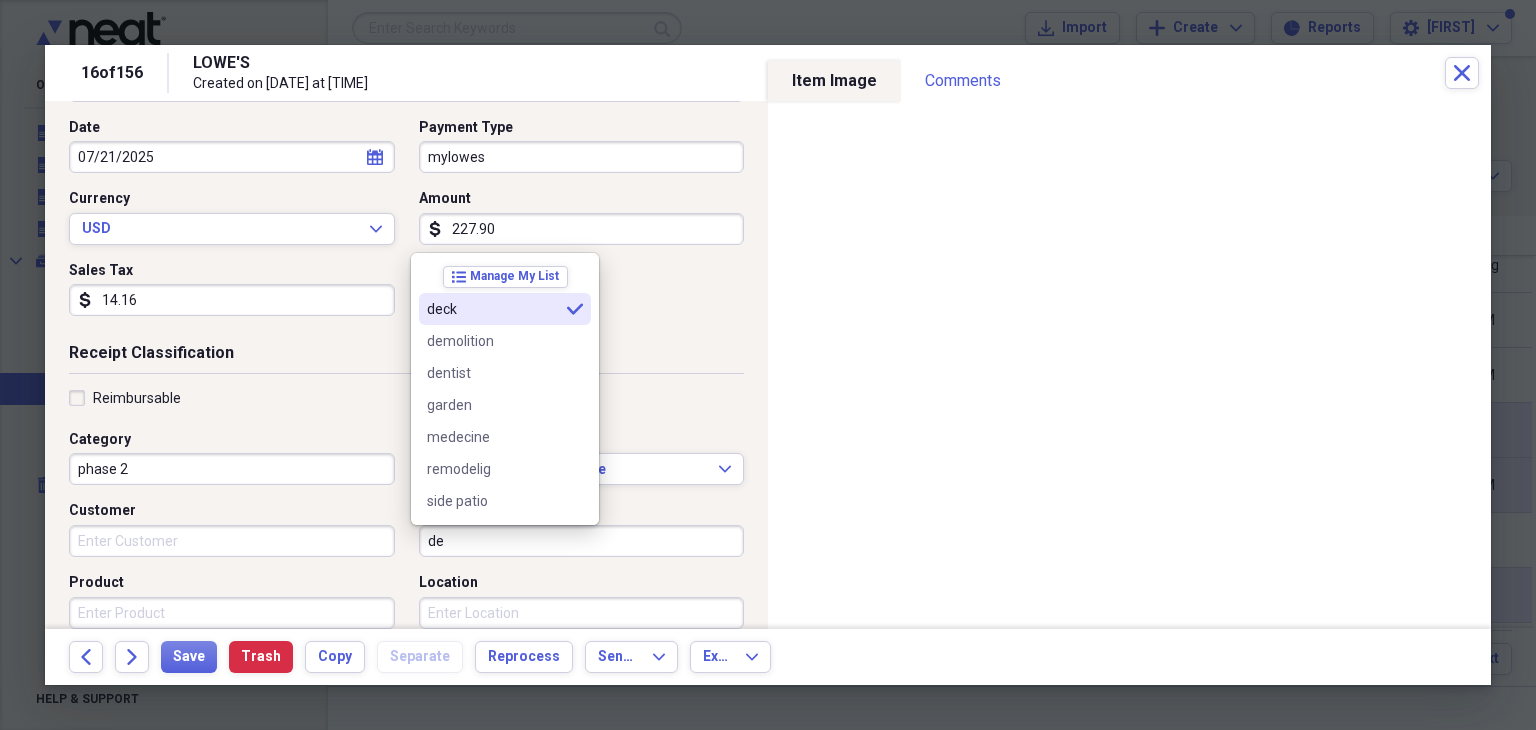 type on "deck" 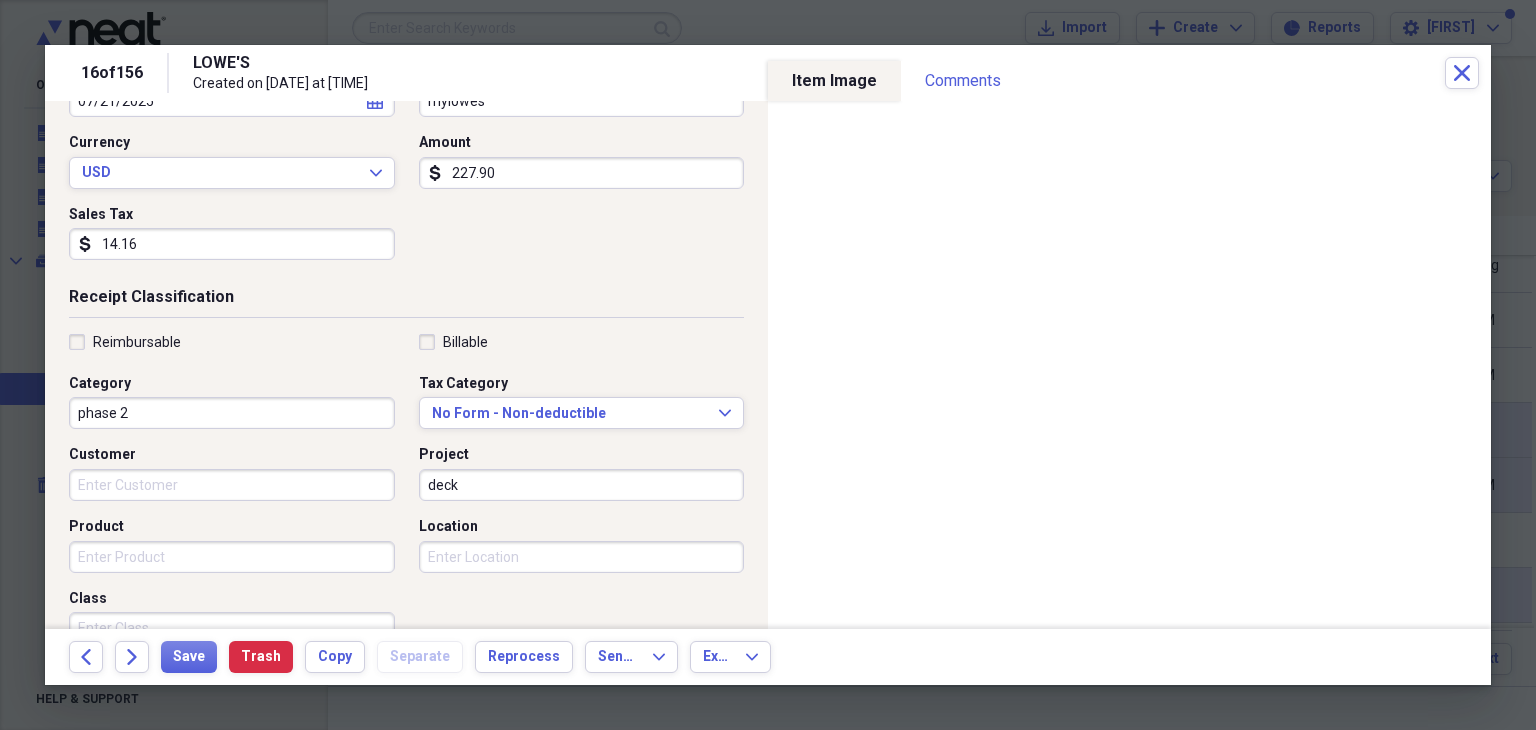 scroll, scrollTop: 300, scrollLeft: 0, axis: vertical 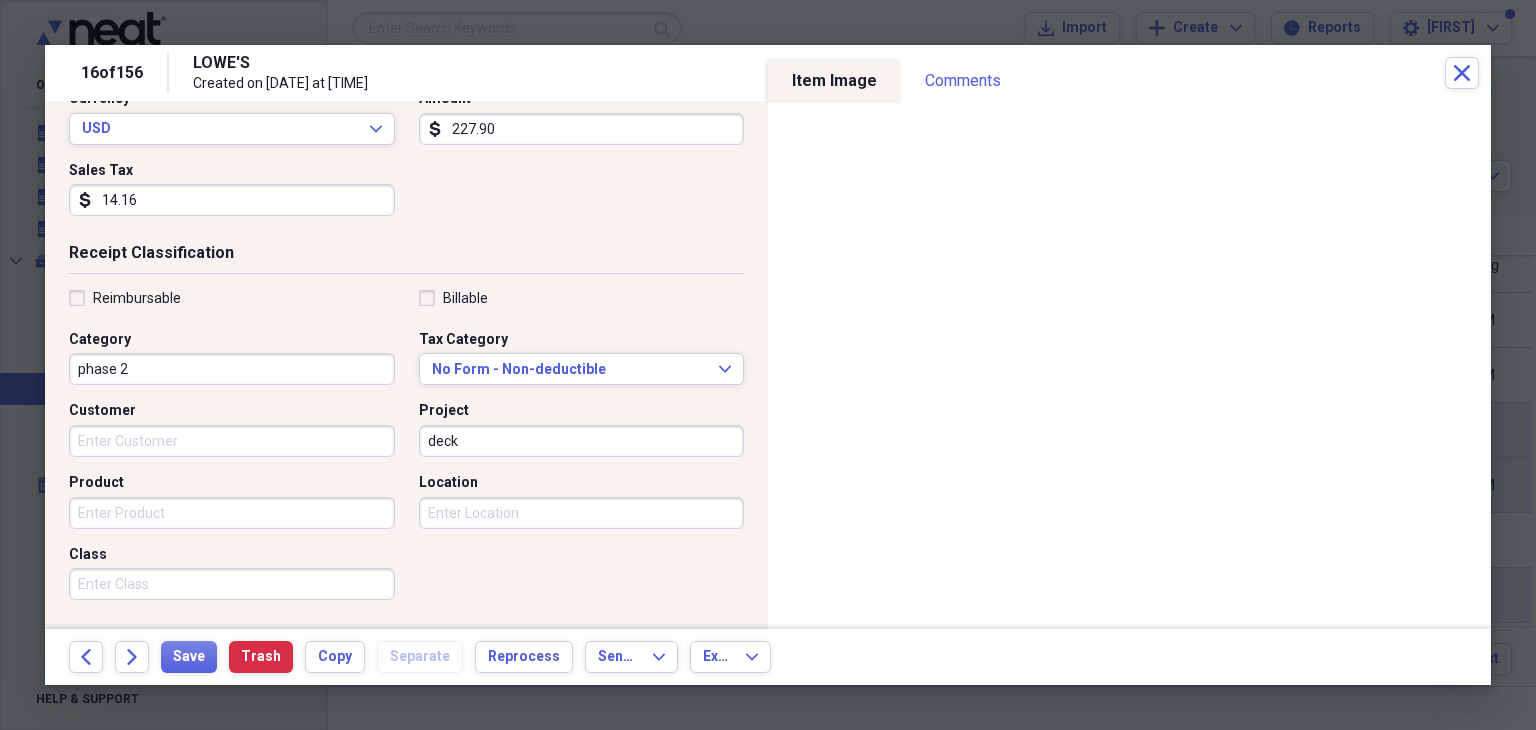 click on "Product" at bounding box center [232, 513] 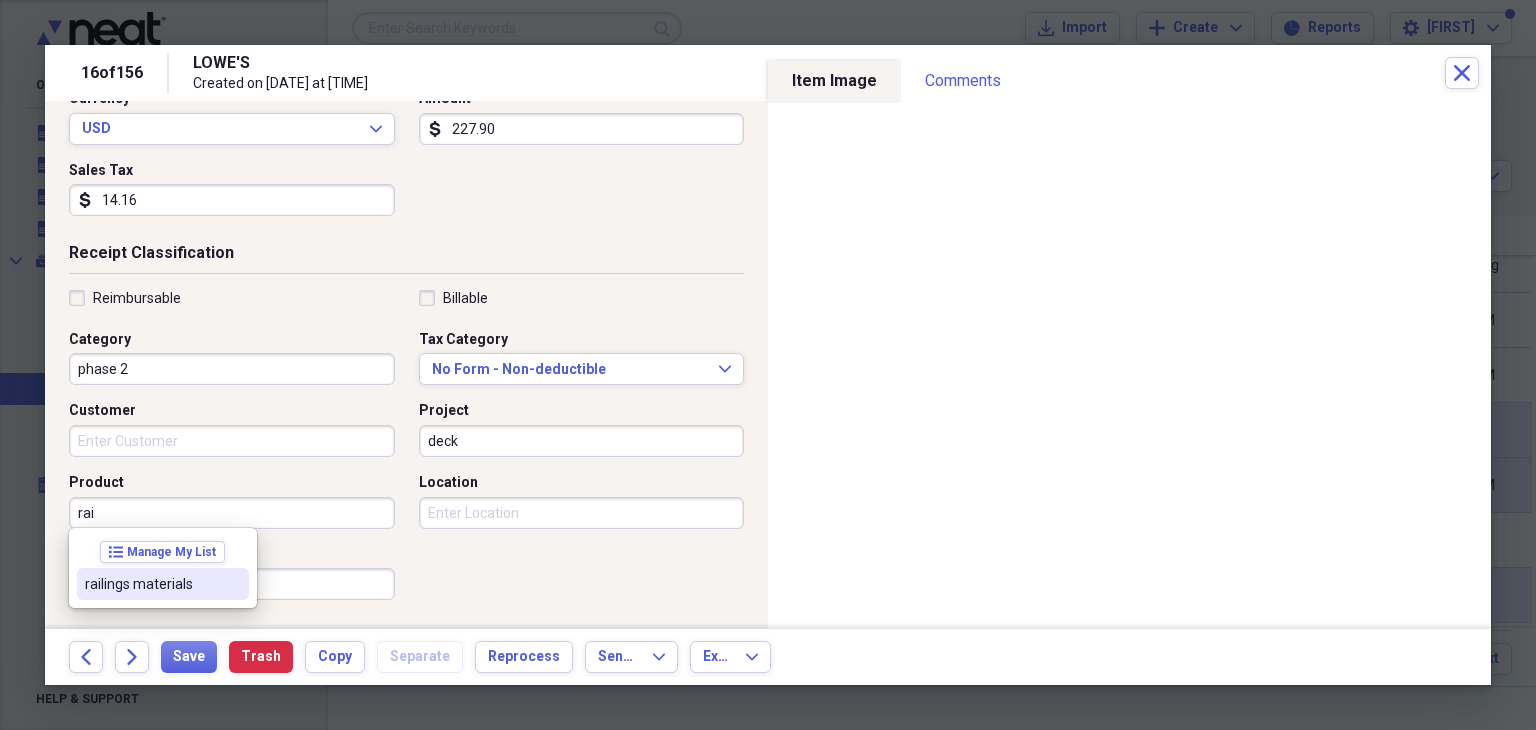 click on "railings materials" at bounding box center [151, 584] 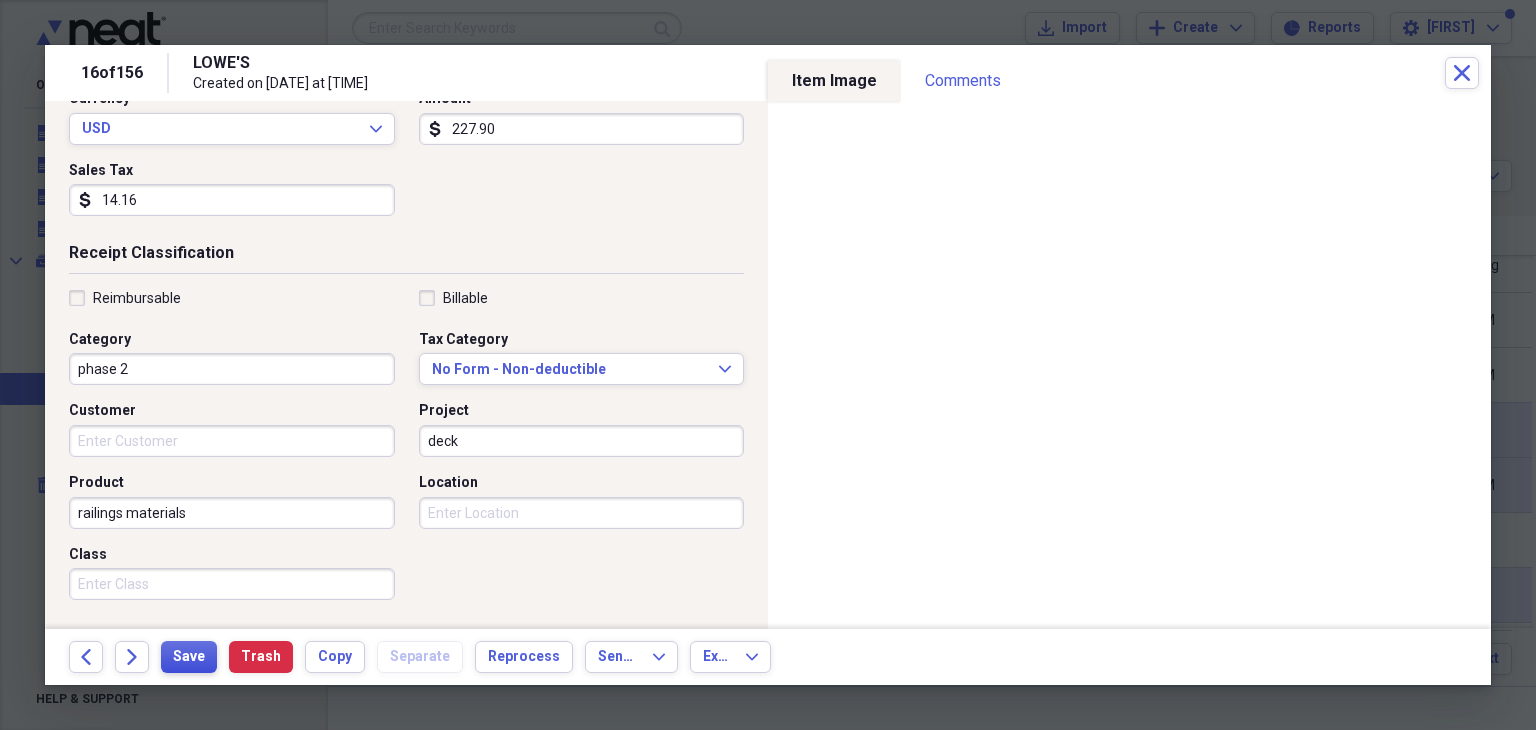 click on "Save" at bounding box center (189, 657) 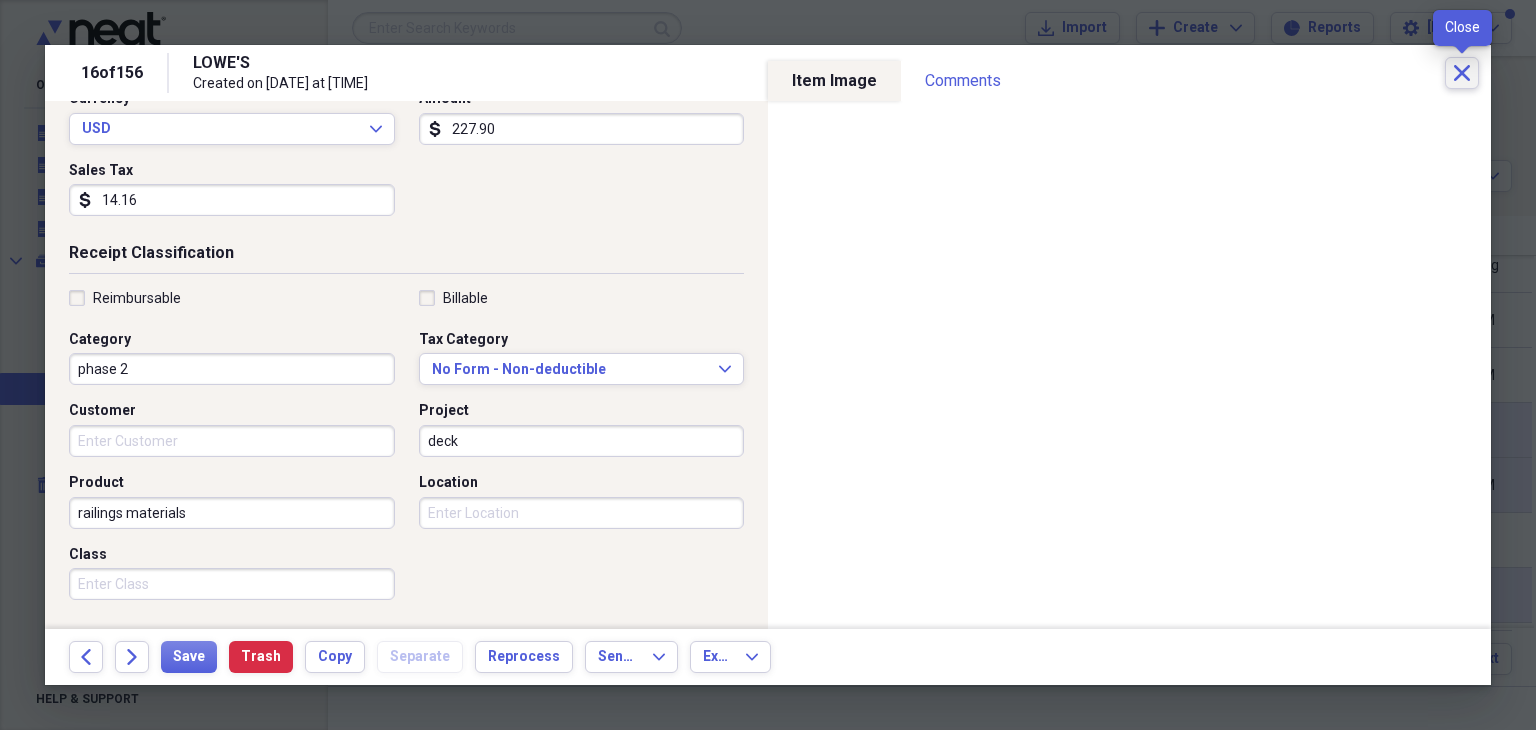 click on "Close" 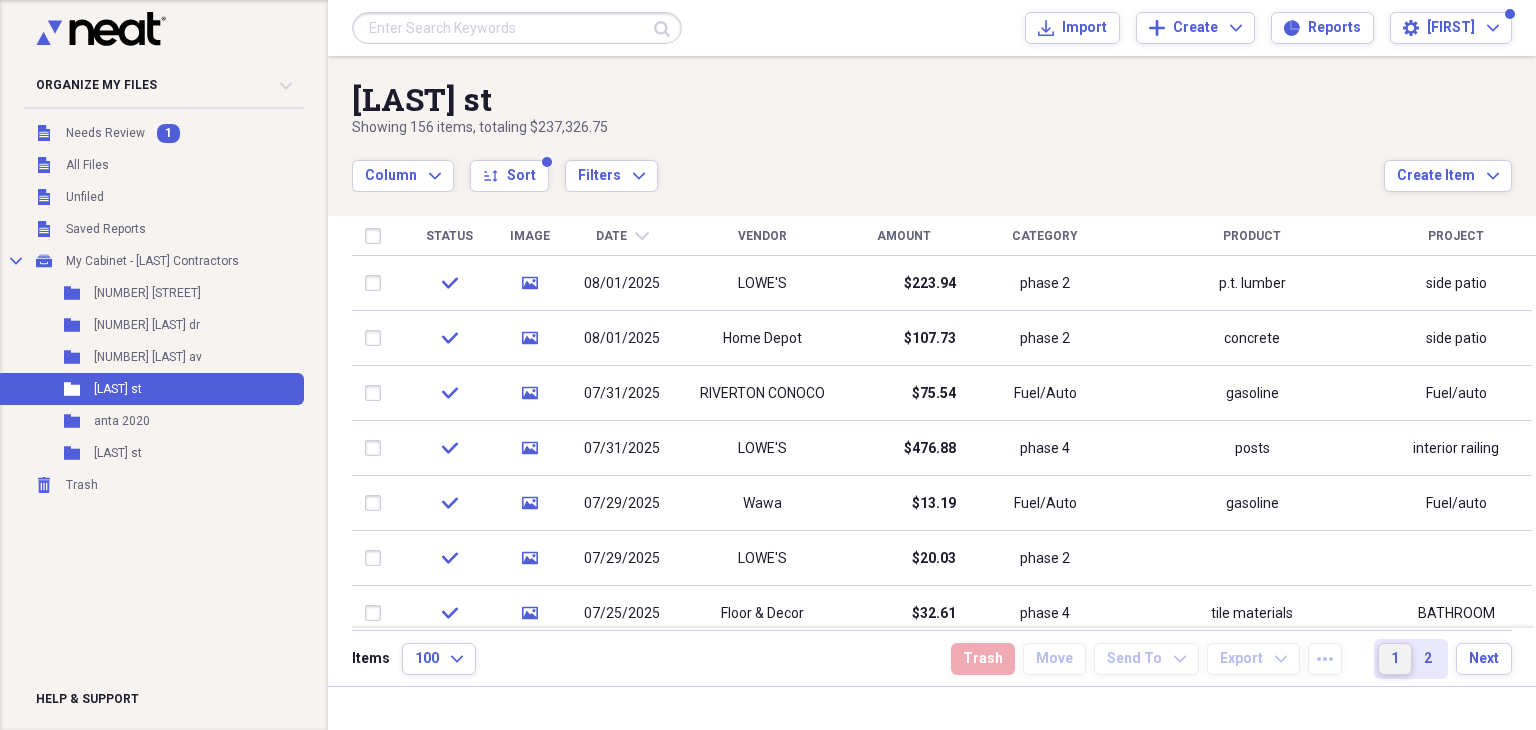 click on "1" at bounding box center [1395, 659] 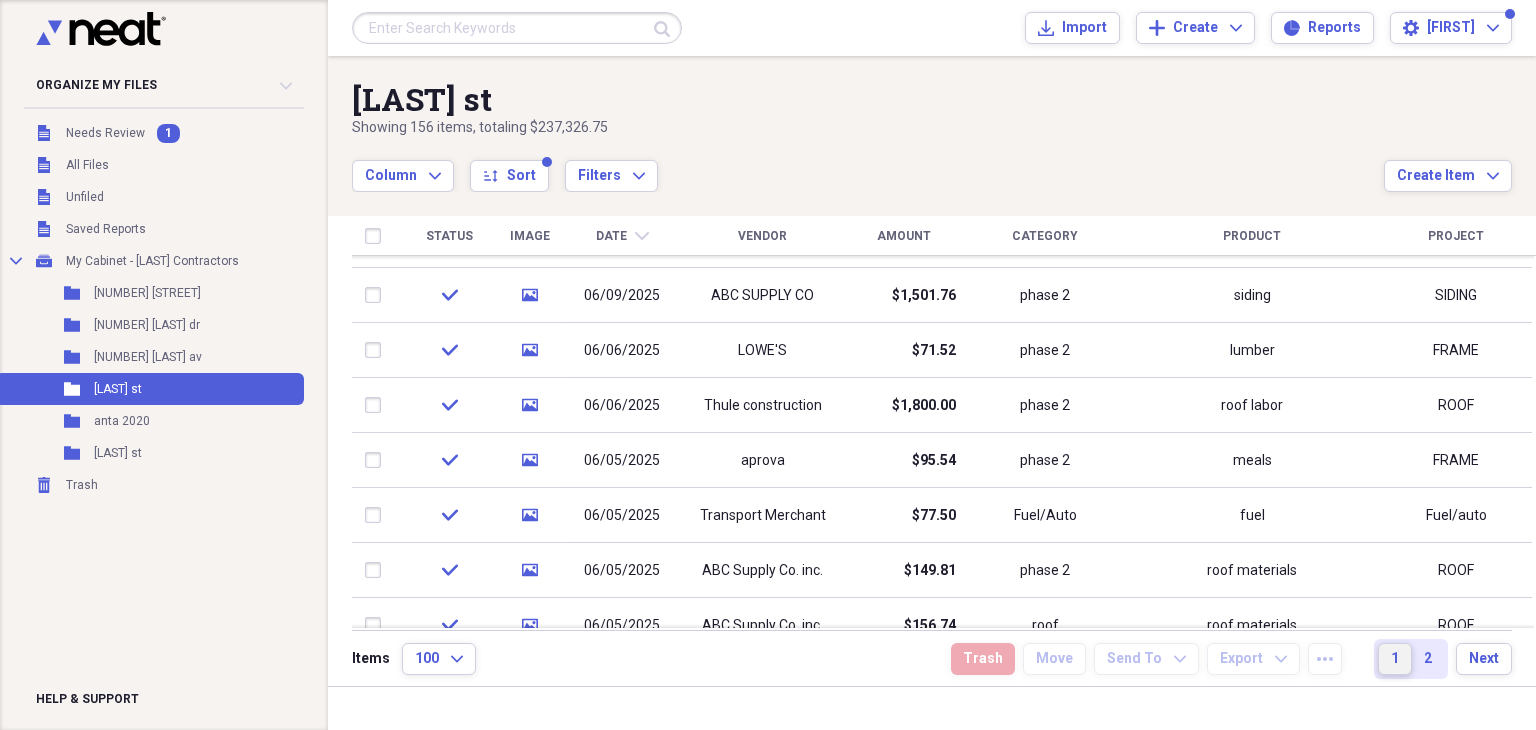 drag, startPoint x: 1530, startPoint y: 268, endPoint x: 1535, endPoint y: 601, distance: 333.03754 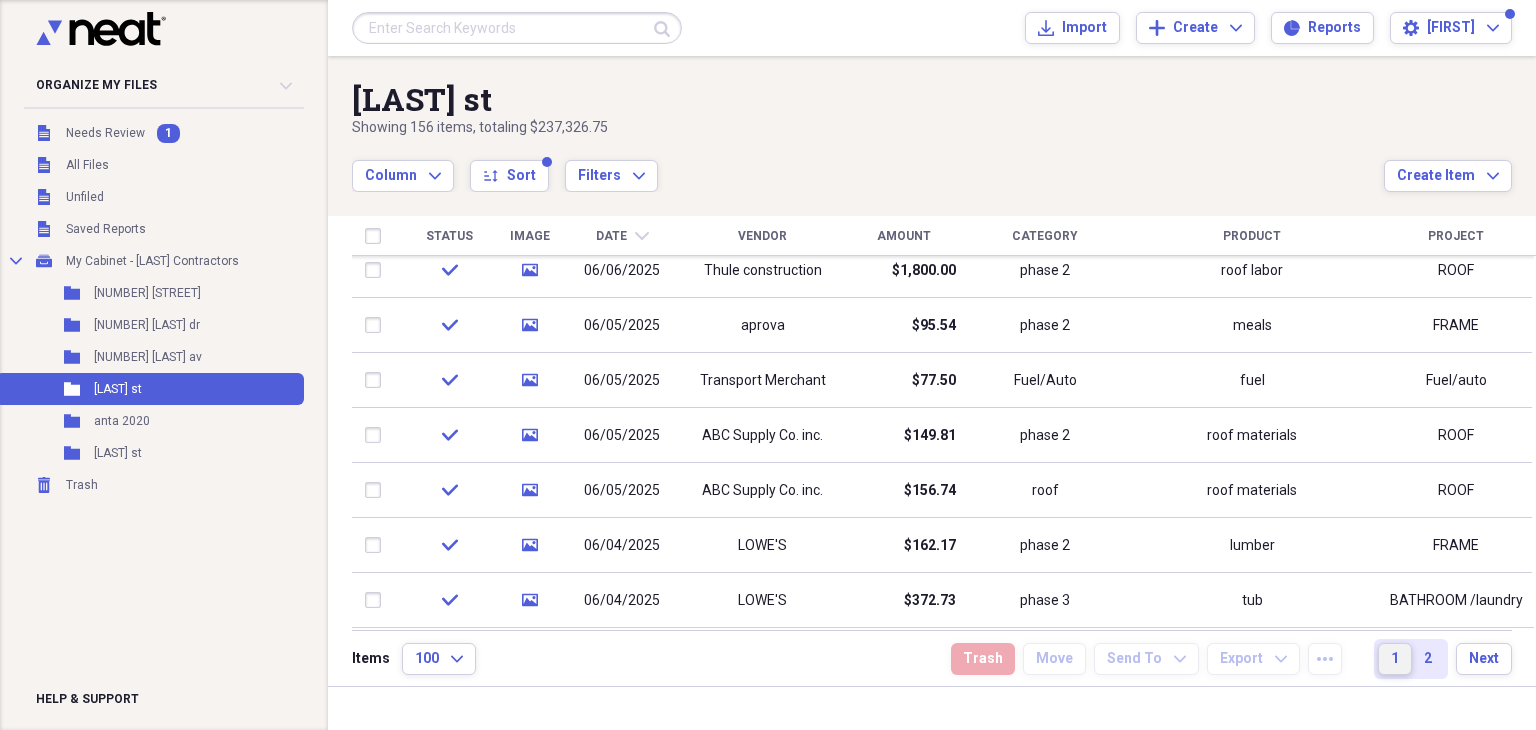 drag, startPoint x: 1529, startPoint y: 608, endPoint x: 1531, endPoint y: 655, distance: 47.042534 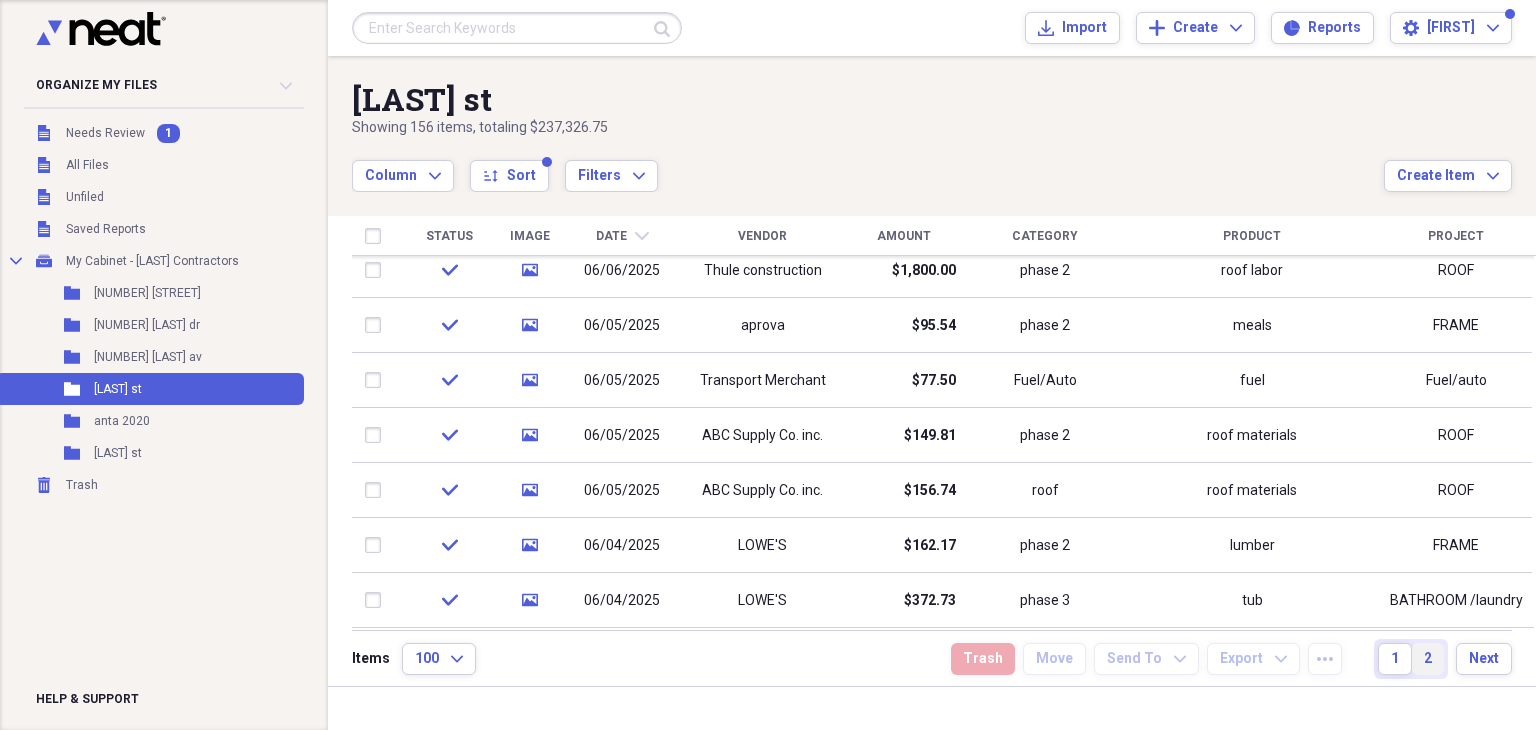 click on "2" at bounding box center [1428, 659] 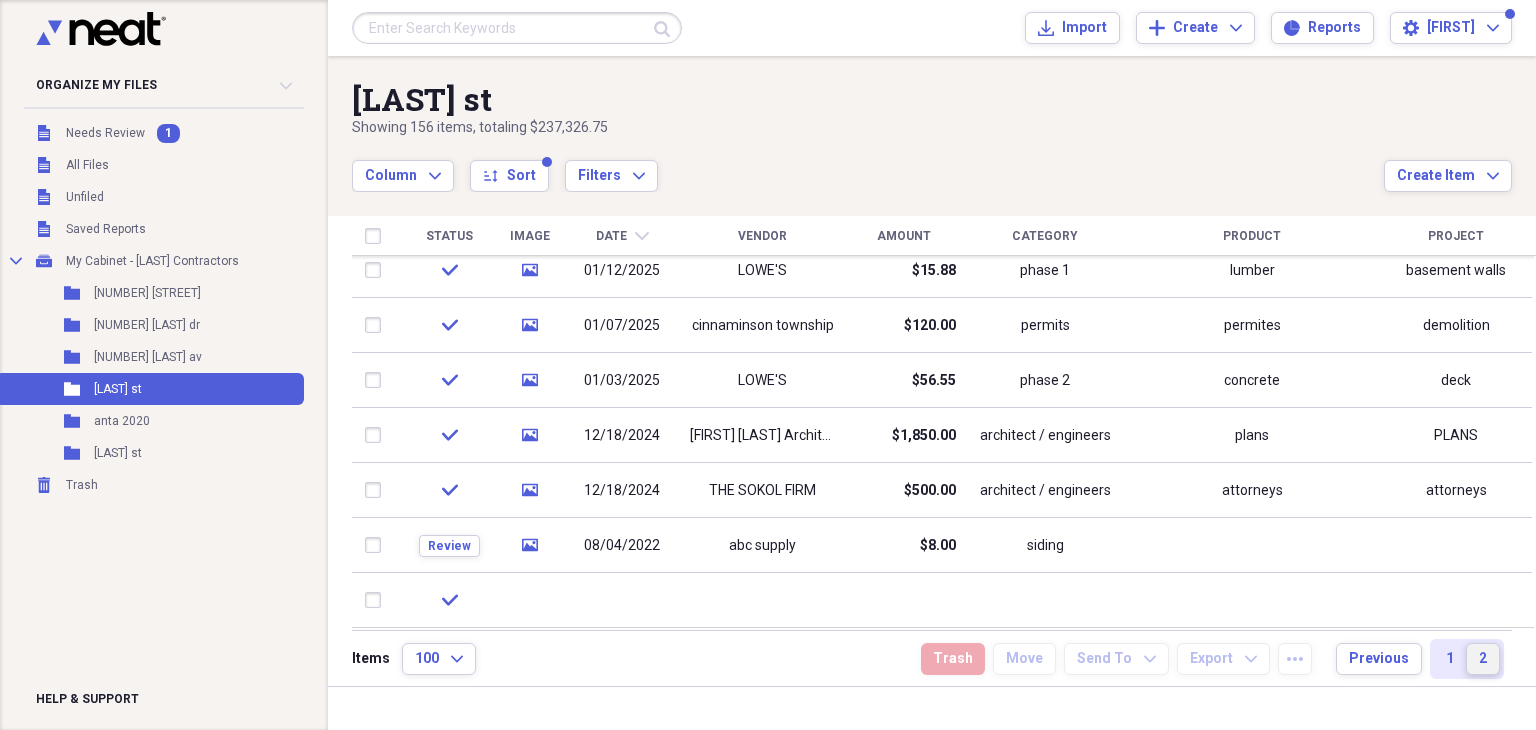 drag, startPoint x: 1528, startPoint y: 273, endPoint x: 1524, endPoint y: 609, distance: 336.0238 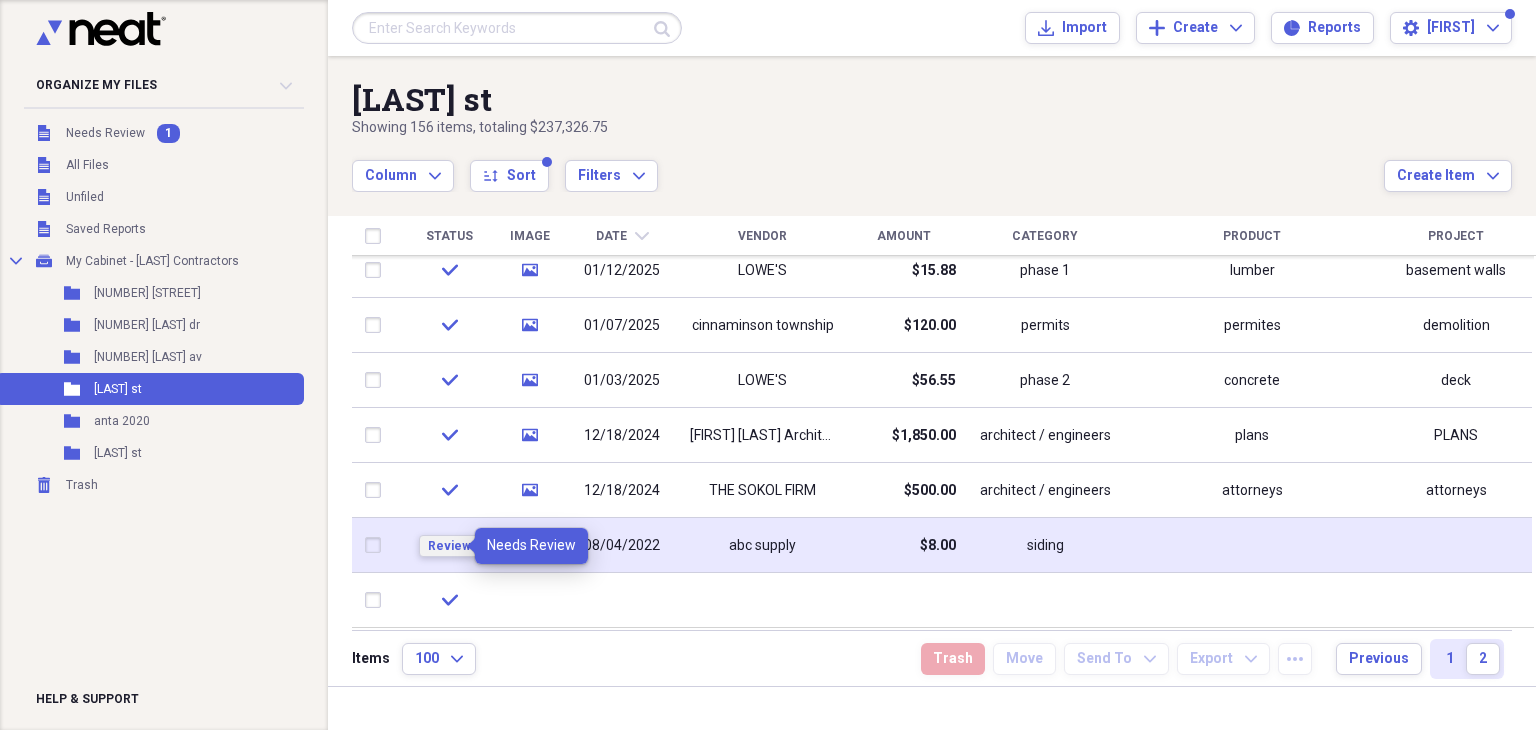 click on "Review" at bounding box center [449, 546] 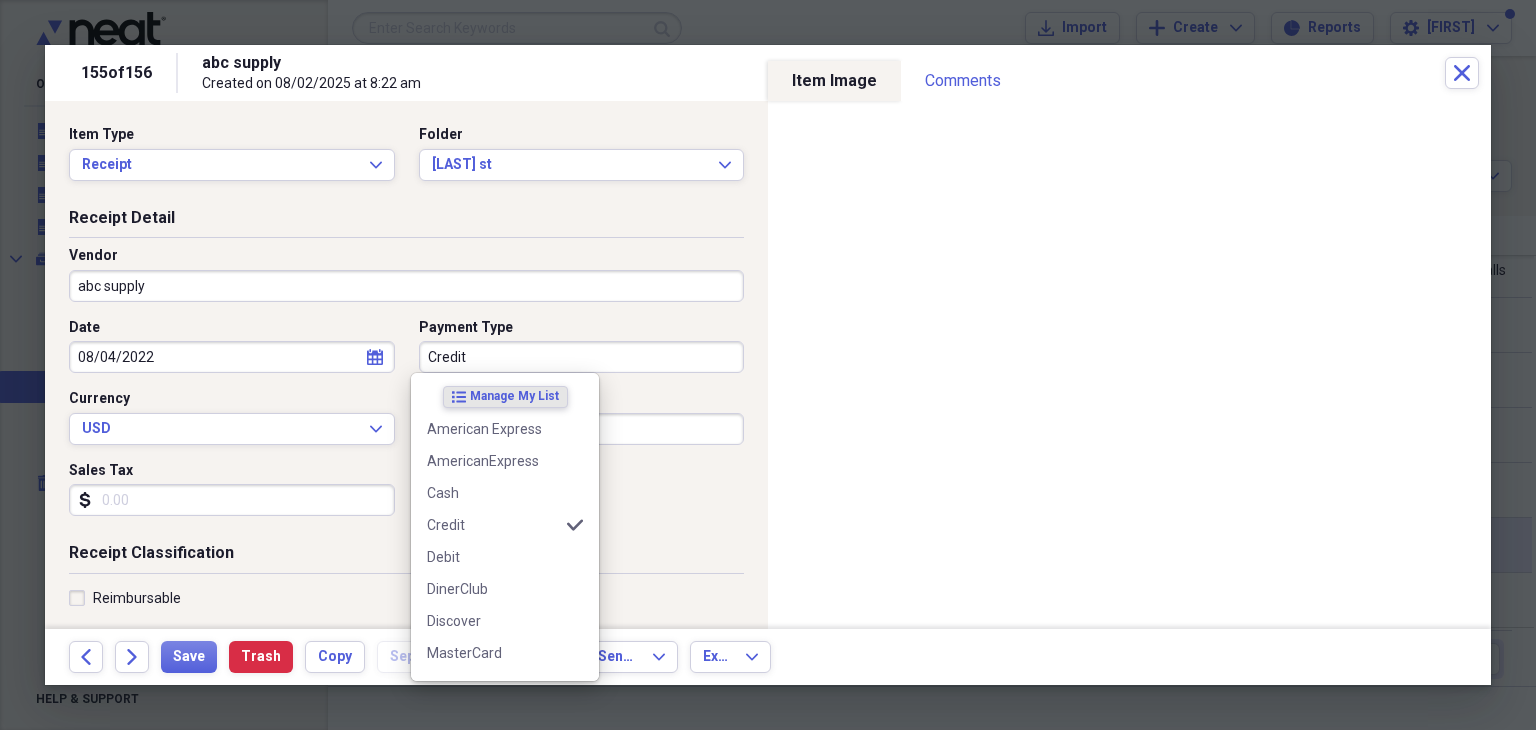 click on "Credit" at bounding box center (582, 357) 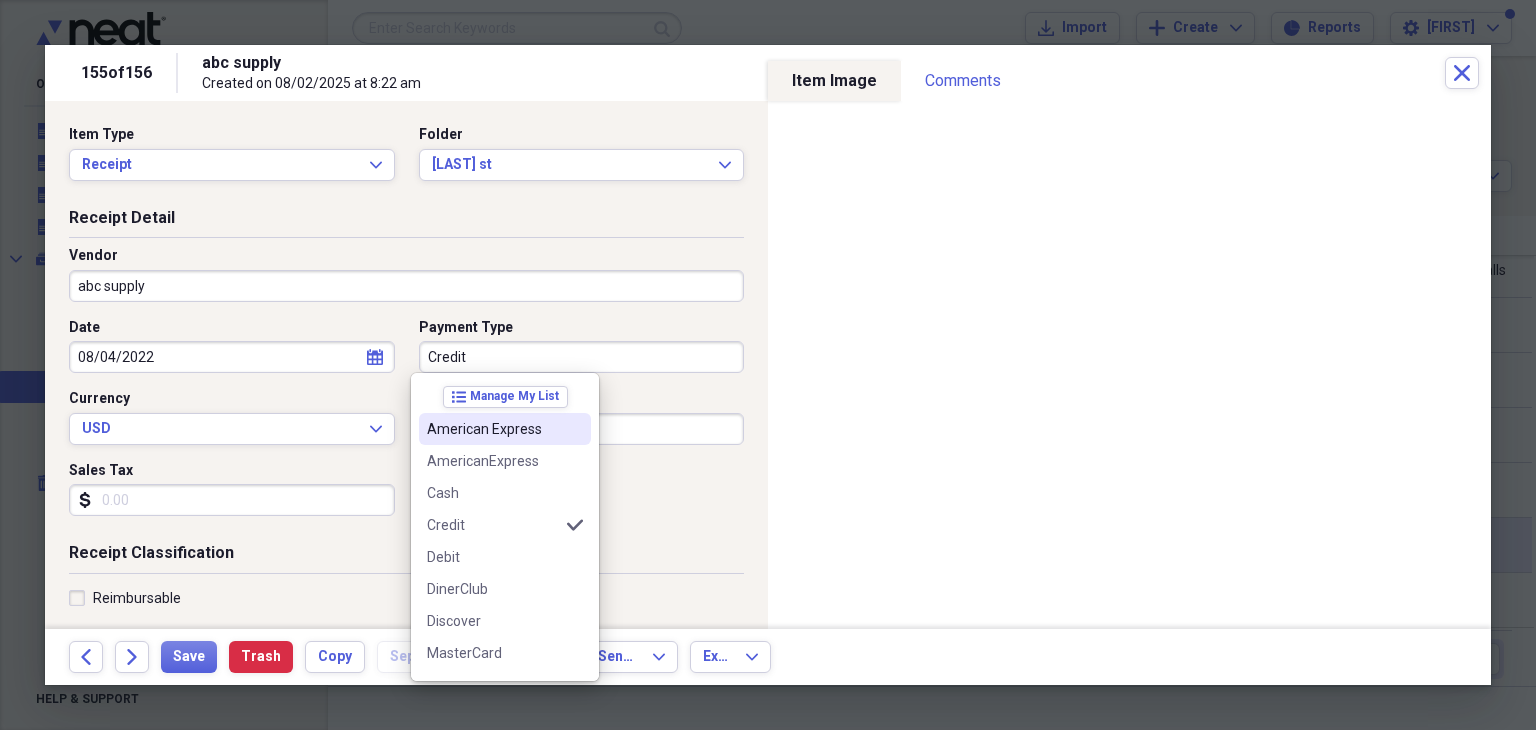 click on "American Express" at bounding box center [493, 429] 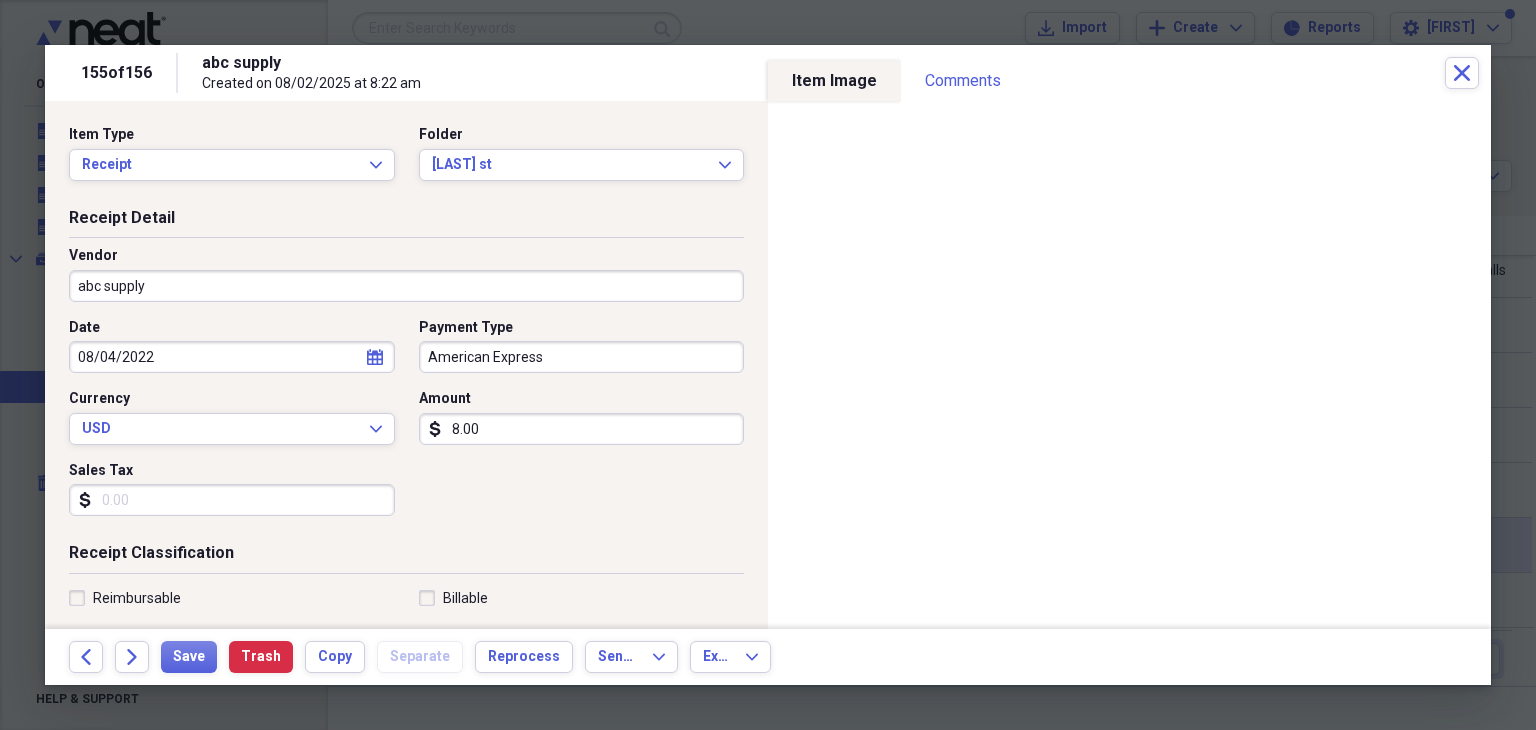 click on "8.00" at bounding box center (582, 429) 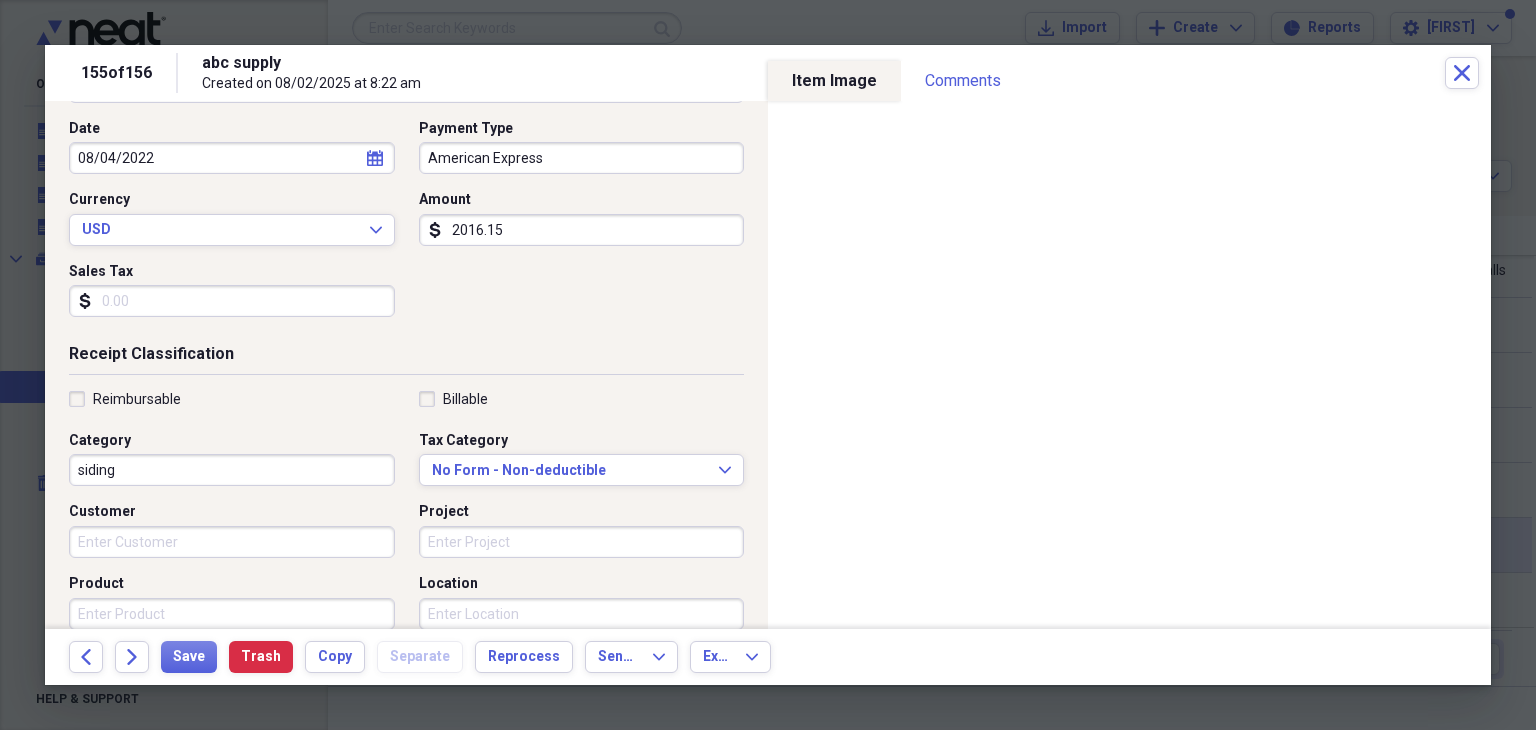 scroll, scrollTop: 200, scrollLeft: 0, axis: vertical 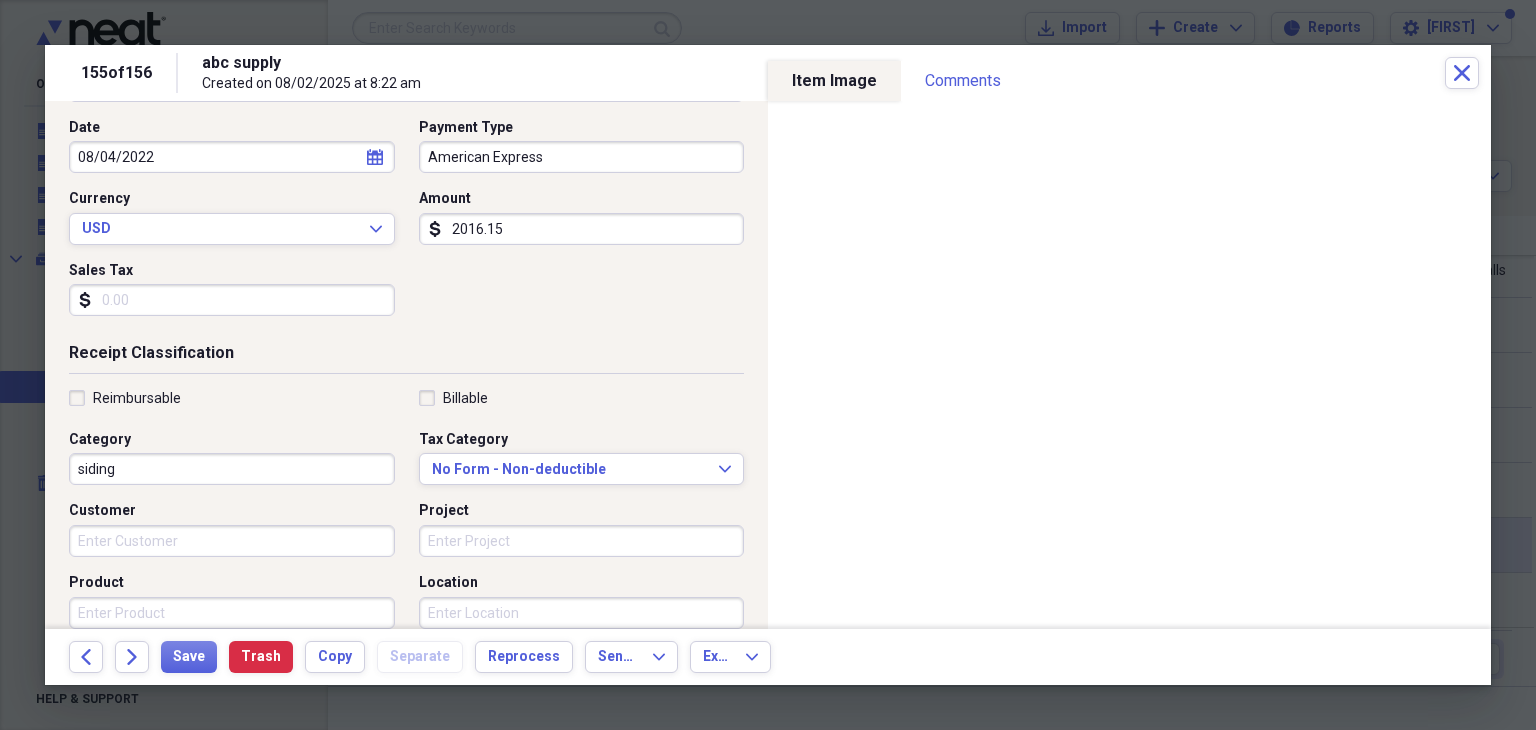 type on "2016.15" 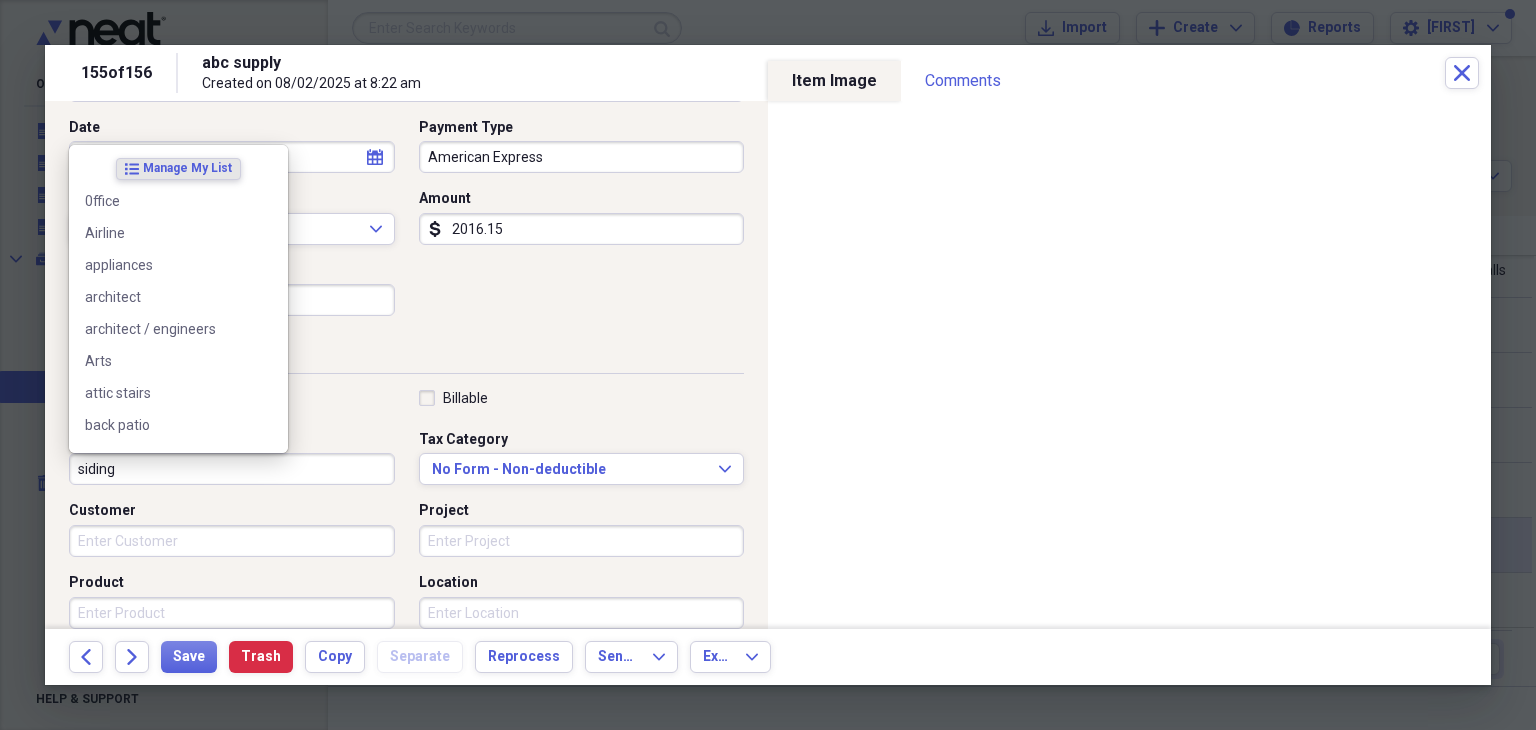 click on "siding" at bounding box center (232, 469) 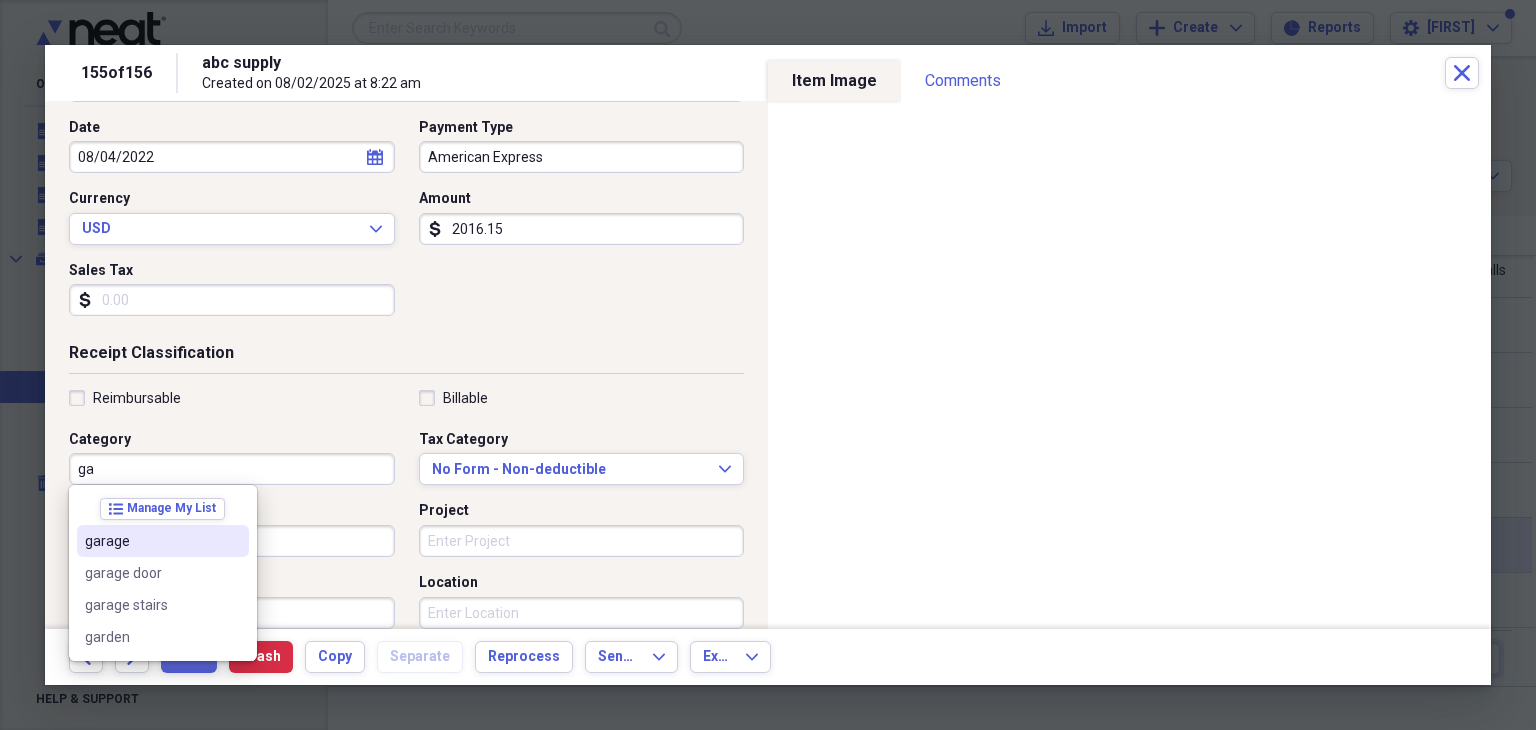 click on "garage" at bounding box center (151, 541) 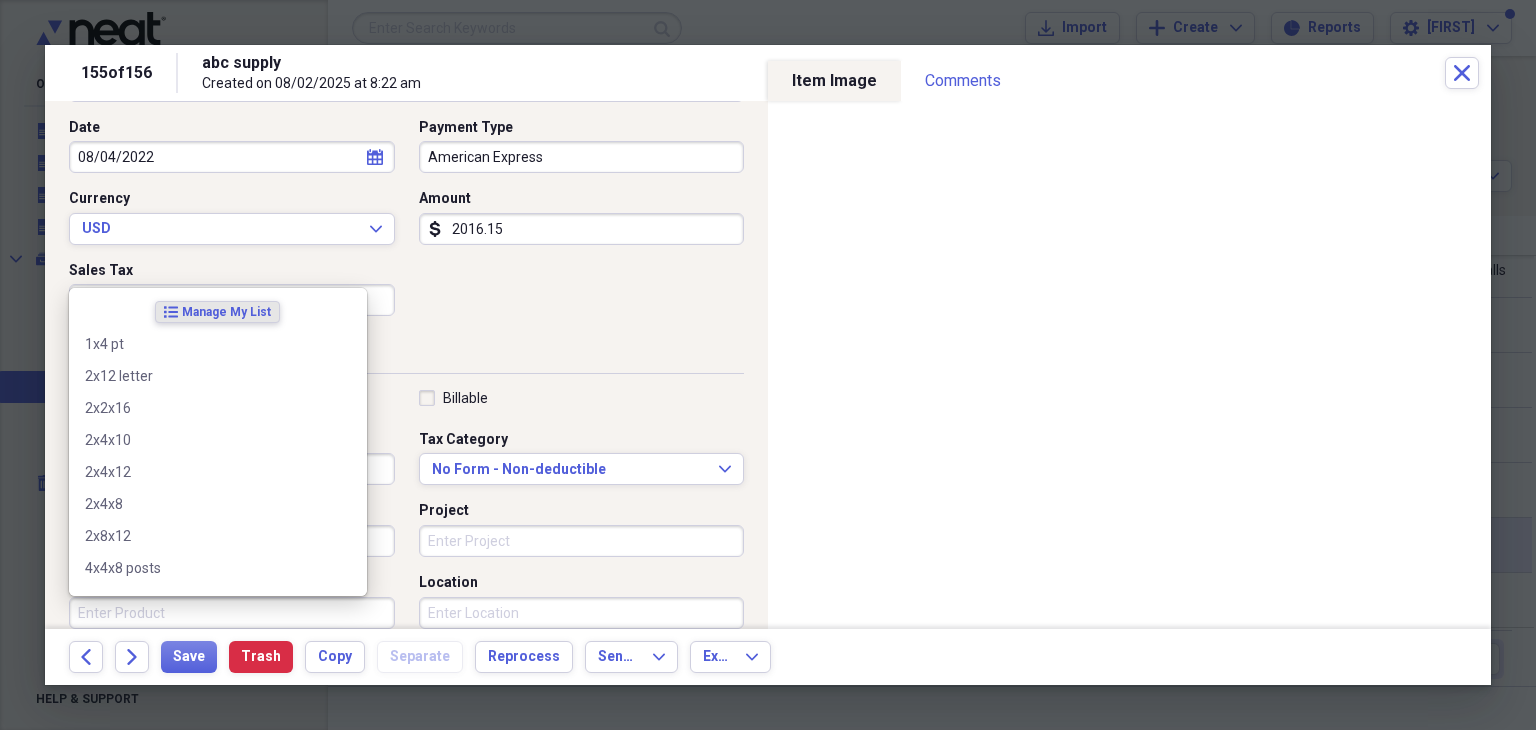 click on "Product" at bounding box center (232, 613) 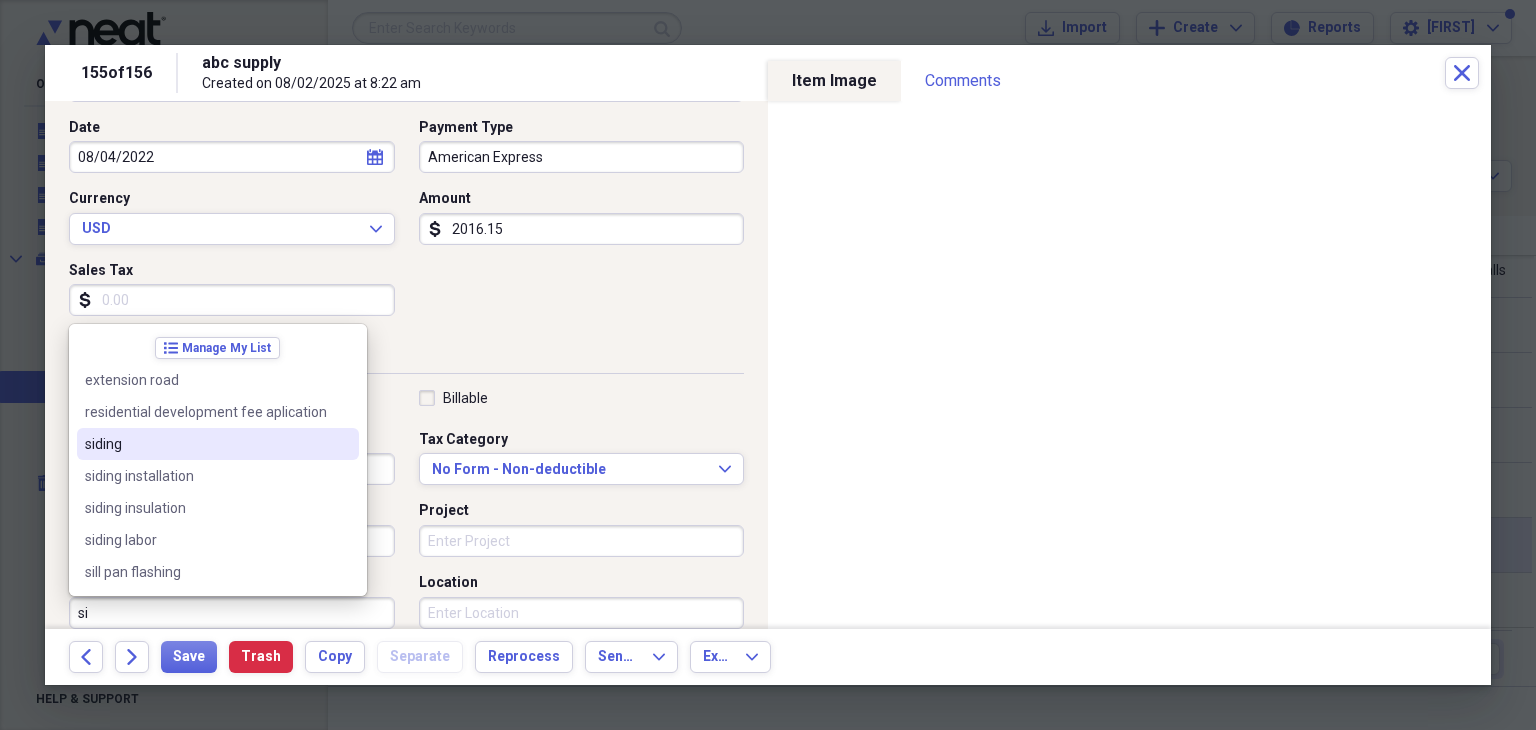 click on "siding" at bounding box center (206, 444) 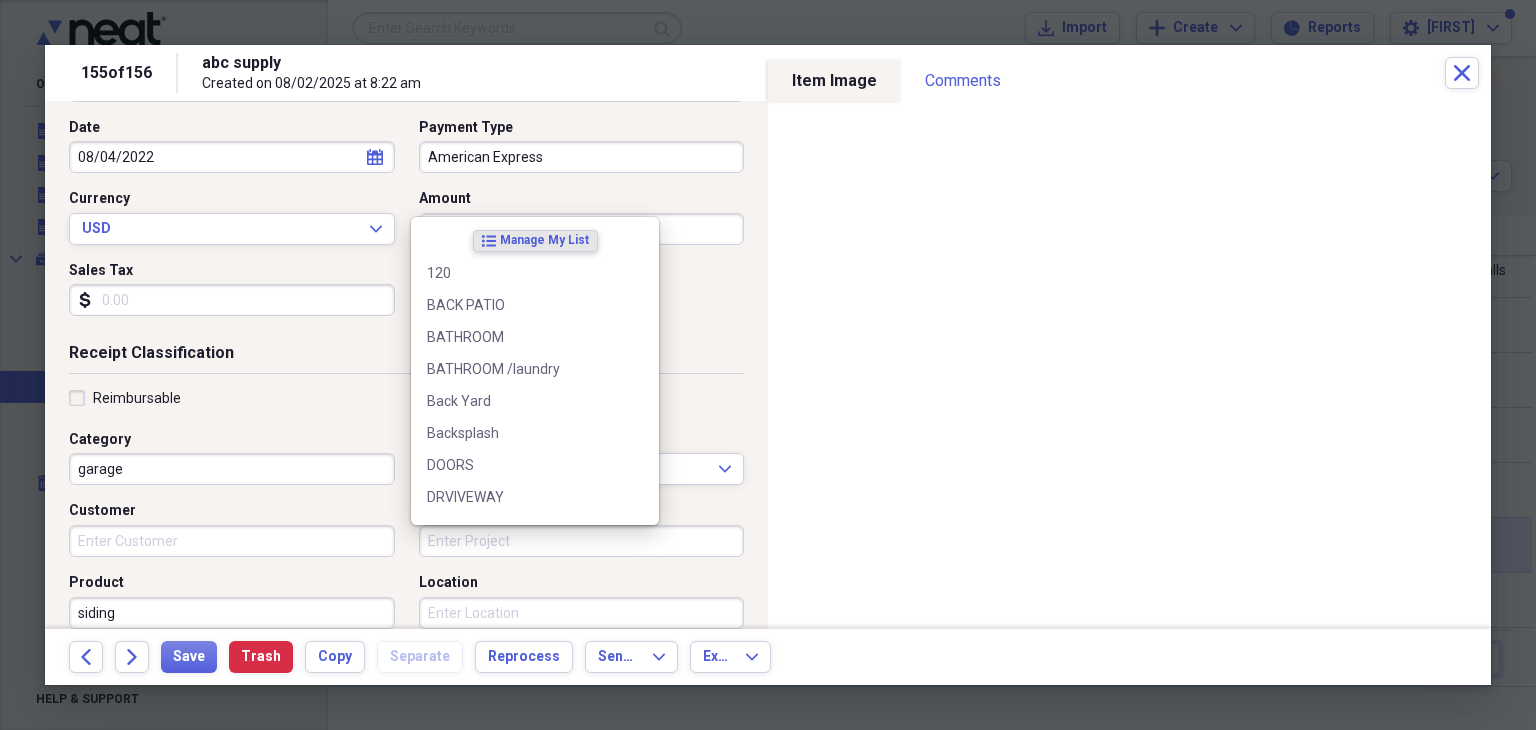 click on "Project" at bounding box center [582, 541] 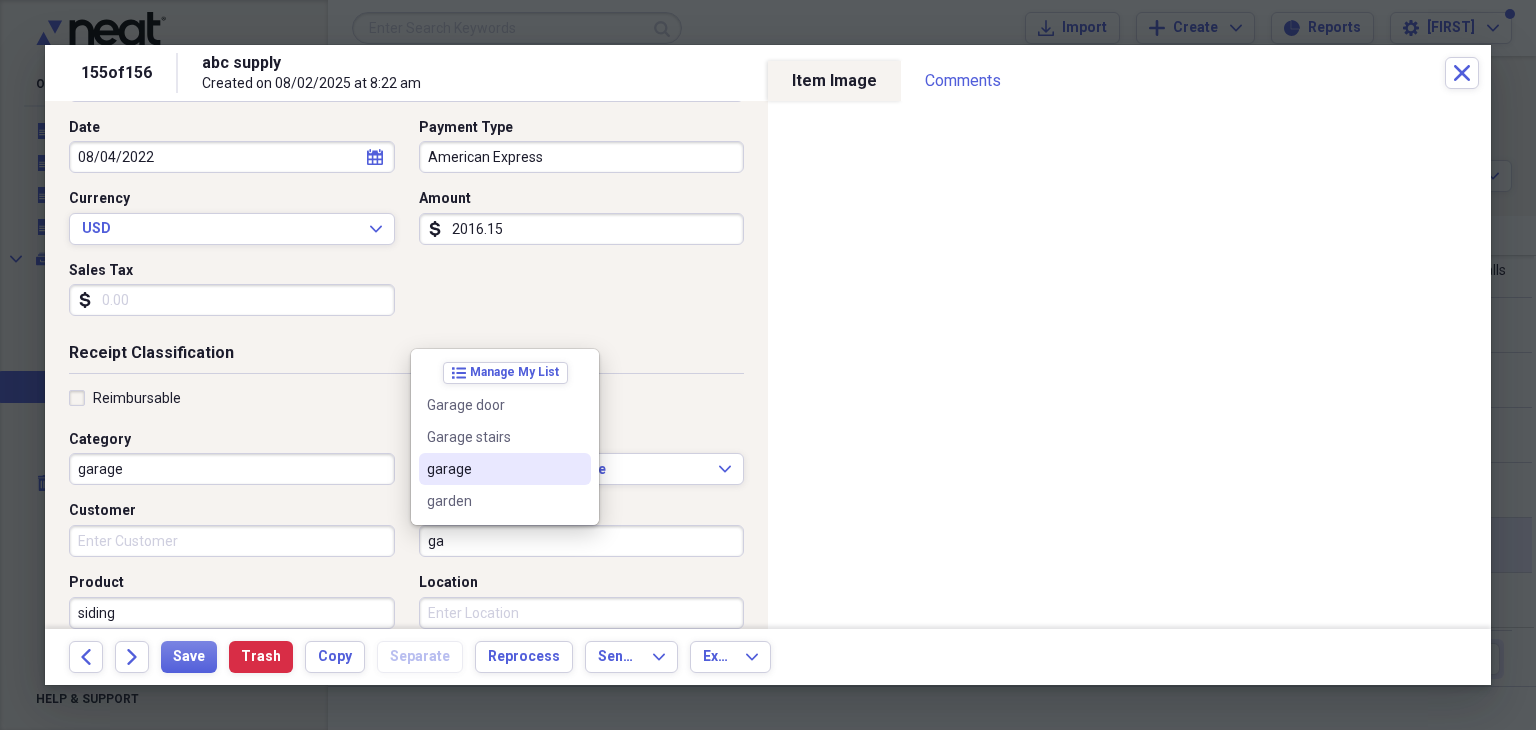 click on "garage" at bounding box center [493, 469] 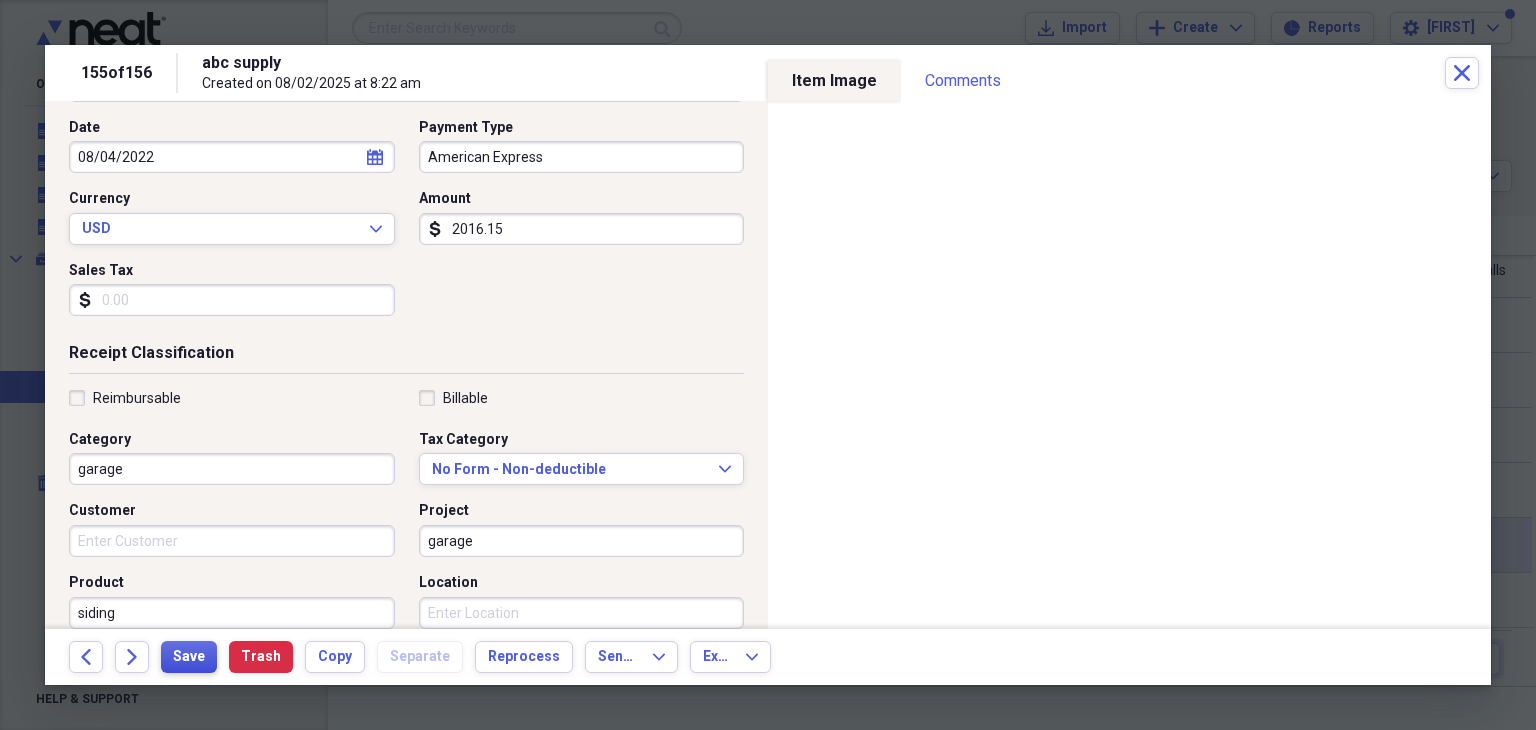 click on "Save" at bounding box center [189, 657] 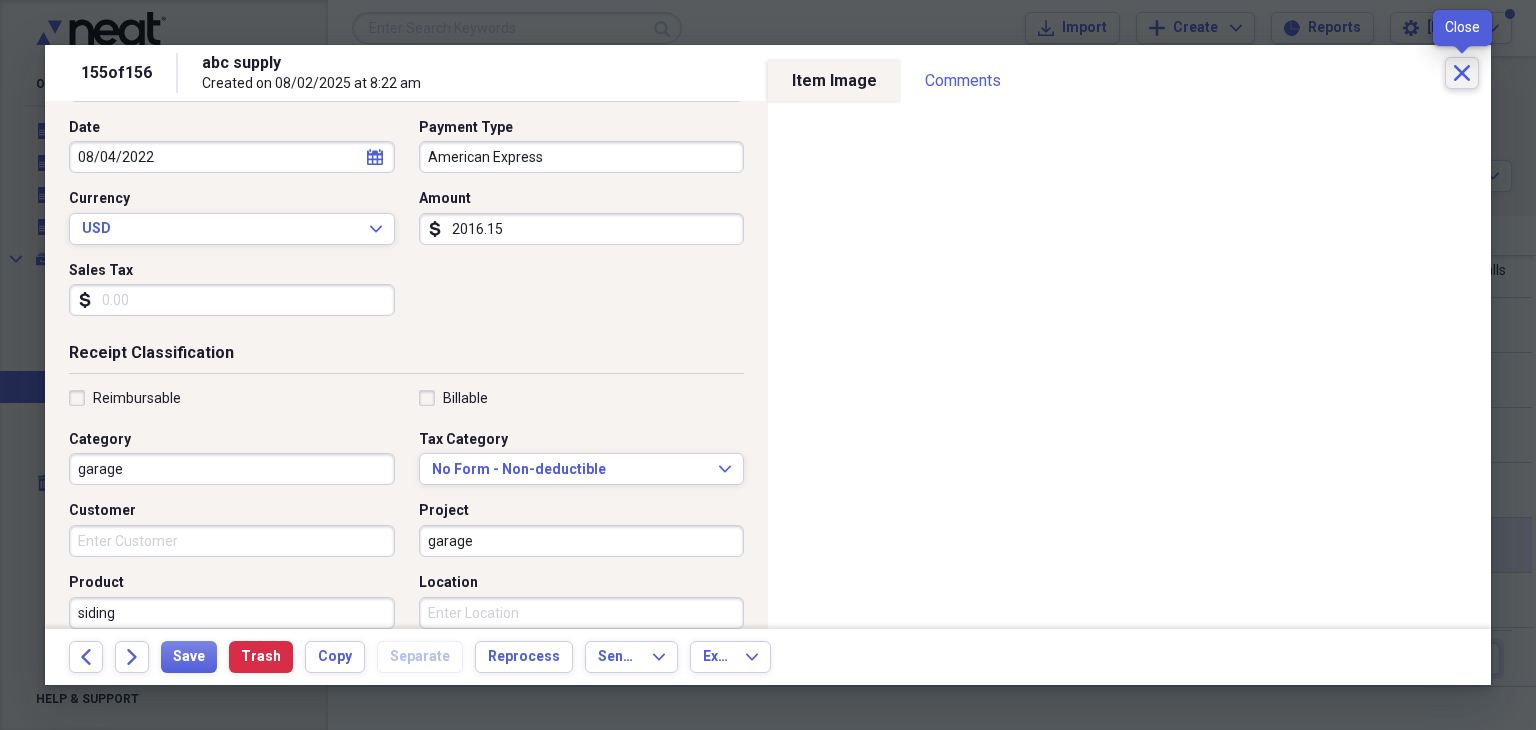 click on "Close" at bounding box center (1462, 73) 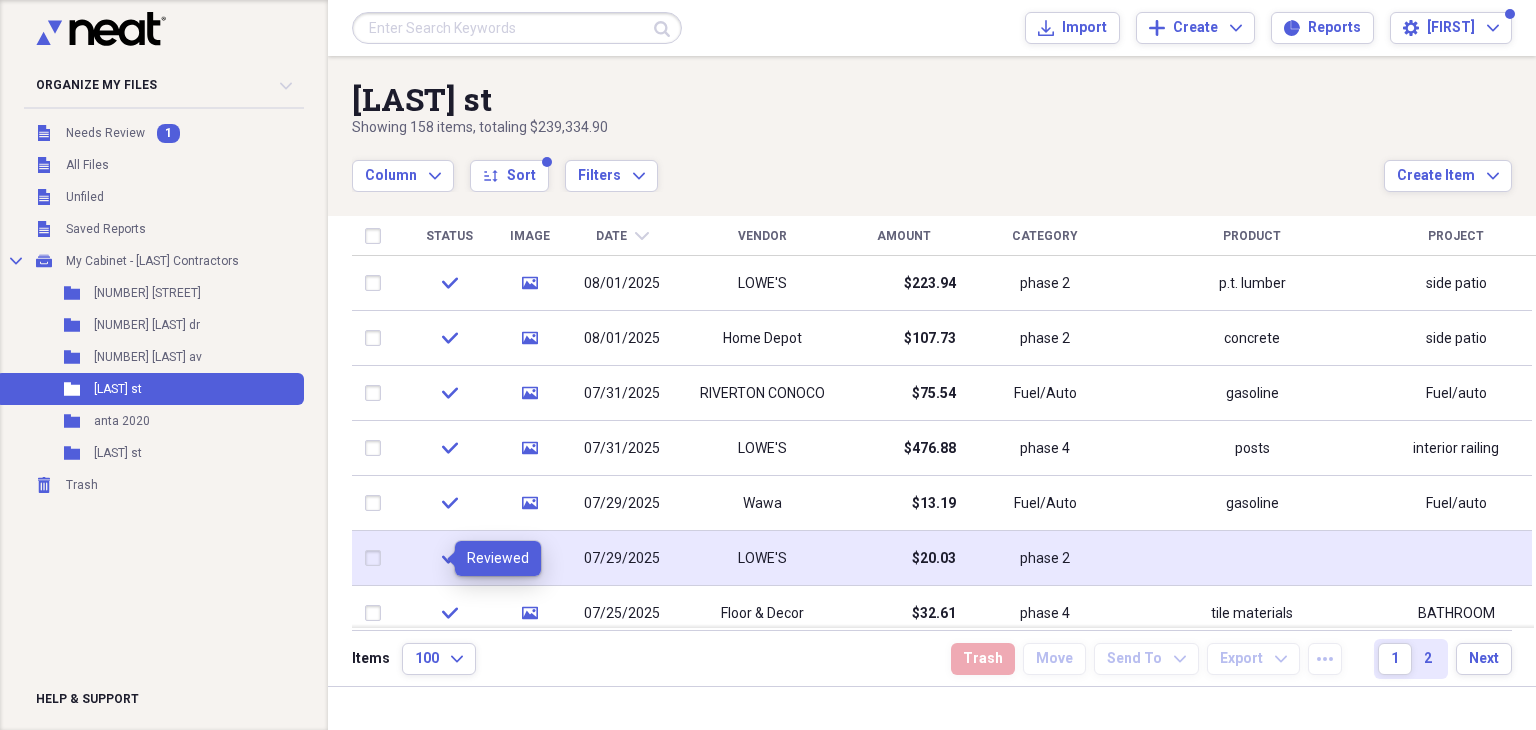 click 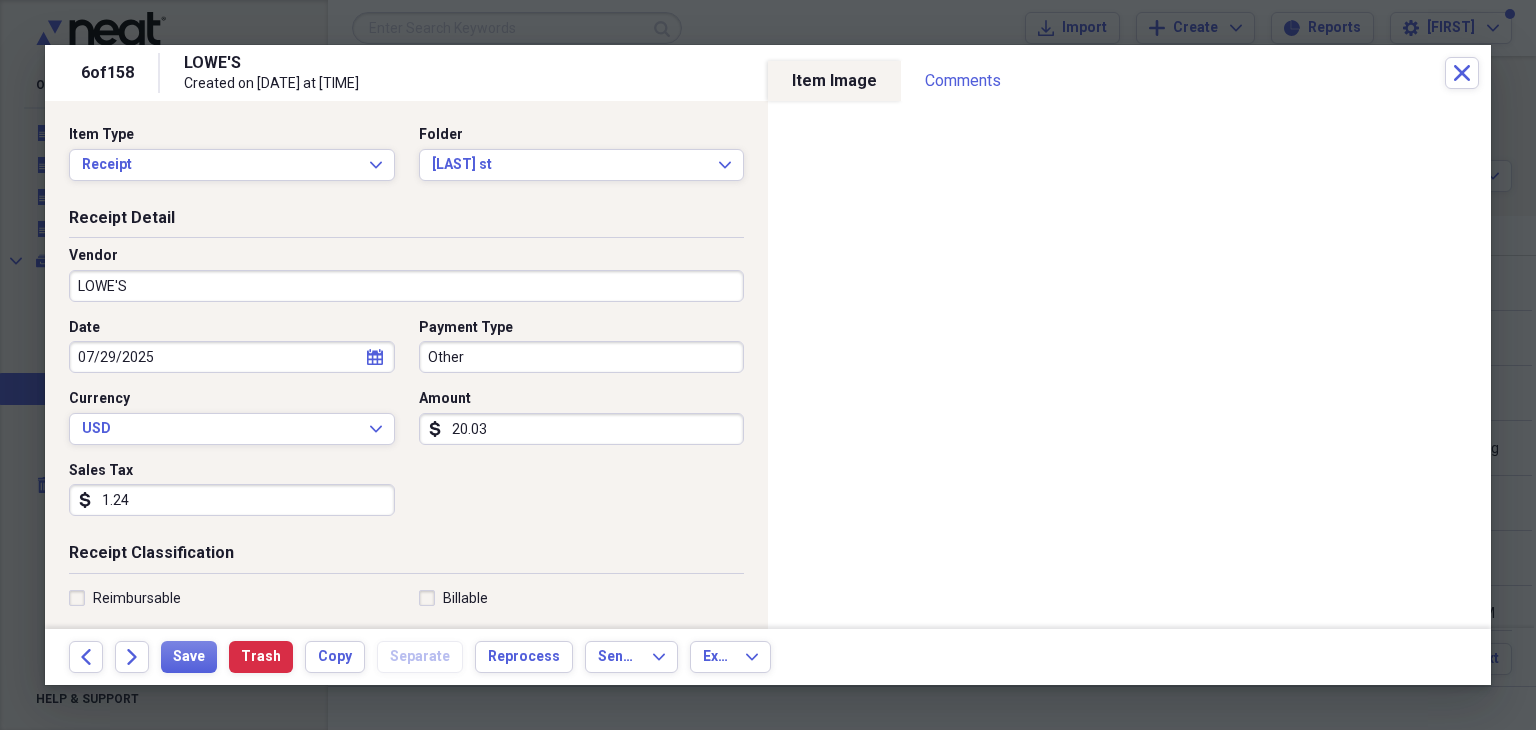click on "Other" at bounding box center (582, 357) 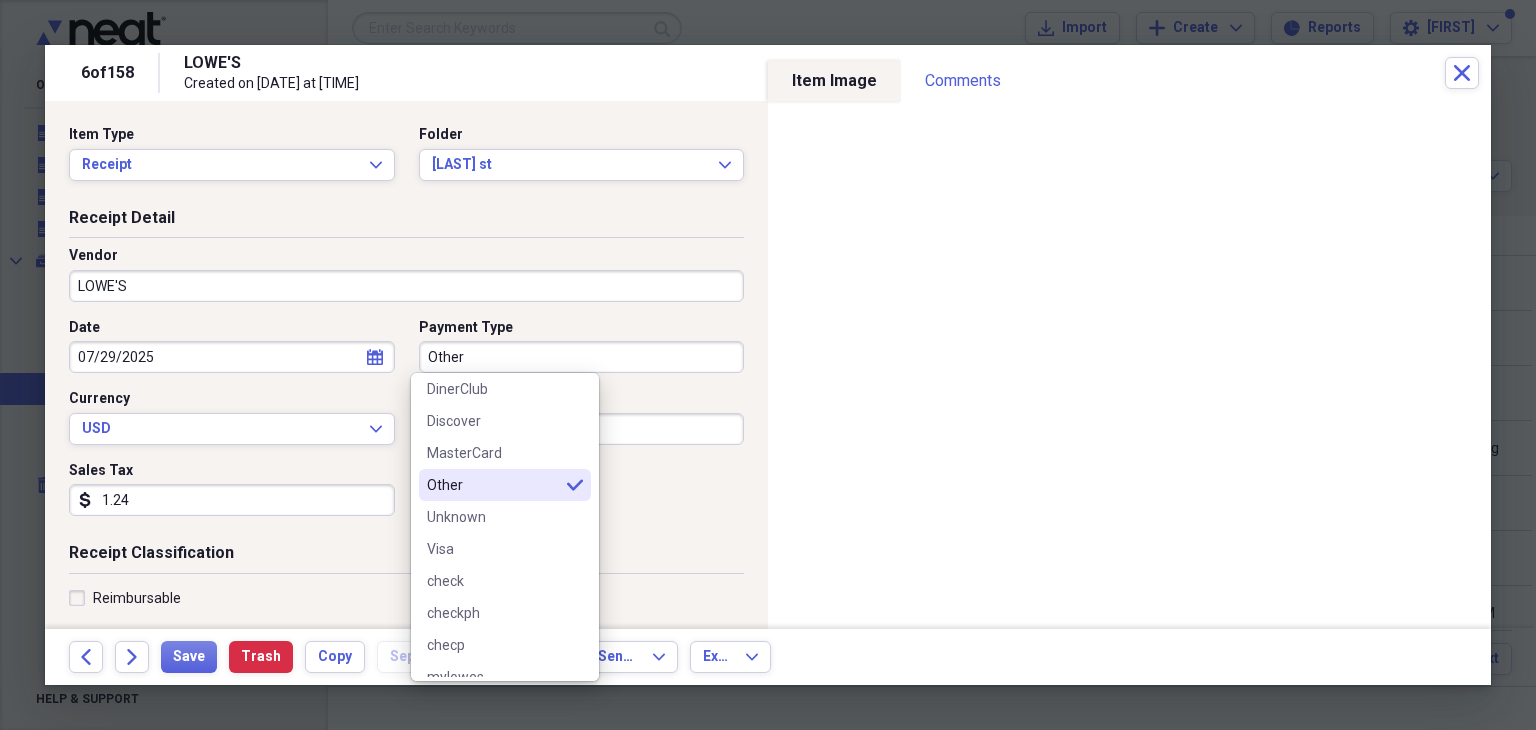 scroll, scrollTop: 220, scrollLeft: 0, axis: vertical 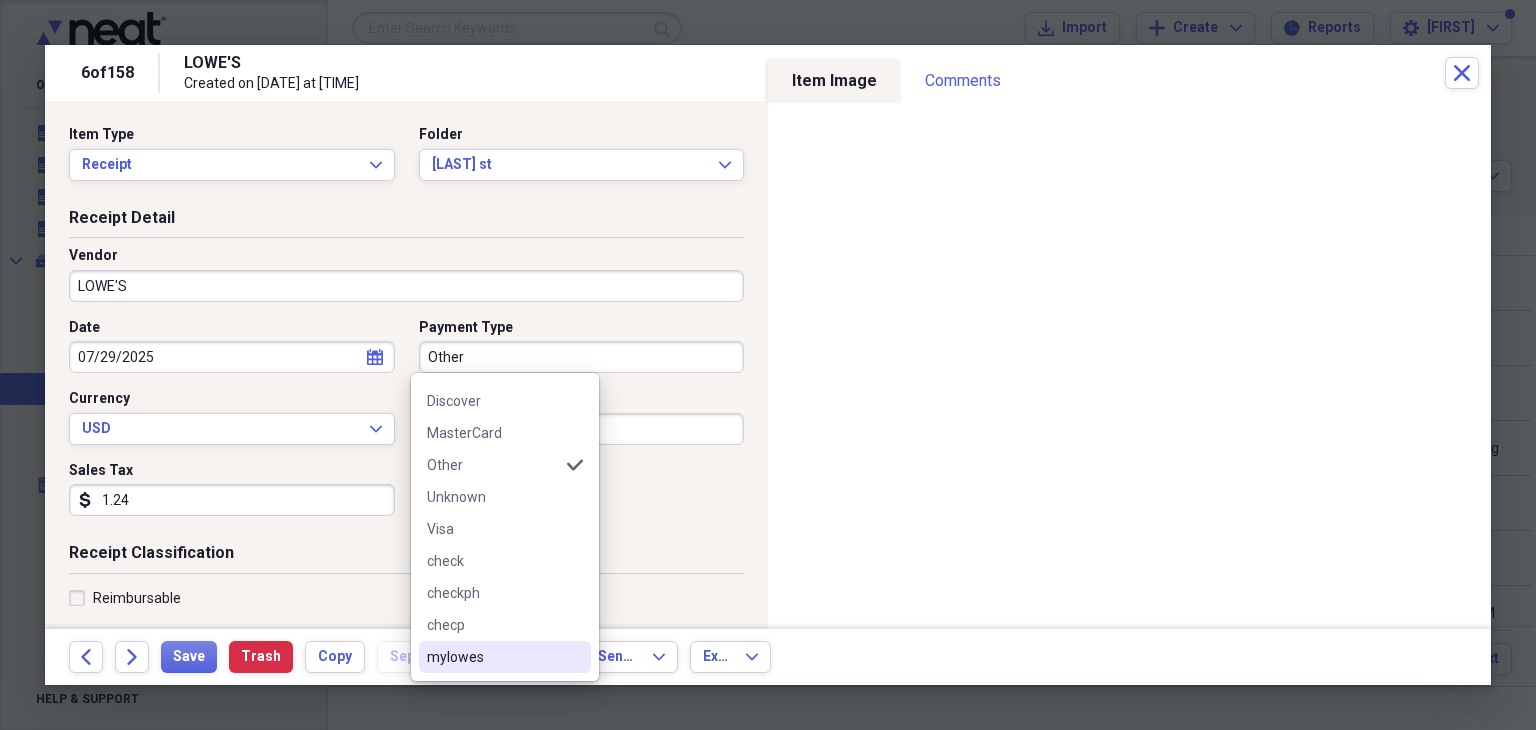 click on "mylowes" at bounding box center [493, 657] 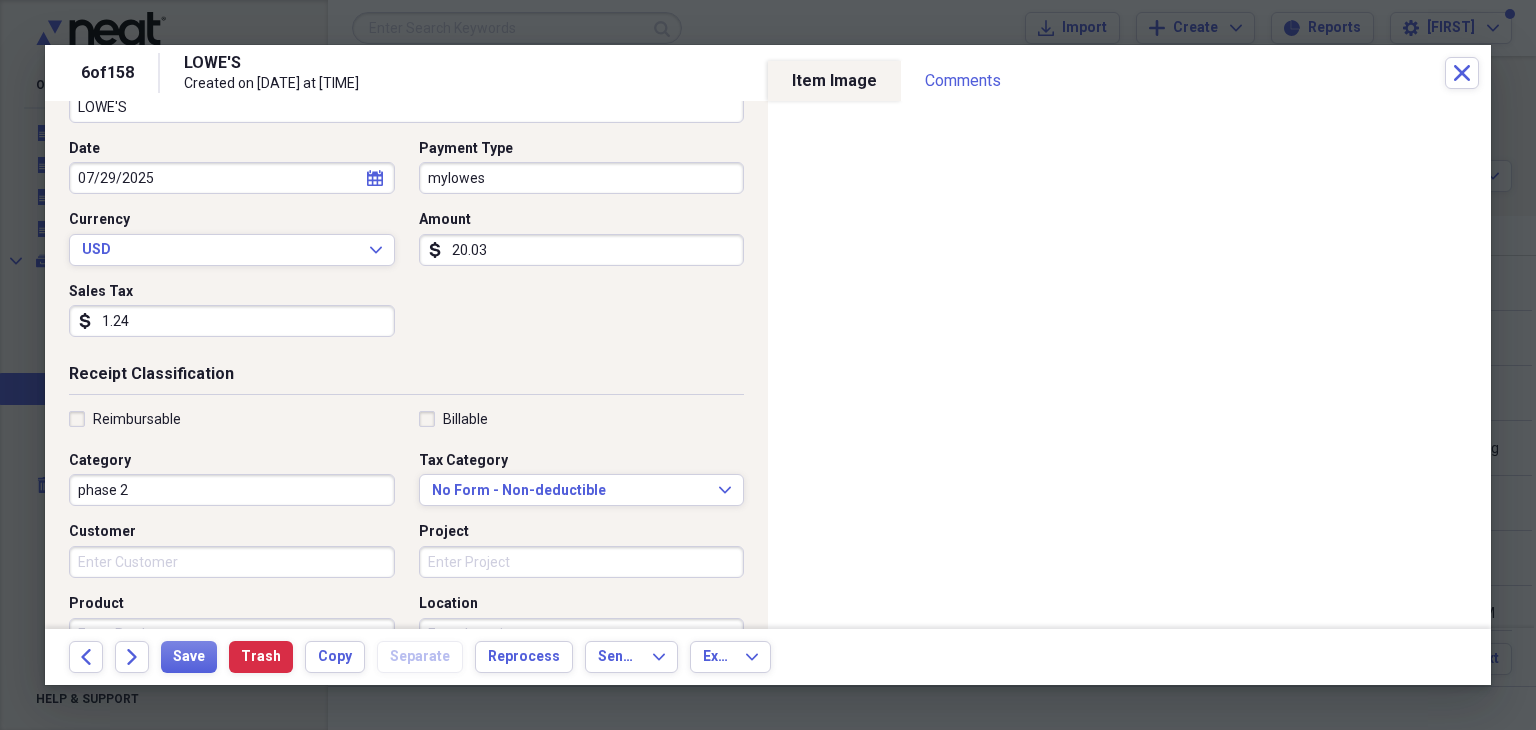 scroll, scrollTop: 200, scrollLeft: 0, axis: vertical 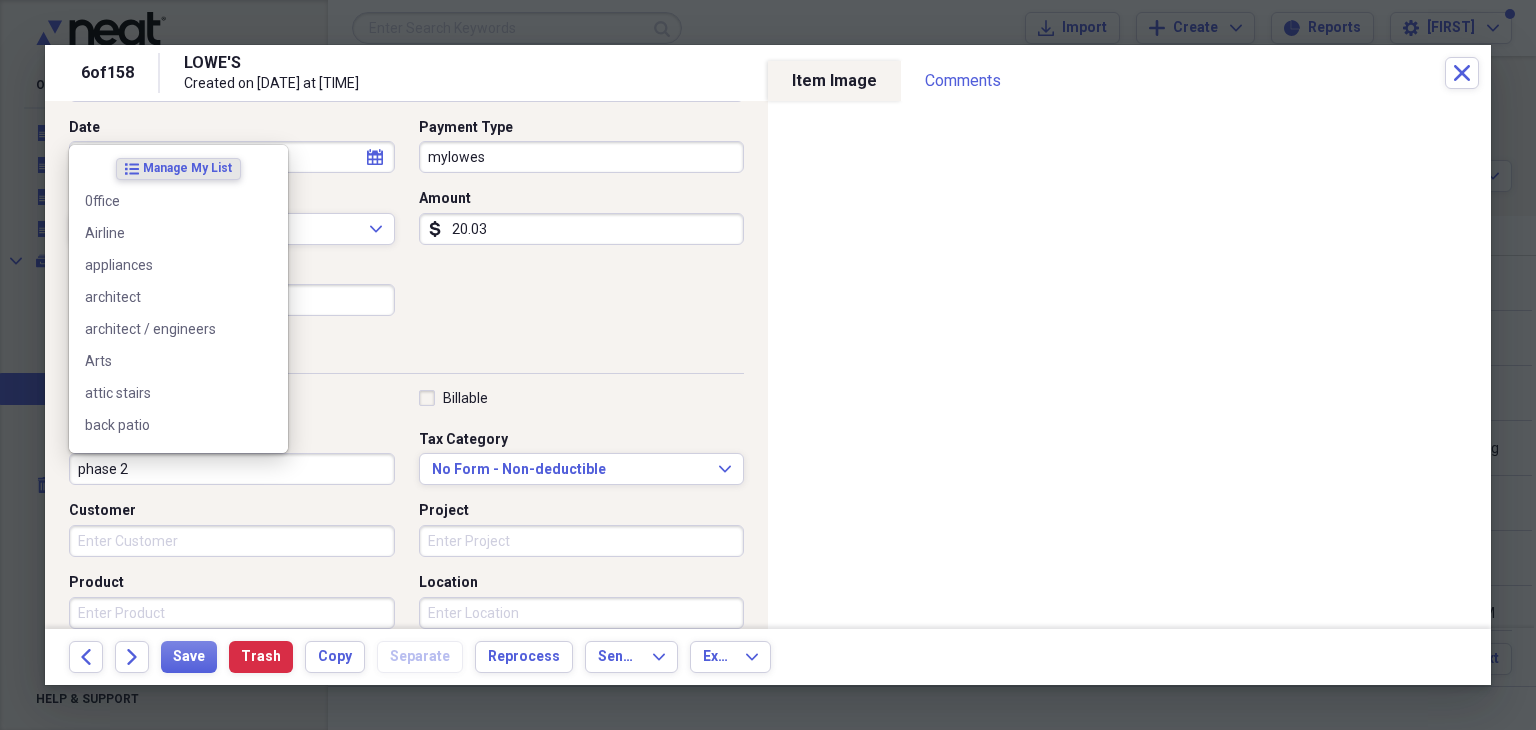 click on "phase 2" at bounding box center [232, 469] 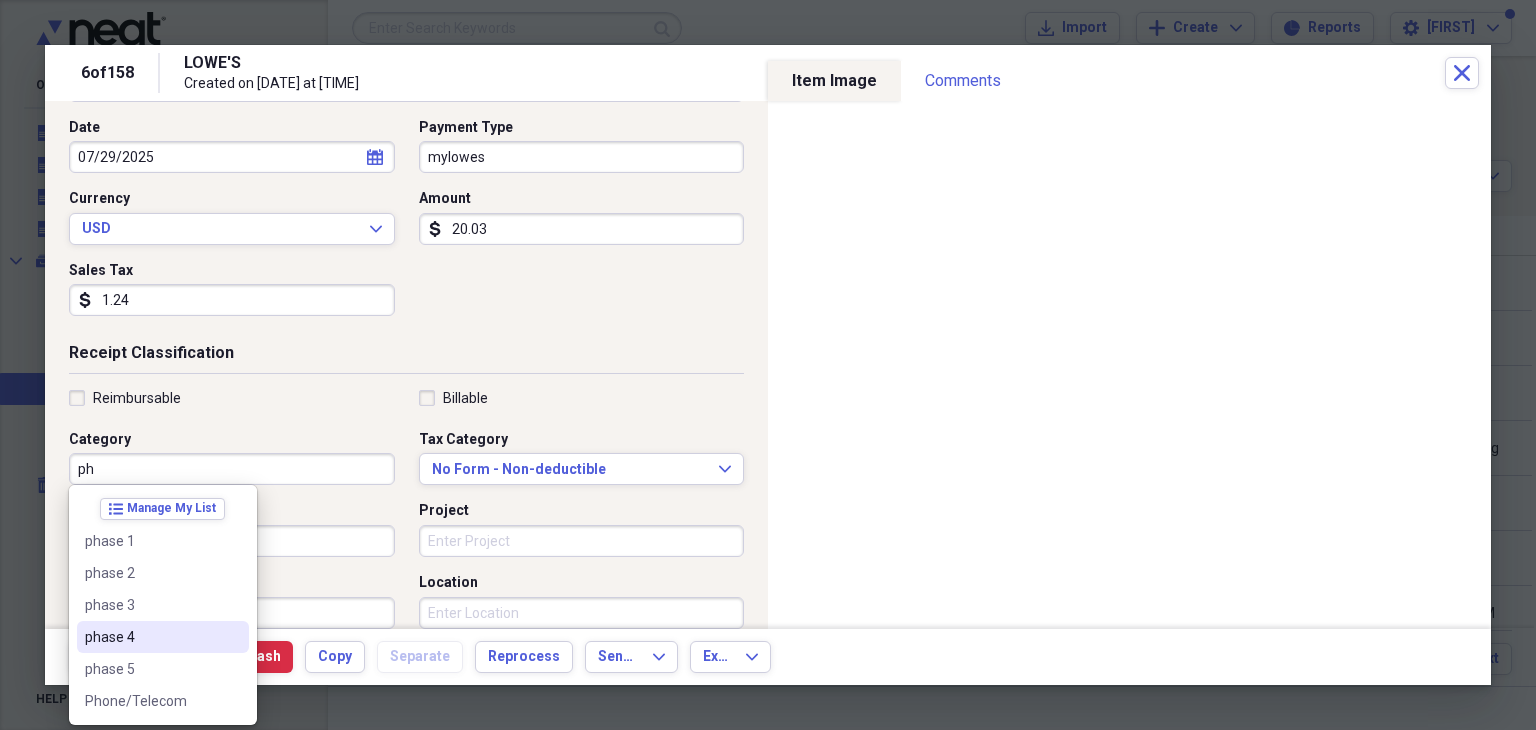 click on "phase 4" at bounding box center [151, 637] 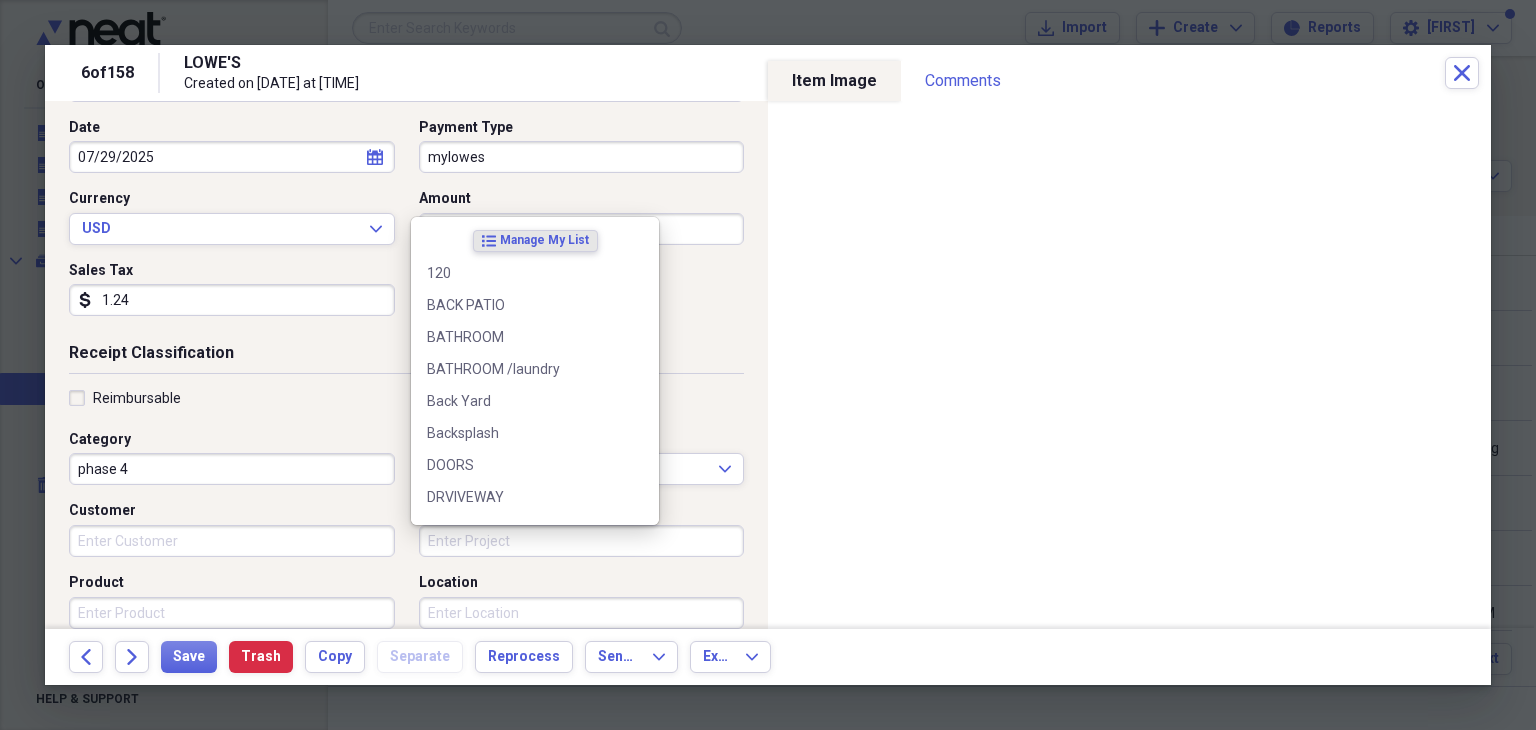 click on "Project" at bounding box center (582, 541) 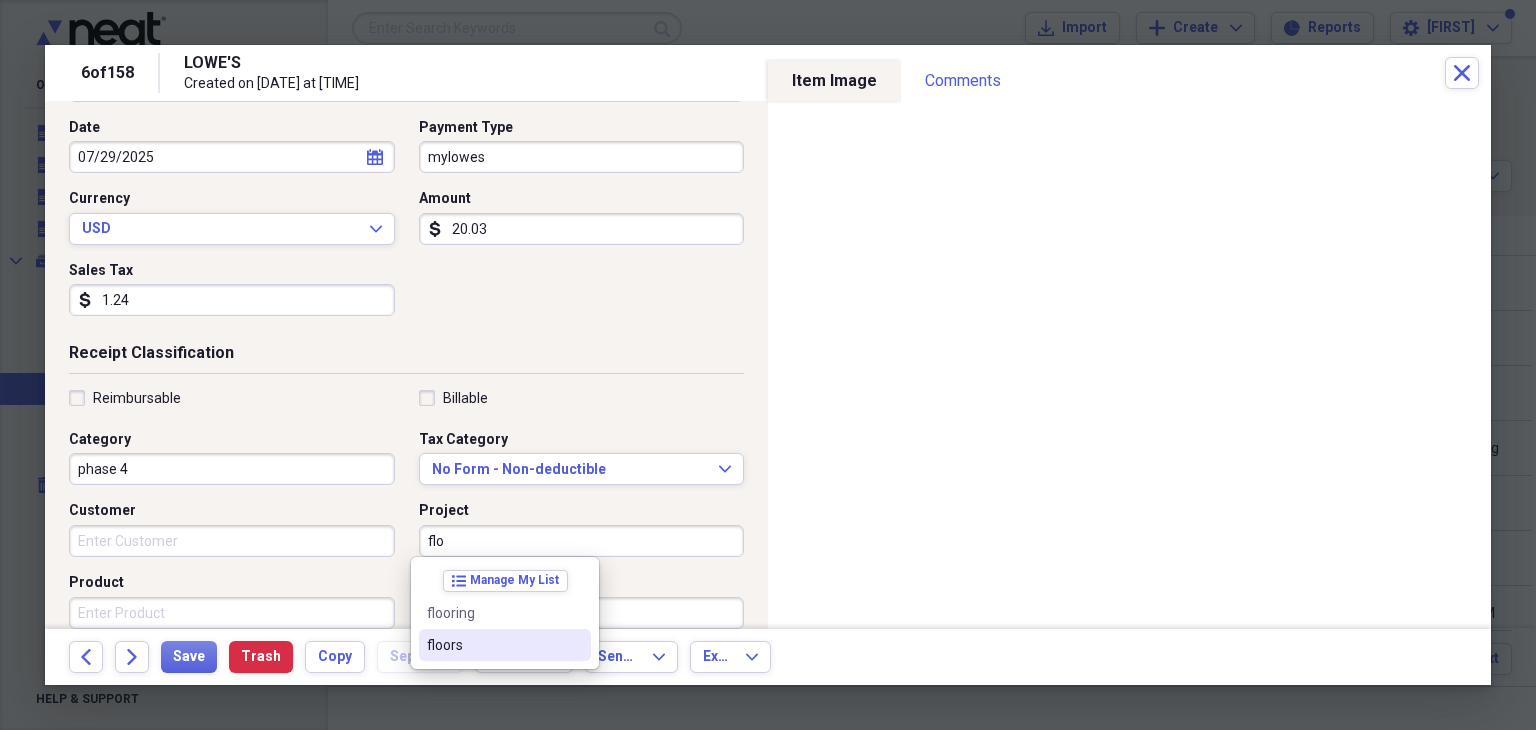 click on "floors" at bounding box center [493, 645] 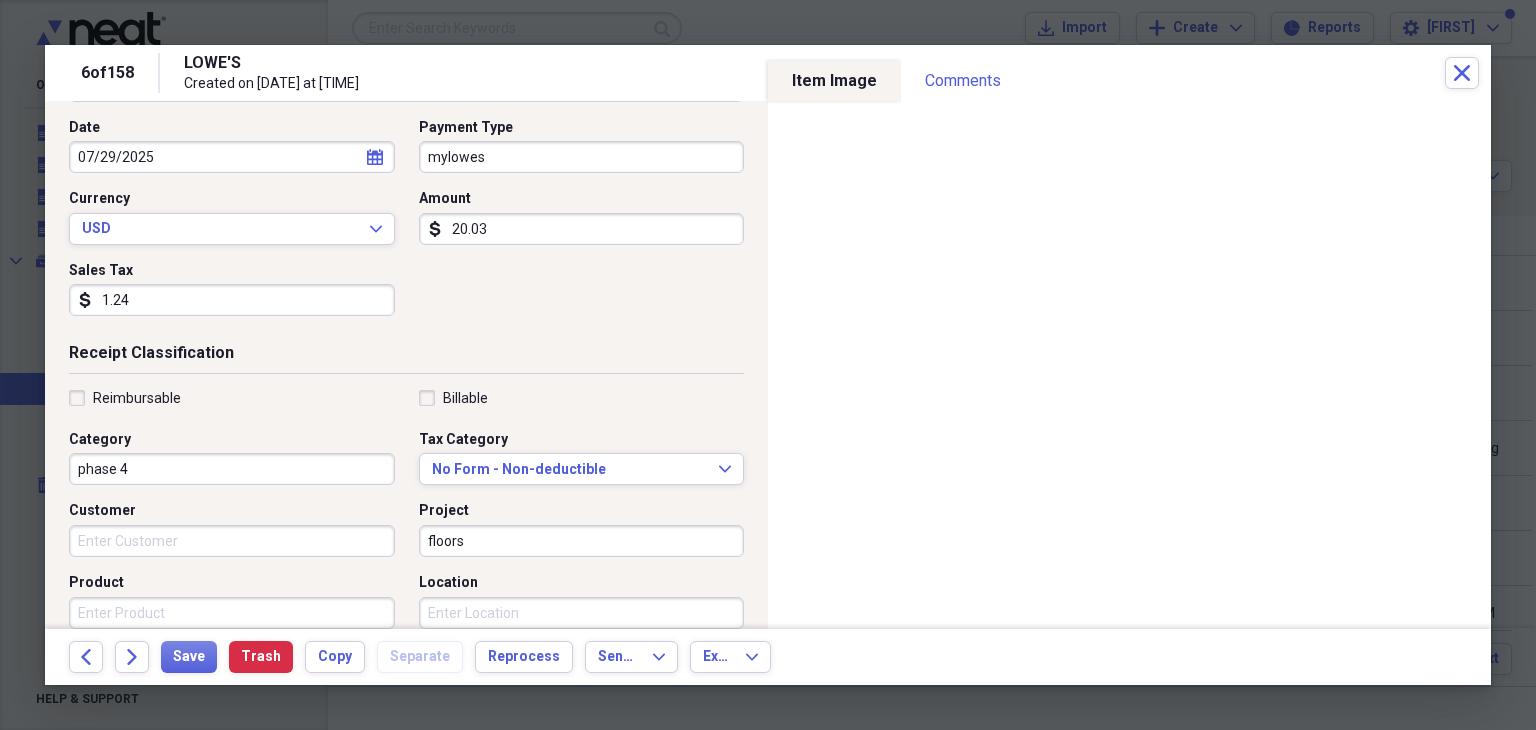 click on "Product" at bounding box center [232, 613] 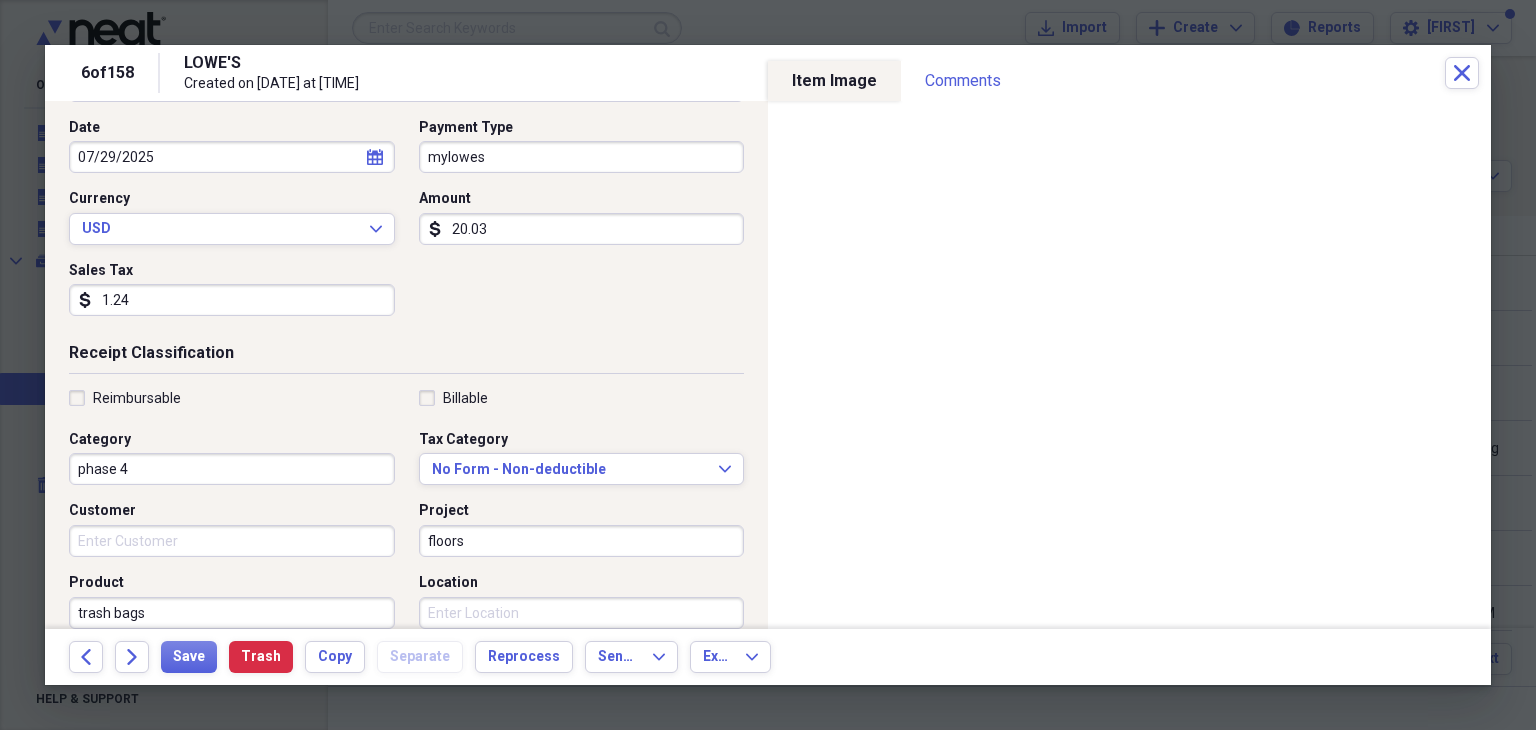 type on "trash bags" 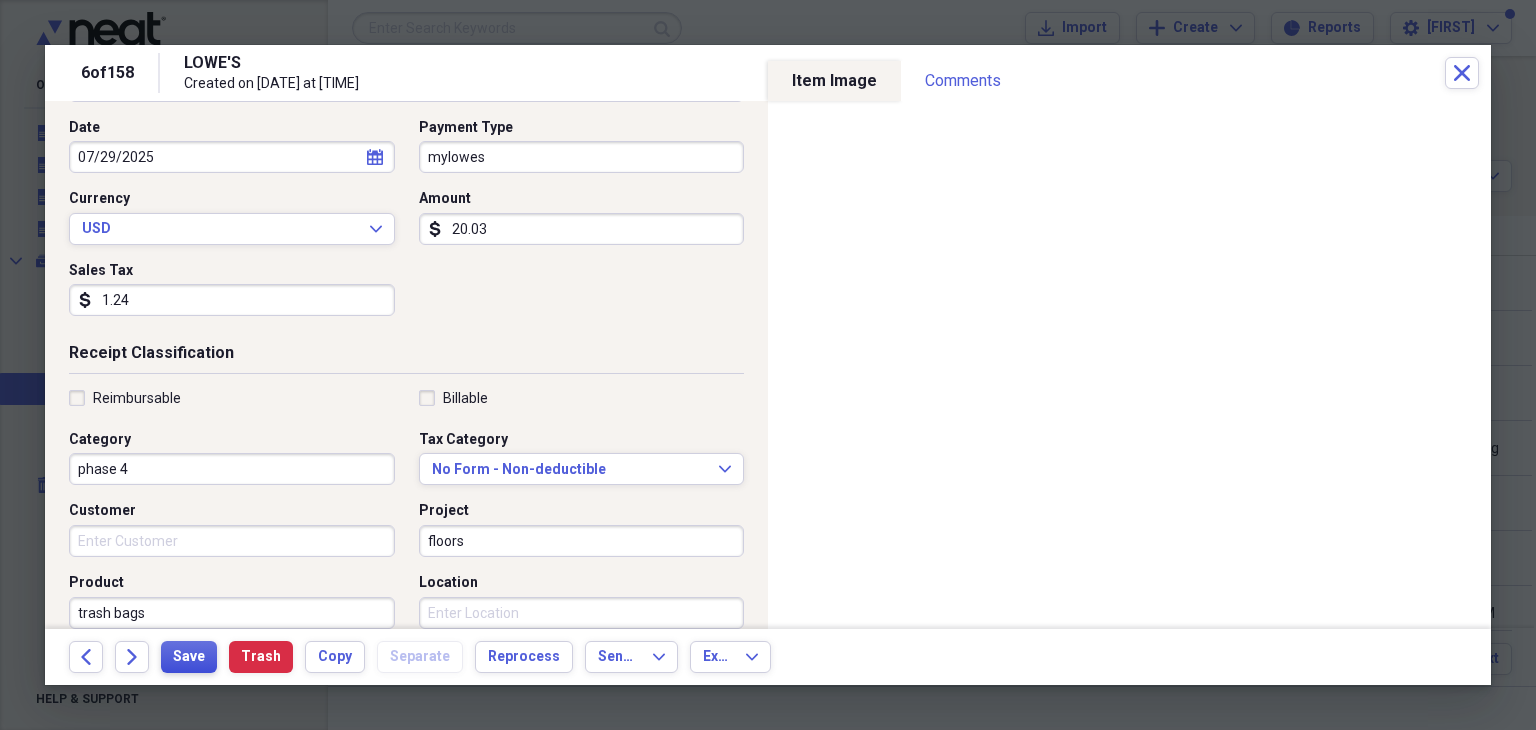 click on "Save" at bounding box center (189, 657) 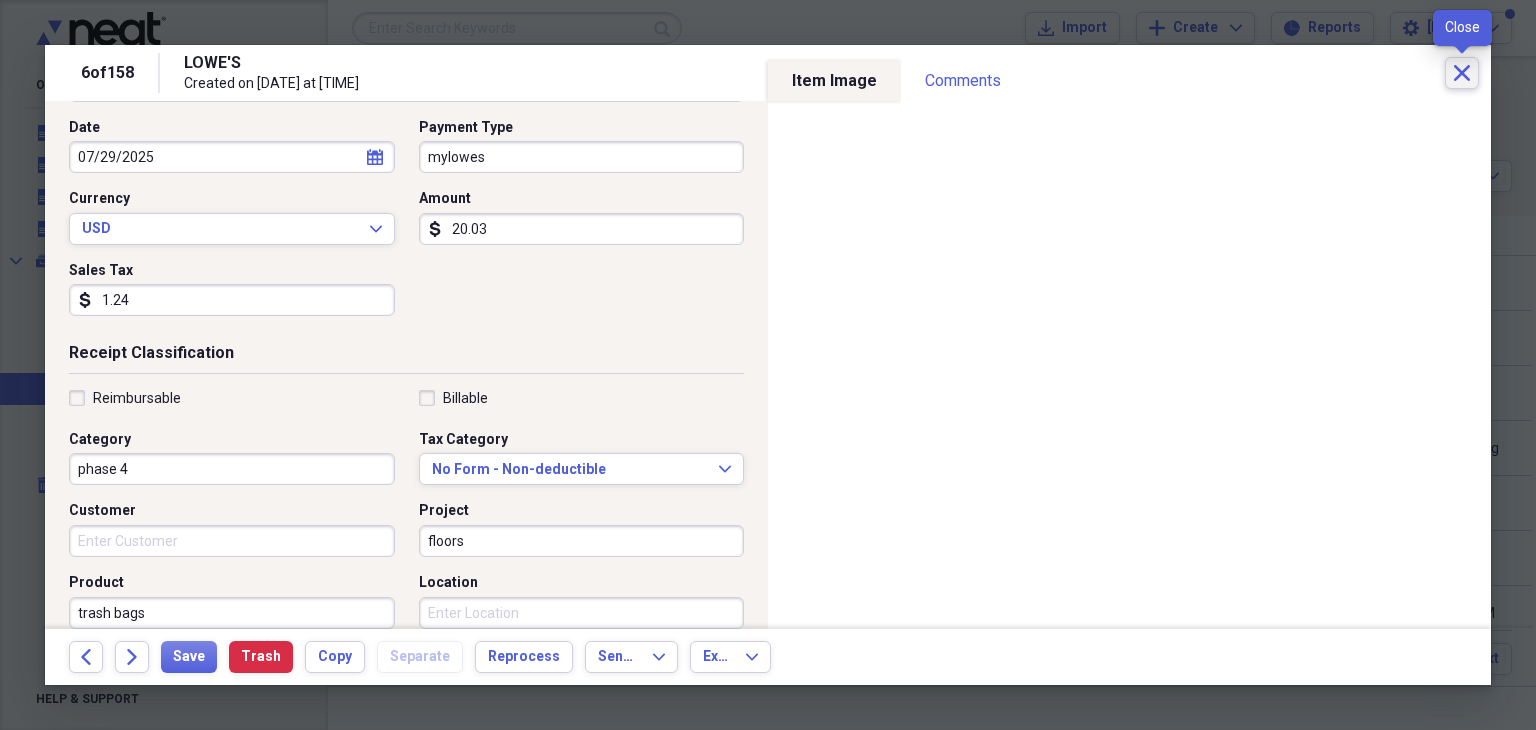 click on "Close" 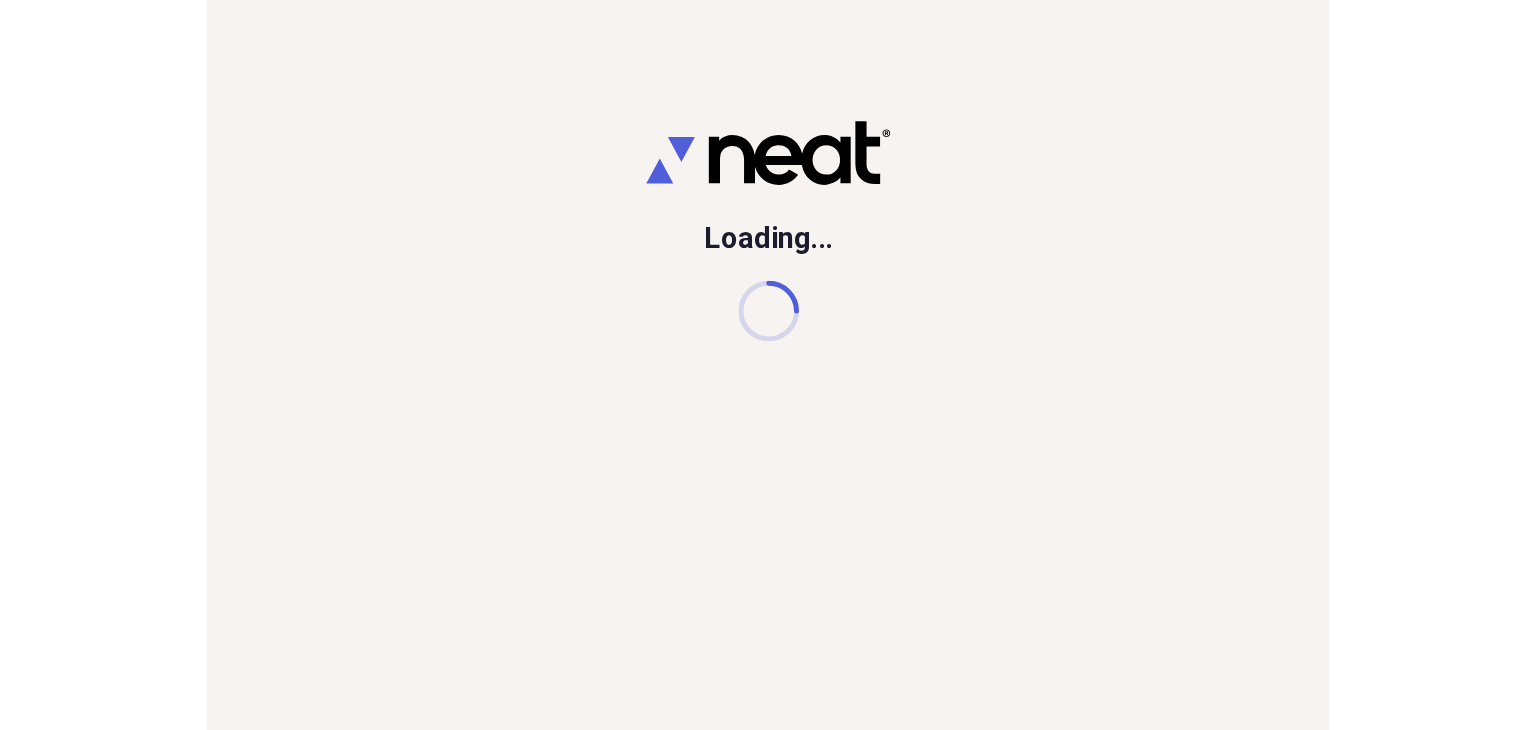 scroll, scrollTop: 0, scrollLeft: 0, axis: both 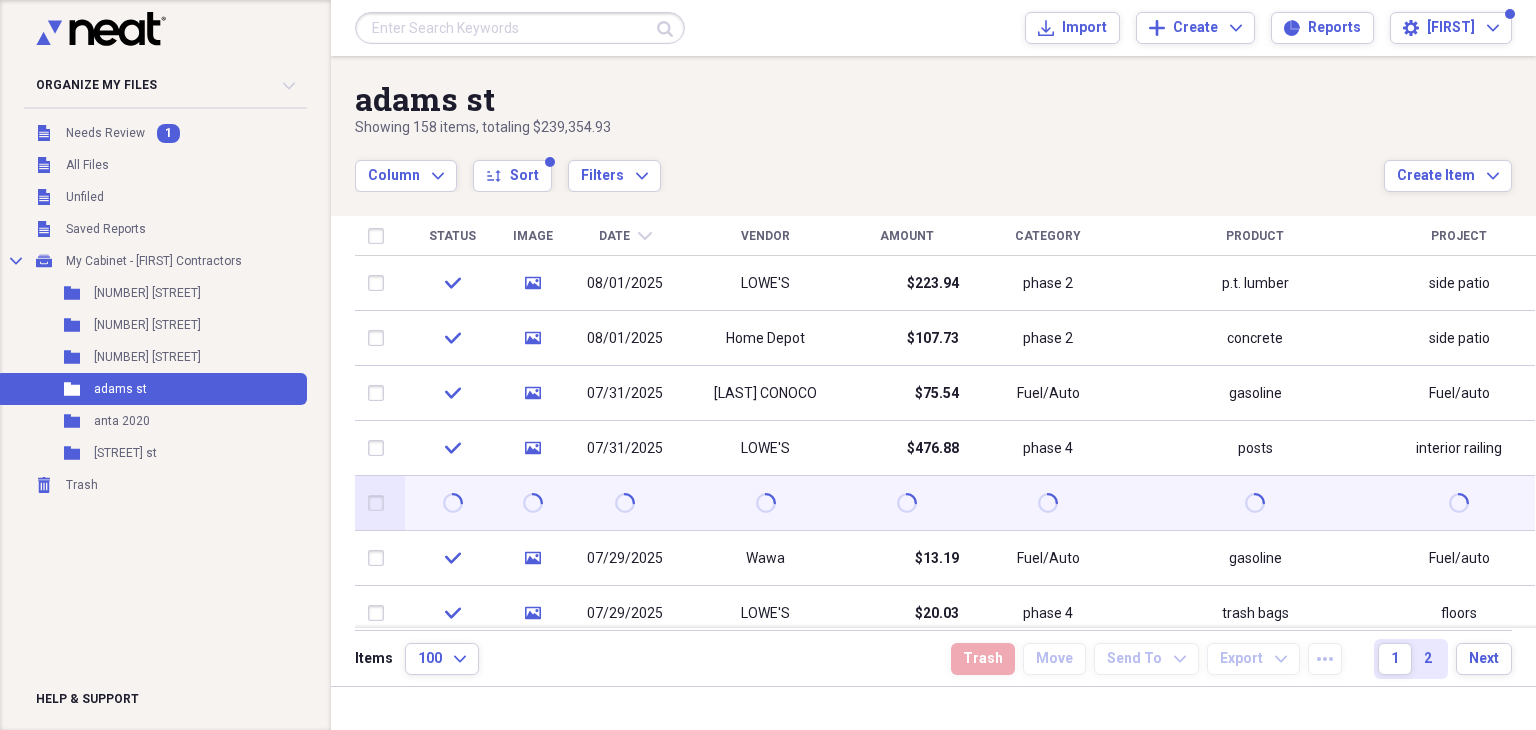 click at bounding box center [380, 503] 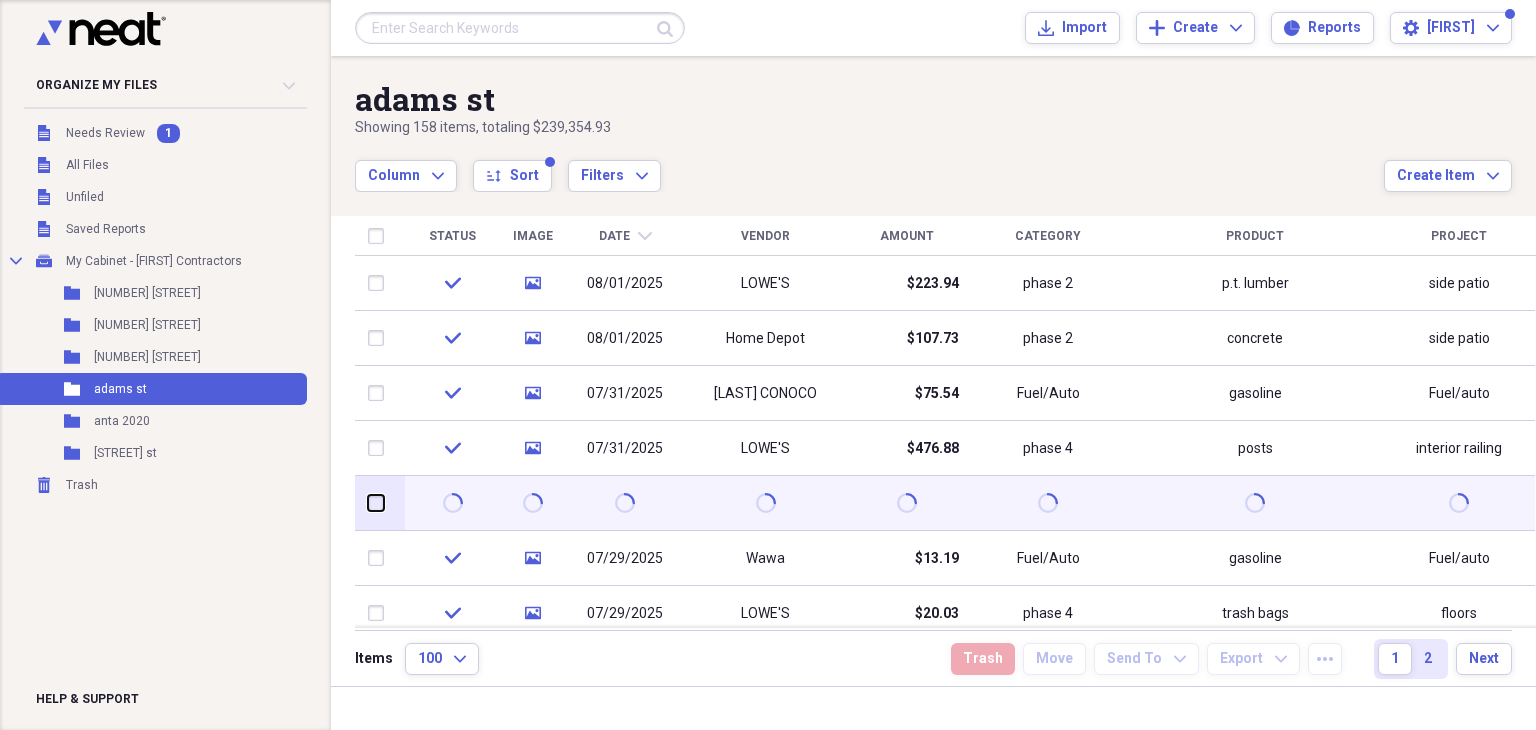 click at bounding box center [368, 503] 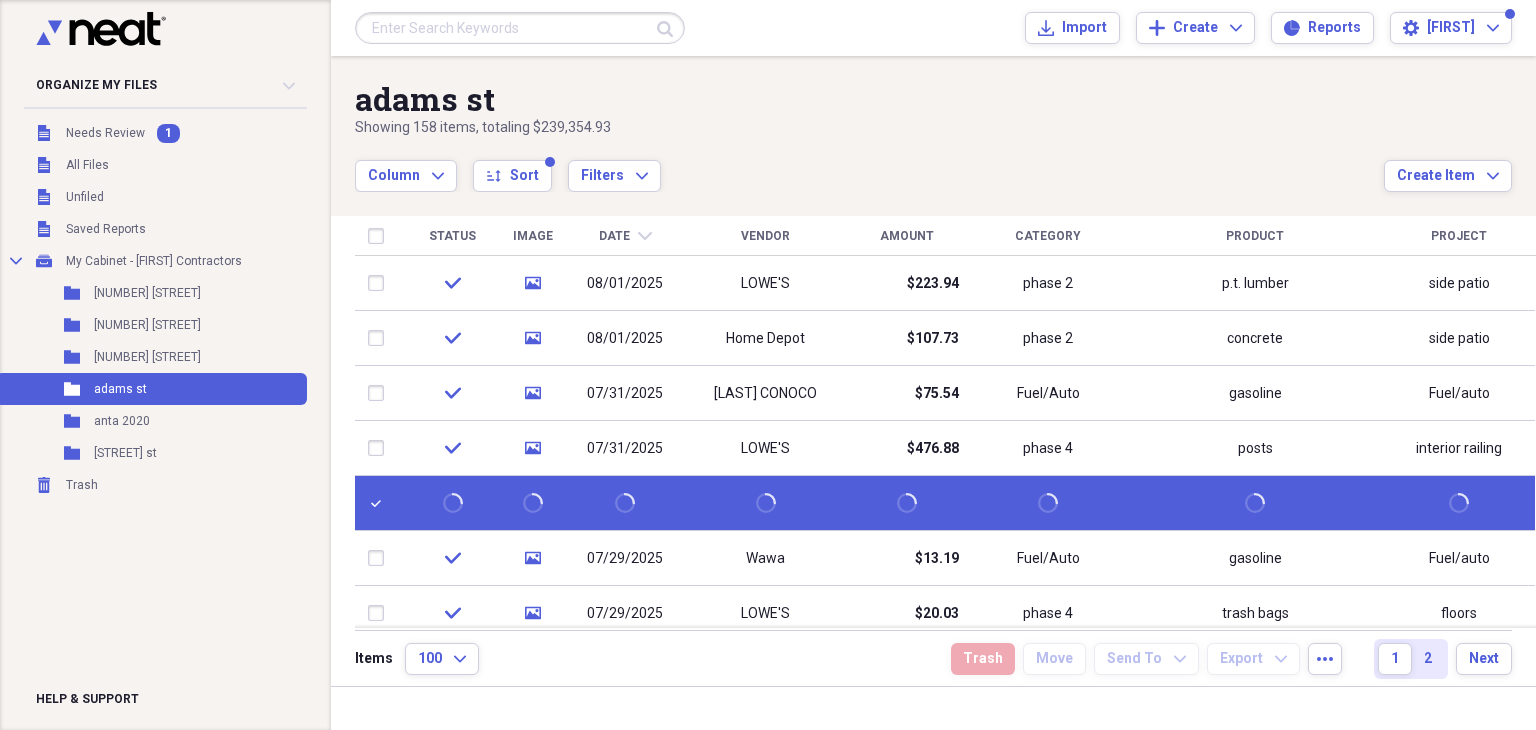drag, startPoint x: 365, startPoint y: 508, endPoint x: 343, endPoint y: 484, distance: 32.55764 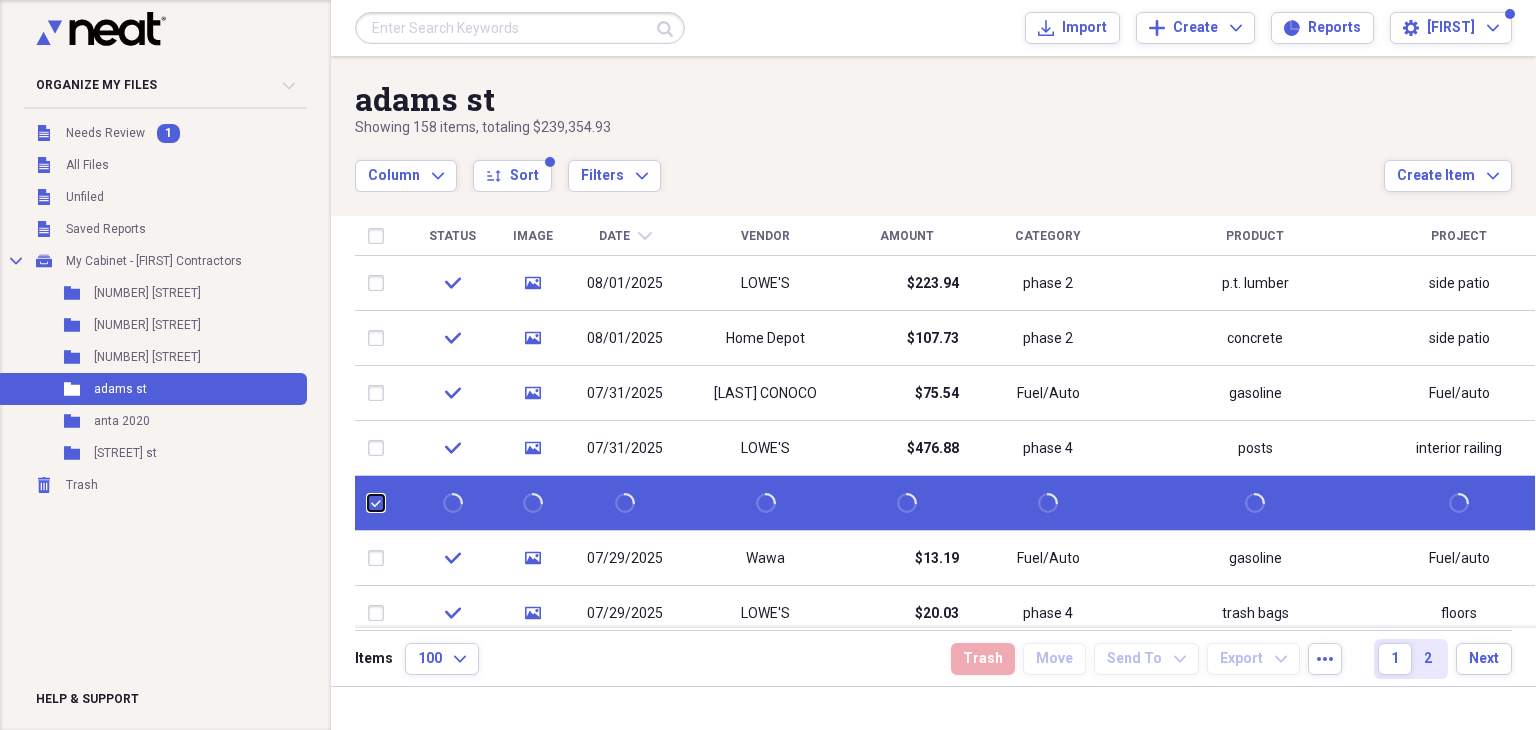 click at bounding box center (368, 503) 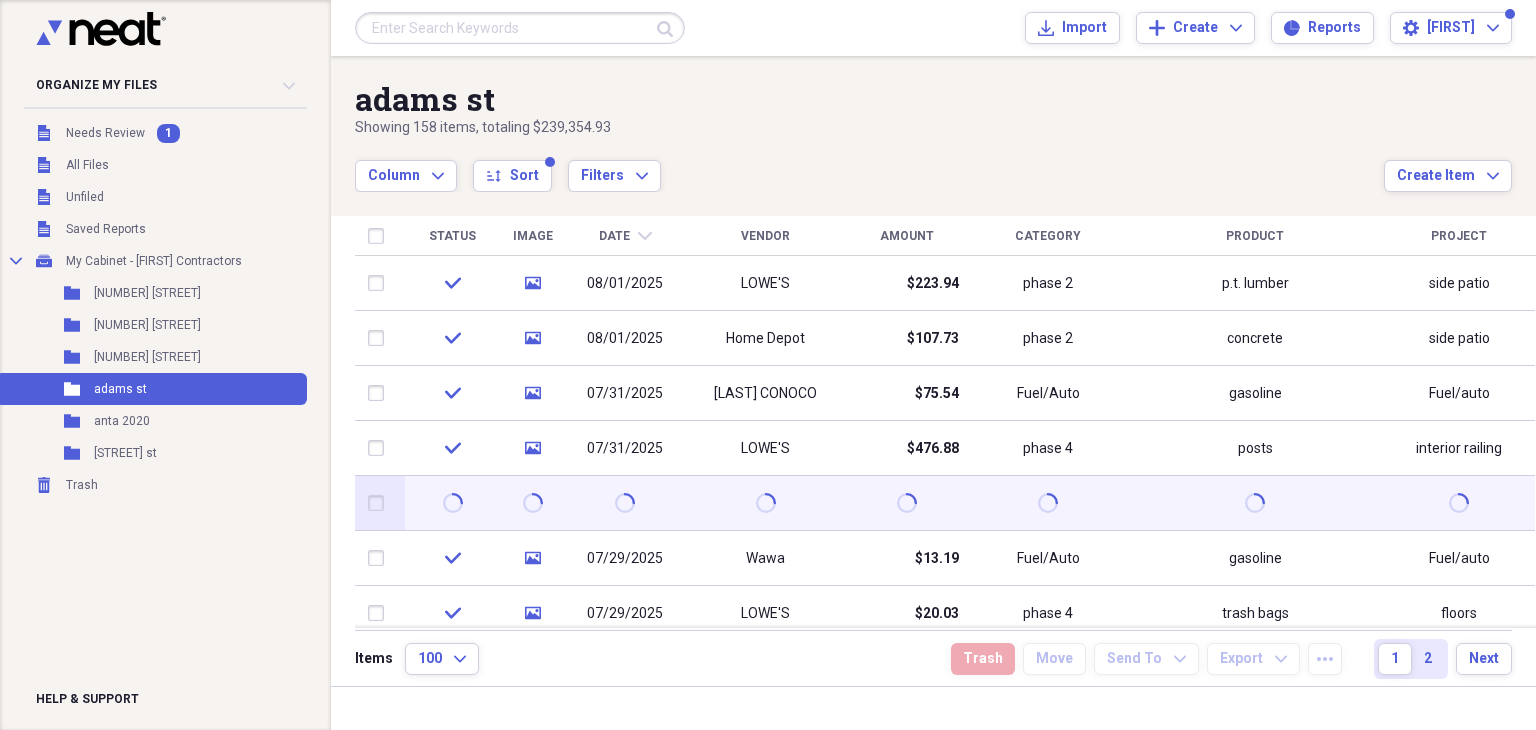 click at bounding box center (380, 503) 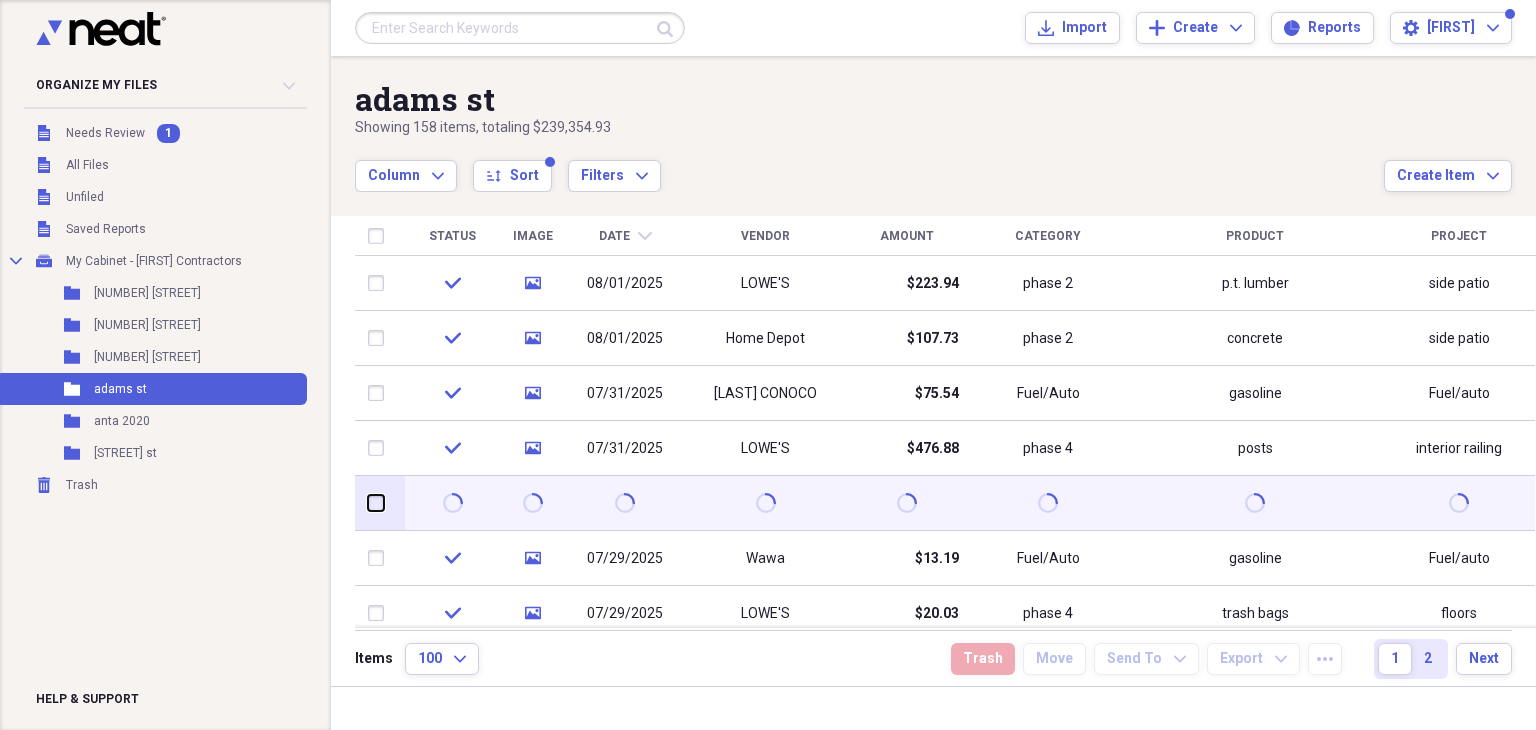 click at bounding box center [368, 503] 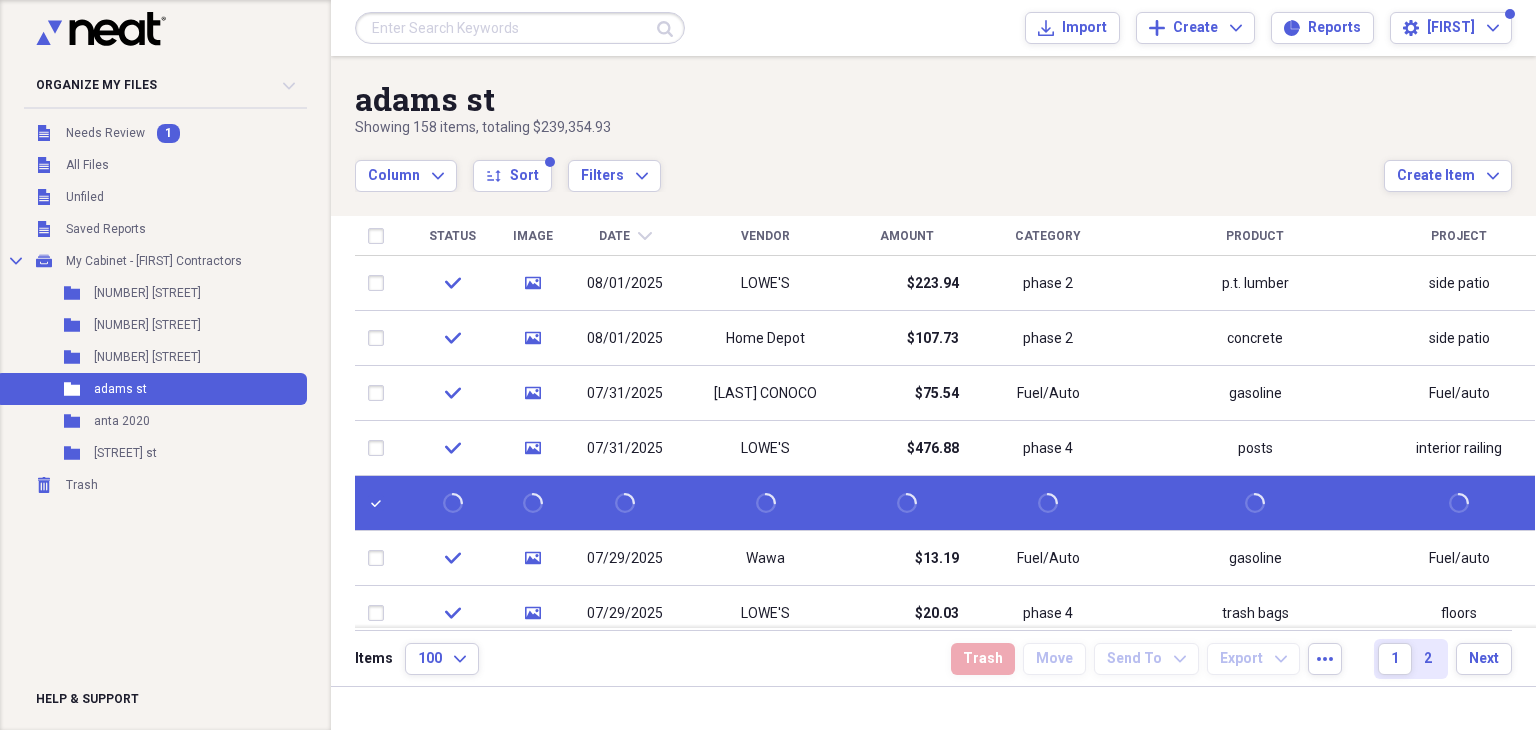 click at bounding box center [380, 503] 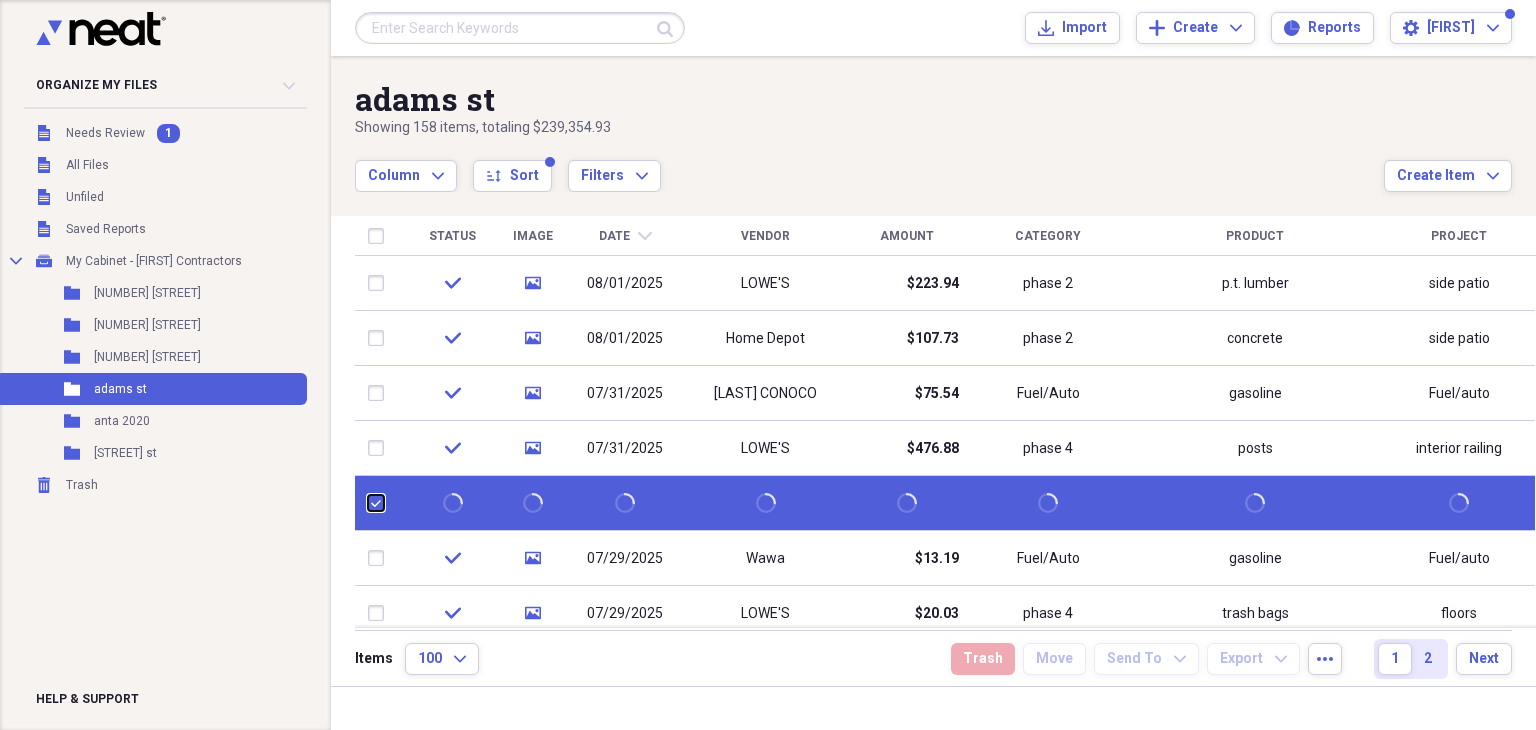 click at bounding box center (368, 503) 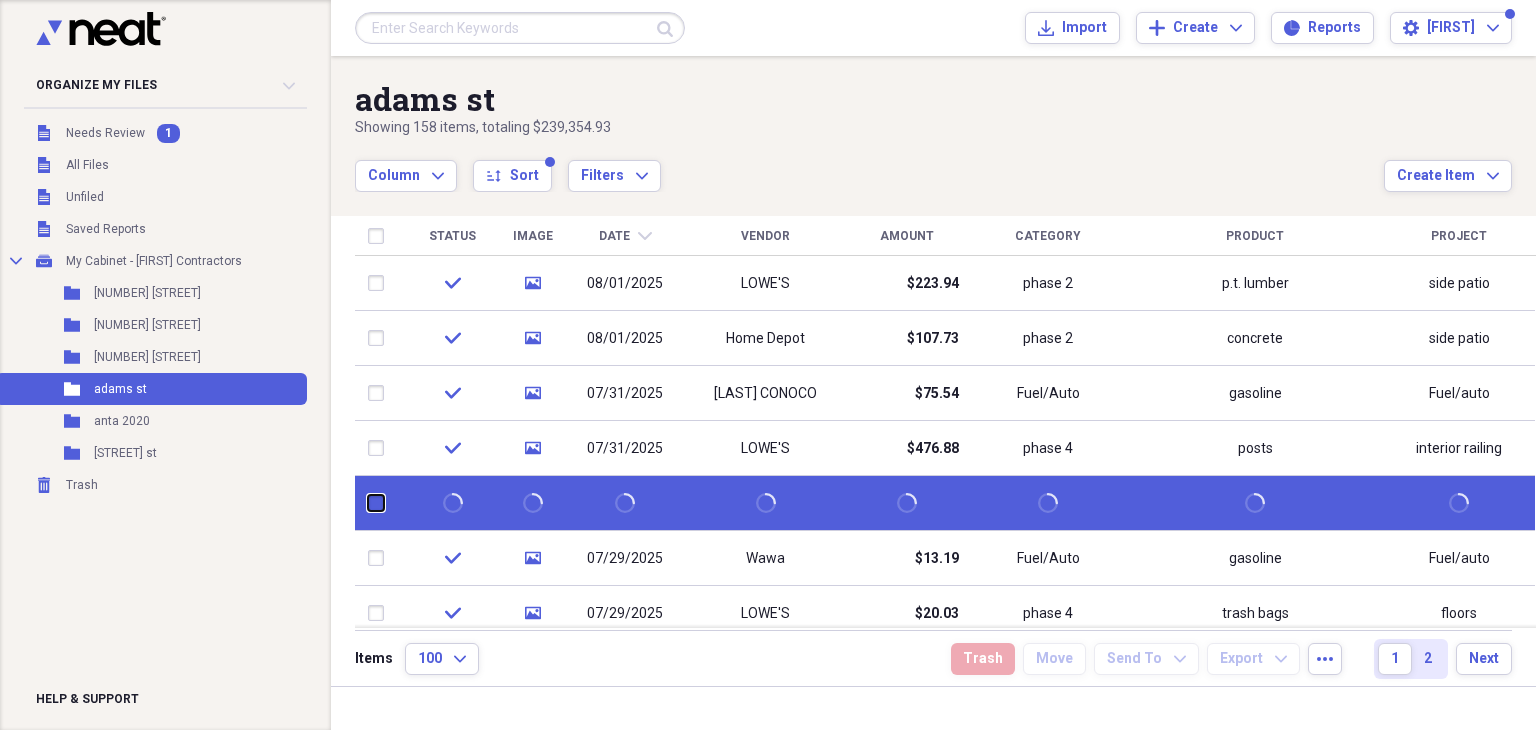 checkbox on "false" 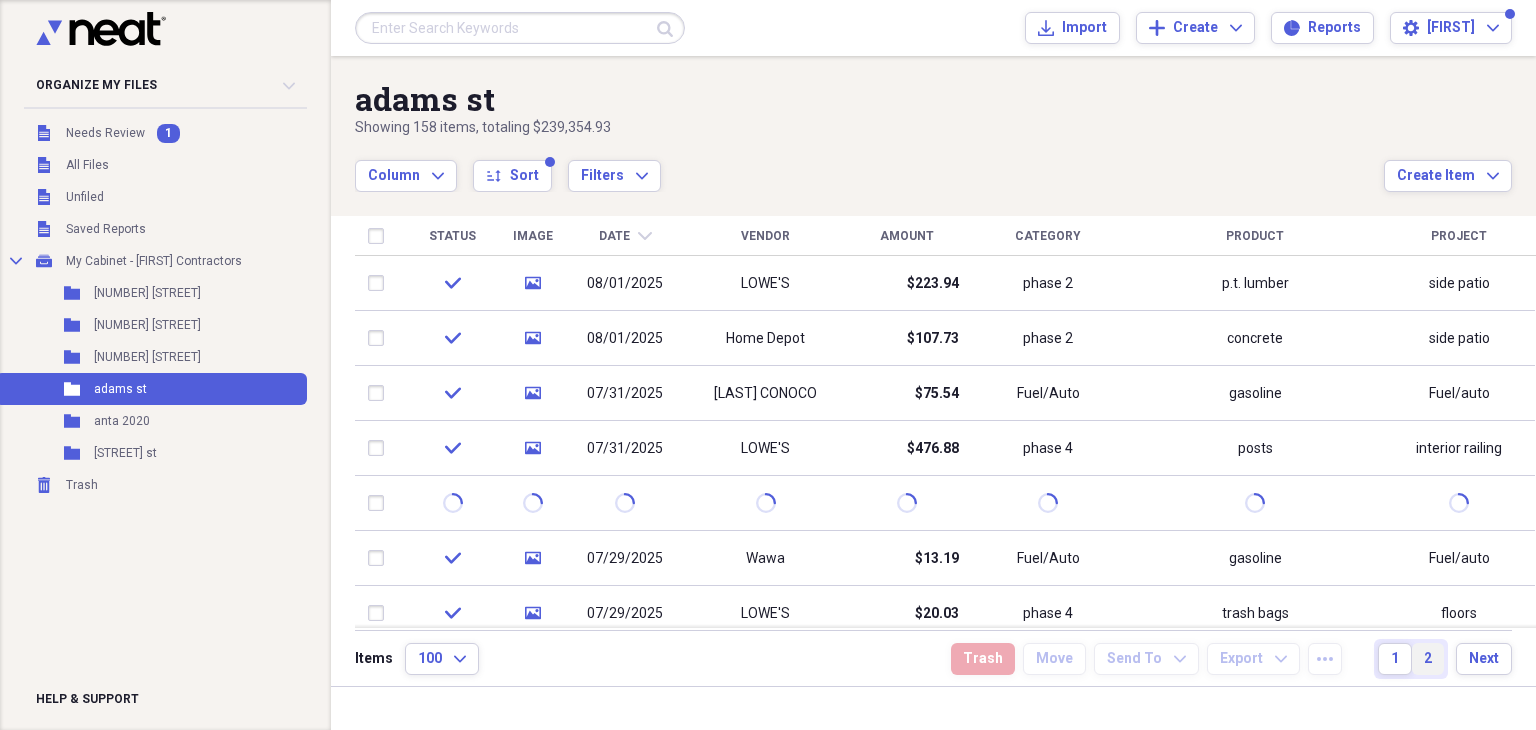 click on "2" at bounding box center [1428, 659] 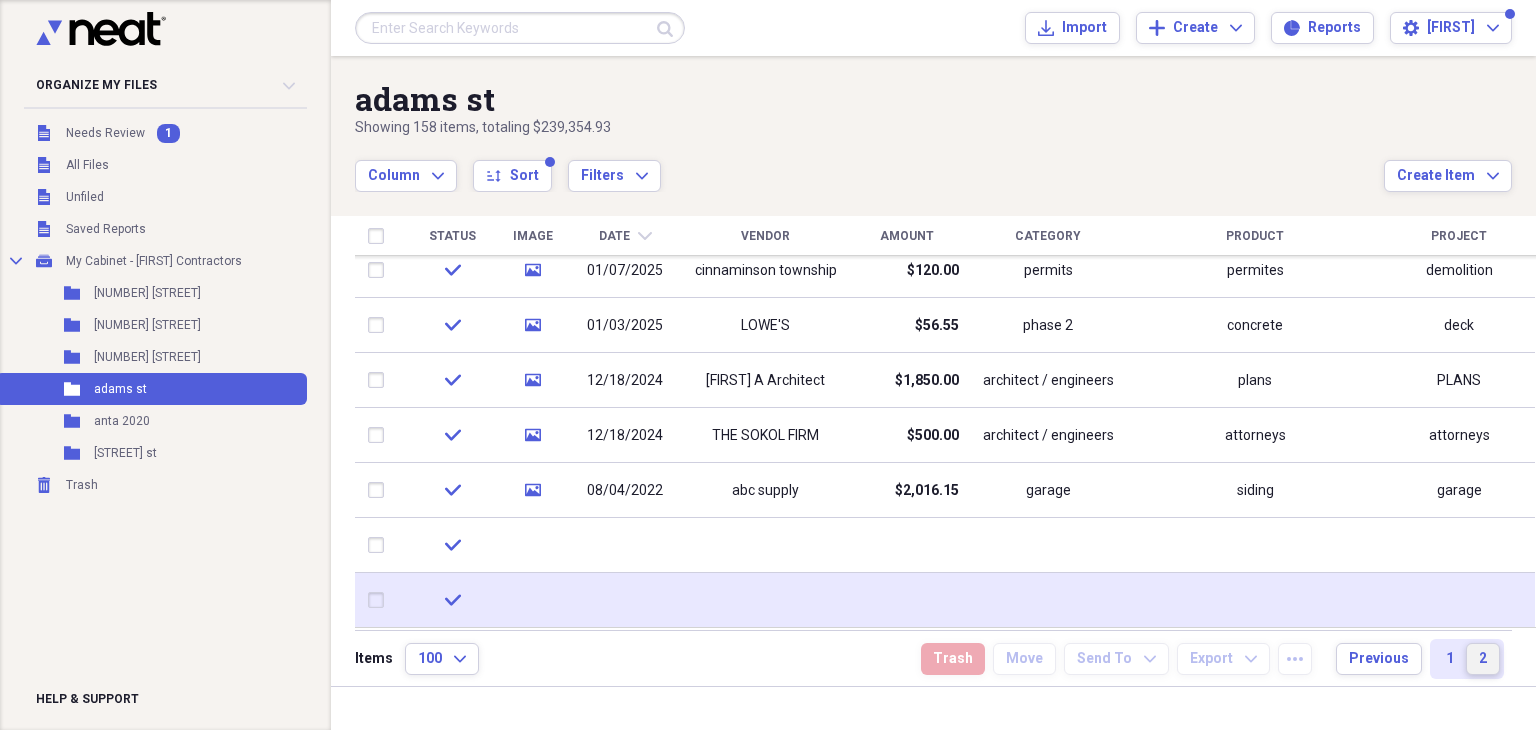drag, startPoint x: 1527, startPoint y: 278, endPoint x: 1518, endPoint y: 617, distance: 339.11945 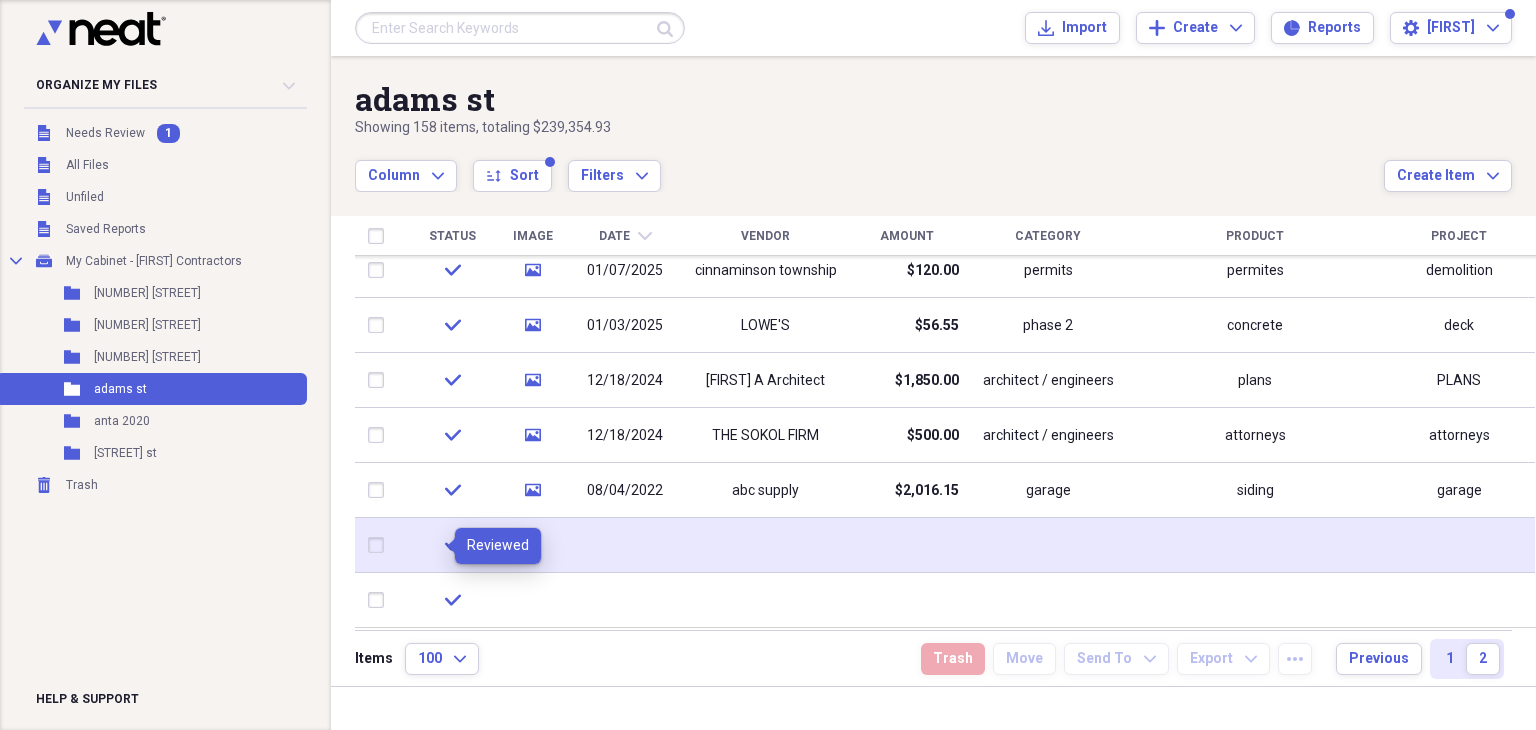 click on "check" at bounding box center (453, 545) 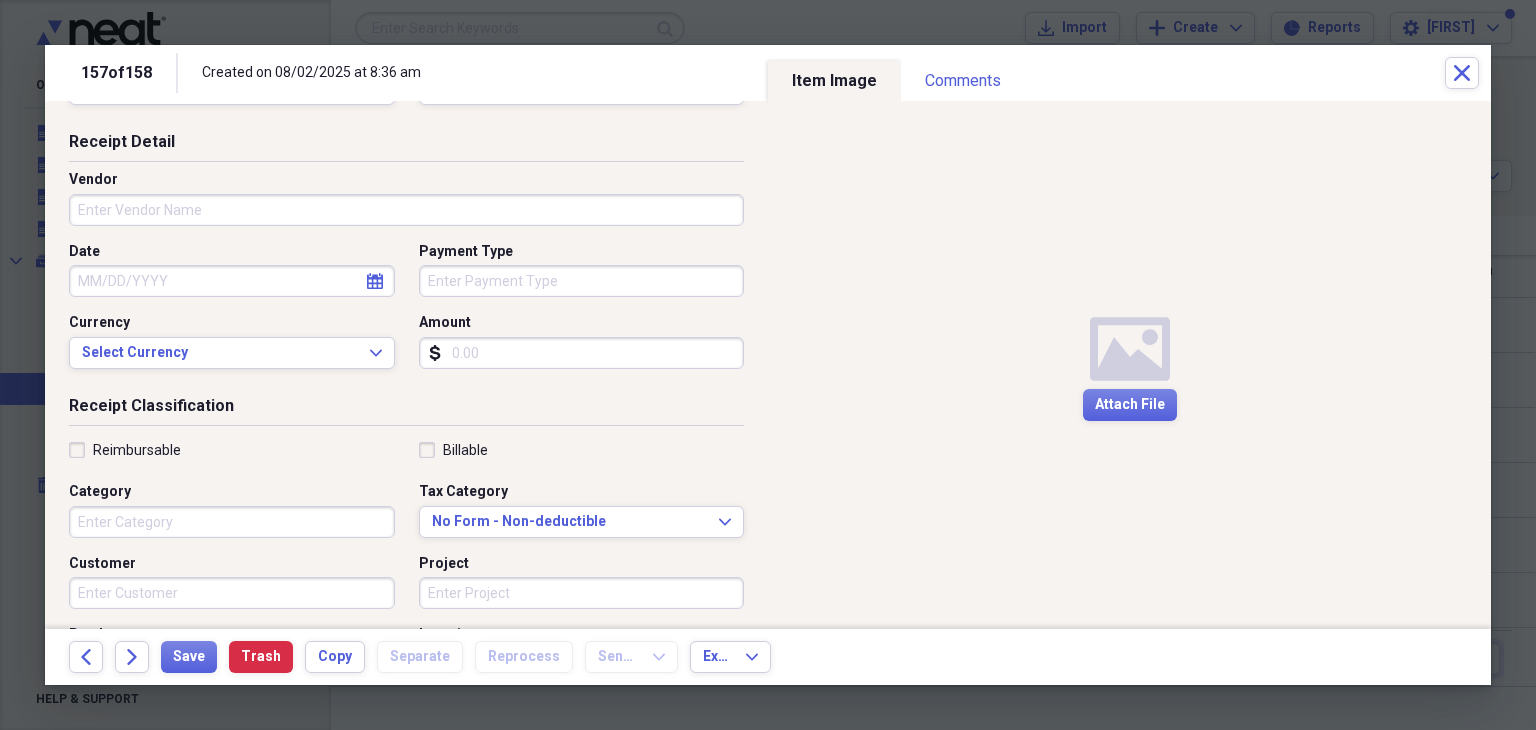 scroll, scrollTop: 0, scrollLeft: 0, axis: both 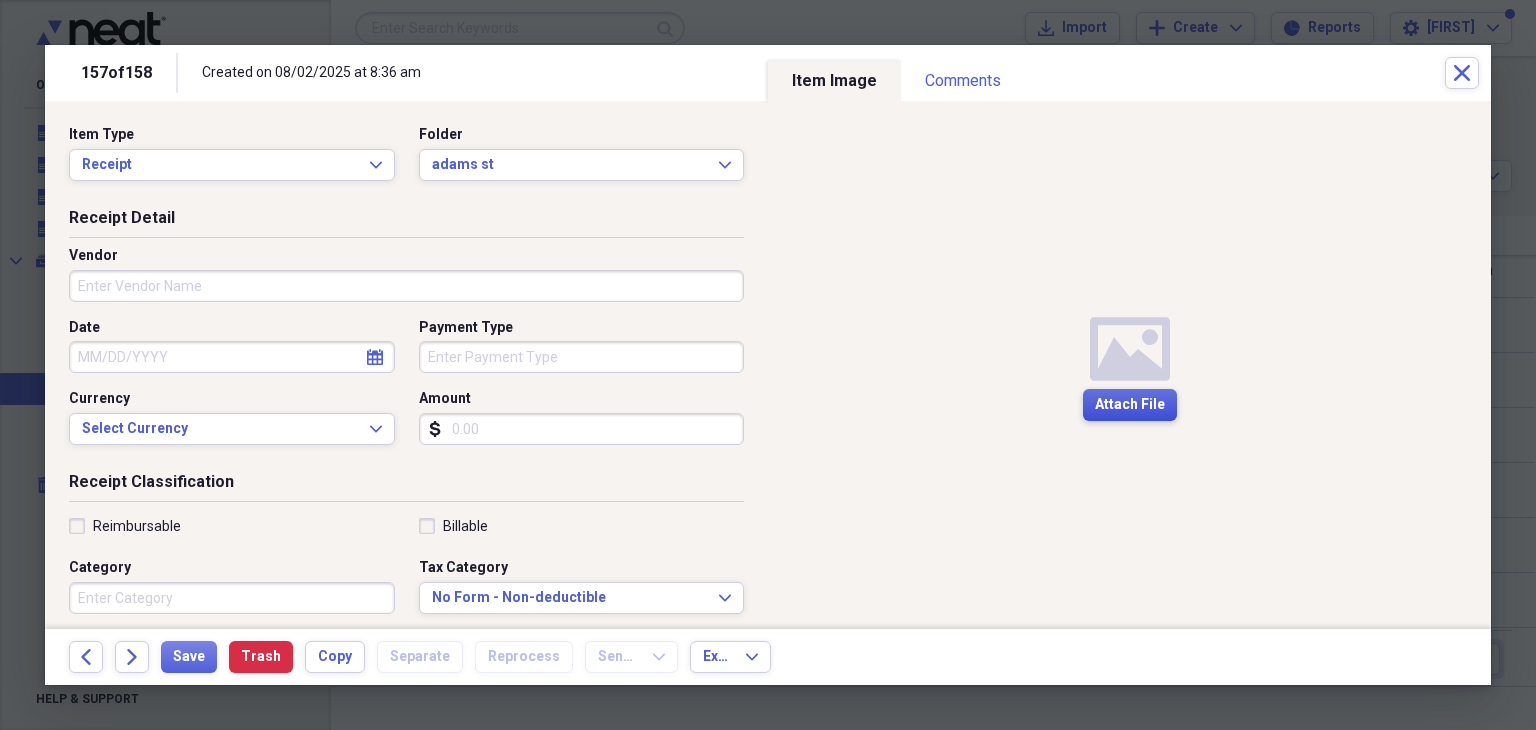 click on "Attach File" at bounding box center [1130, 405] 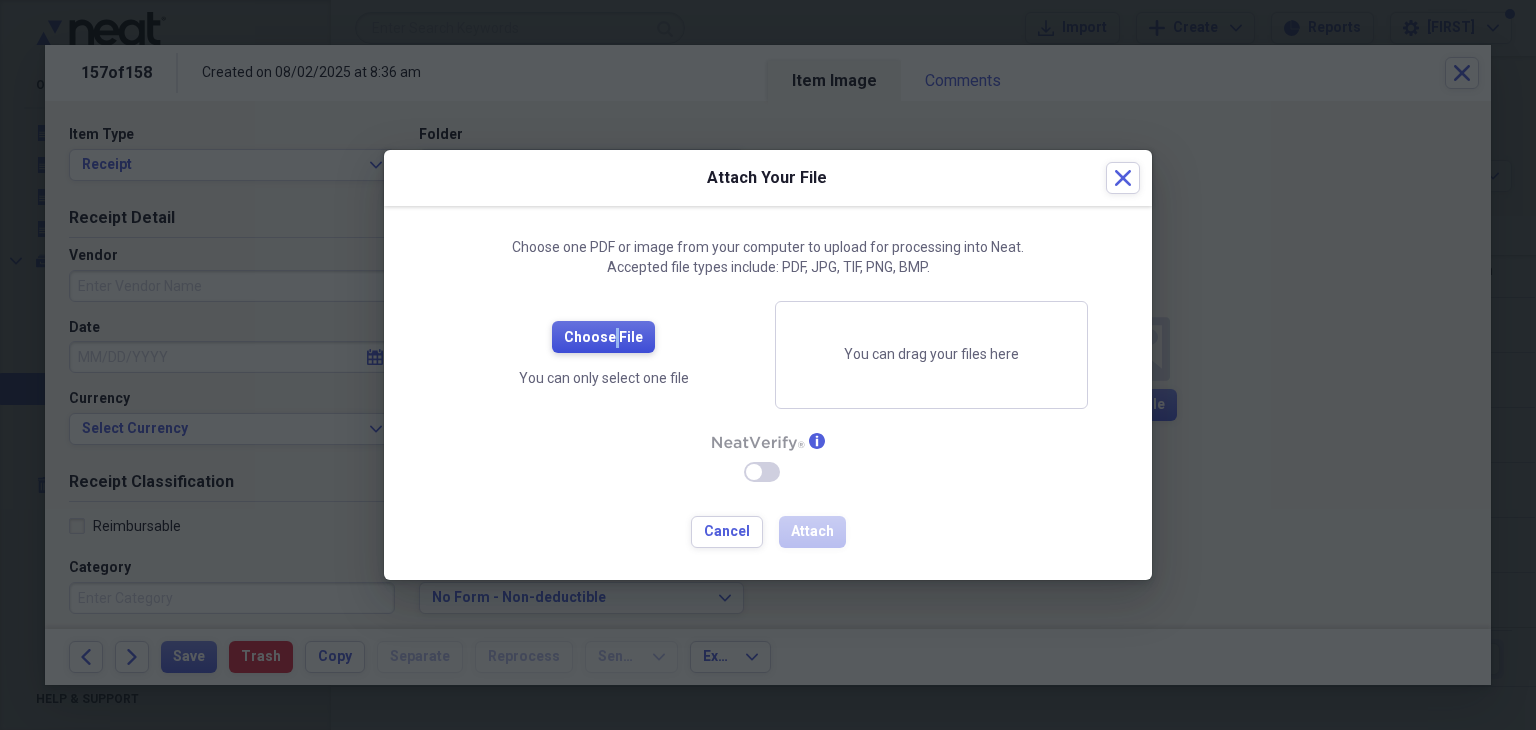 click on "Choose File" at bounding box center (603, 338) 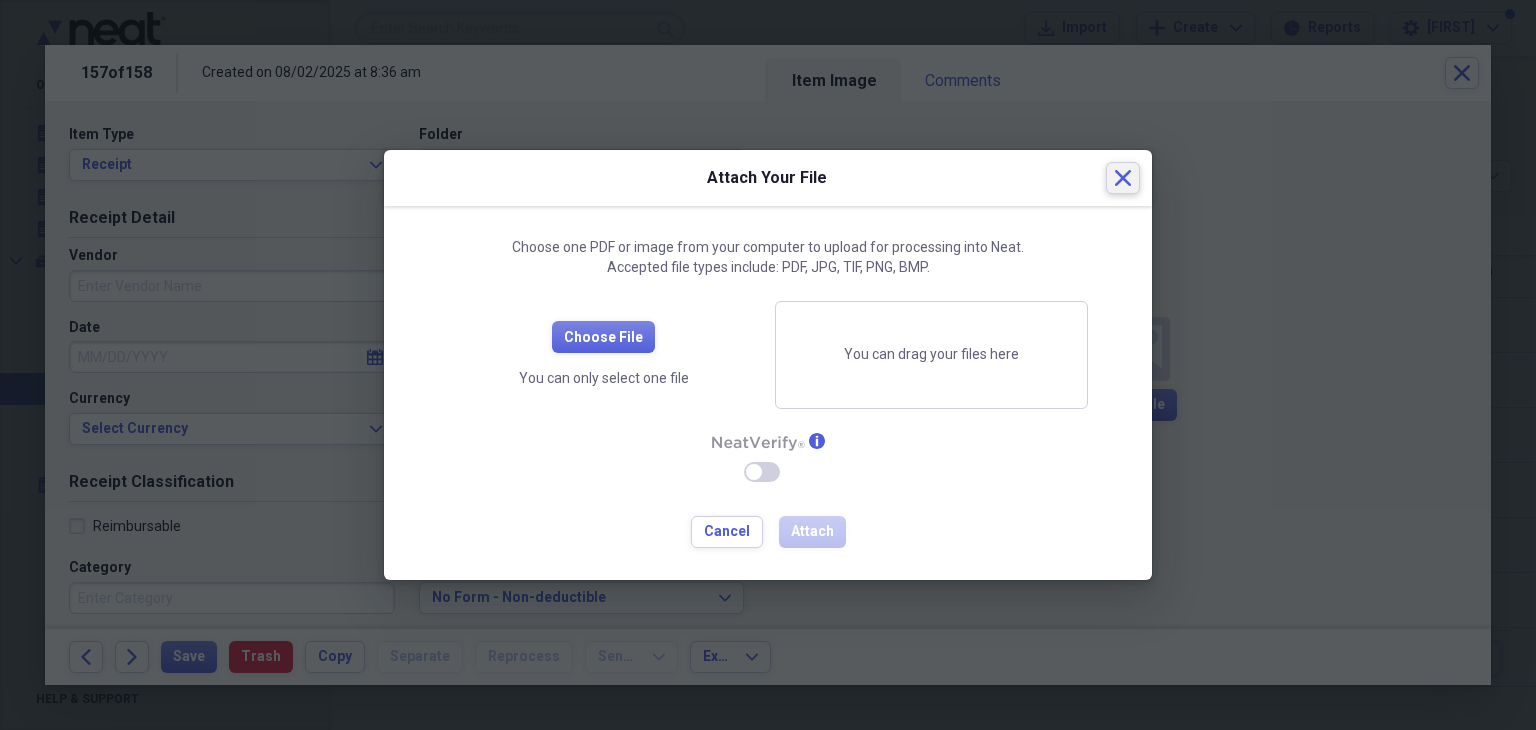 click 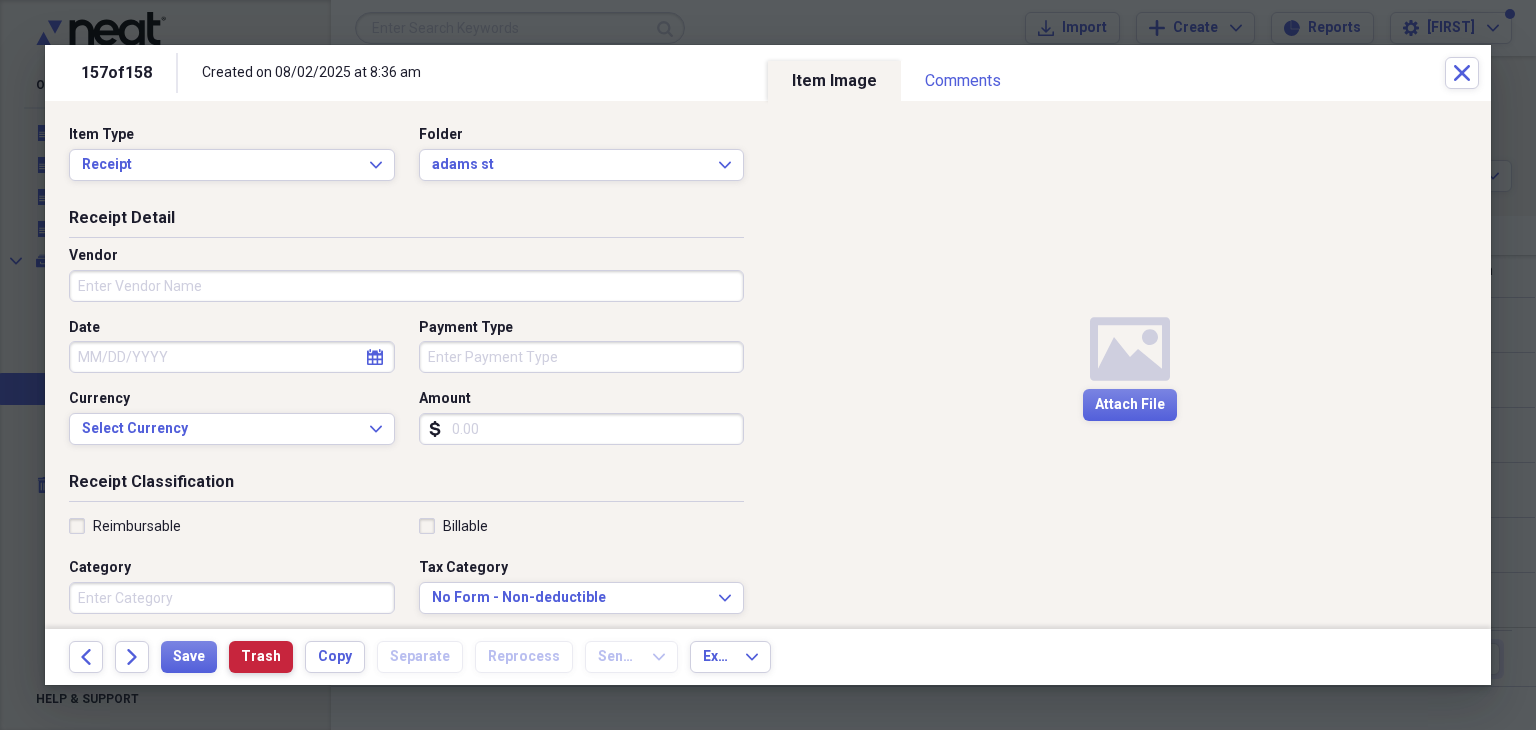 click on "Trash" at bounding box center (261, 657) 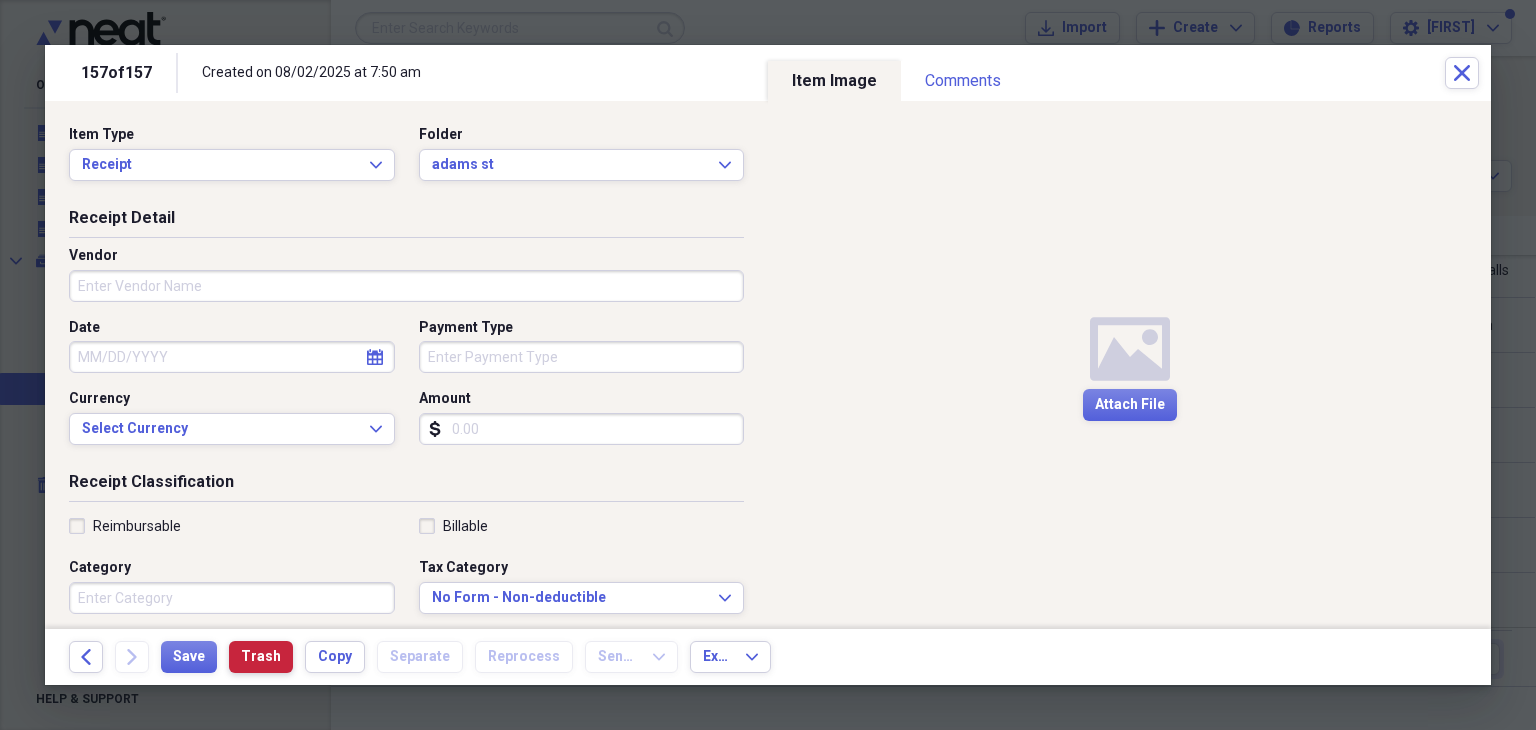 click on "Trash" at bounding box center (261, 657) 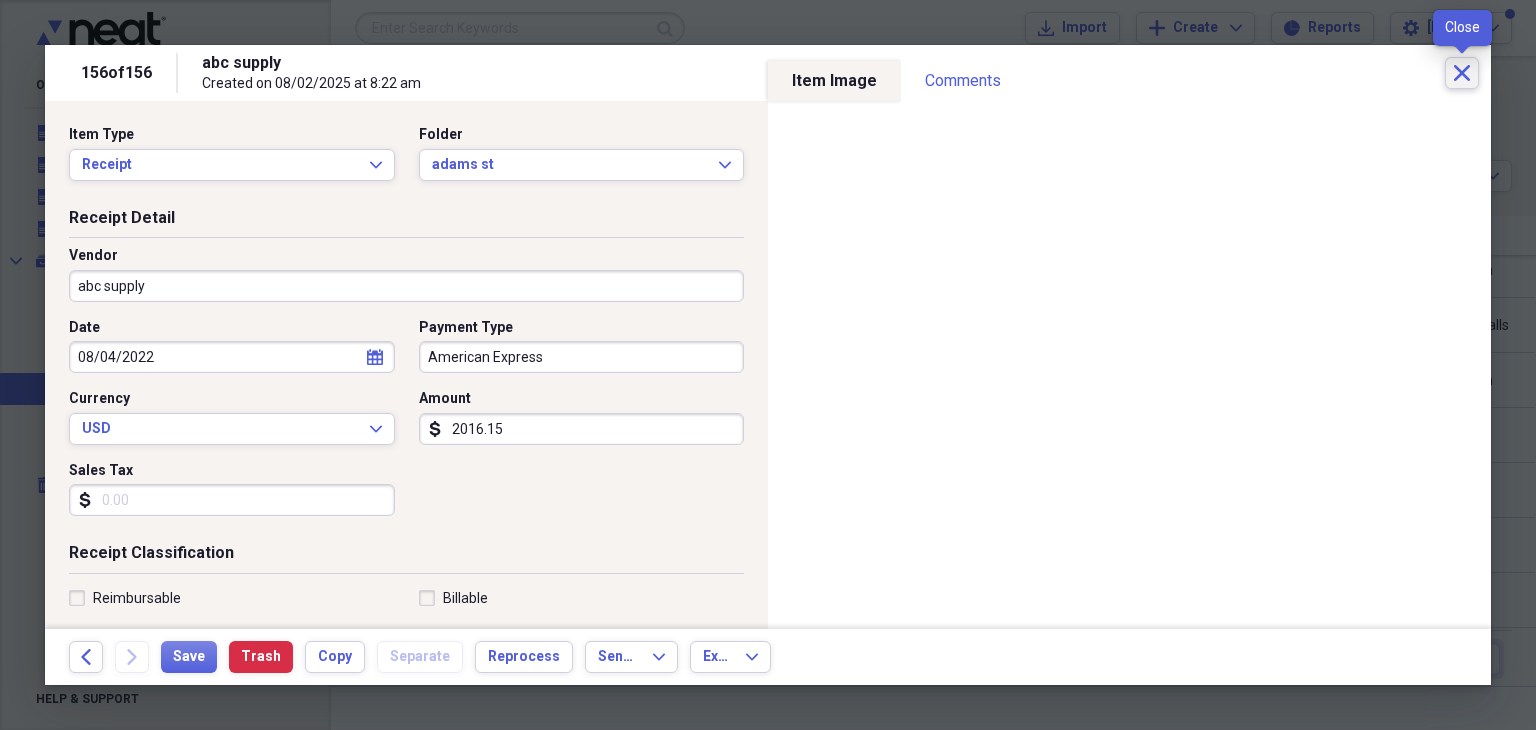 click 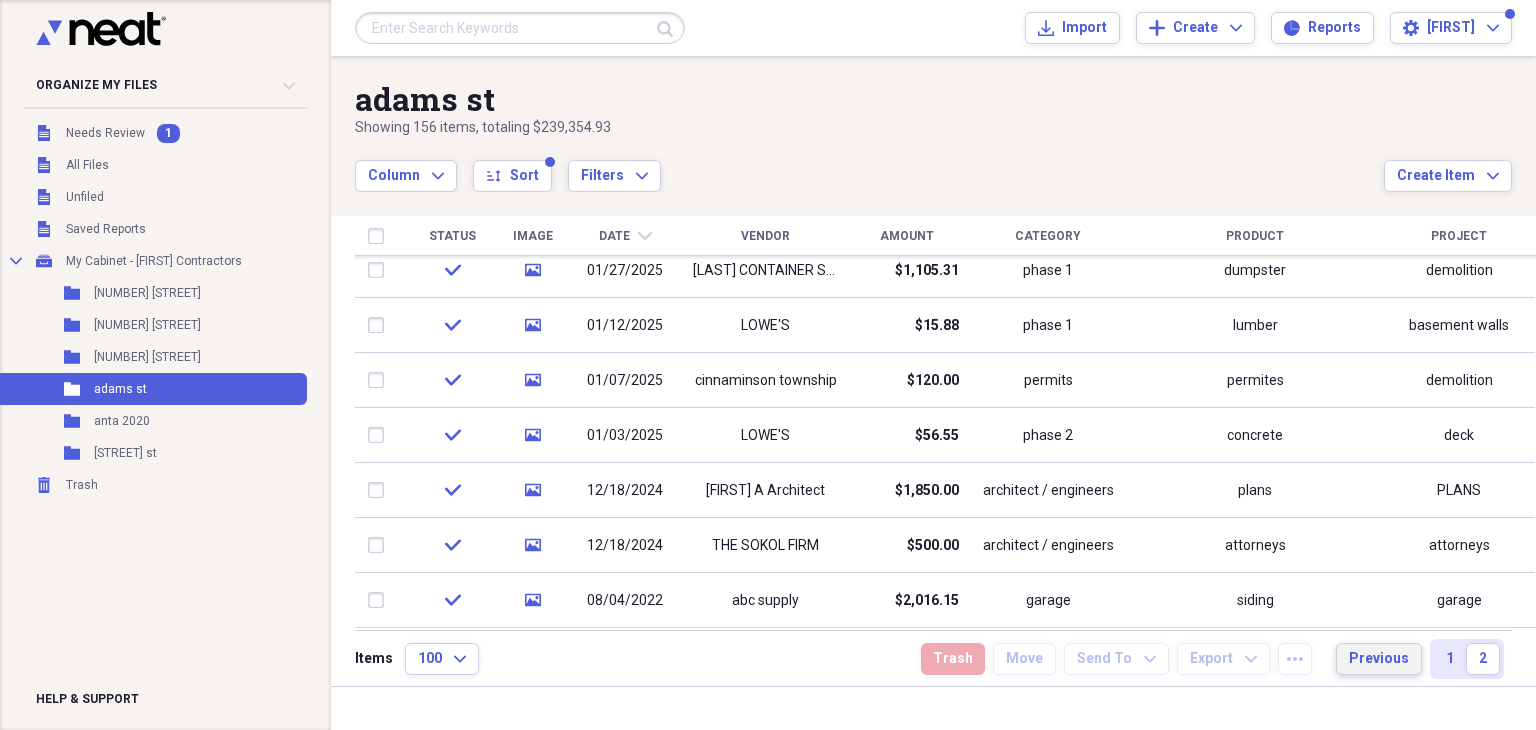 click on "Previous" at bounding box center [1379, 659] 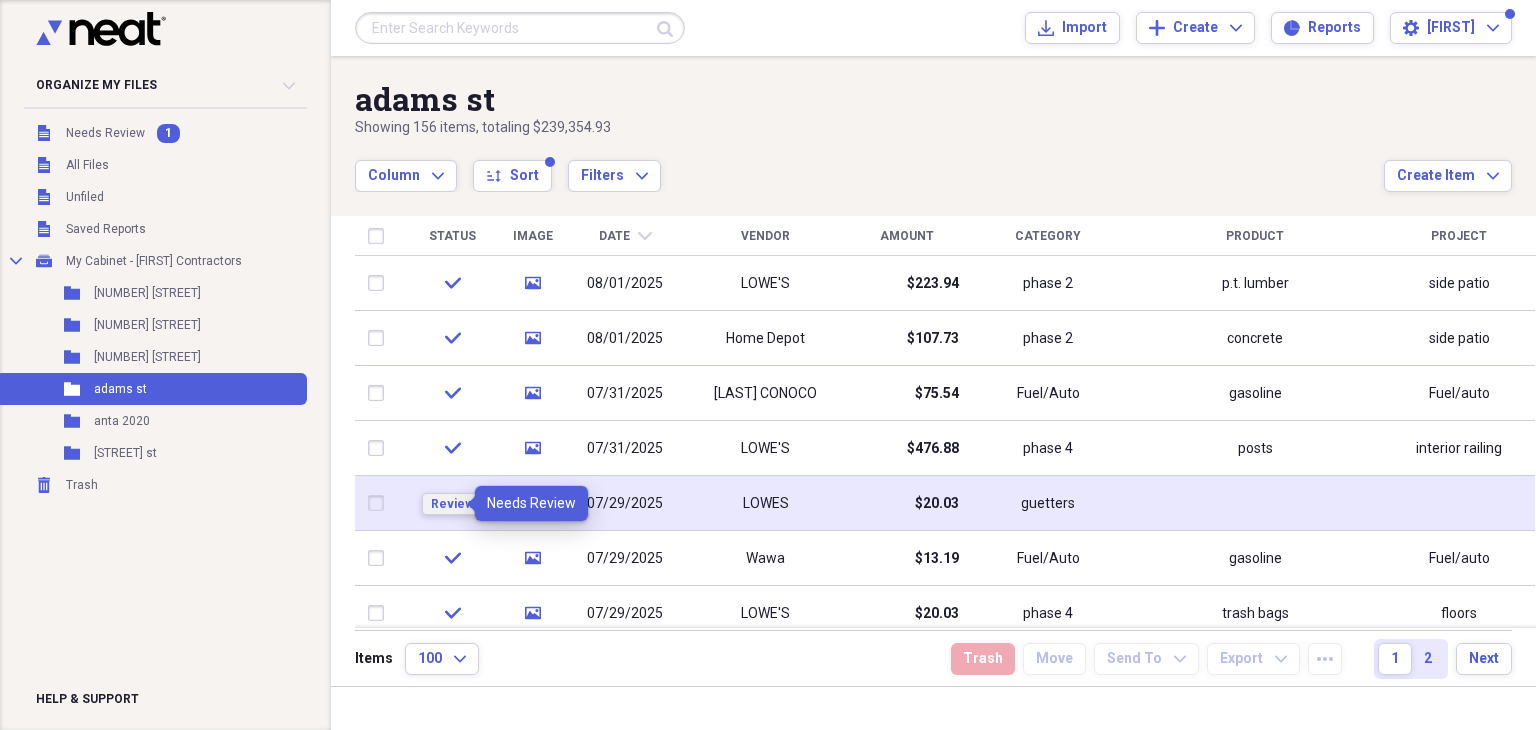click on "Review" at bounding box center (452, 504) 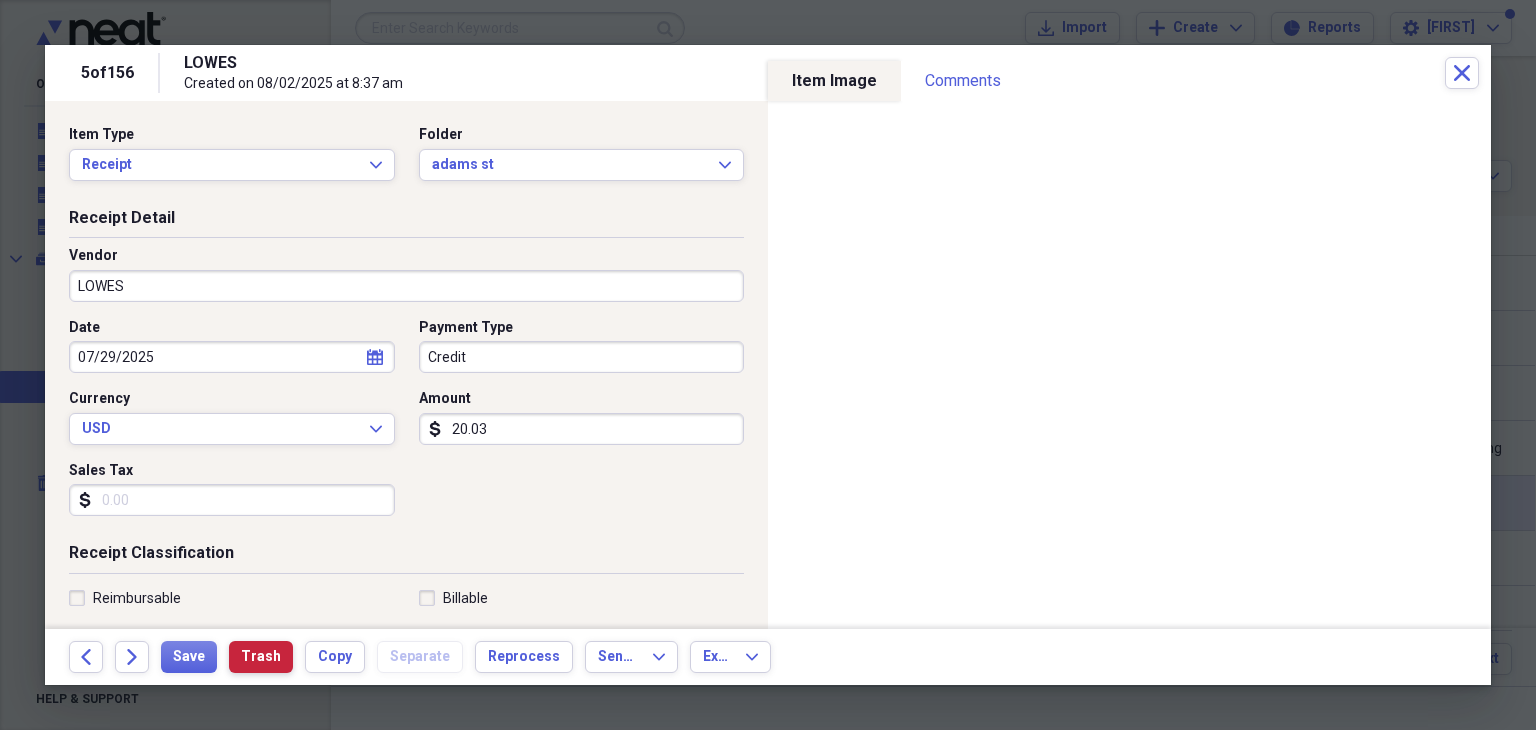 click on "Trash" at bounding box center [261, 657] 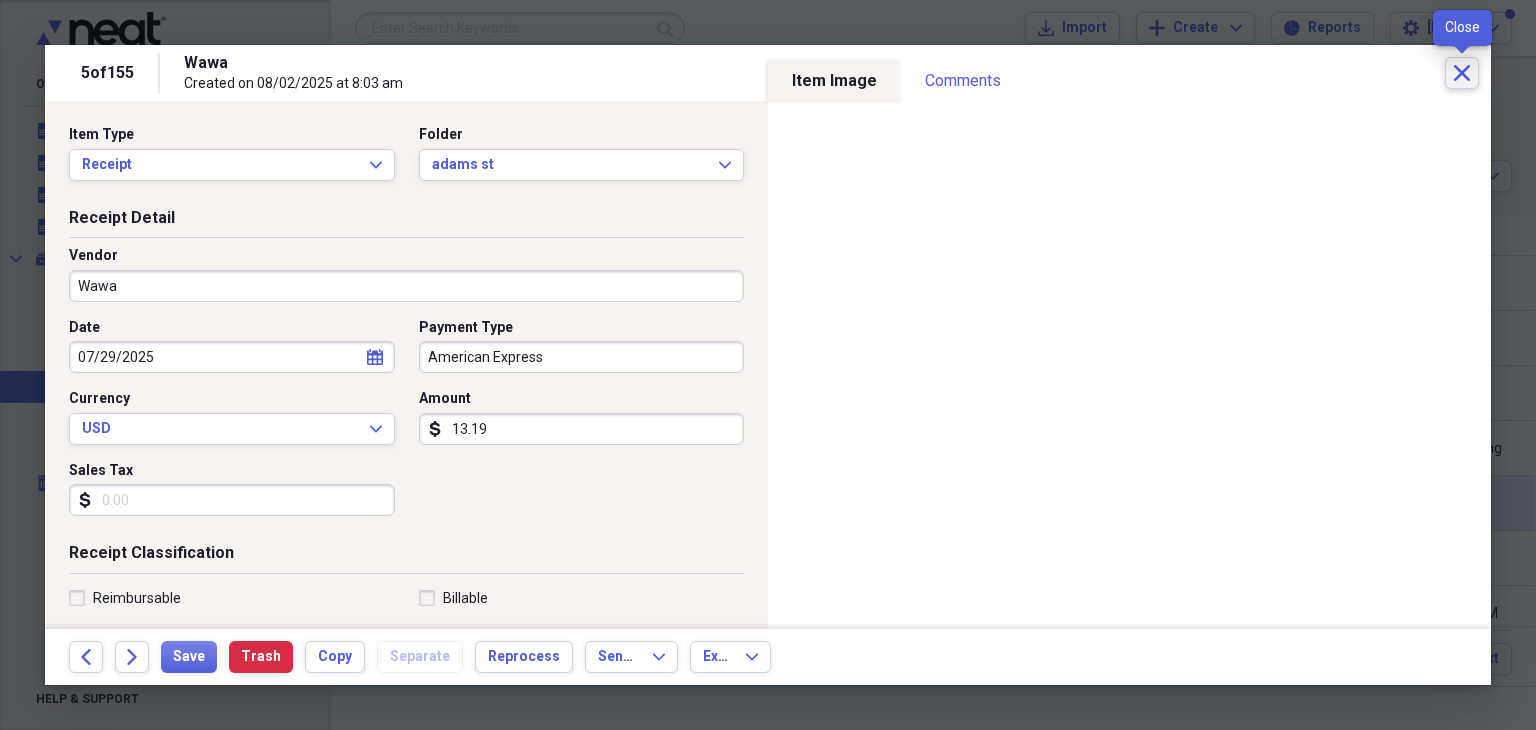 click 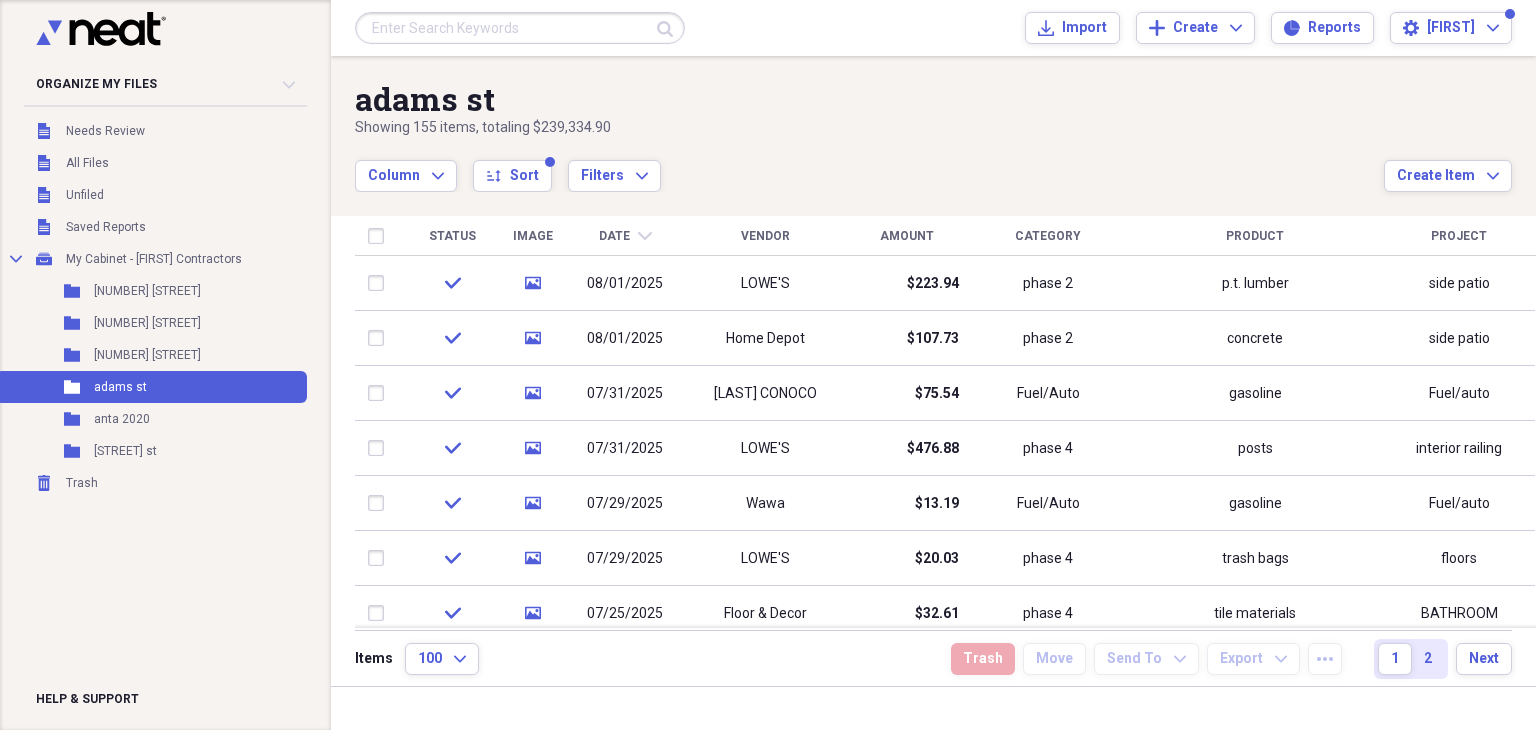 drag, startPoint x: 1526, startPoint y: 616, endPoint x: 1535, endPoint y: 251, distance: 365.11093 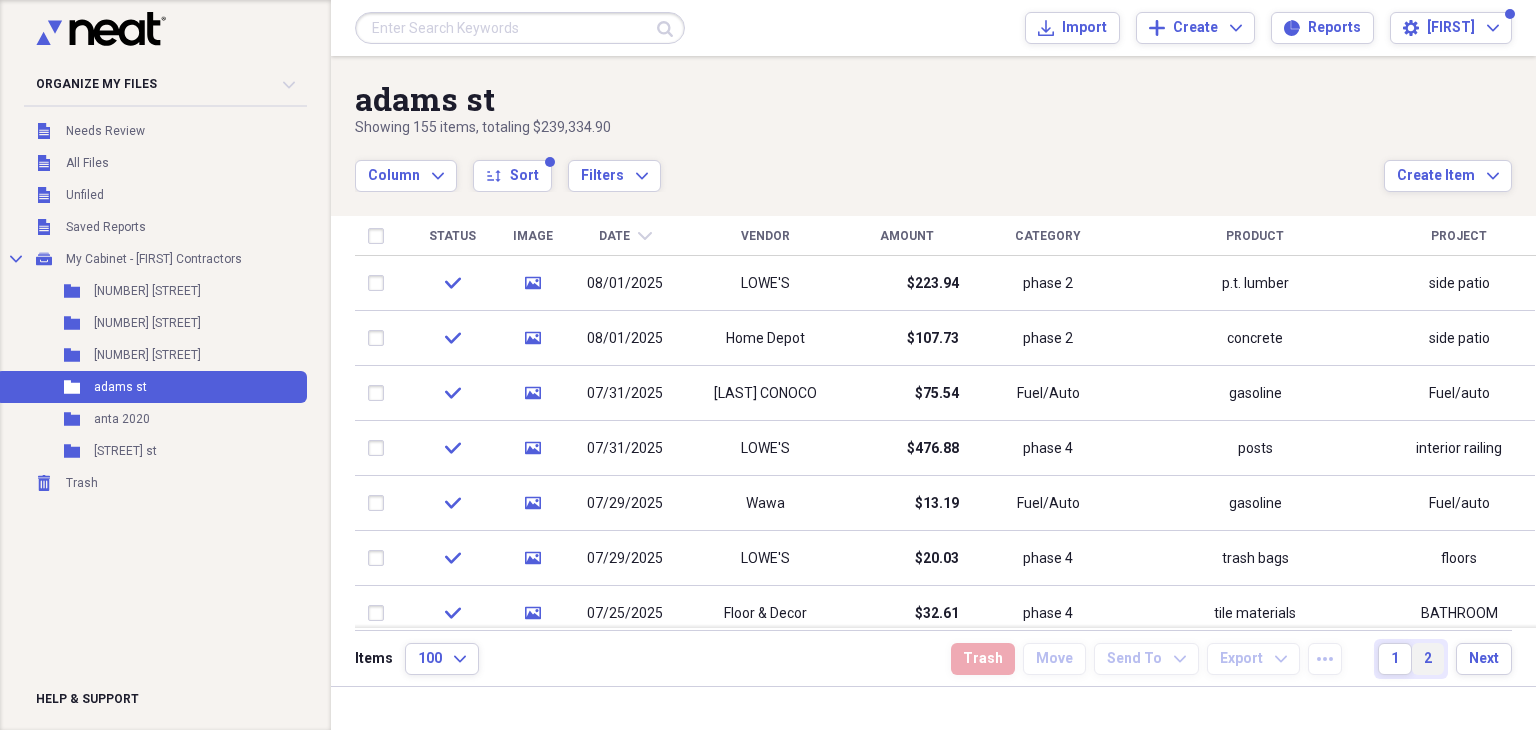 click on "2" at bounding box center [1428, 659] 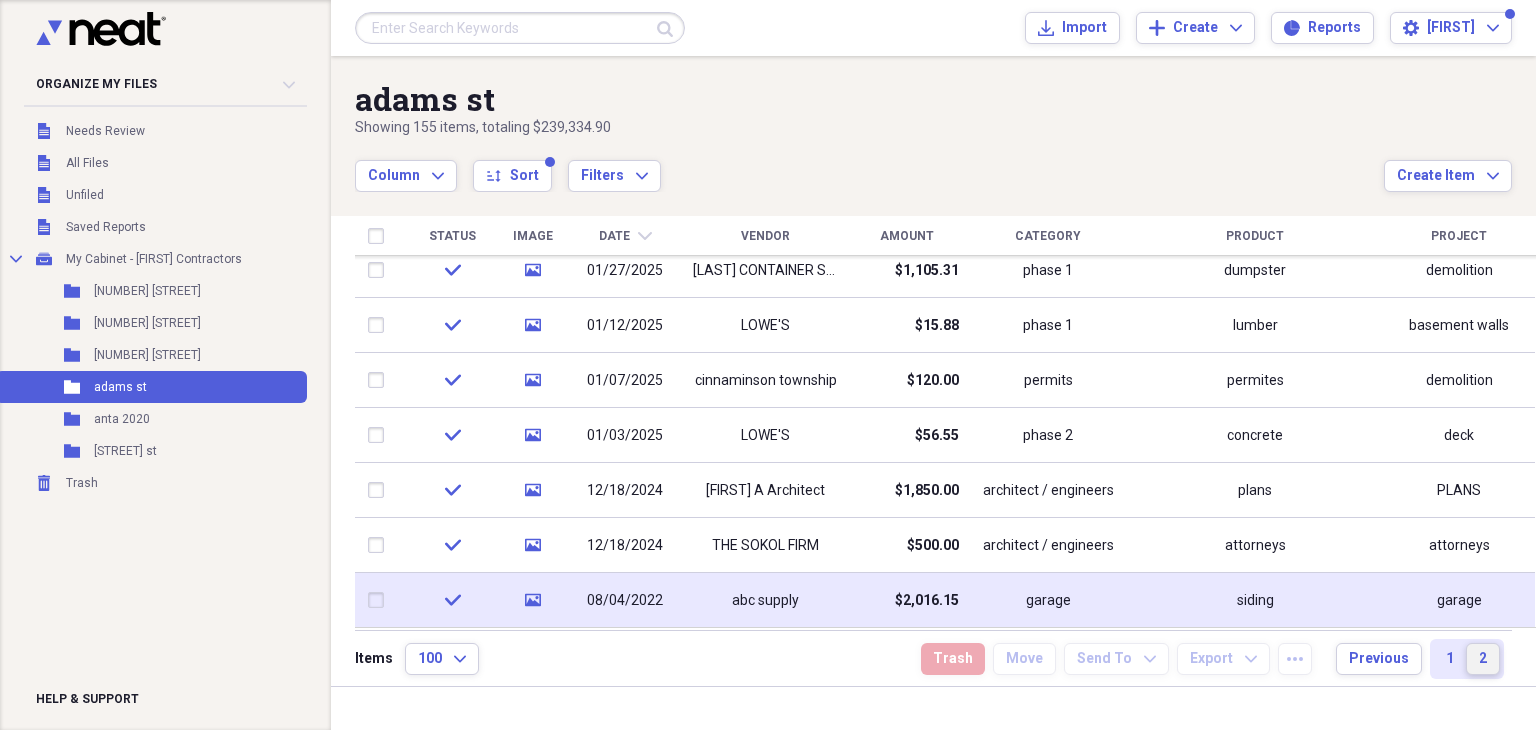drag, startPoint x: 1527, startPoint y: 271, endPoint x: 1291, endPoint y: 624, distance: 424.62335 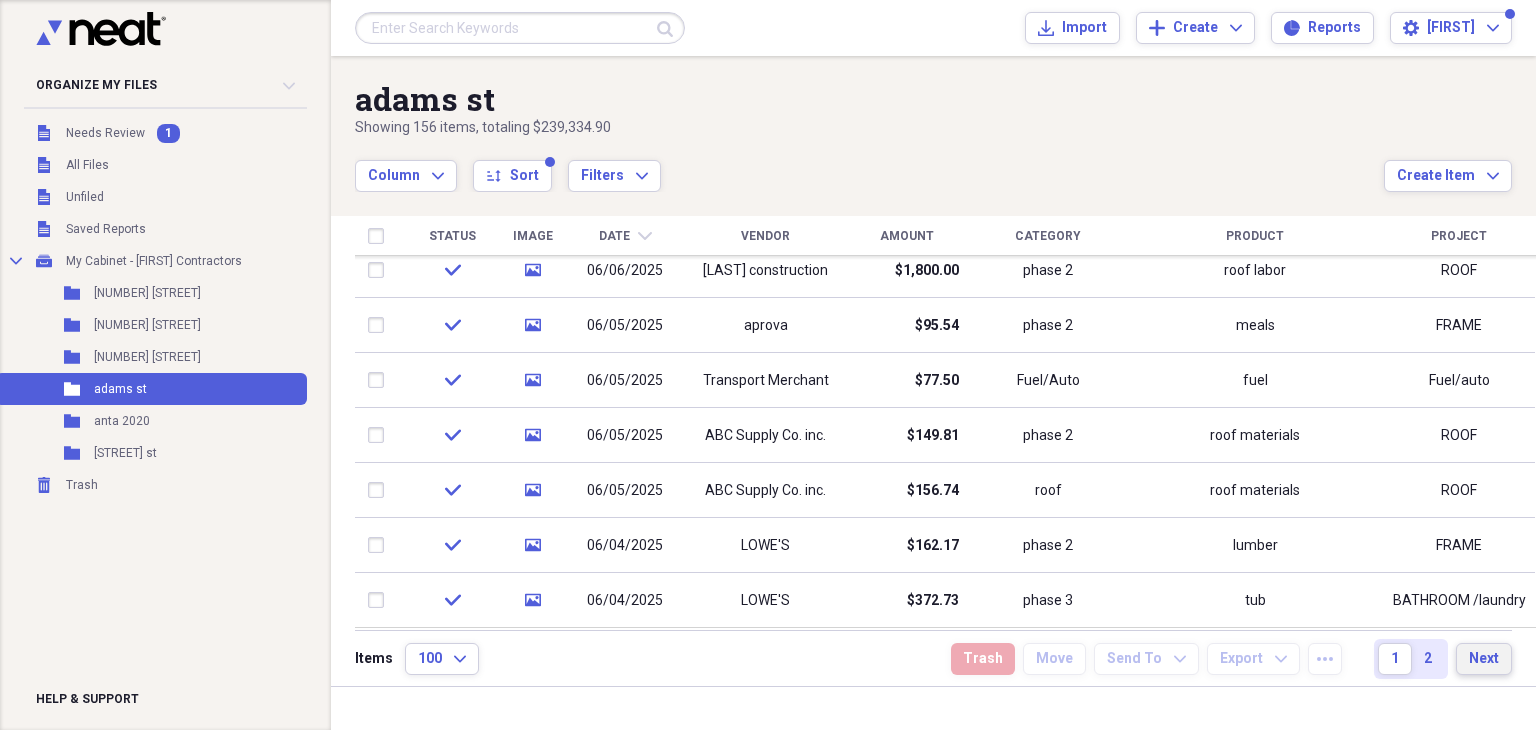 click on "Next" at bounding box center (1484, 659) 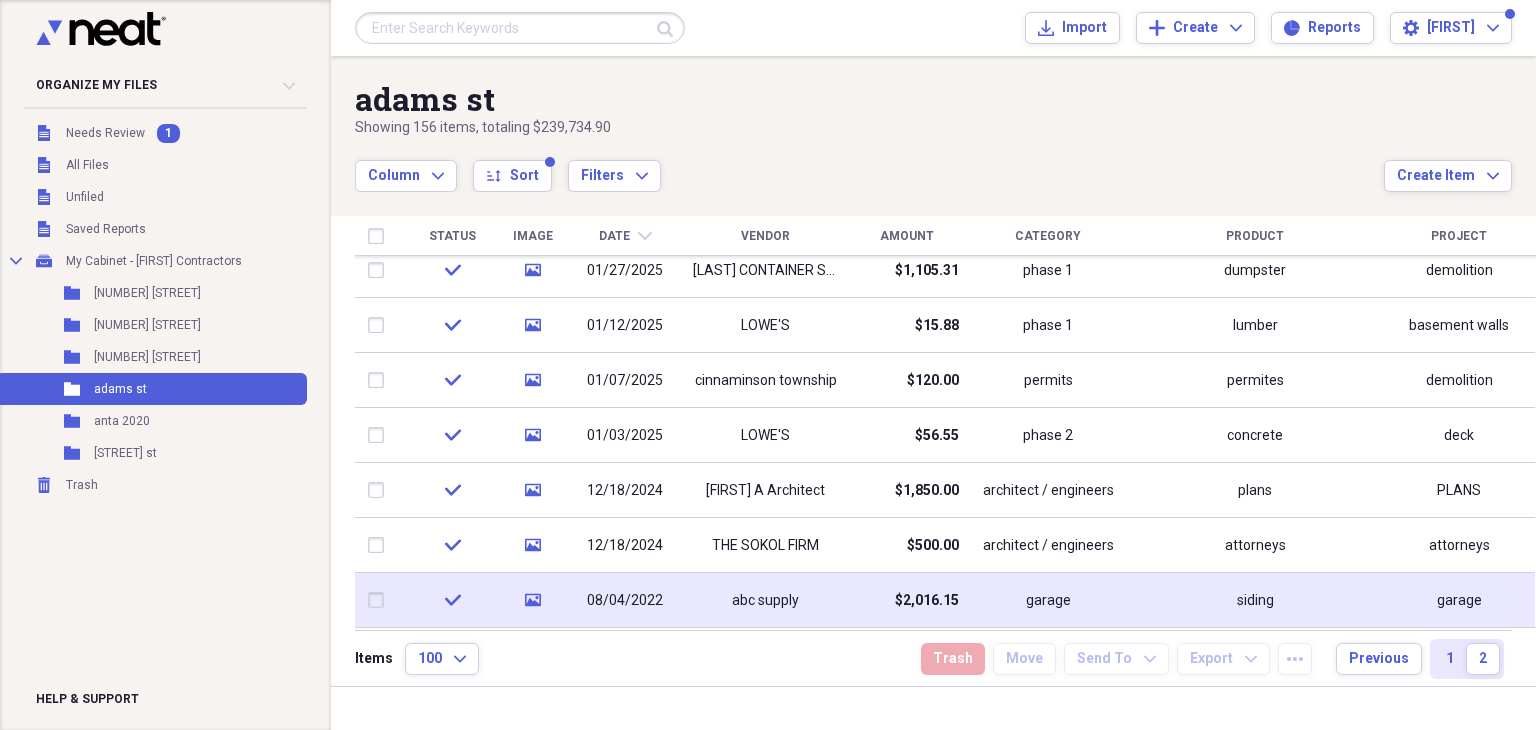 drag, startPoint x: 1530, startPoint y: 339, endPoint x: 1463, endPoint y: 597, distance: 266.55768 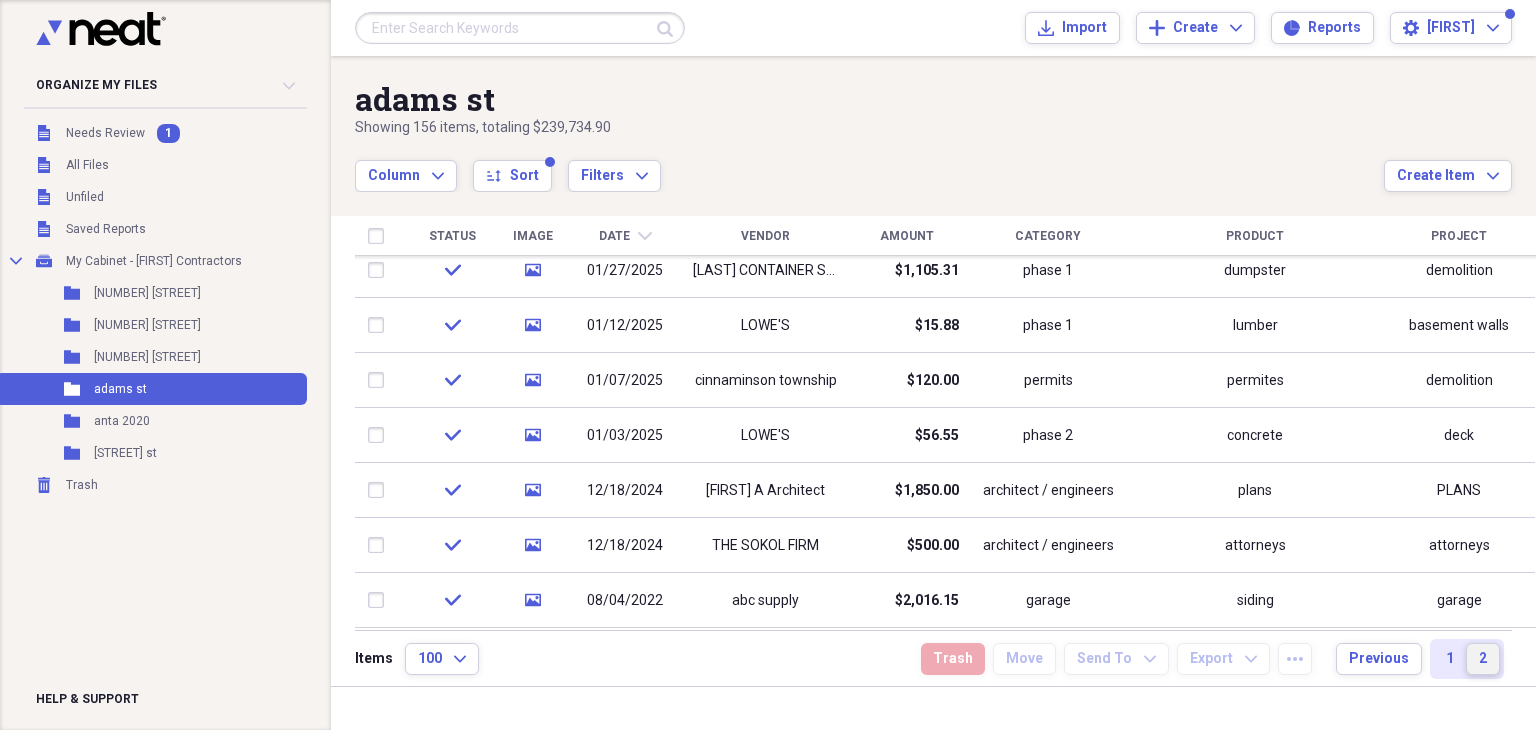 click on "2" at bounding box center [1483, 659] 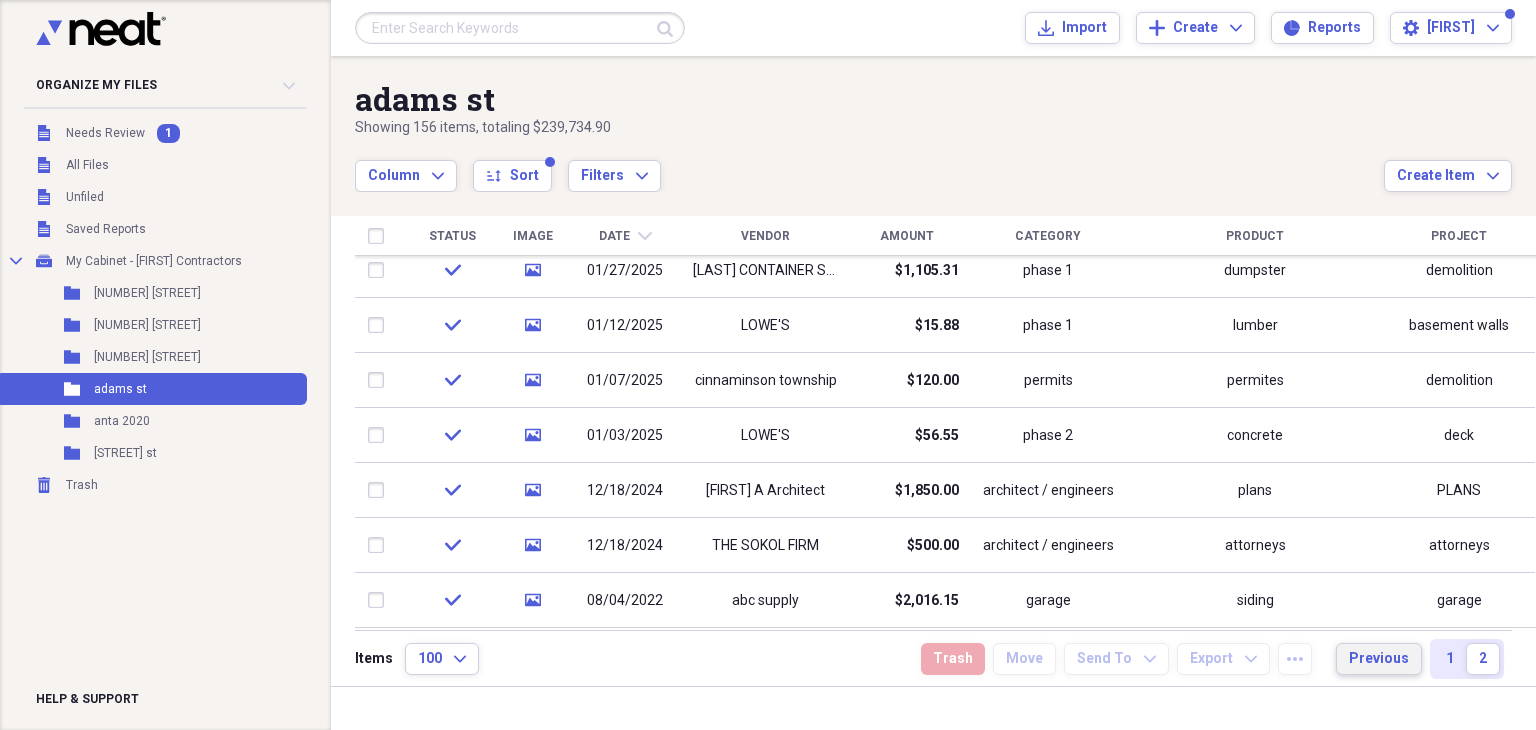 click on "Previous" at bounding box center [1379, 659] 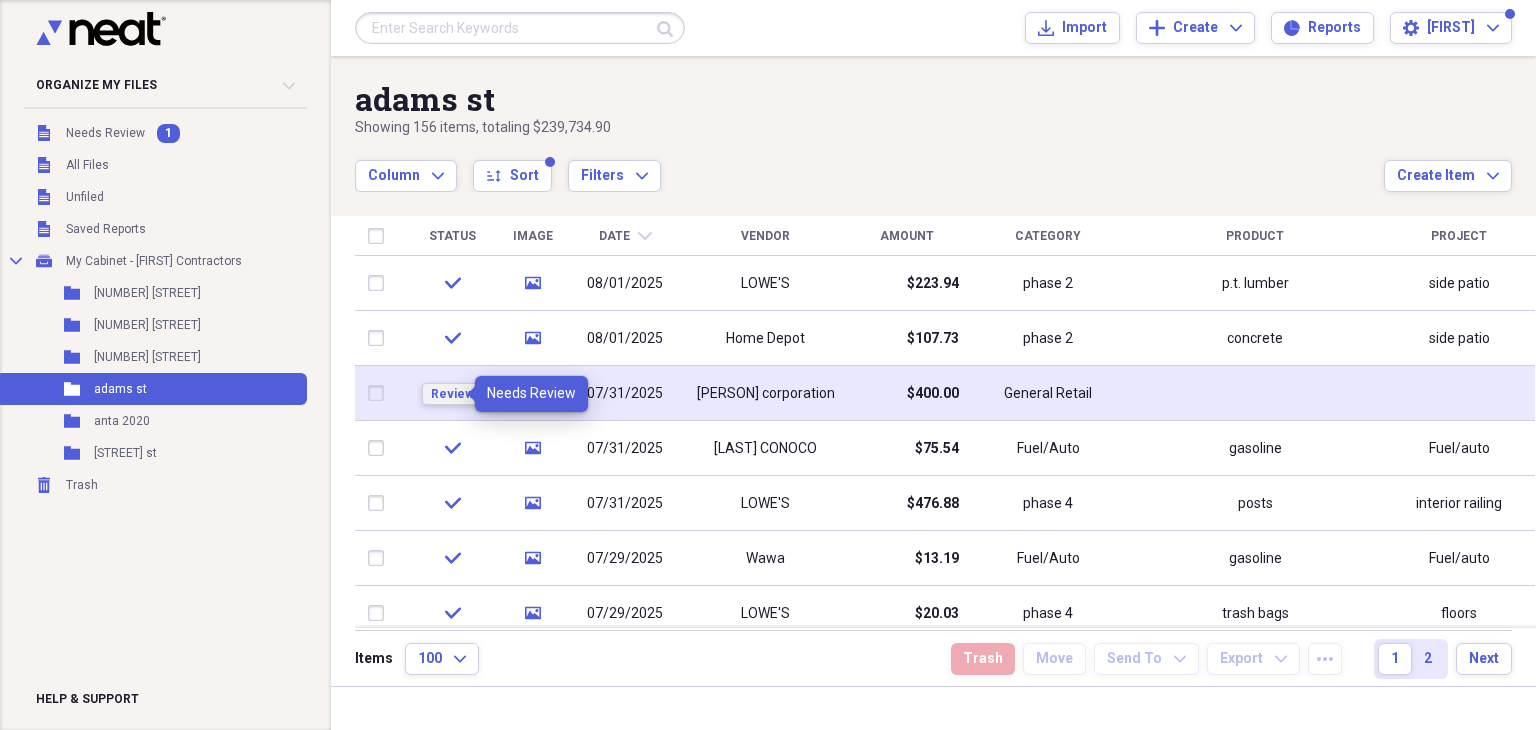 click on "Review" at bounding box center (452, 394) 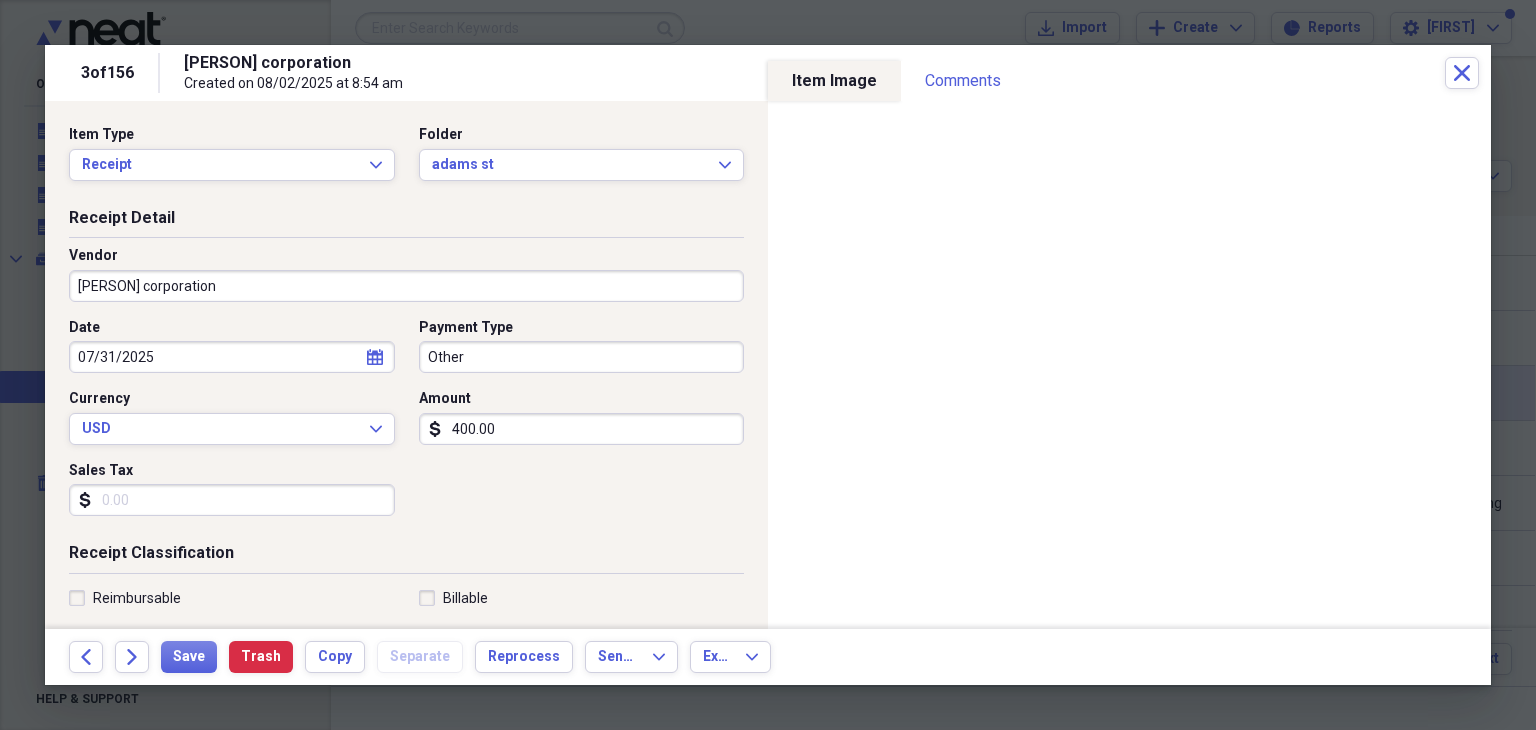 click on "Other" at bounding box center [582, 357] 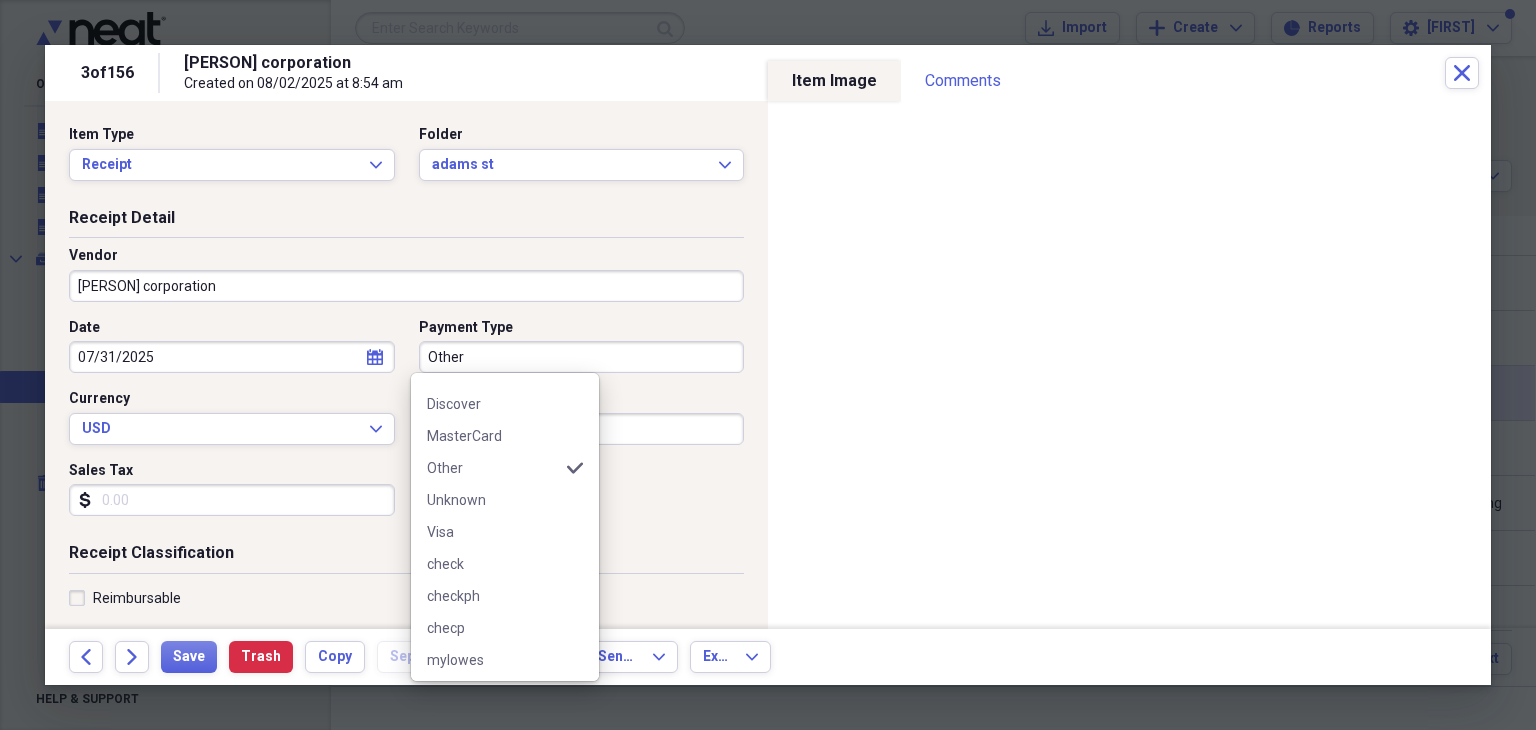 scroll, scrollTop: 220, scrollLeft: 0, axis: vertical 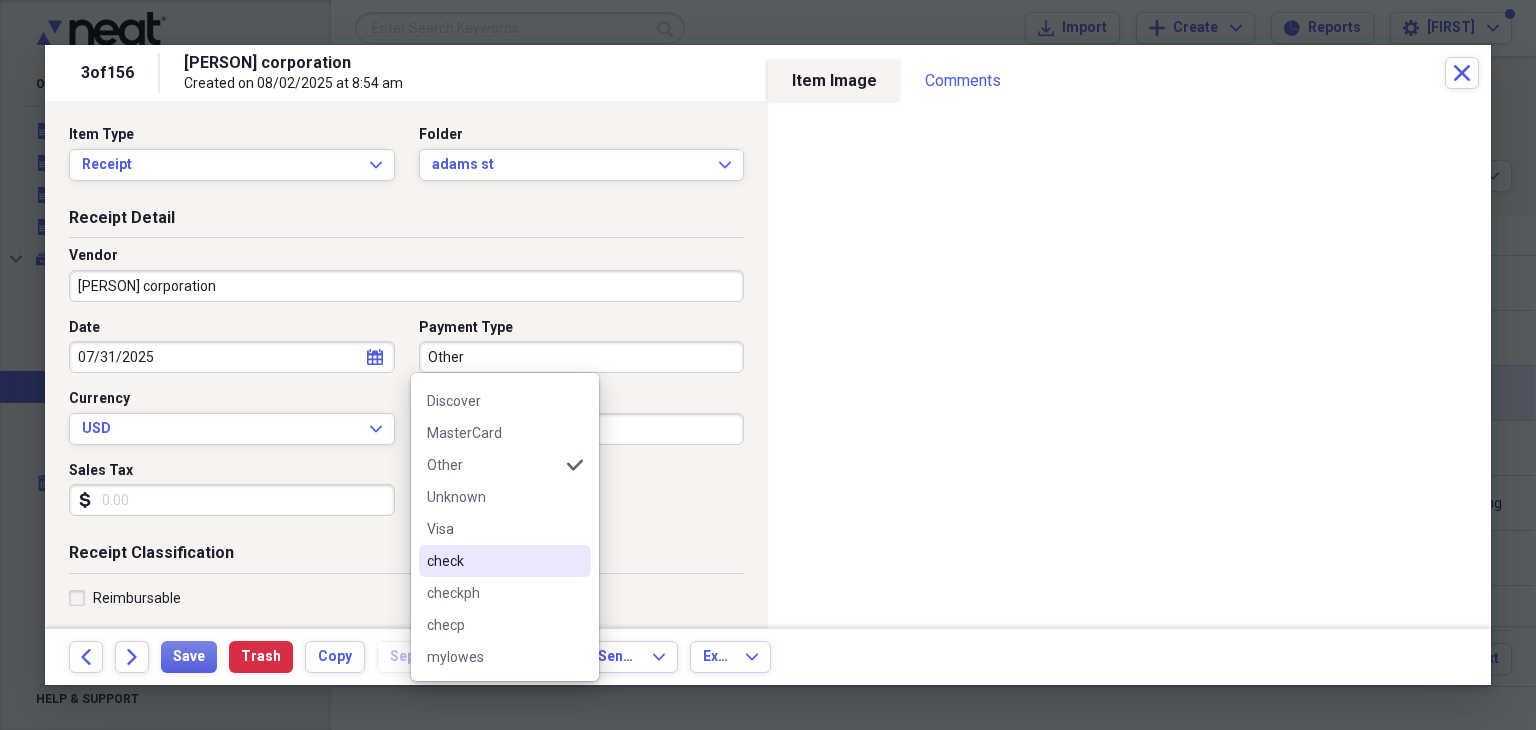 click on "check" at bounding box center [493, 561] 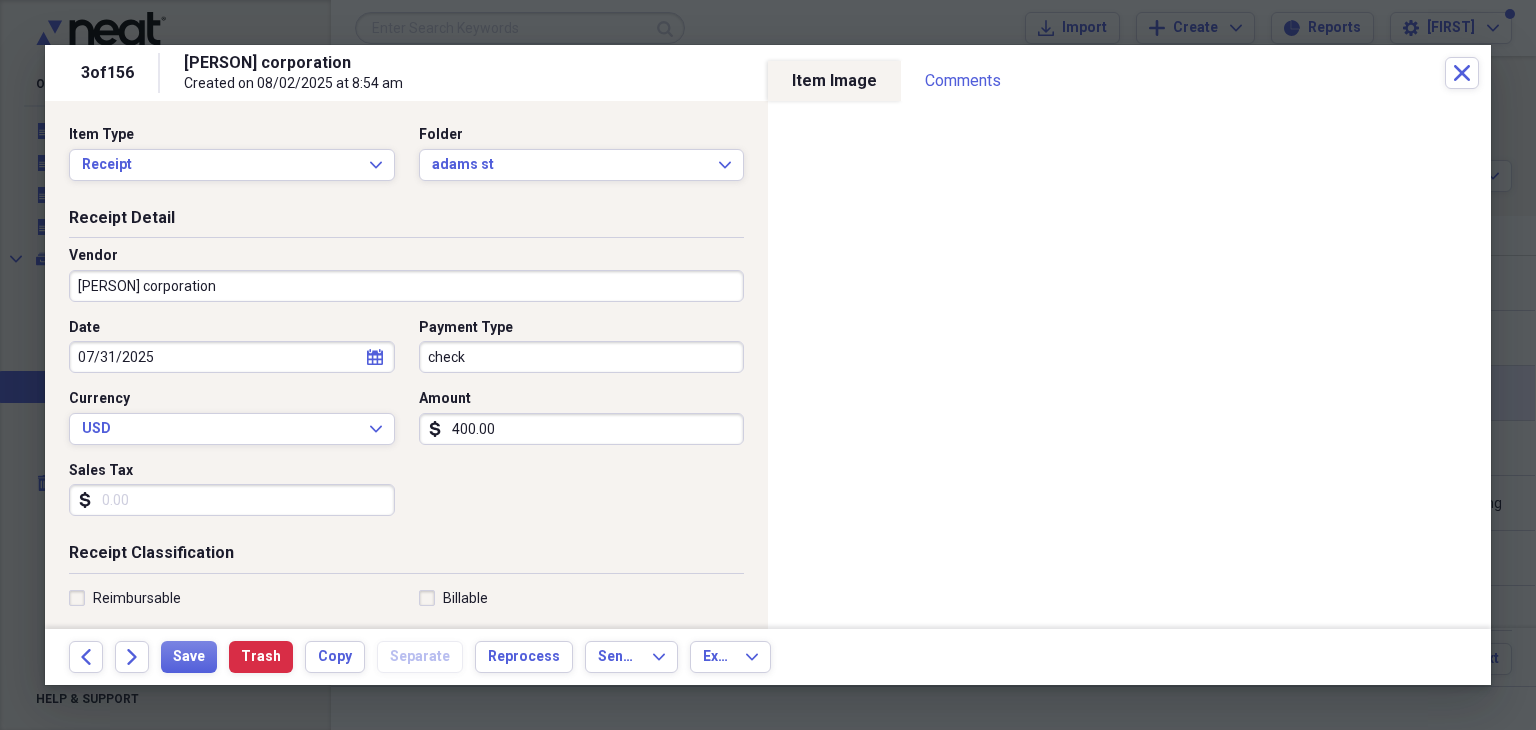 click on "400.00" at bounding box center (582, 429) 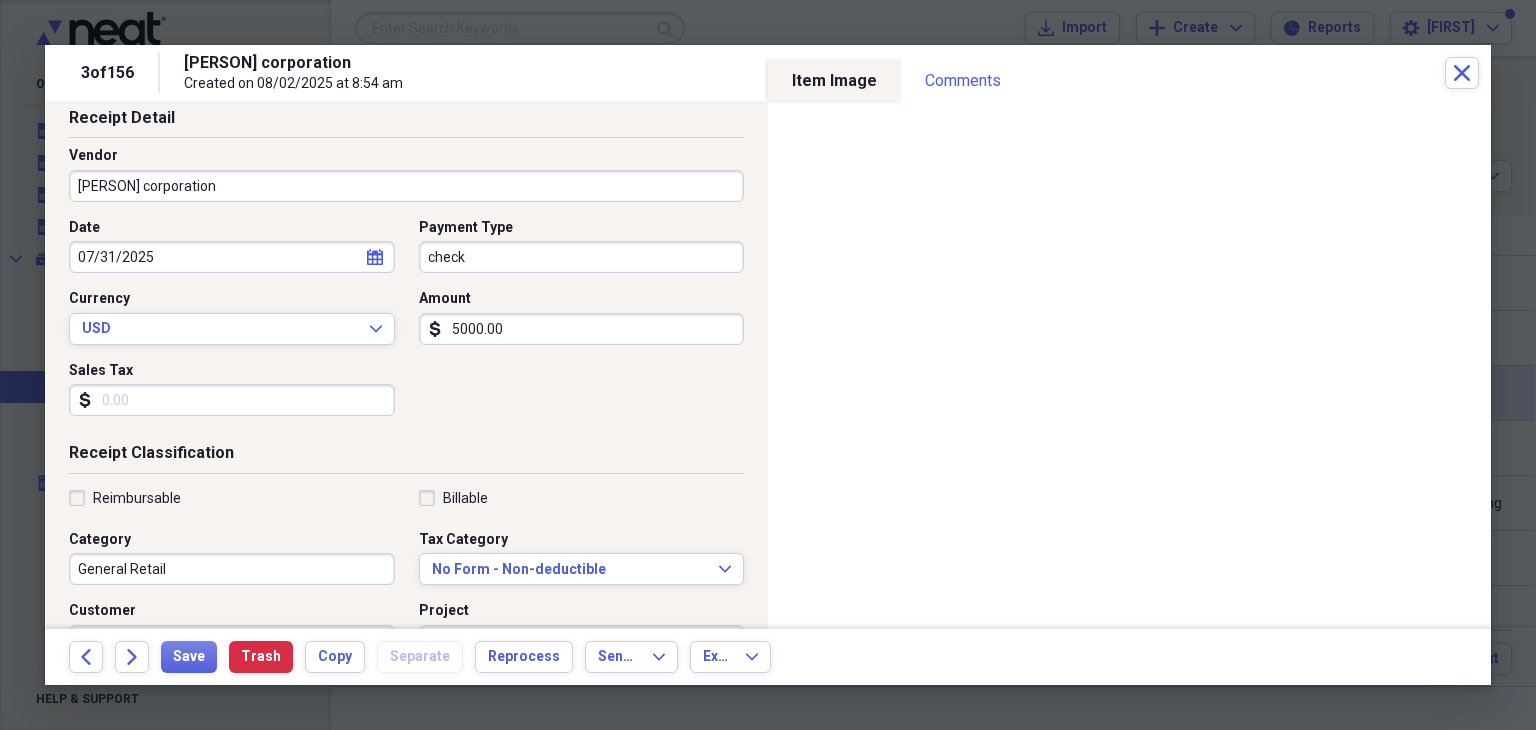scroll, scrollTop: 200, scrollLeft: 0, axis: vertical 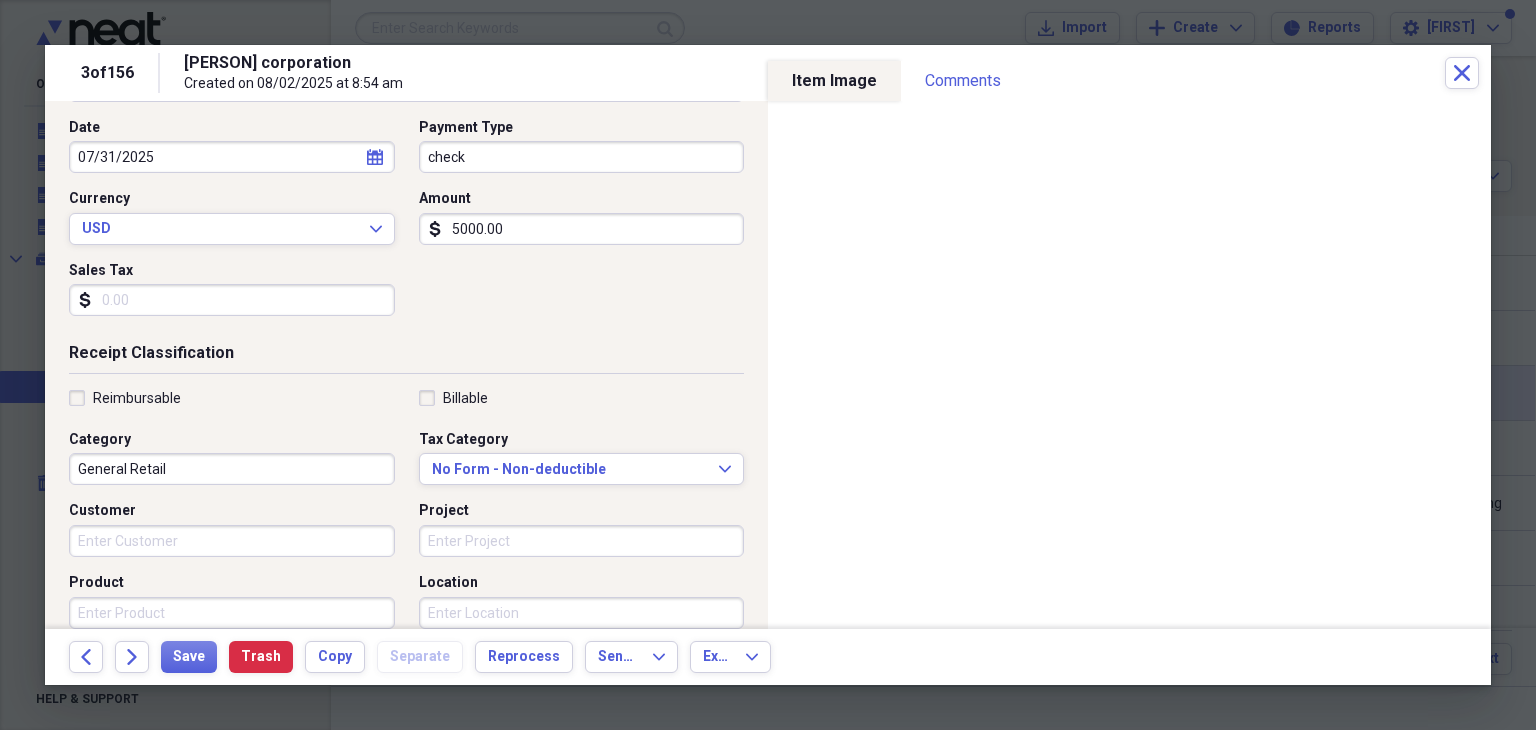 type on "5000.00" 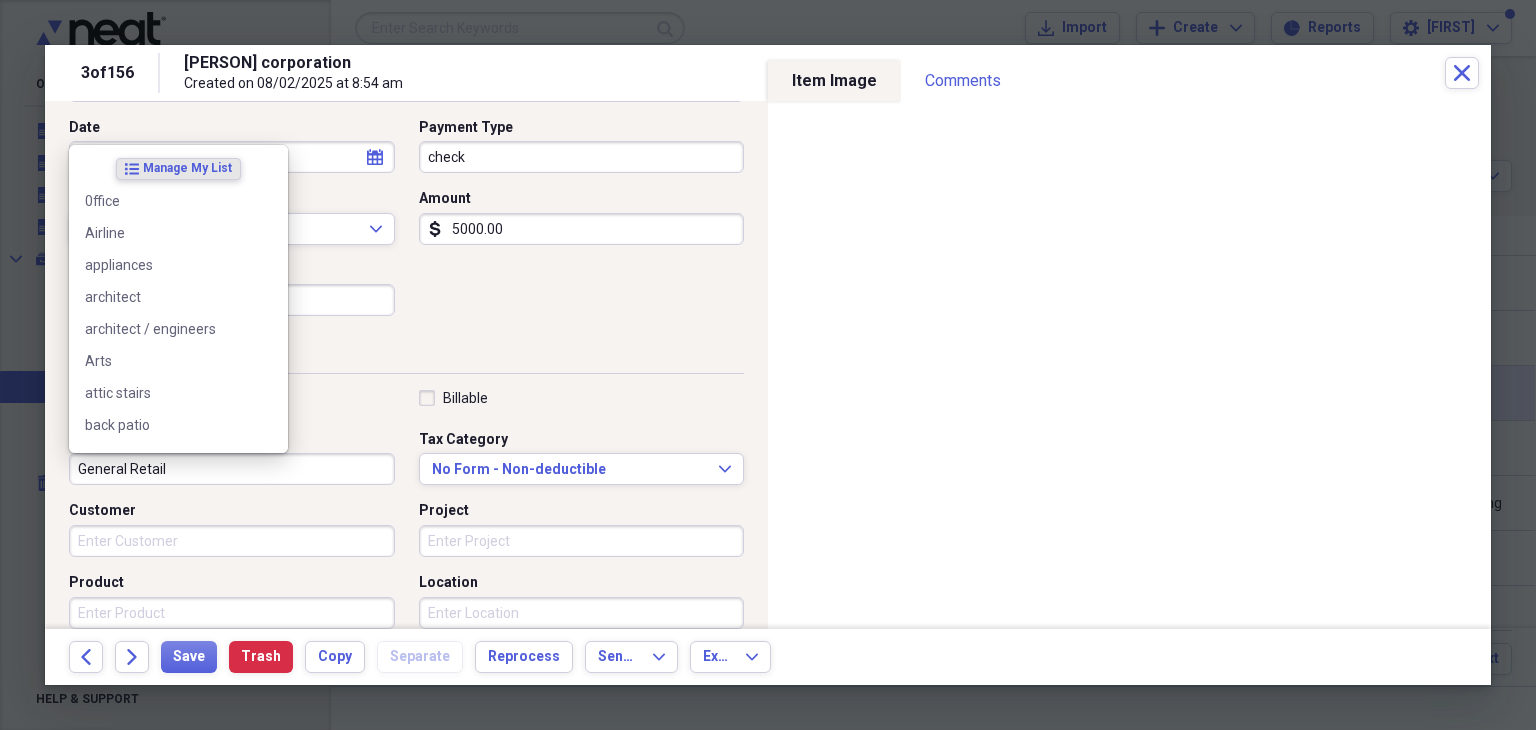 click on "General Retail" at bounding box center (232, 469) 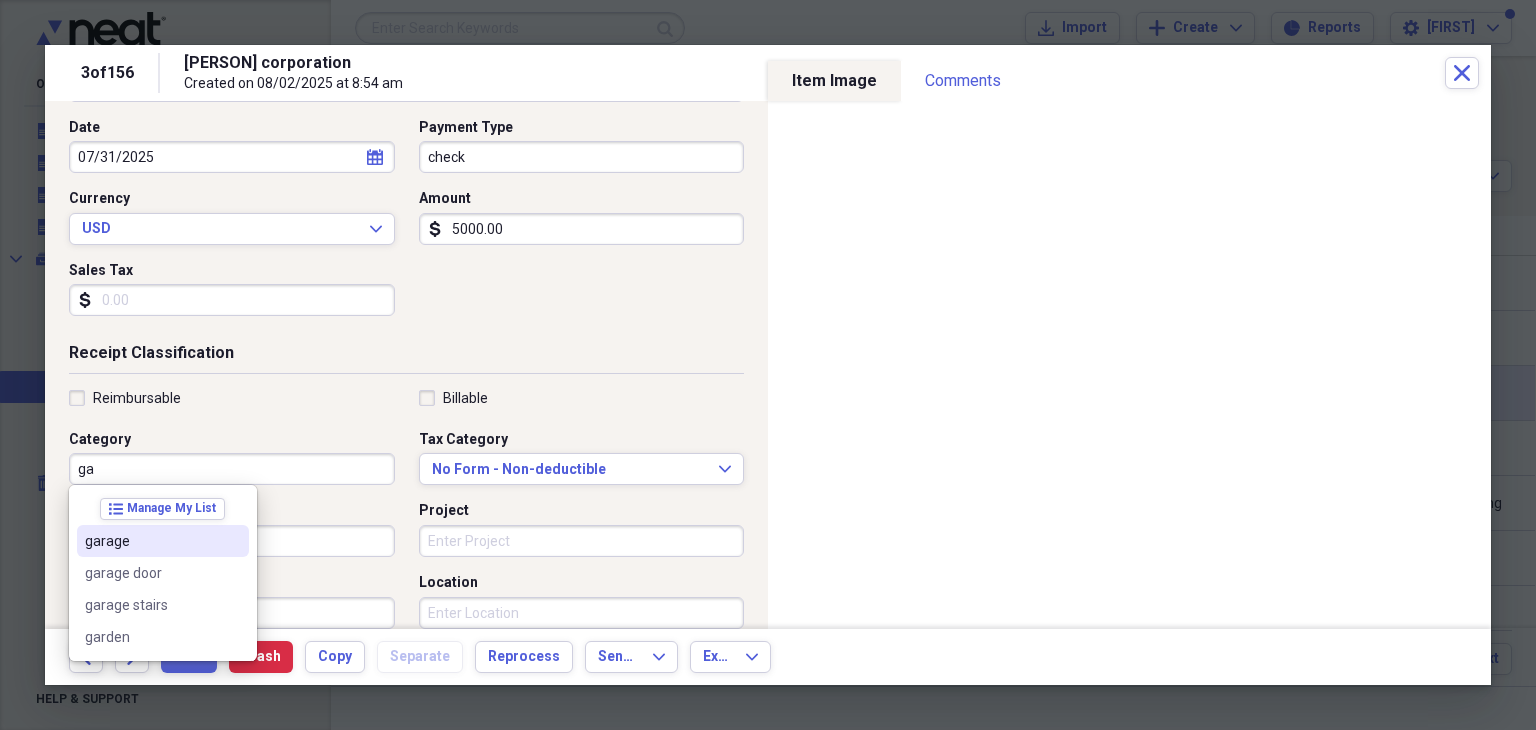 click on "garage" at bounding box center [151, 541] 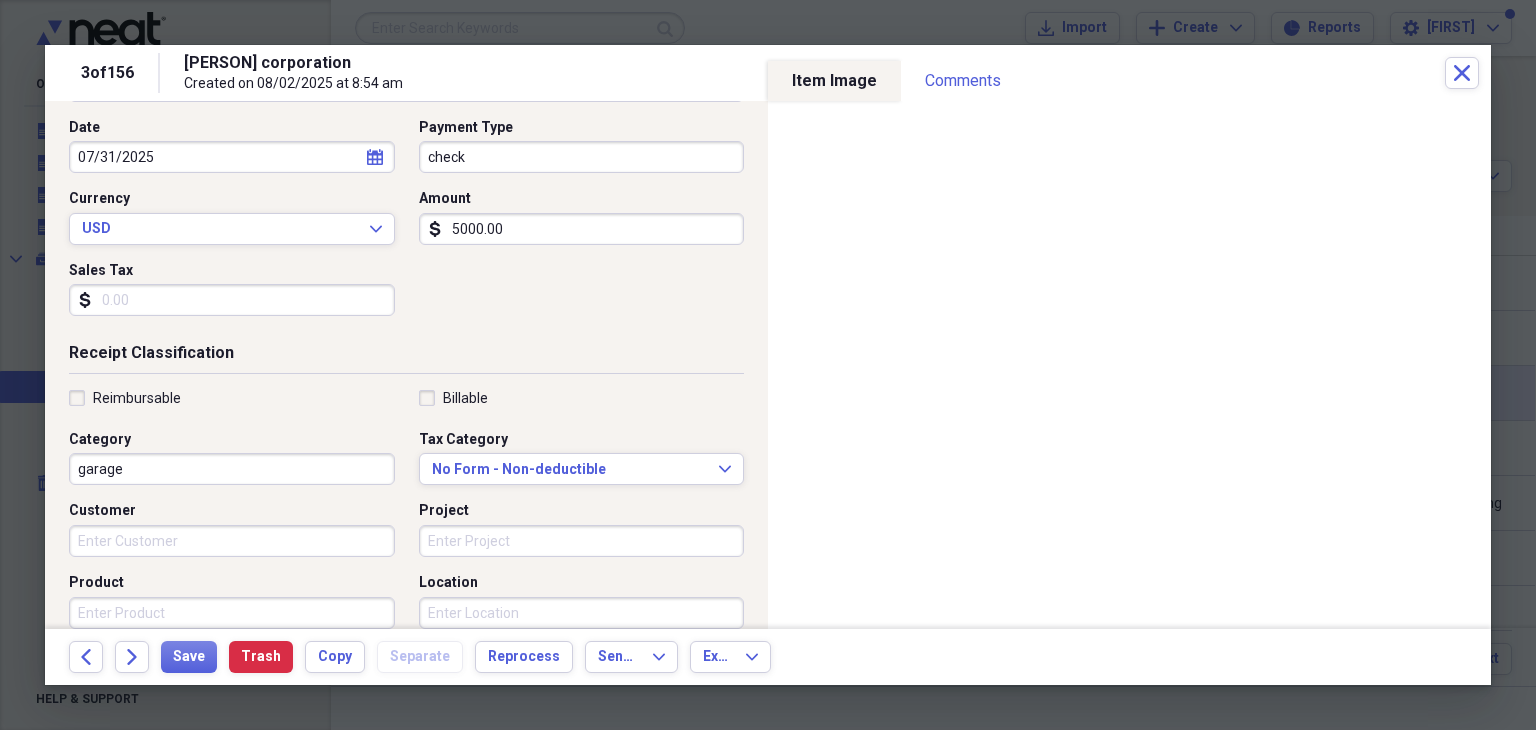 click on "Project" at bounding box center (582, 541) 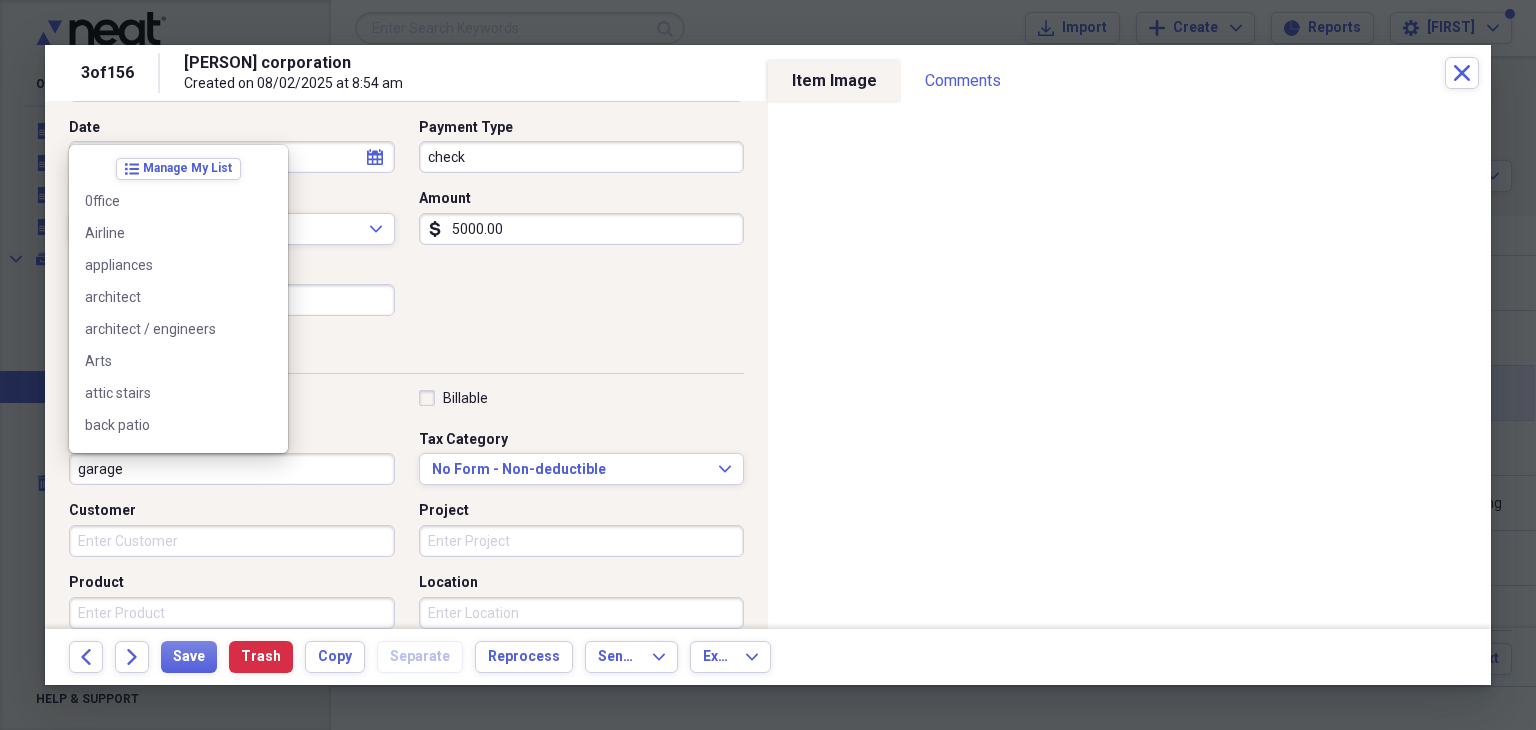 scroll, scrollTop: 1308, scrollLeft: 0, axis: vertical 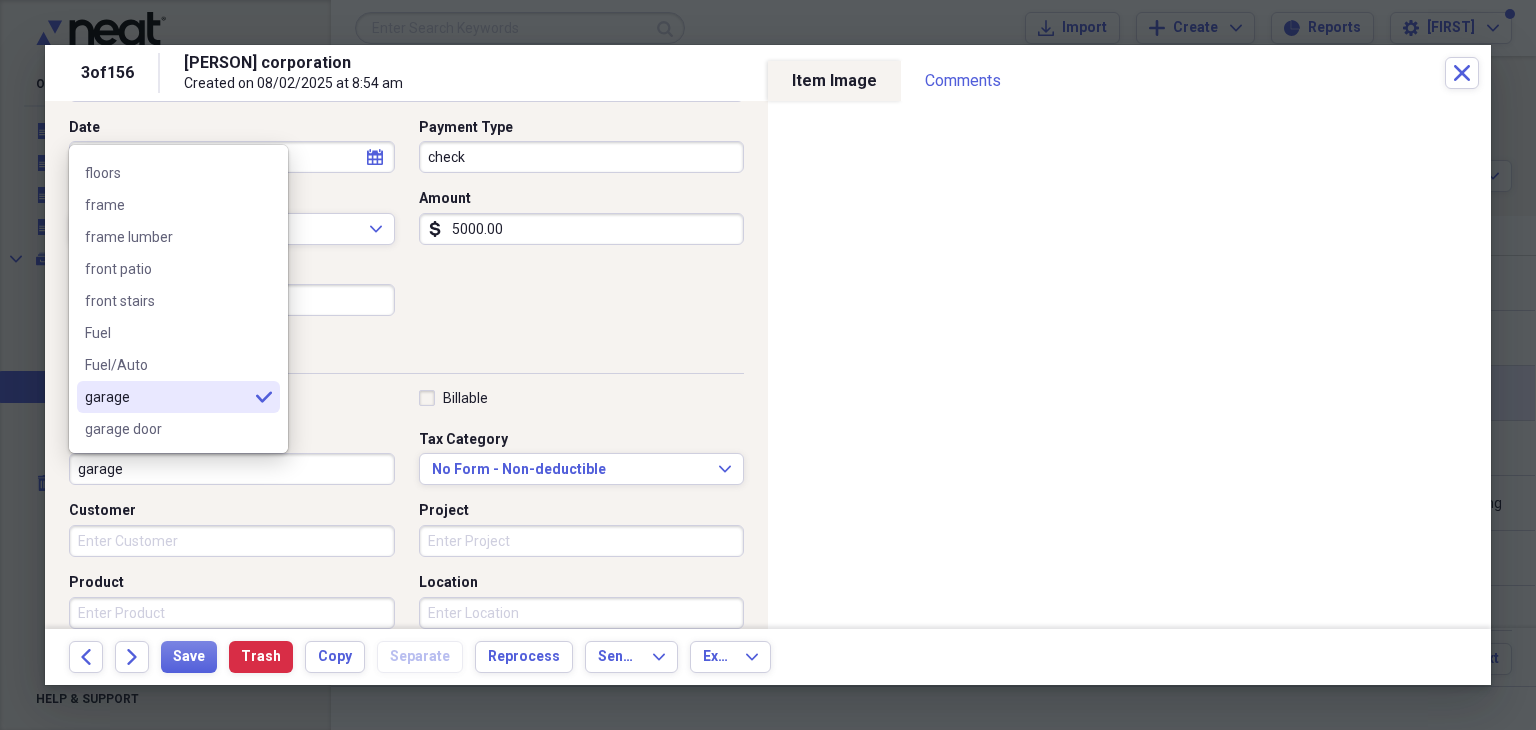 click on "garage" at bounding box center (232, 469) 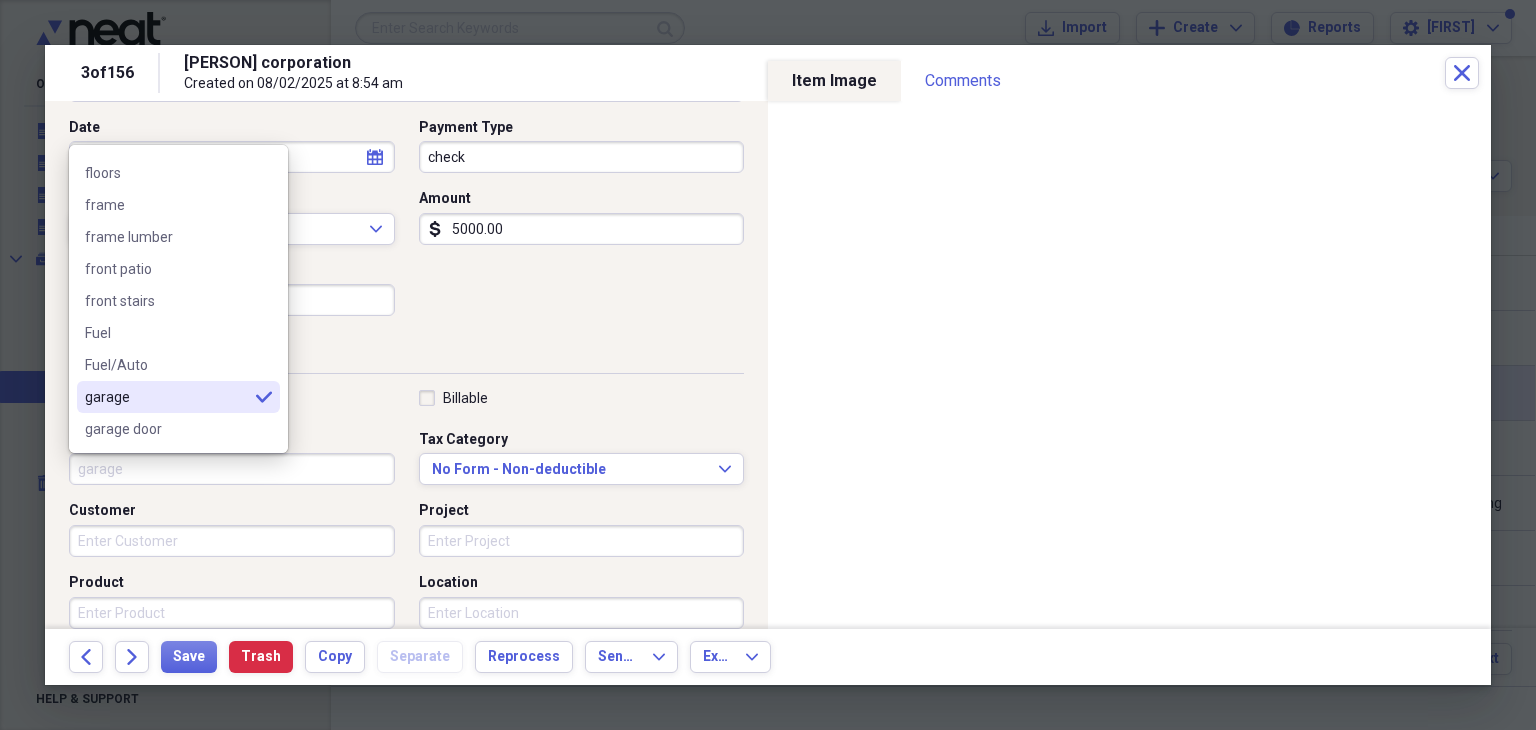 scroll, scrollTop: 0, scrollLeft: 0, axis: both 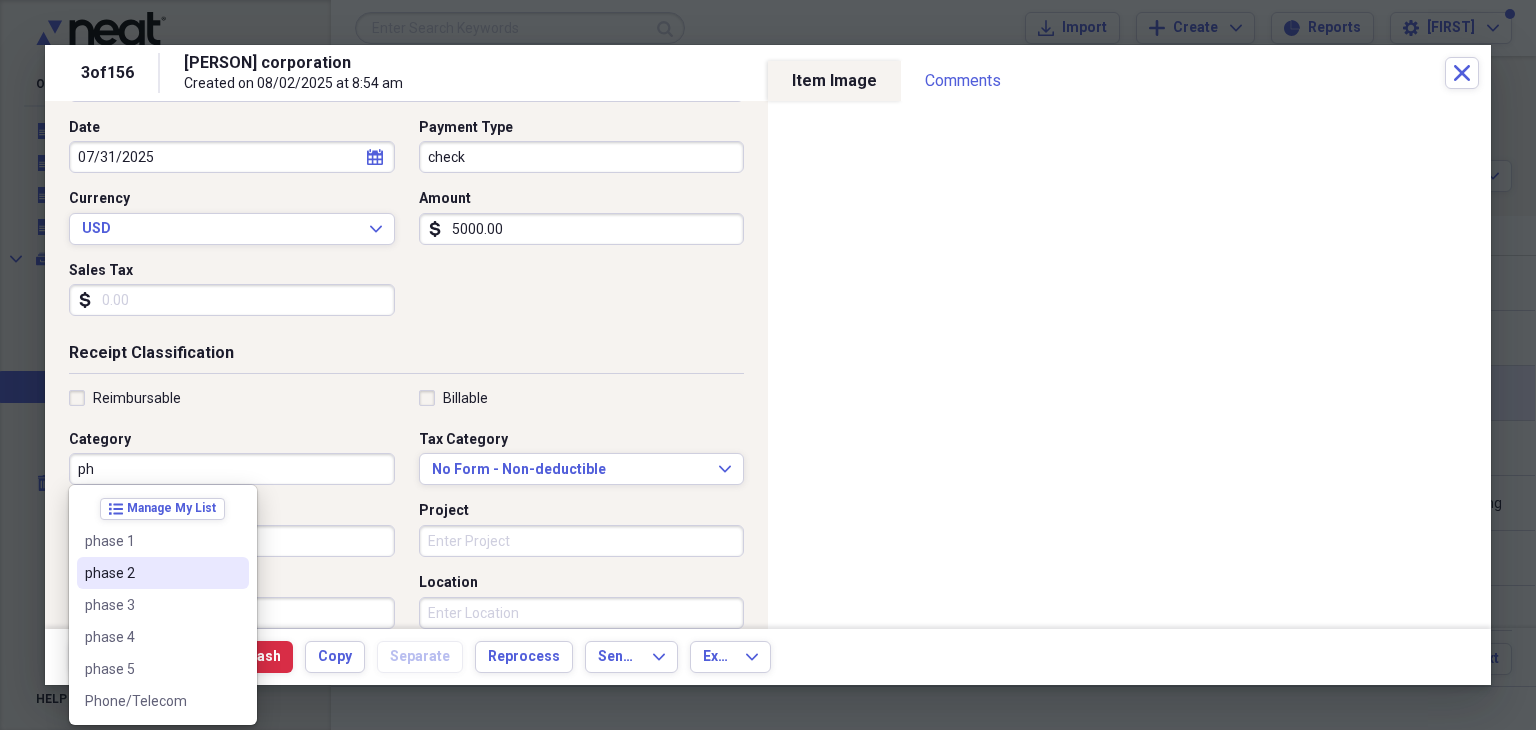click on "phase 2" at bounding box center (151, 573) 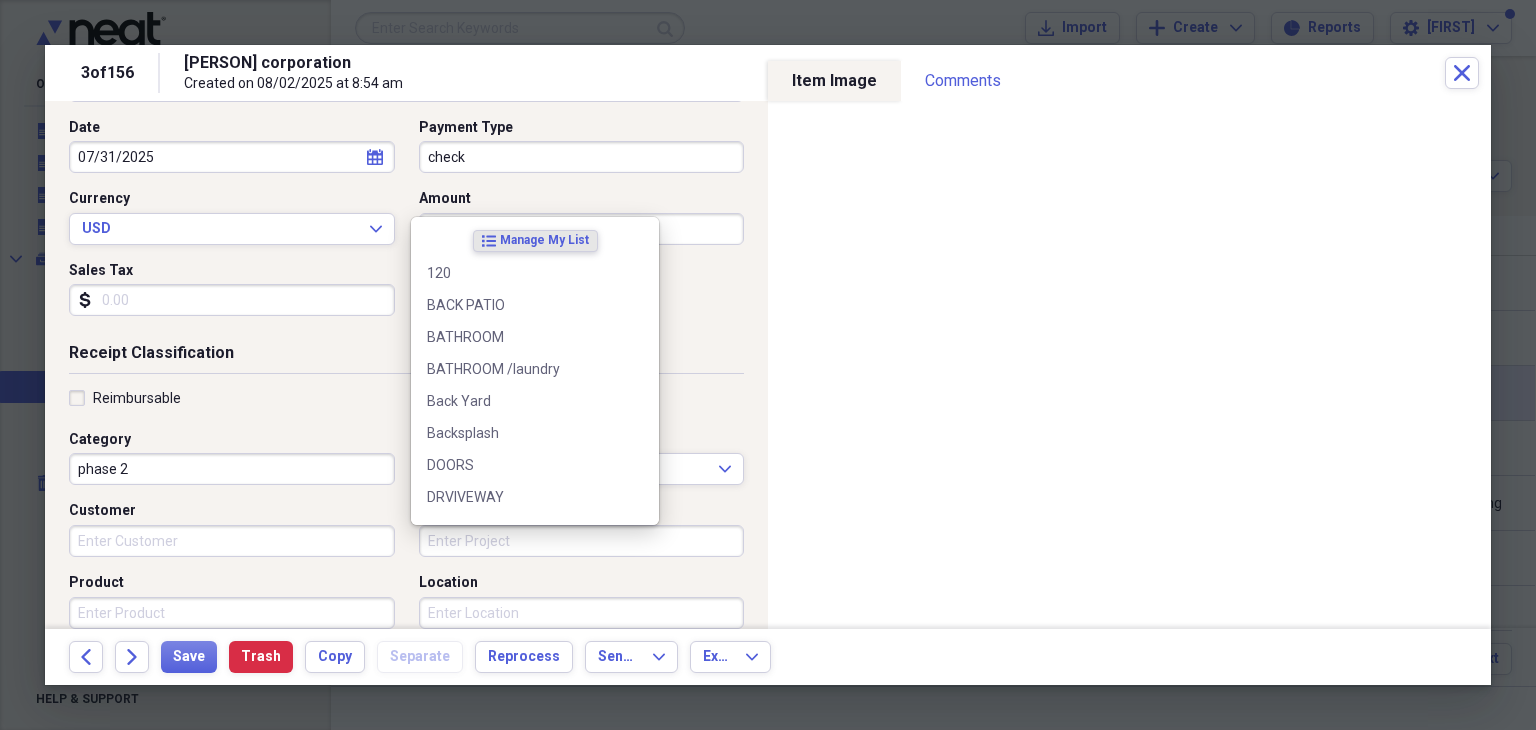 click on "Project" at bounding box center [582, 541] 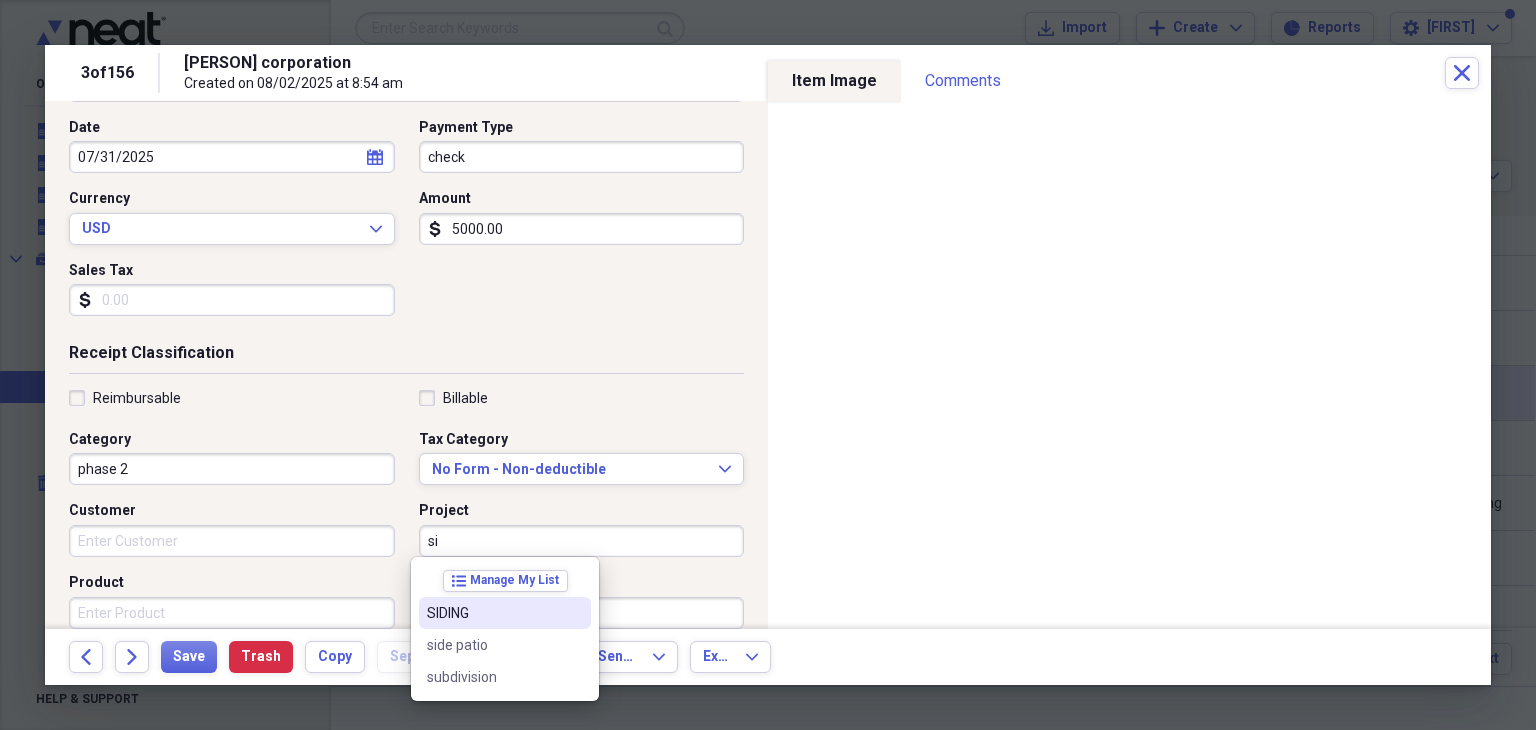 click on "SIDING" at bounding box center [493, 613] 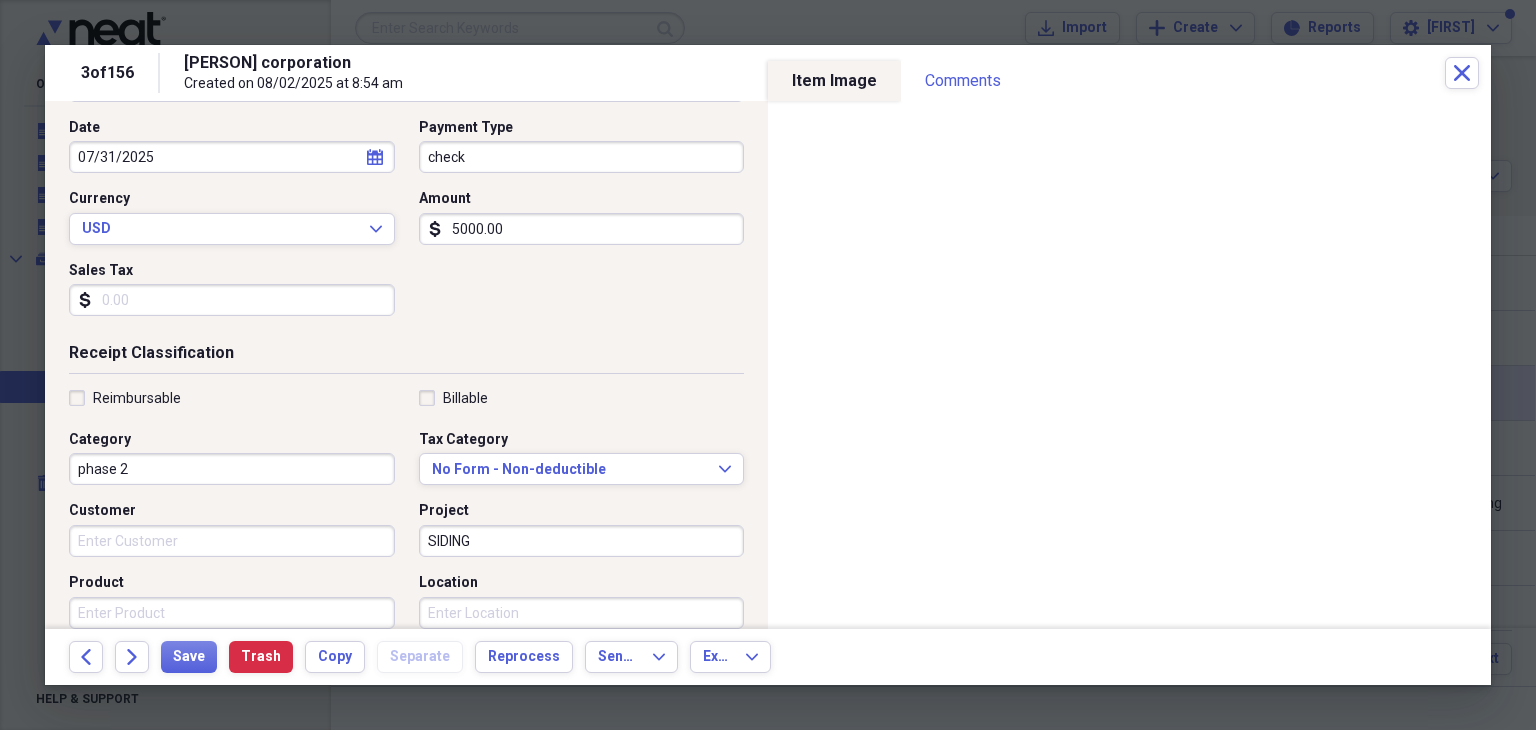 click on "Product" at bounding box center (232, 613) 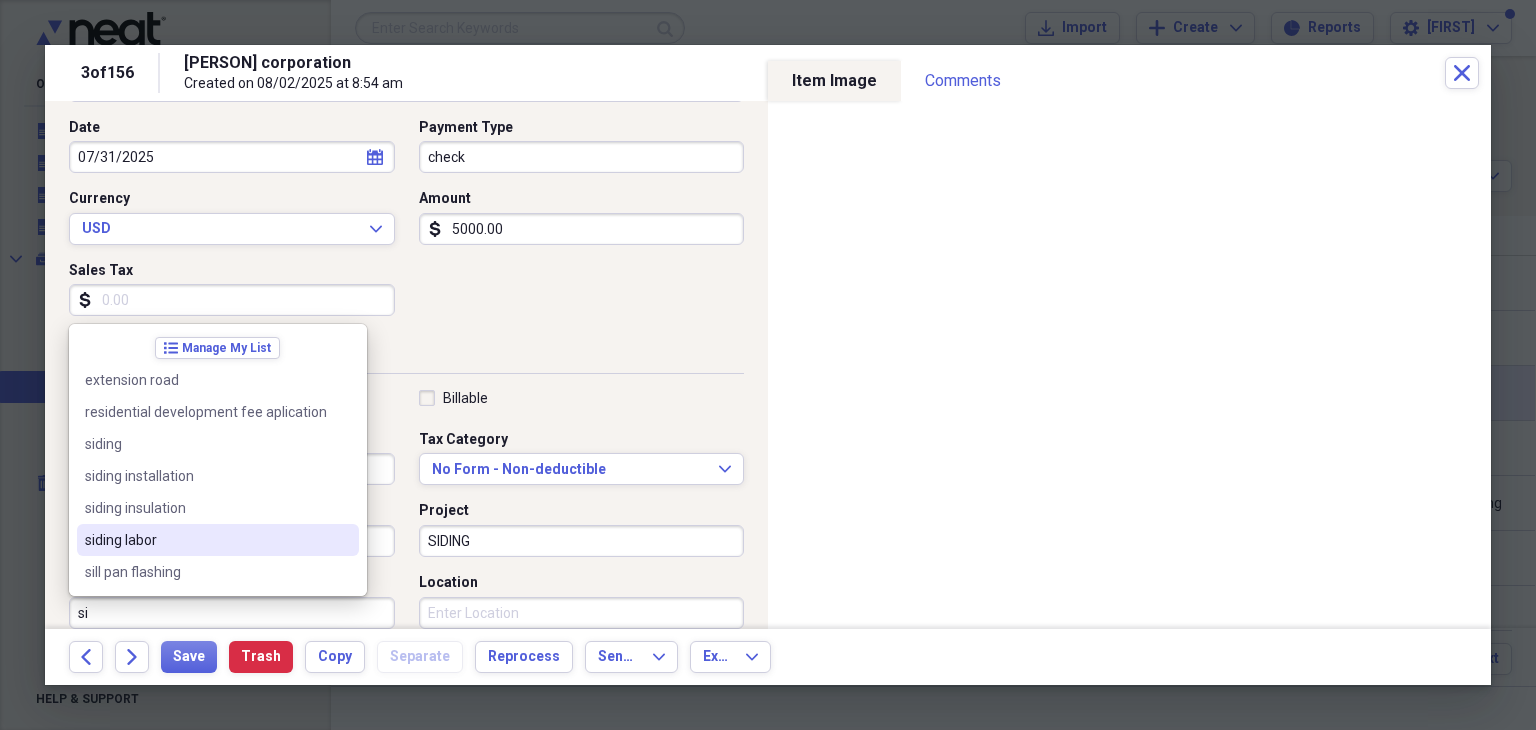 click on "siding labor" at bounding box center (206, 540) 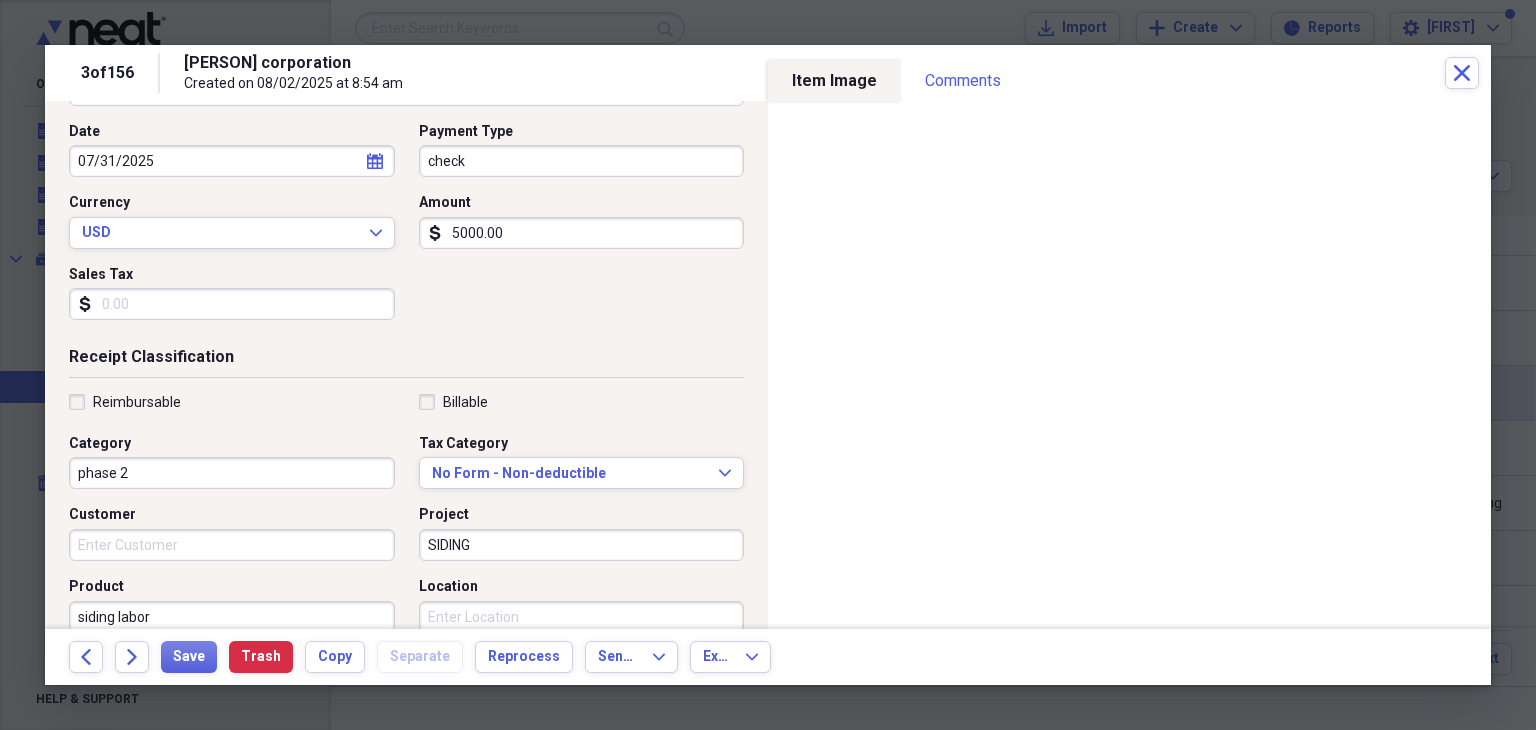 scroll, scrollTop: 200, scrollLeft: 0, axis: vertical 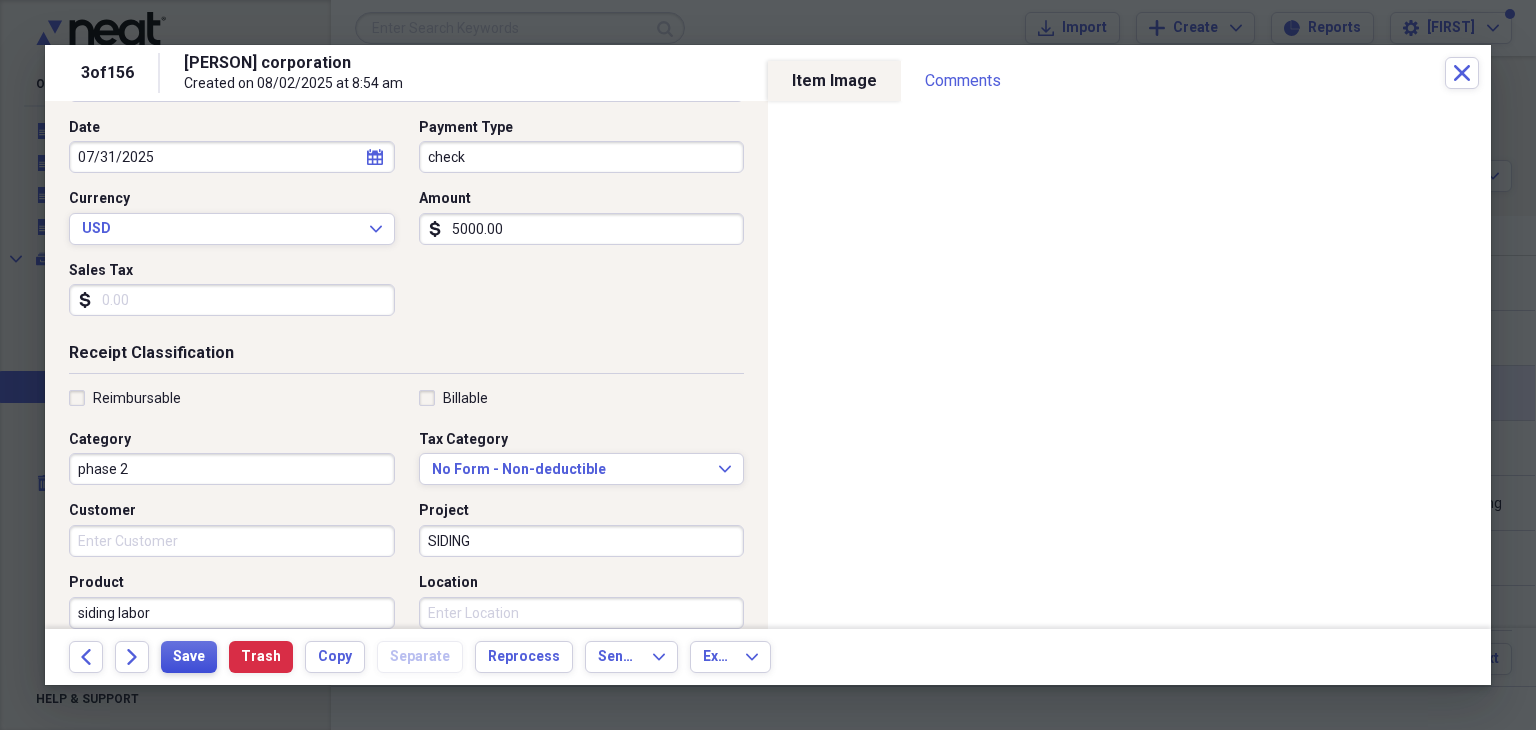 click on "Save" at bounding box center (189, 657) 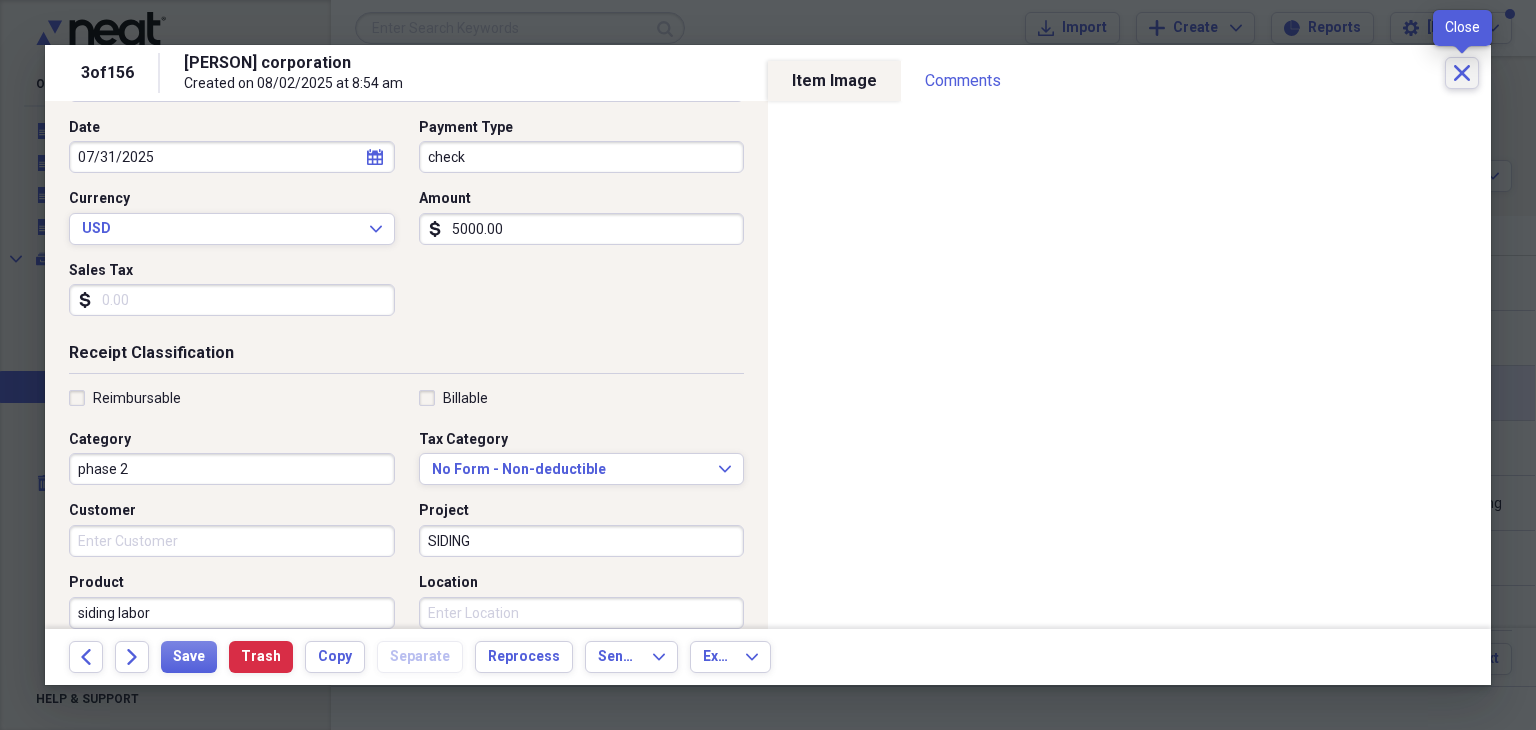 click on "Close" at bounding box center [1462, 73] 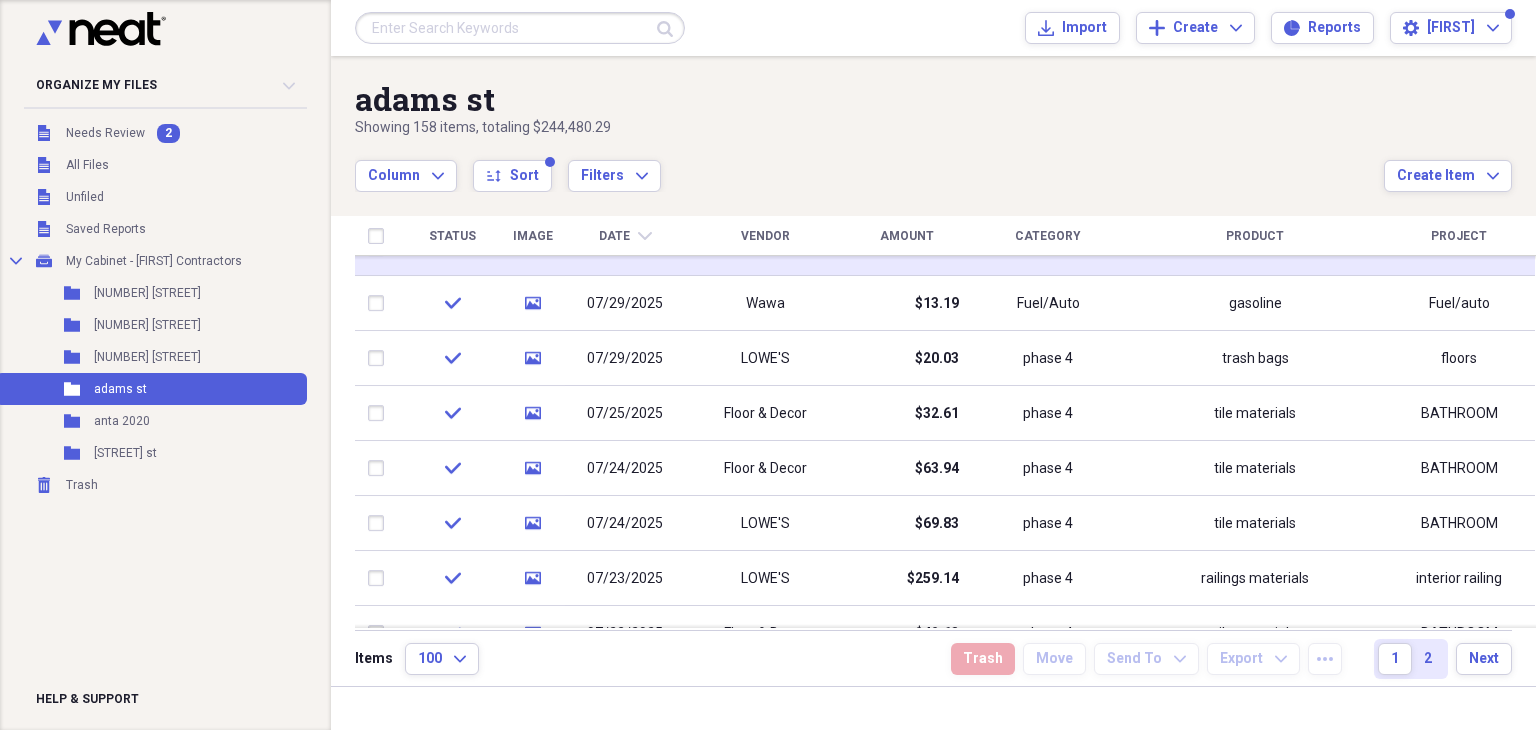 drag, startPoint x: 1528, startPoint y: 265, endPoint x: 1512, endPoint y: 305, distance: 43.081318 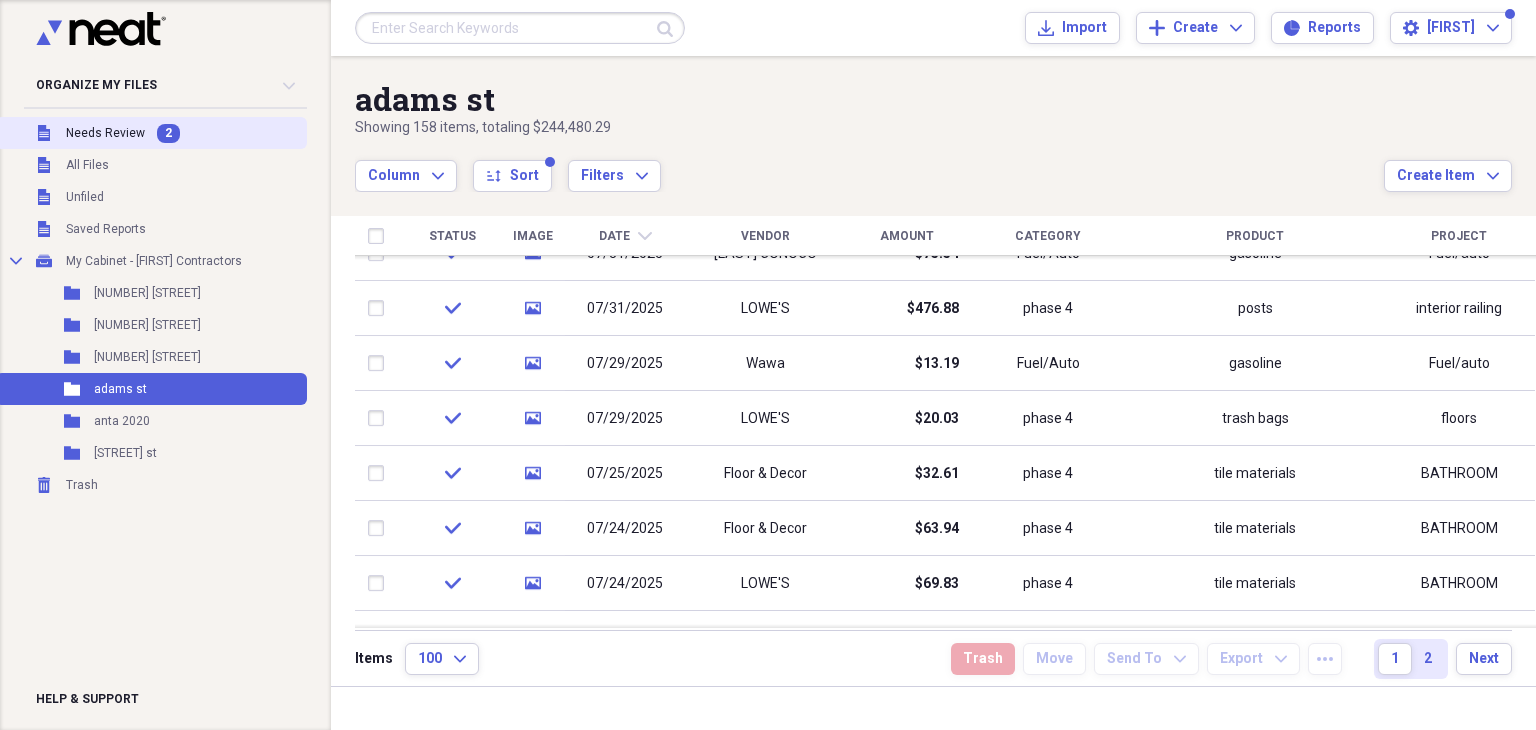 click on "2" at bounding box center (168, 133) 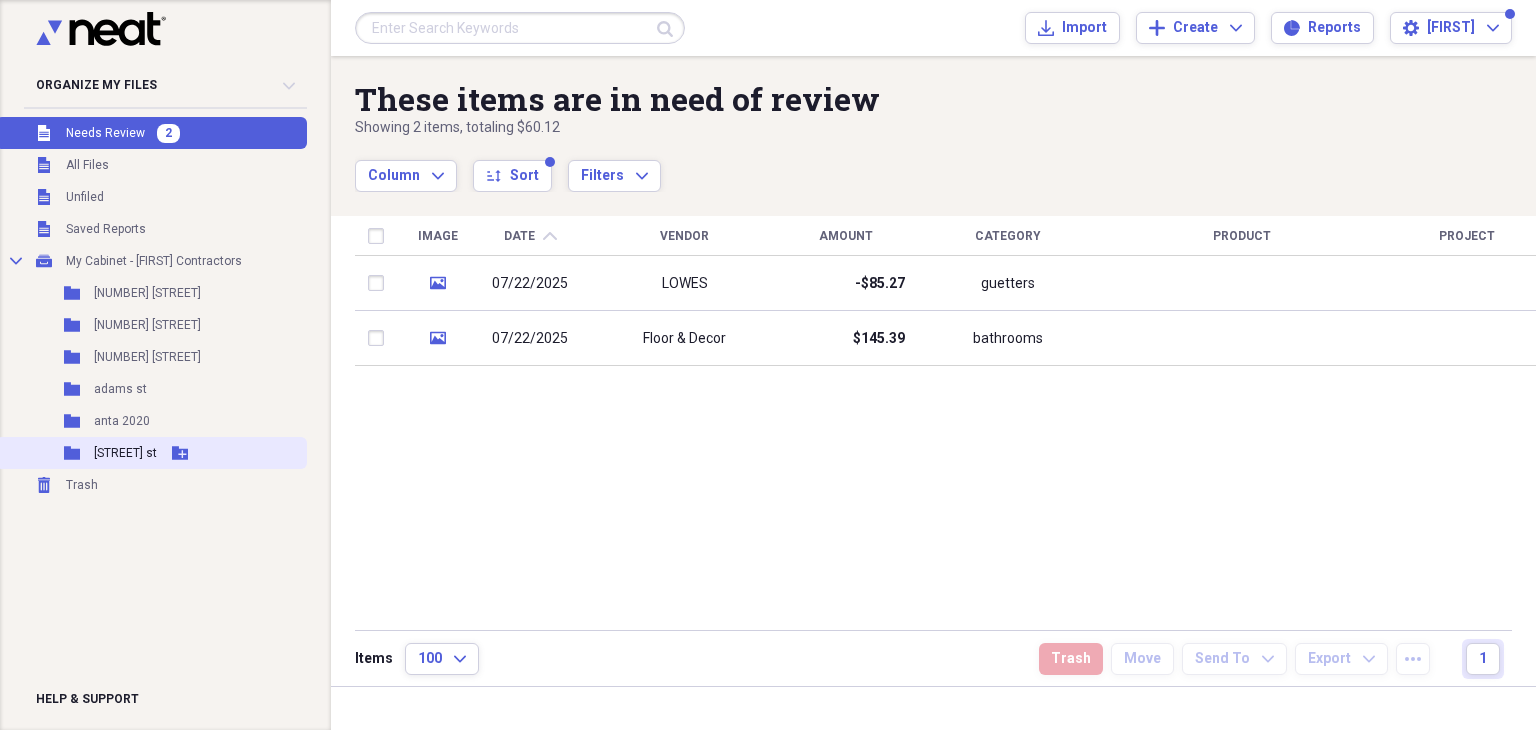 click on "[STREET] st" at bounding box center (125, 453) 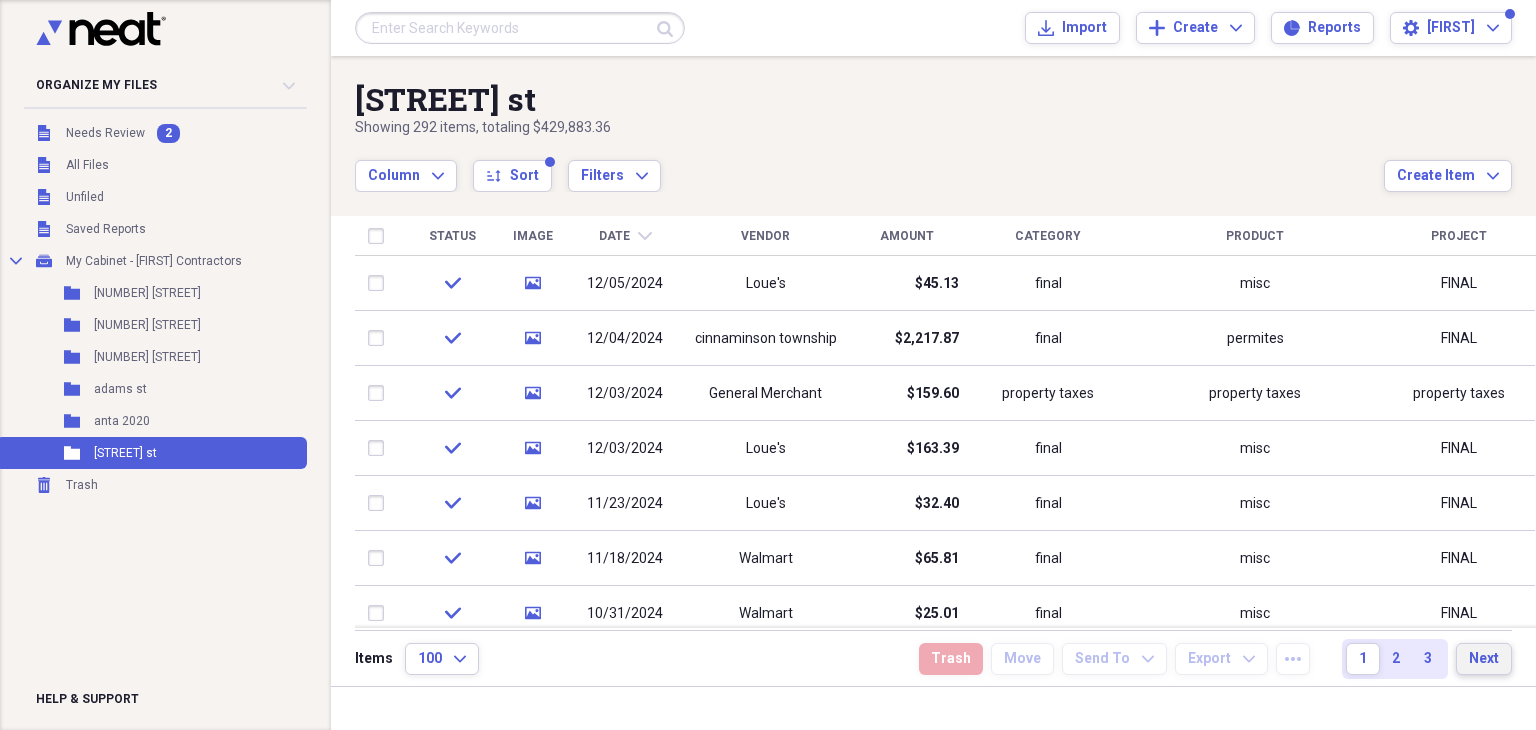 click on "Next" at bounding box center (1484, 659) 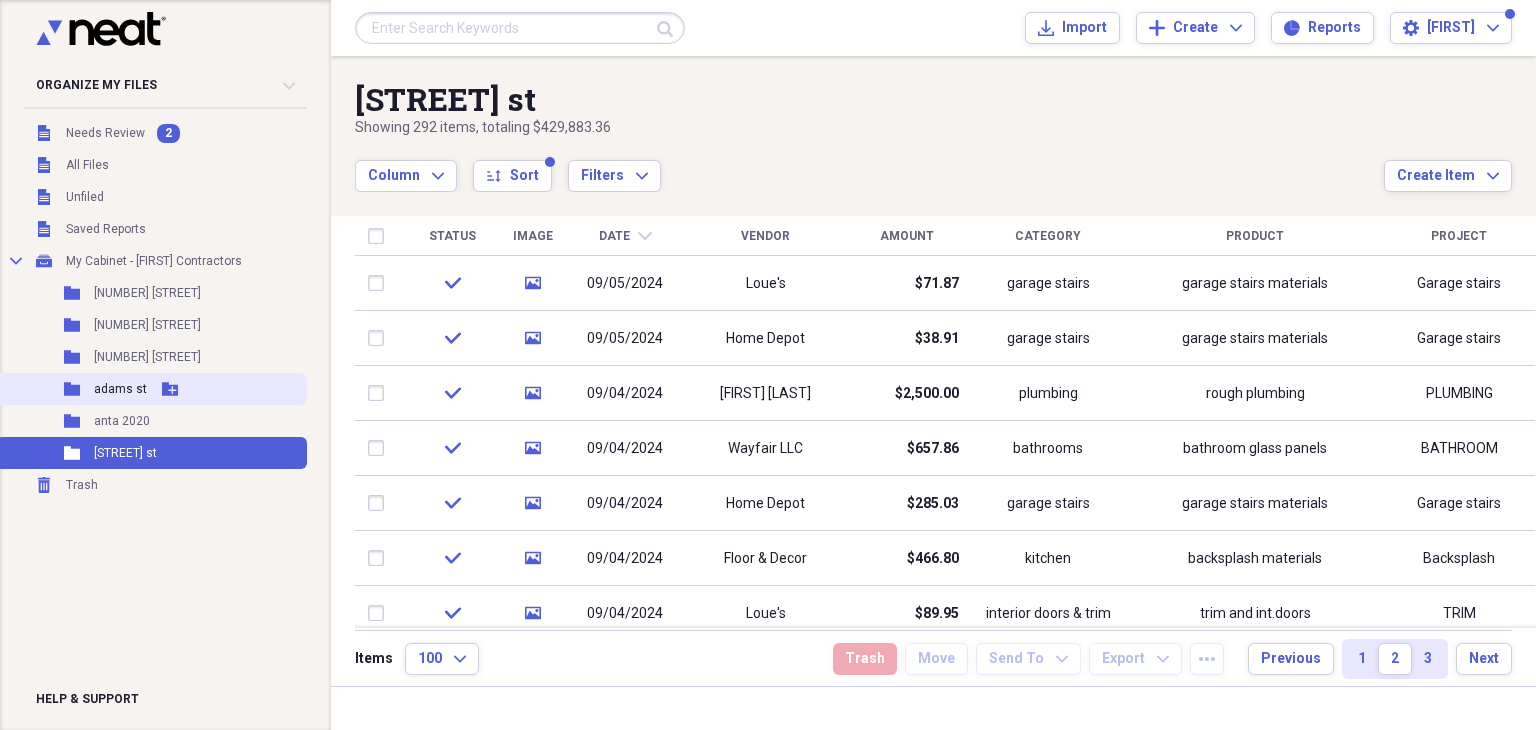 click on "adams st" at bounding box center (120, 389) 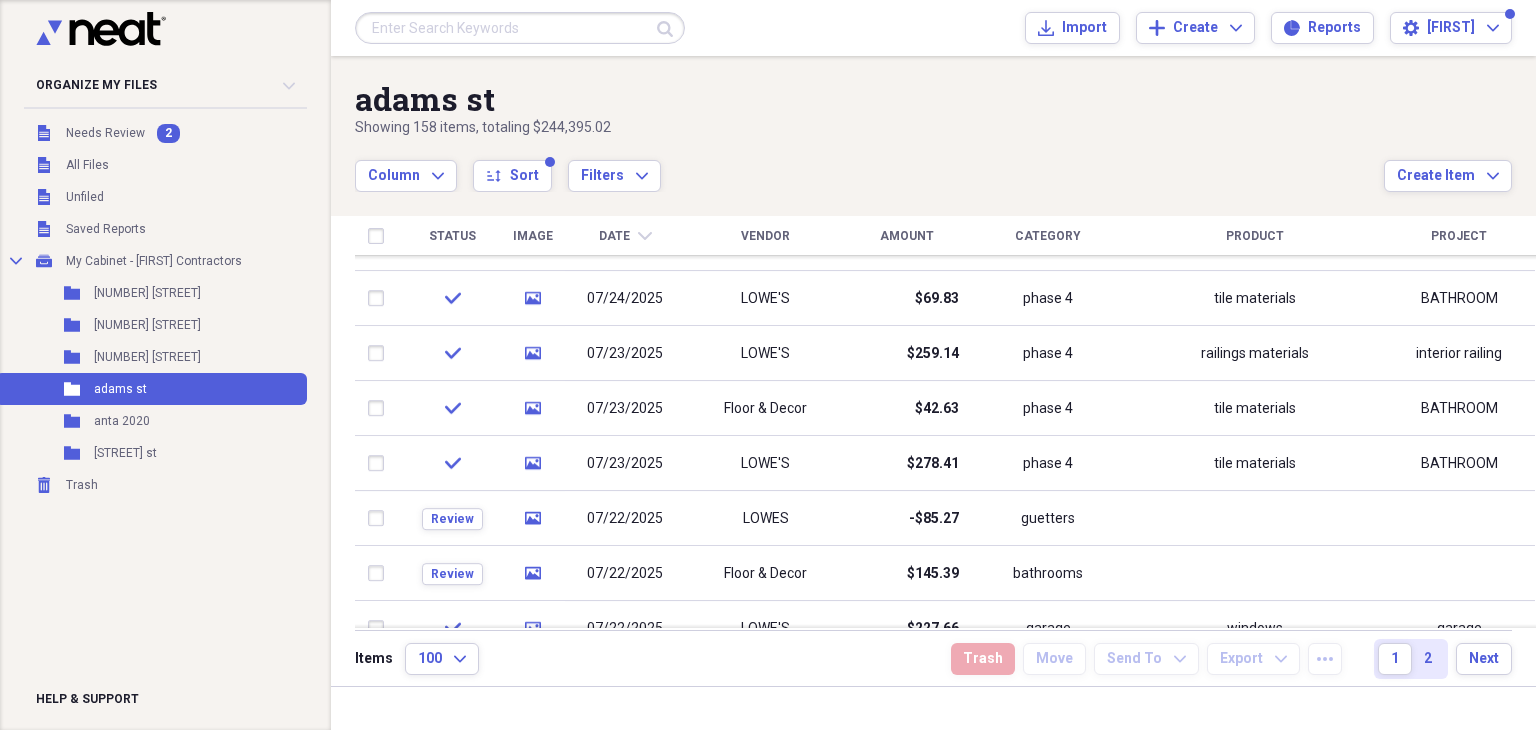 drag, startPoint x: 1528, startPoint y: 271, endPoint x: 1535, endPoint y: 285, distance: 15.652476 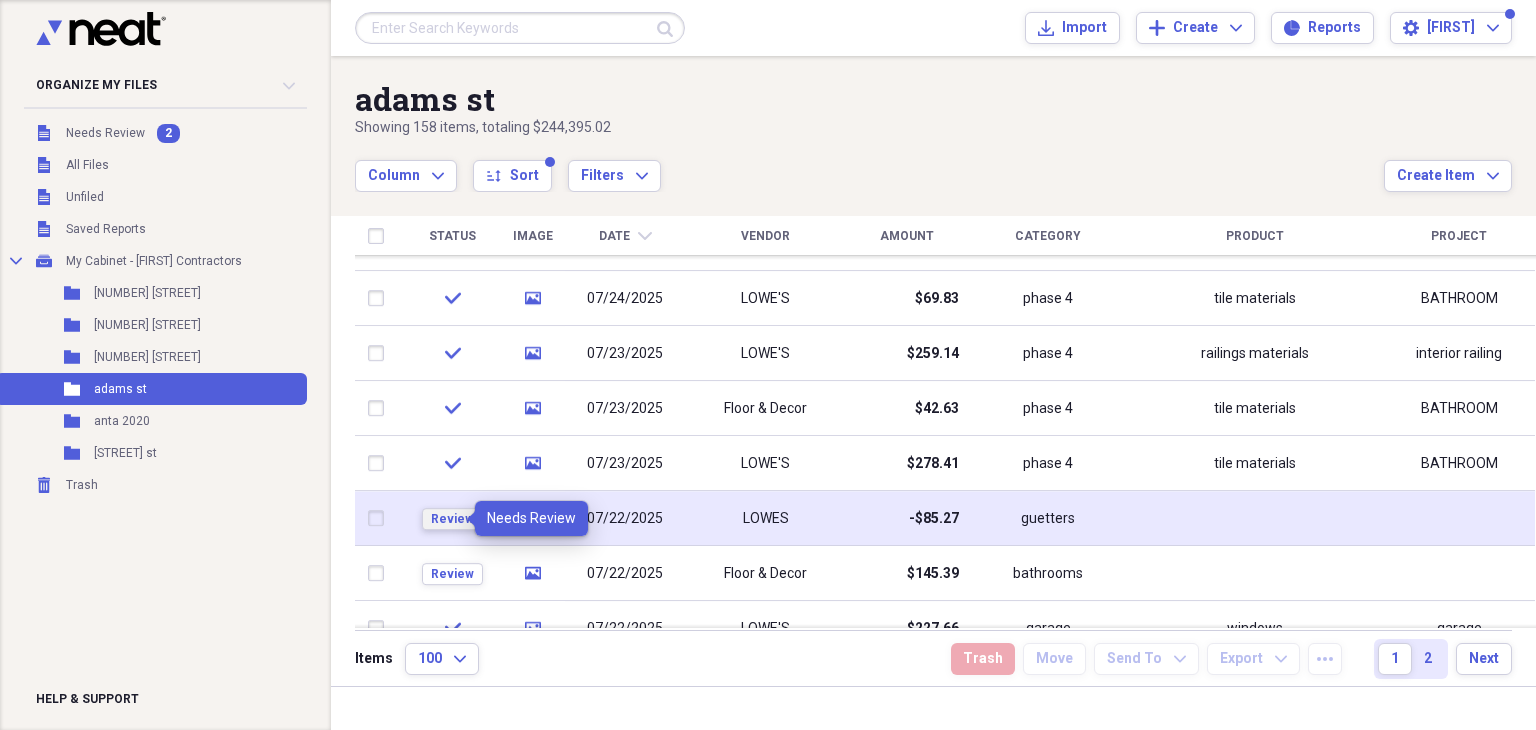 click on "Review" at bounding box center (452, 519) 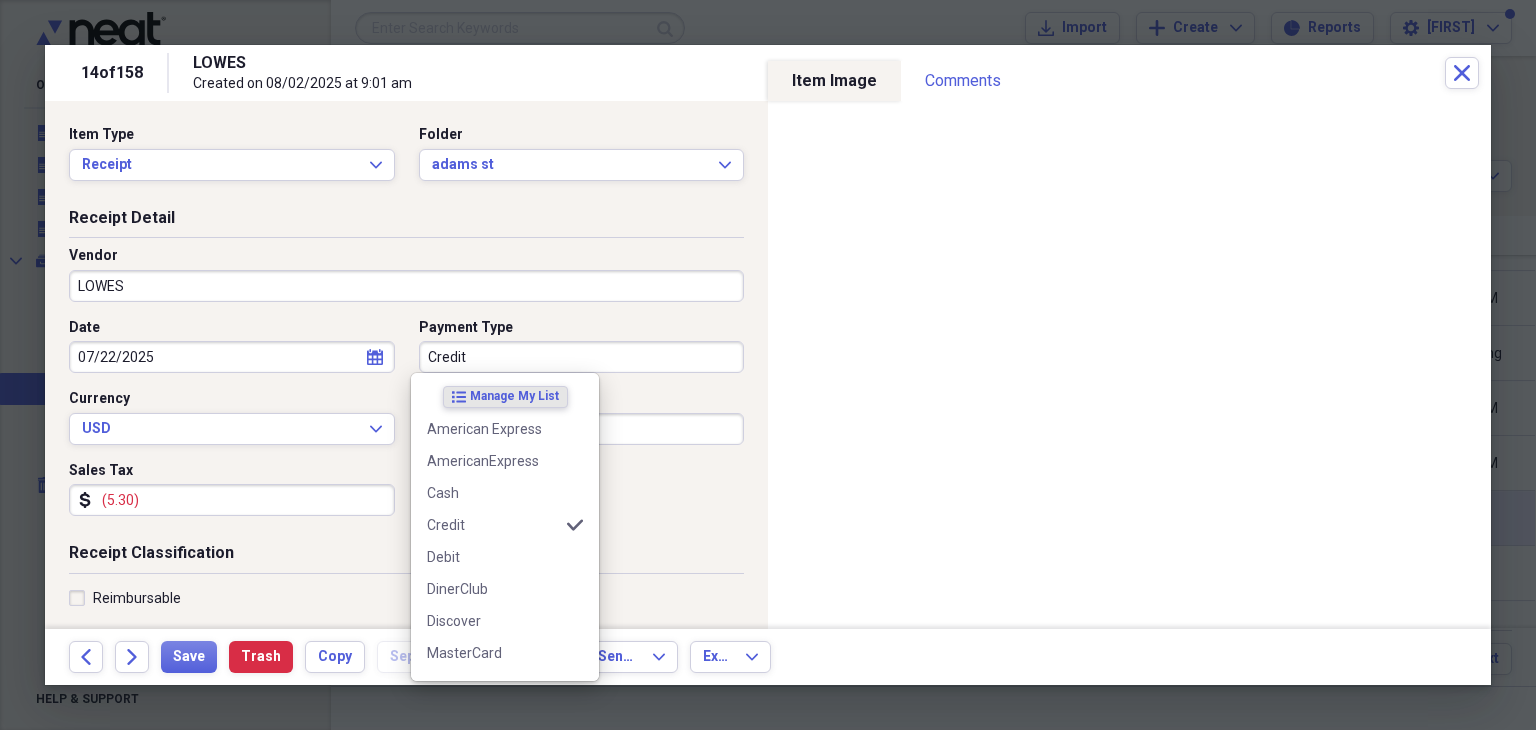 click on "Credit" at bounding box center [582, 357] 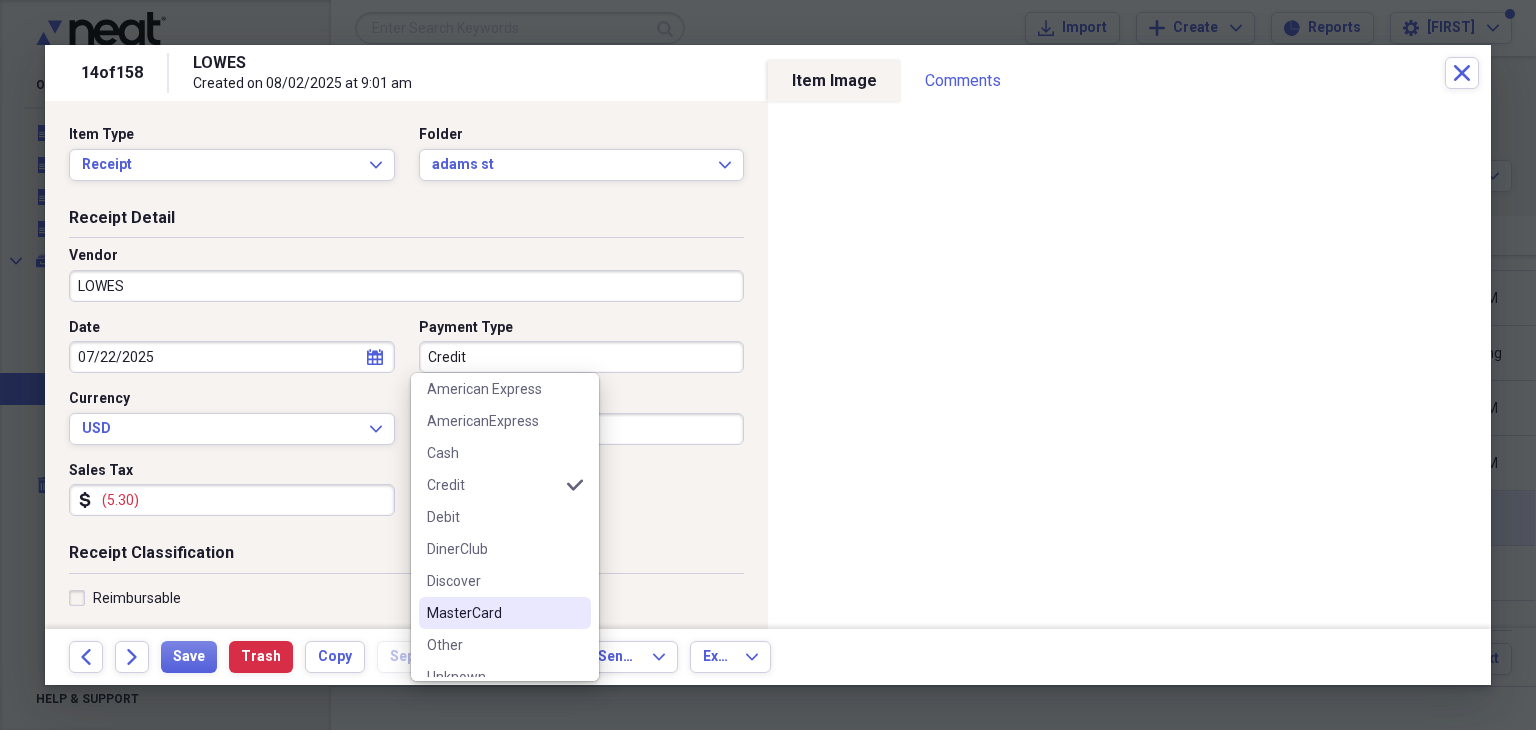 scroll, scrollTop: 220, scrollLeft: 0, axis: vertical 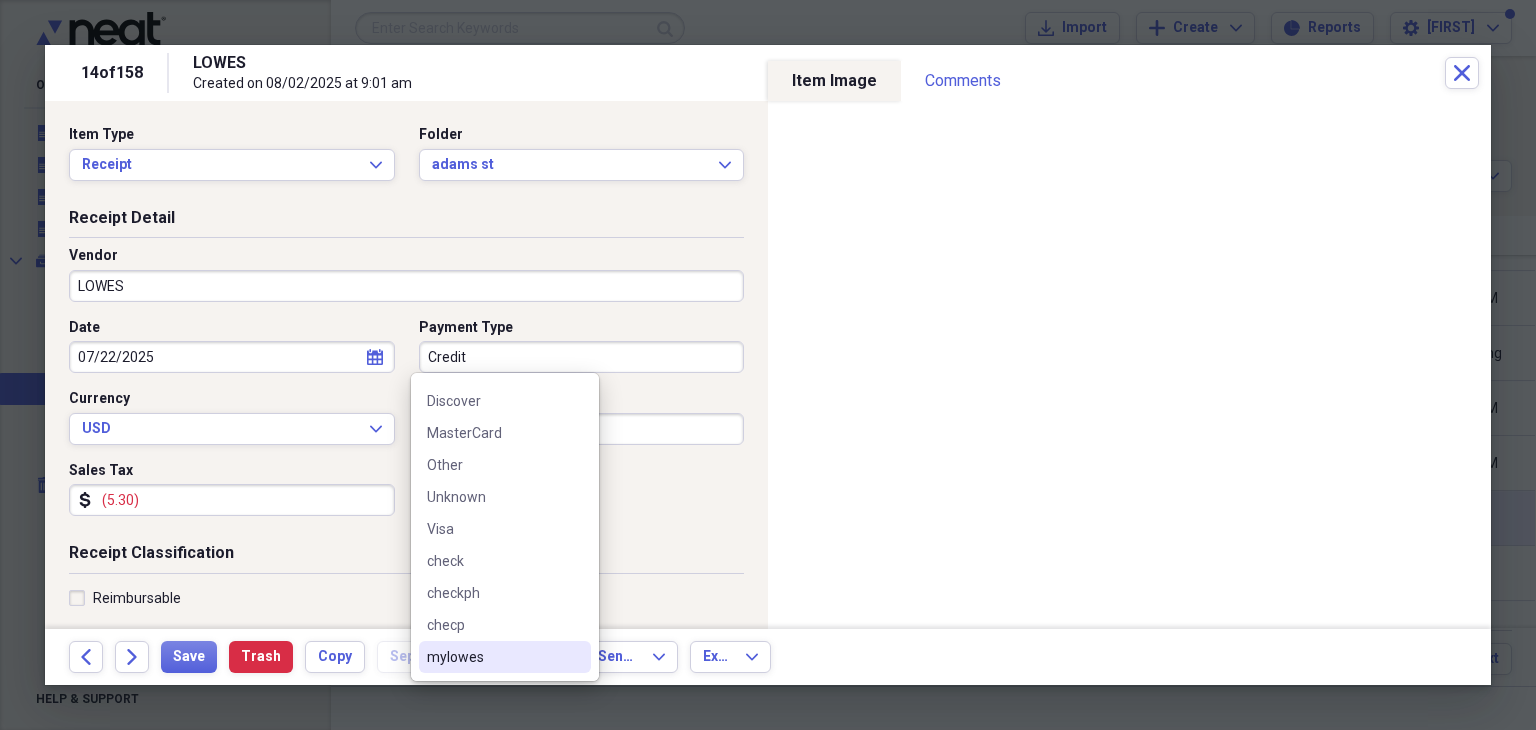 click on "mylowes" at bounding box center [493, 657] 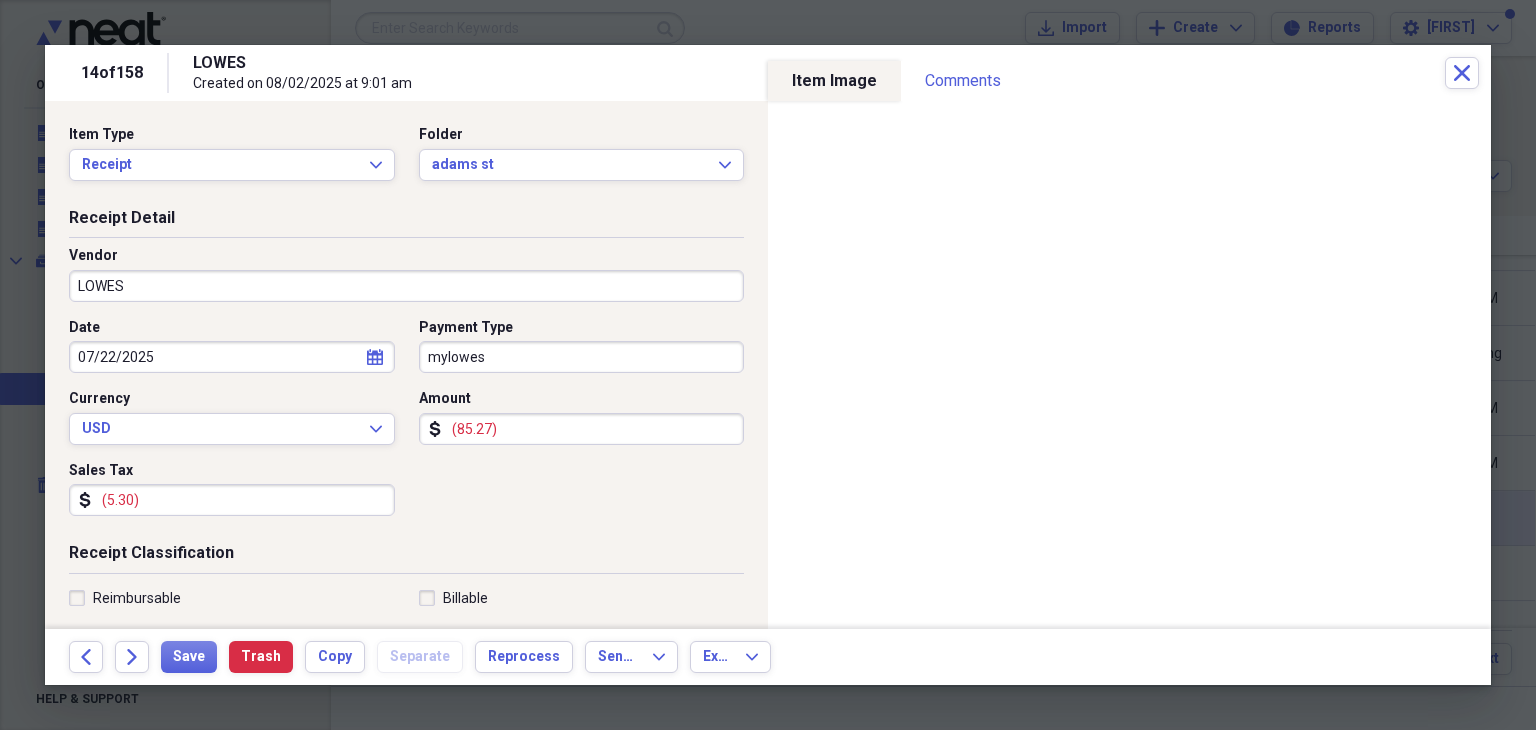 click on "LOWES" at bounding box center [406, 286] 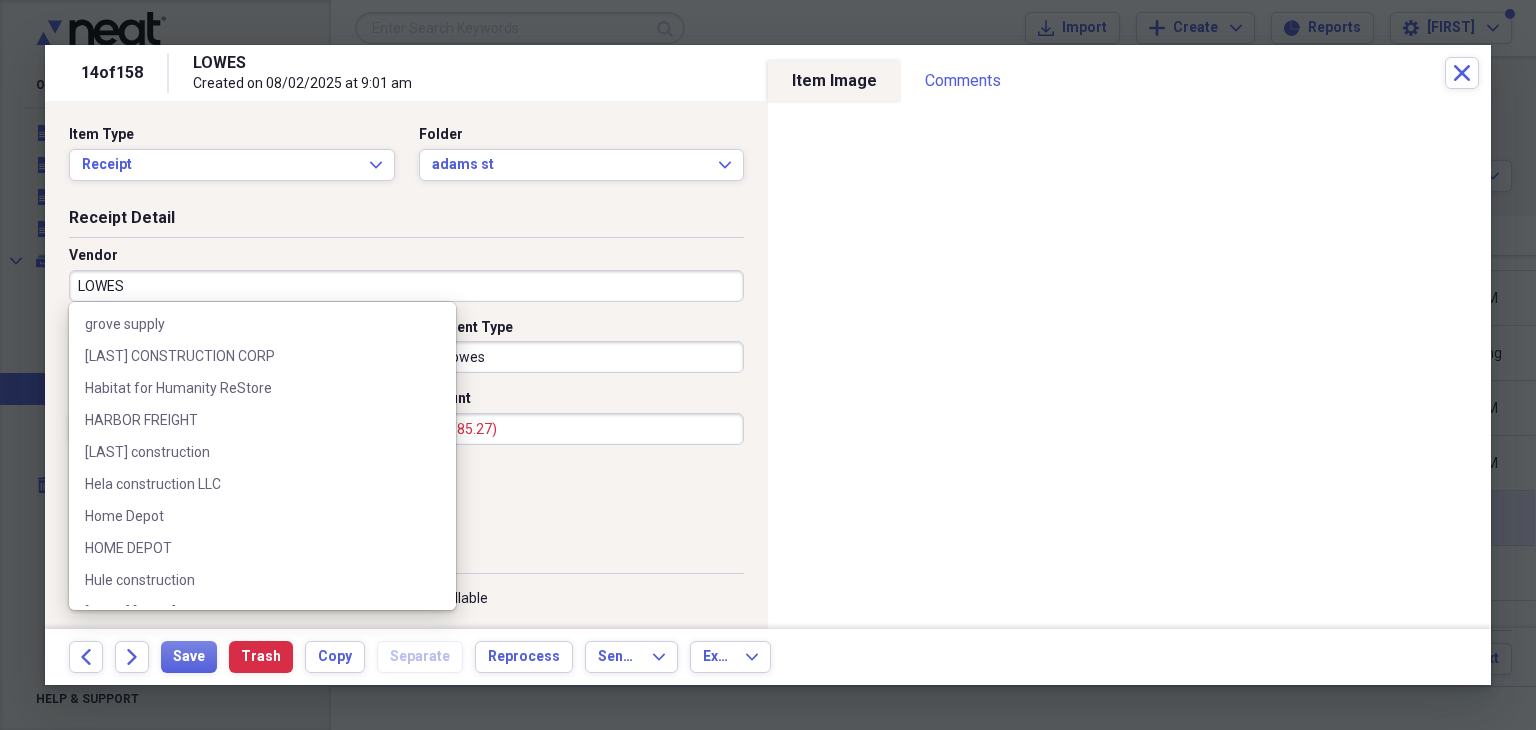 scroll, scrollTop: 2080, scrollLeft: 0, axis: vertical 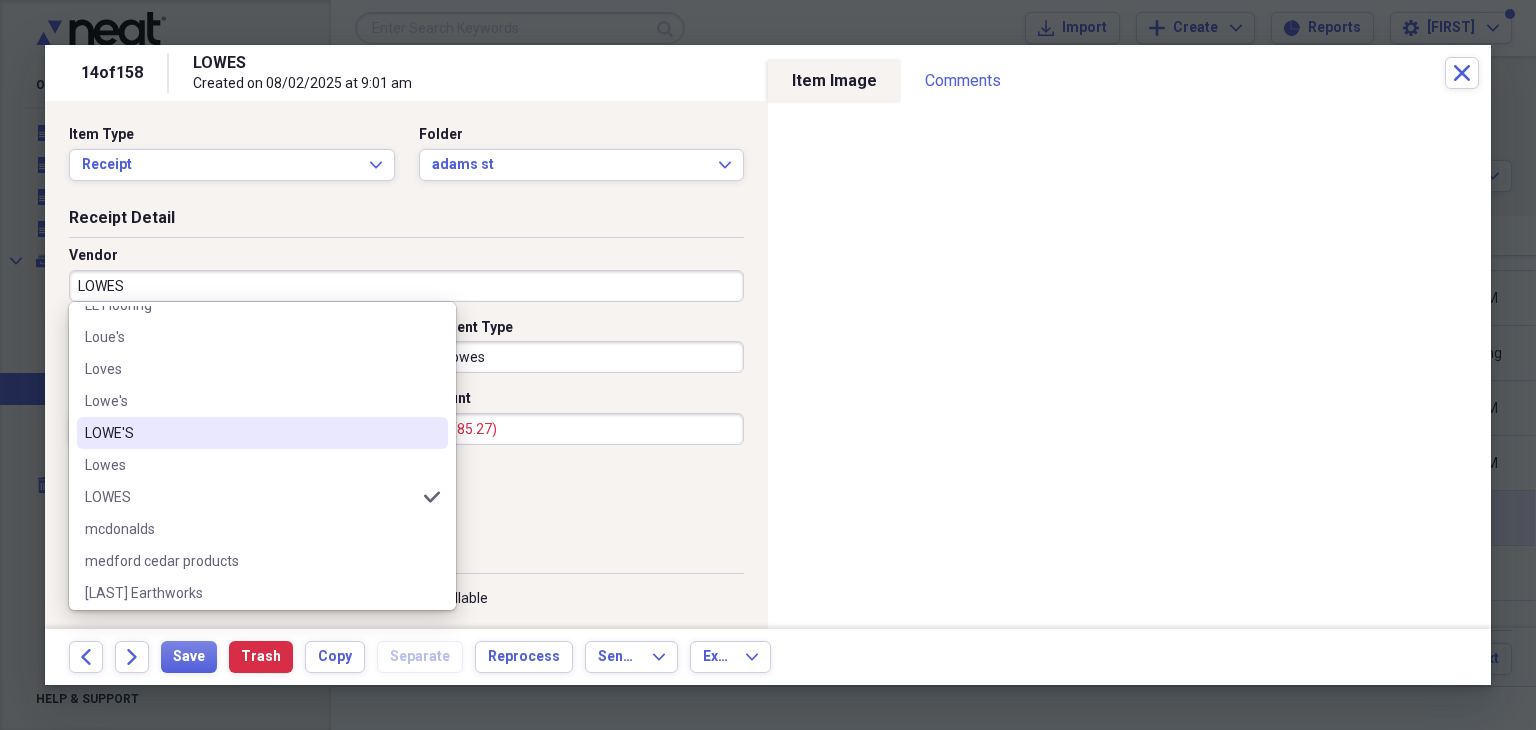 click on "LOWE'S" at bounding box center [250, 433] 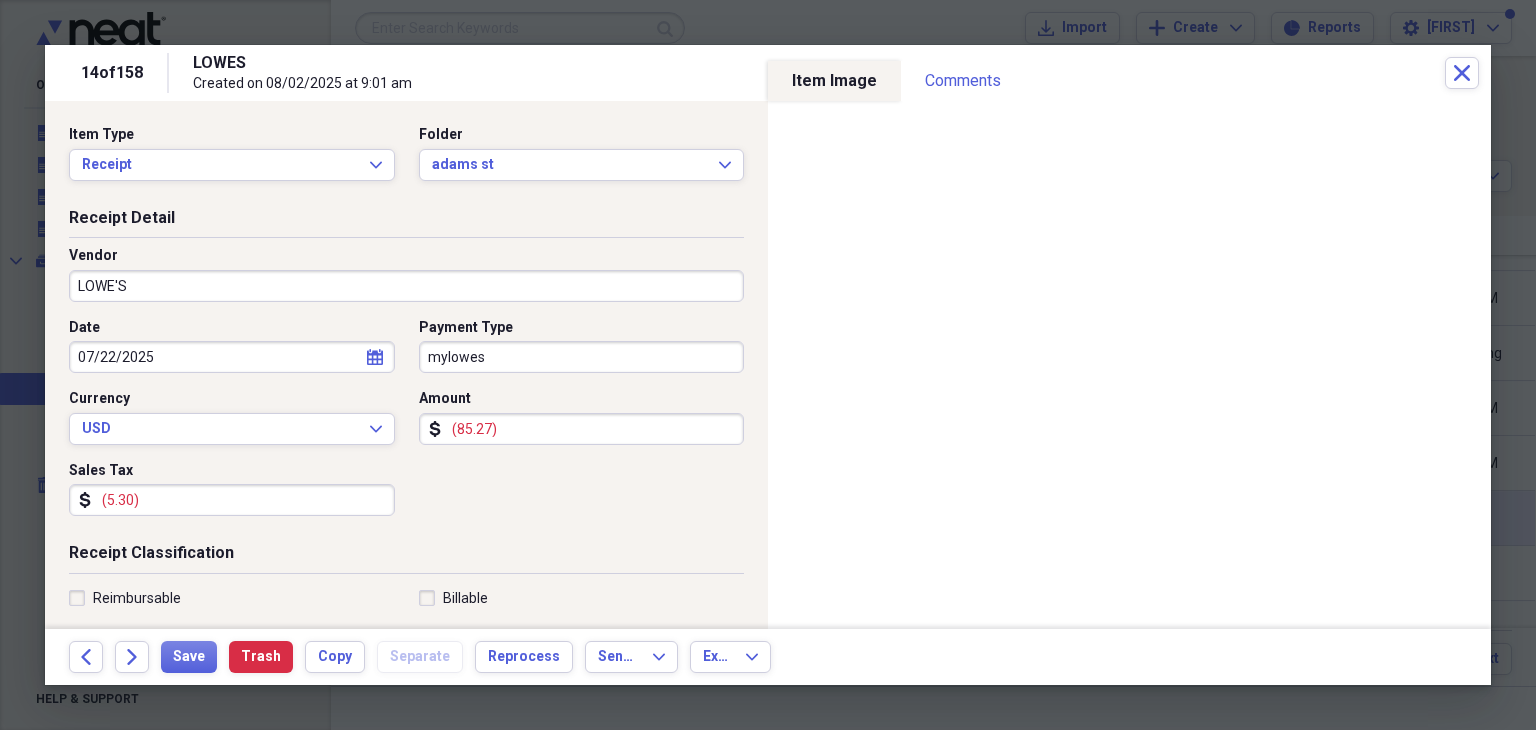 type on "phase 2" 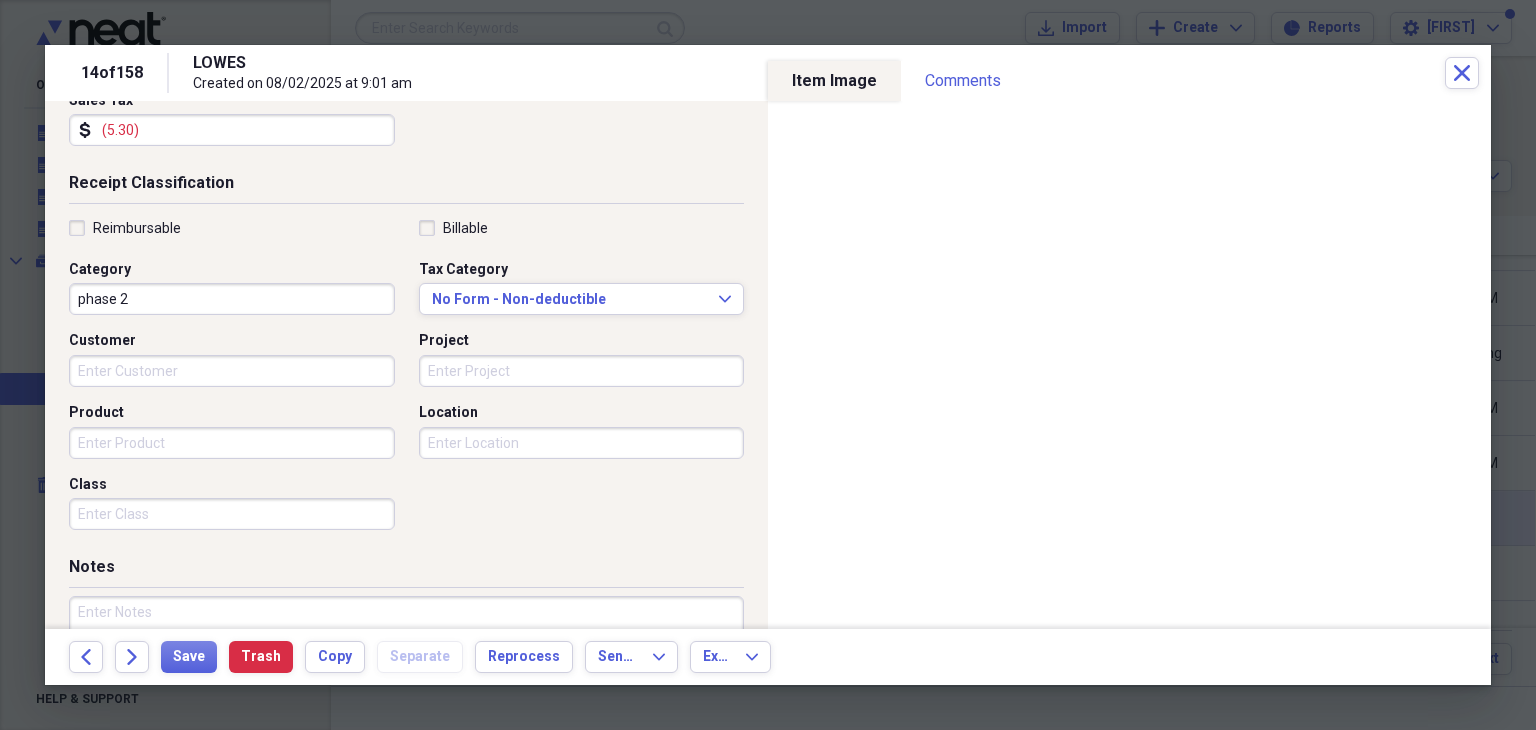 scroll, scrollTop: 400, scrollLeft: 0, axis: vertical 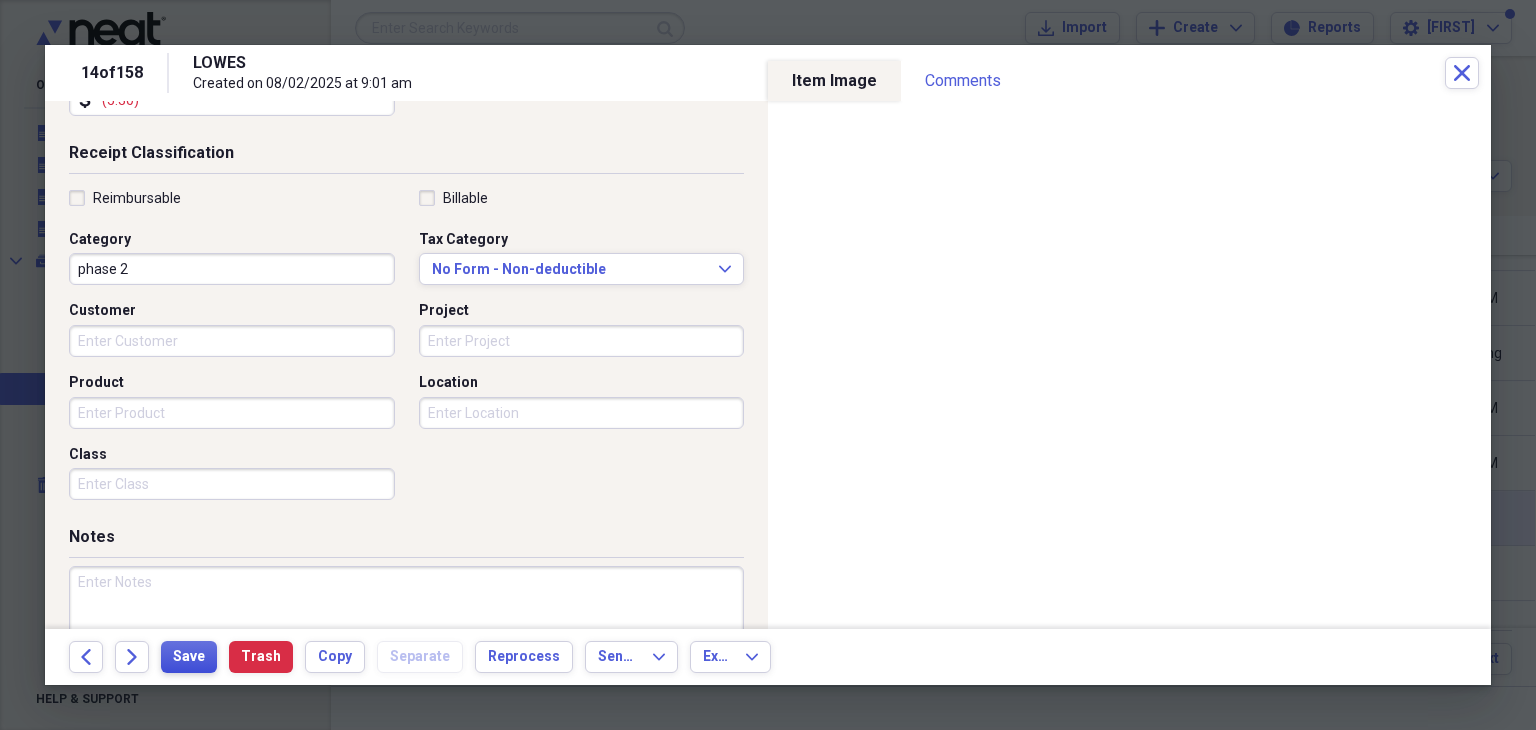 click on "Save" at bounding box center (189, 657) 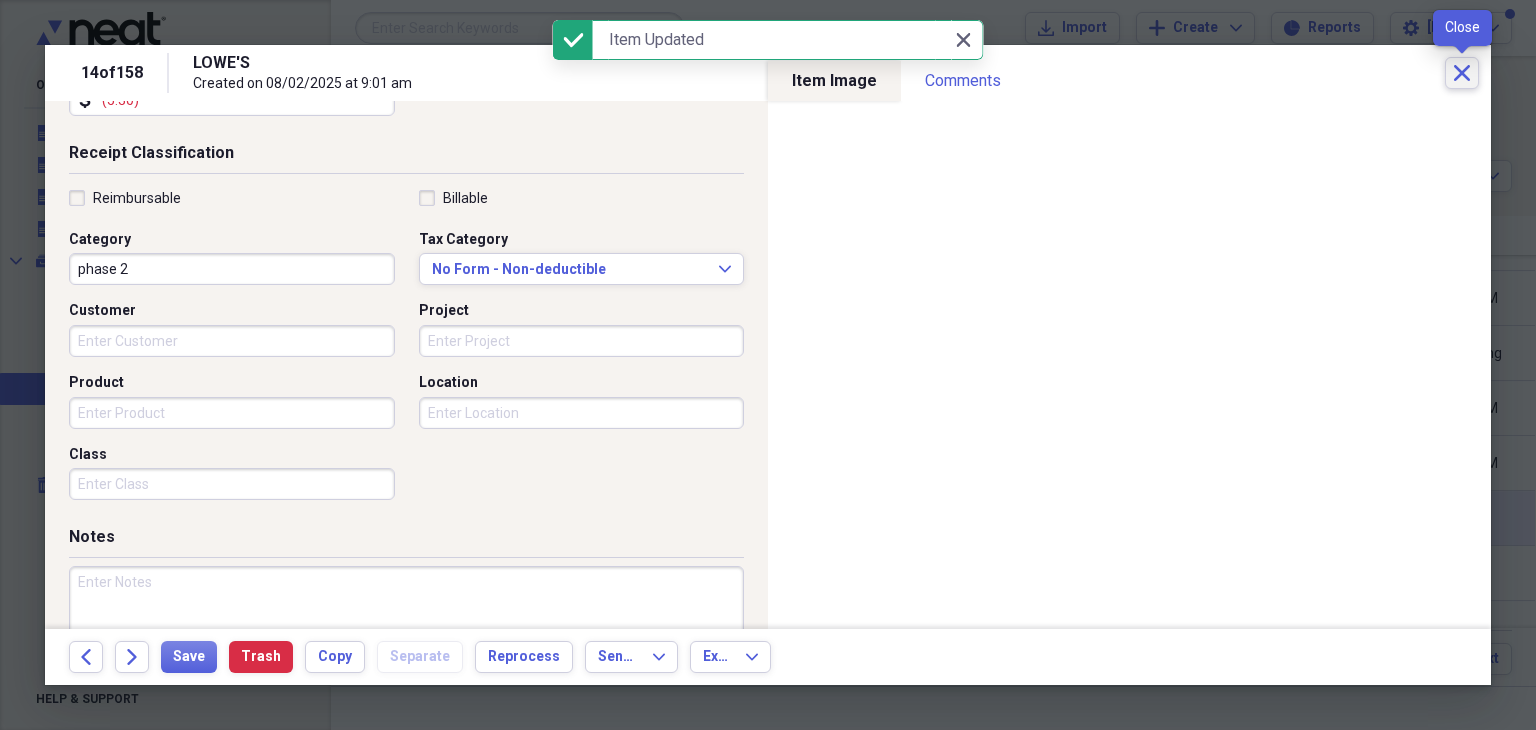 click on "Close" at bounding box center [1462, 73] 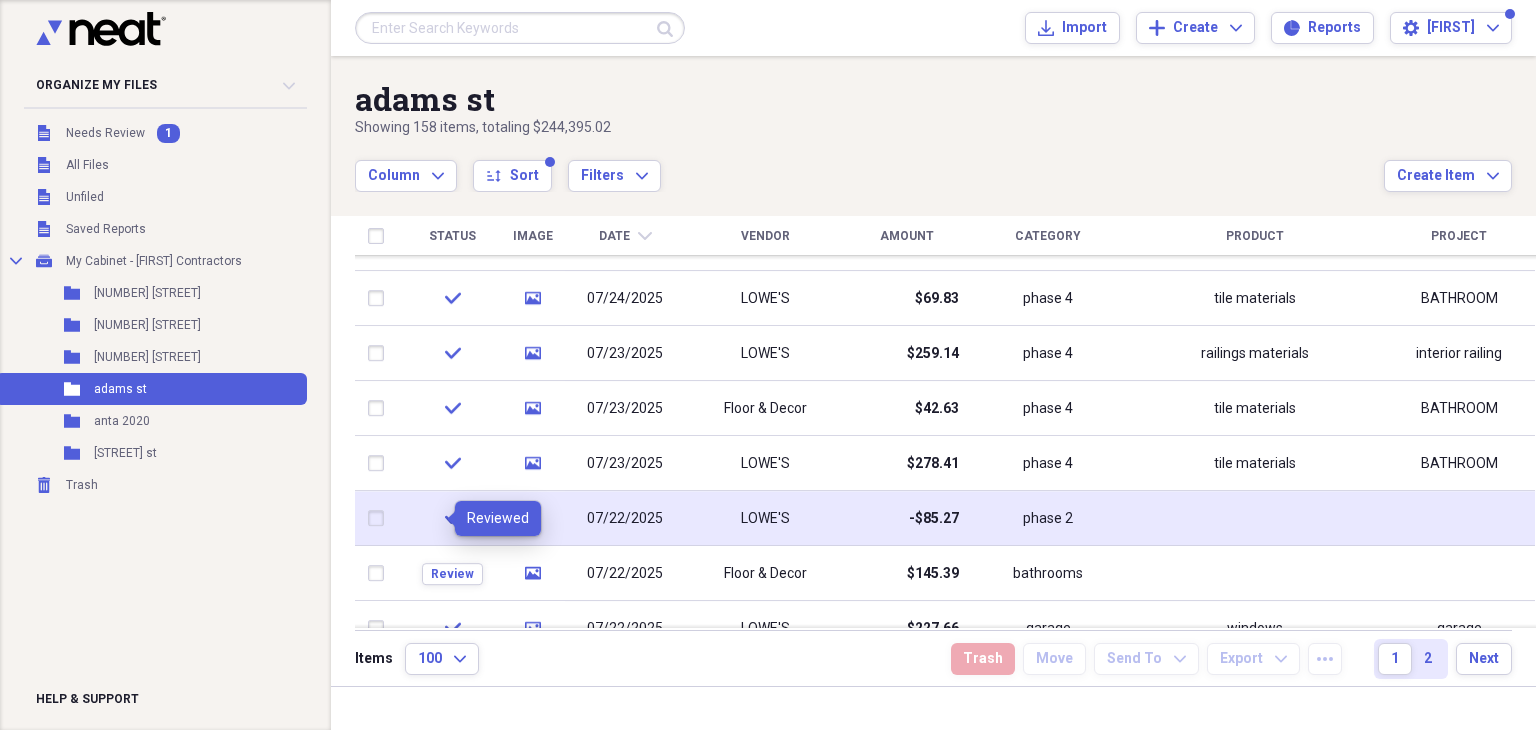 click on "check" 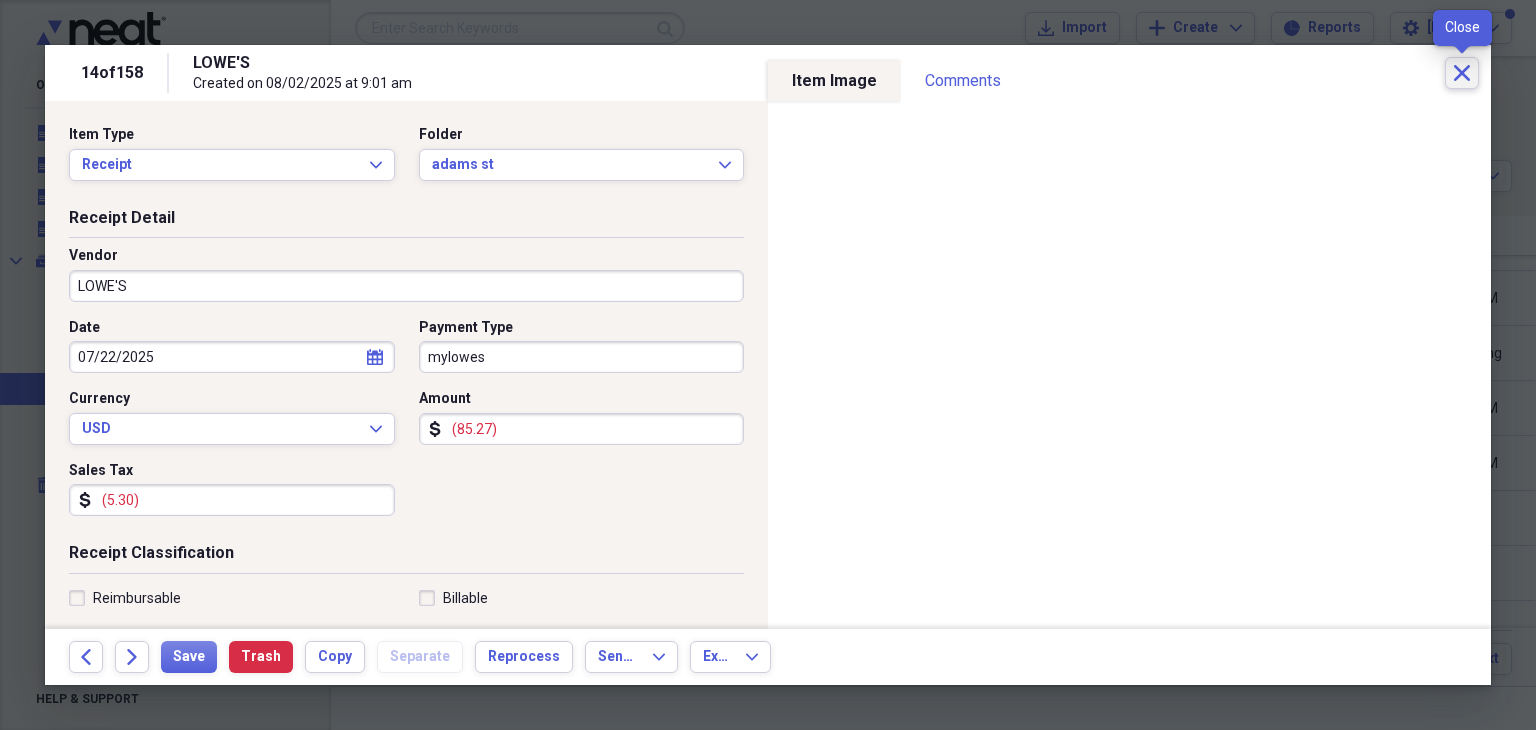 click 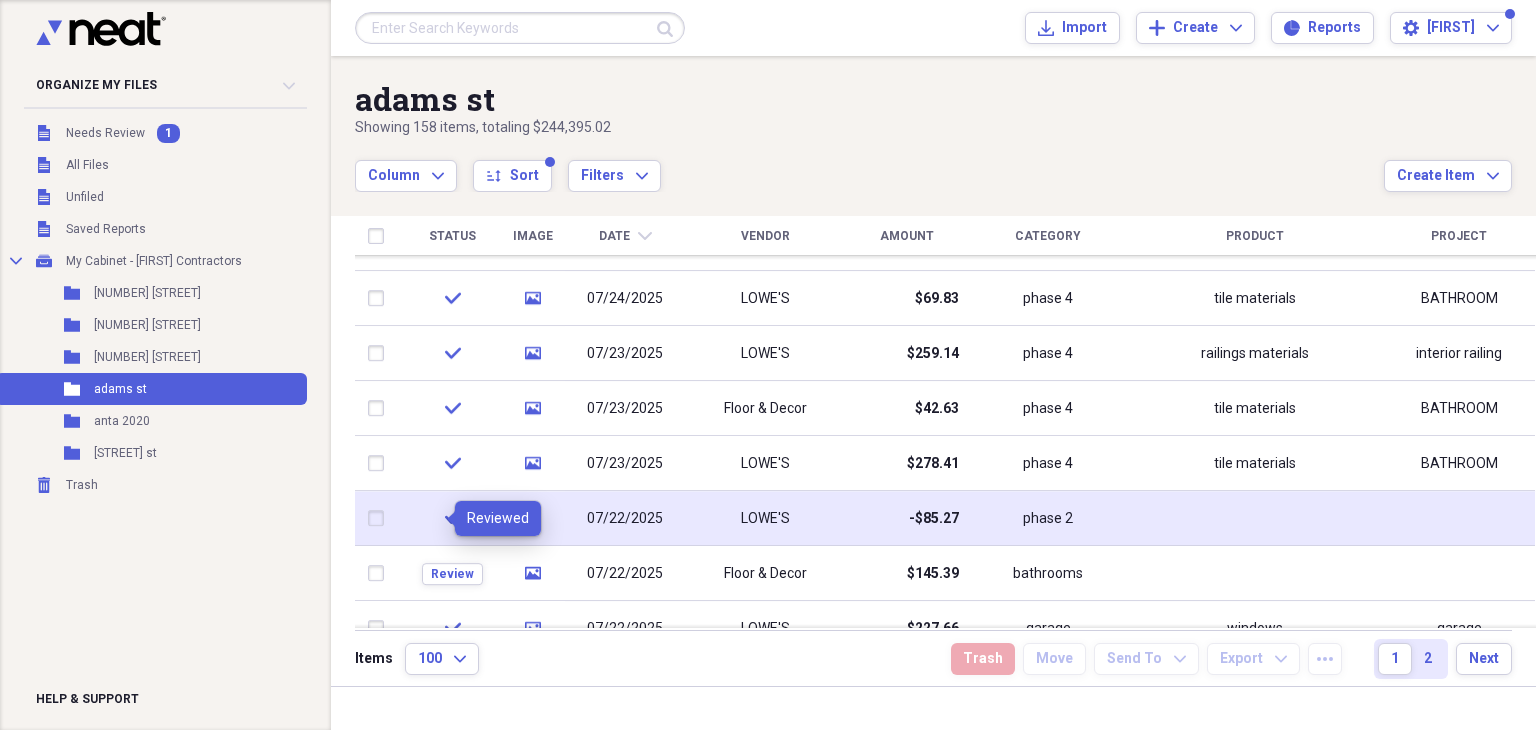 click on "check" 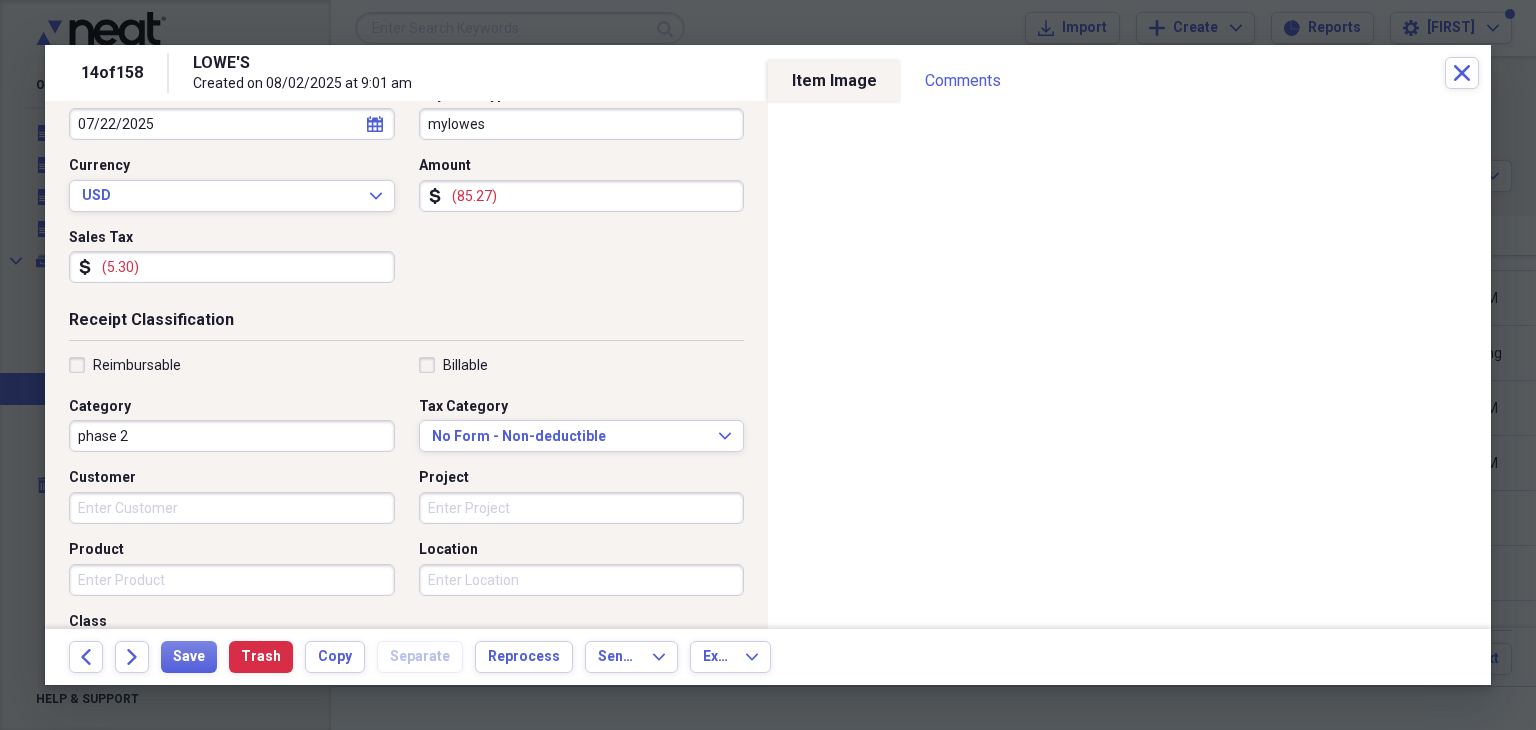 scroll, scrollTop: 200, scrollLeft: 0, axis: vertical 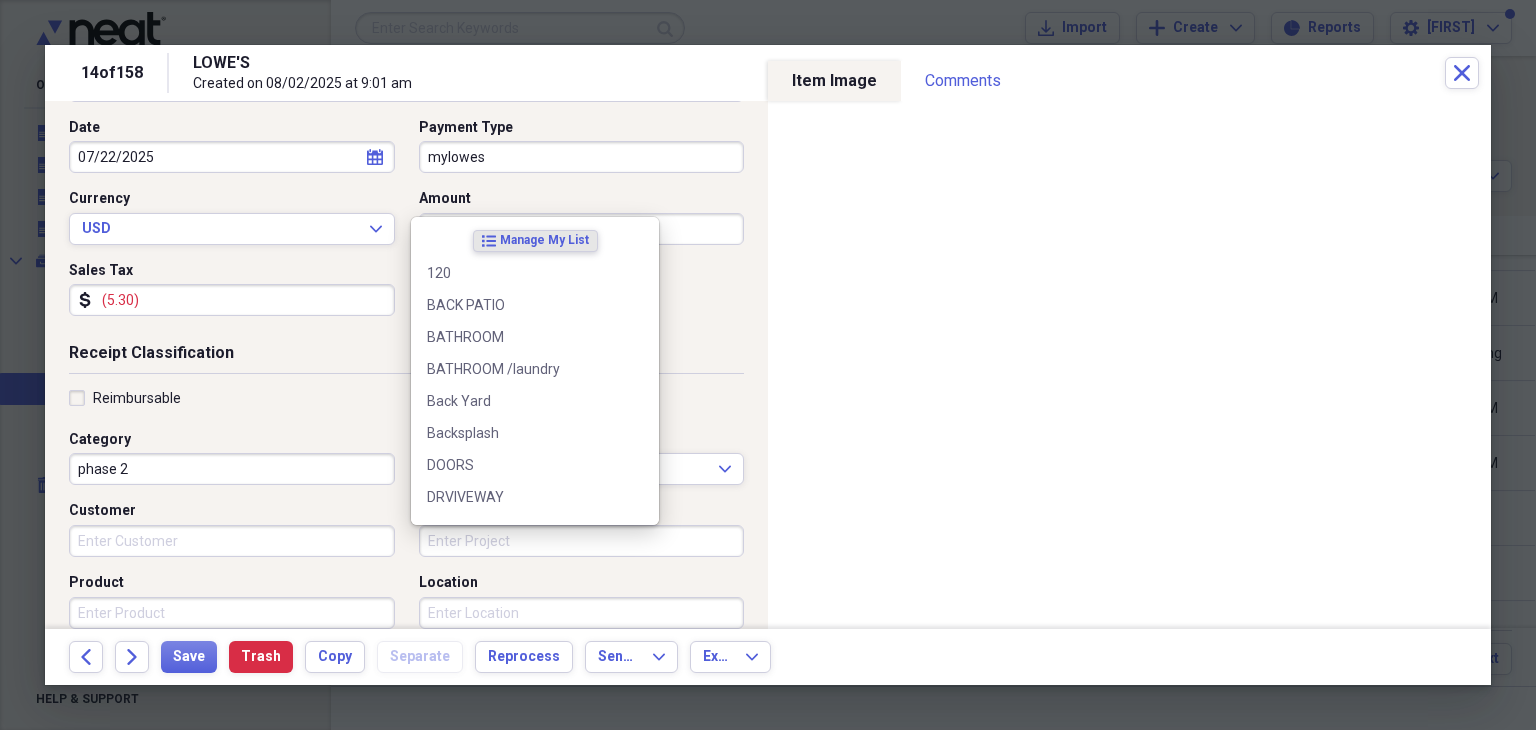 click on "Project" at bounding box center [582, 541] 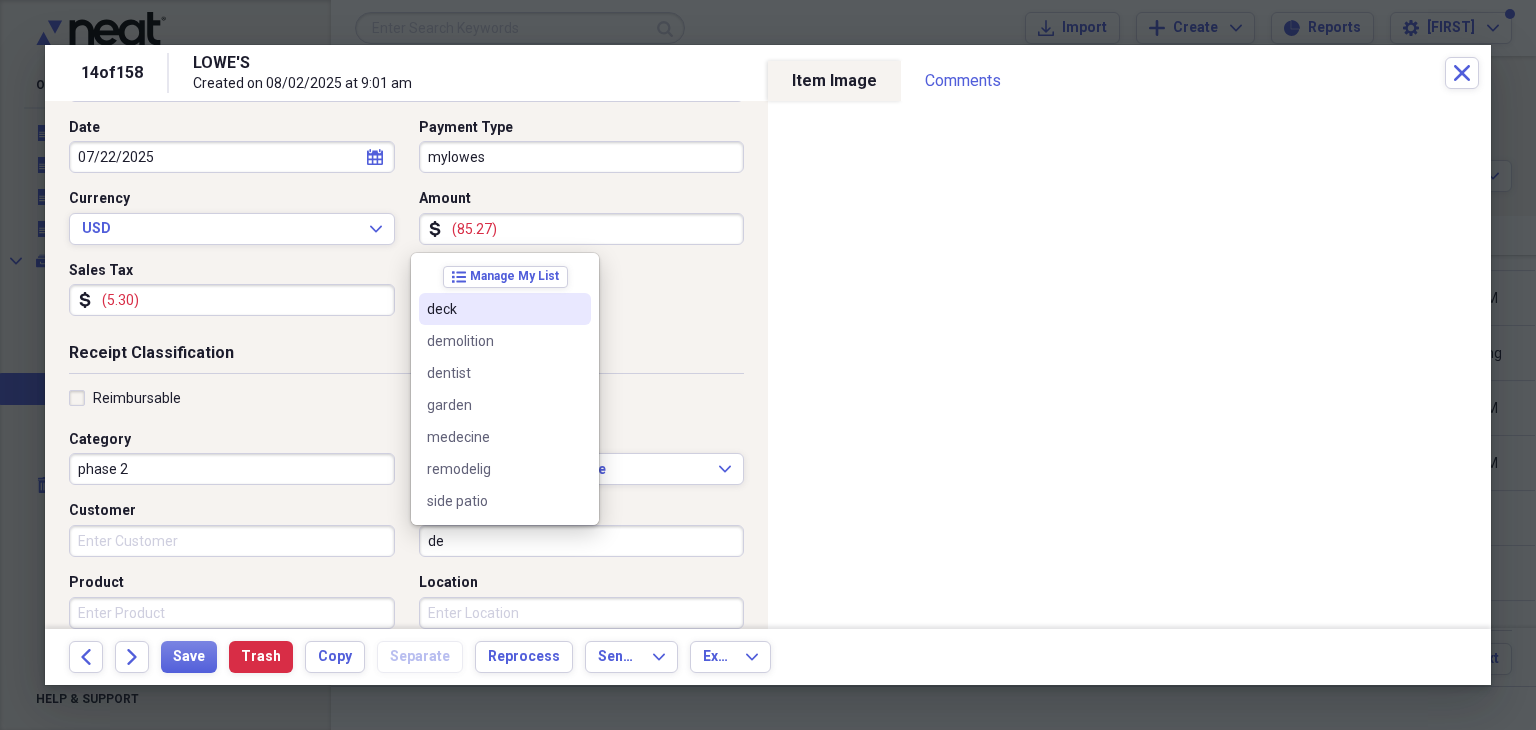 click on "deck" at bounding box center (493, 309) 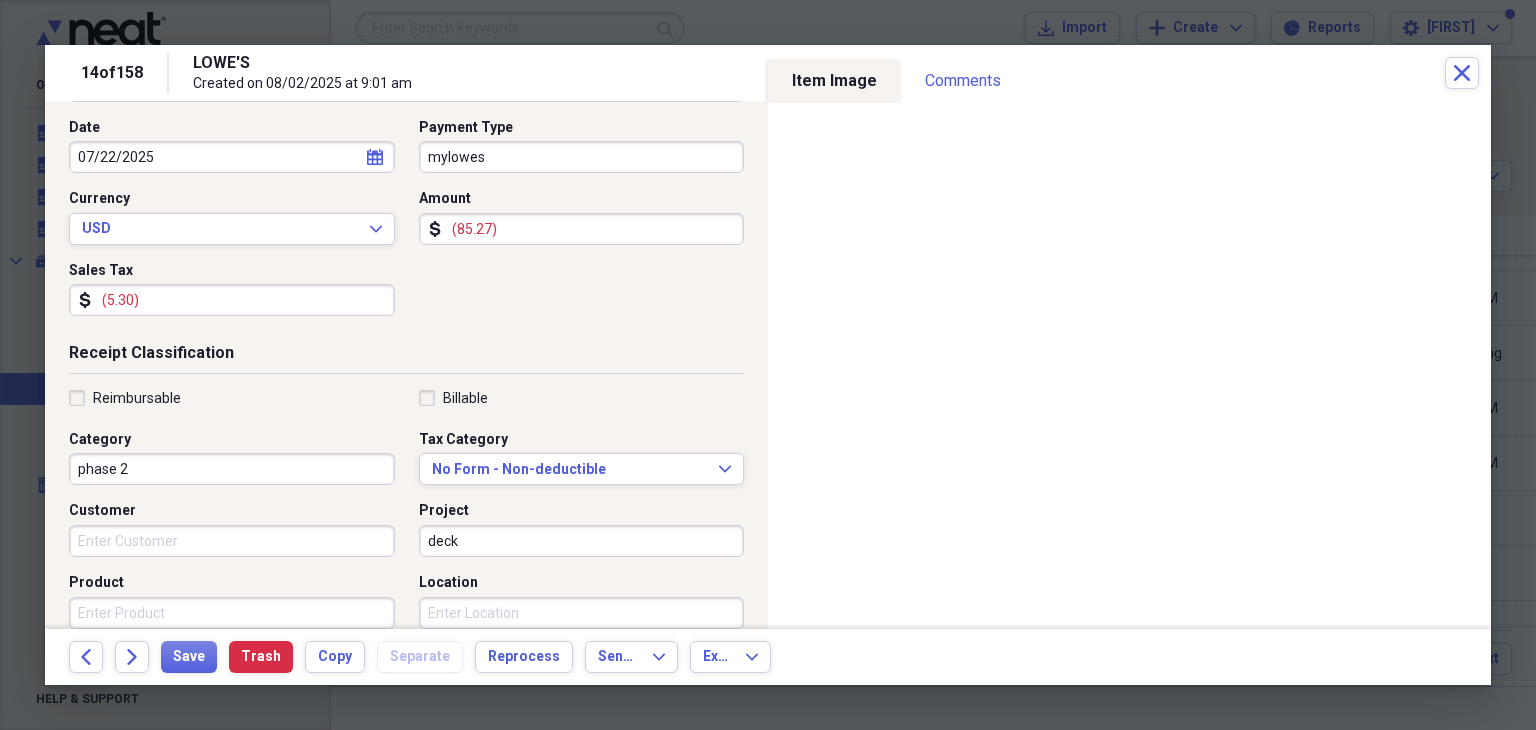 click on "Product" at bounding box center (232, 613) 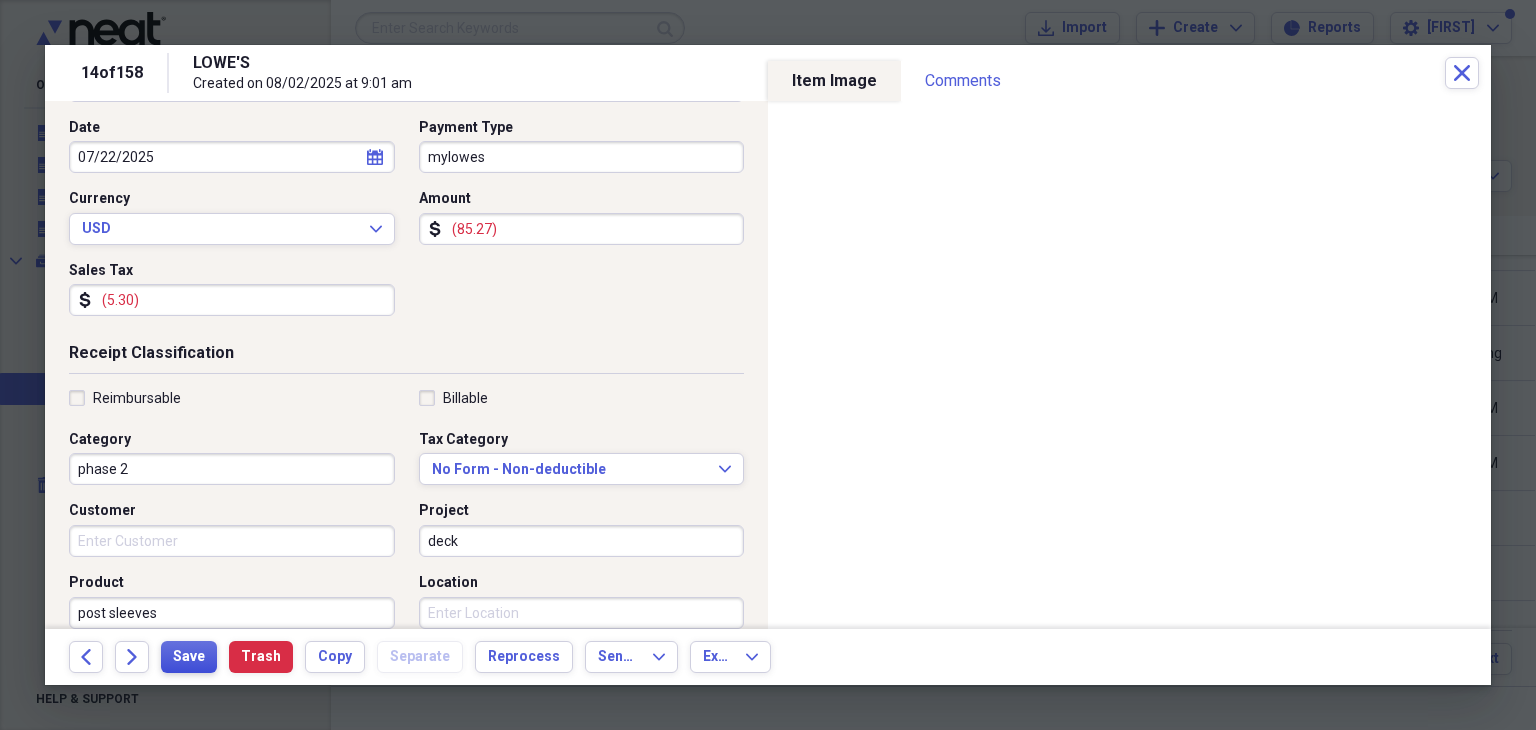 type on "post sleeves" 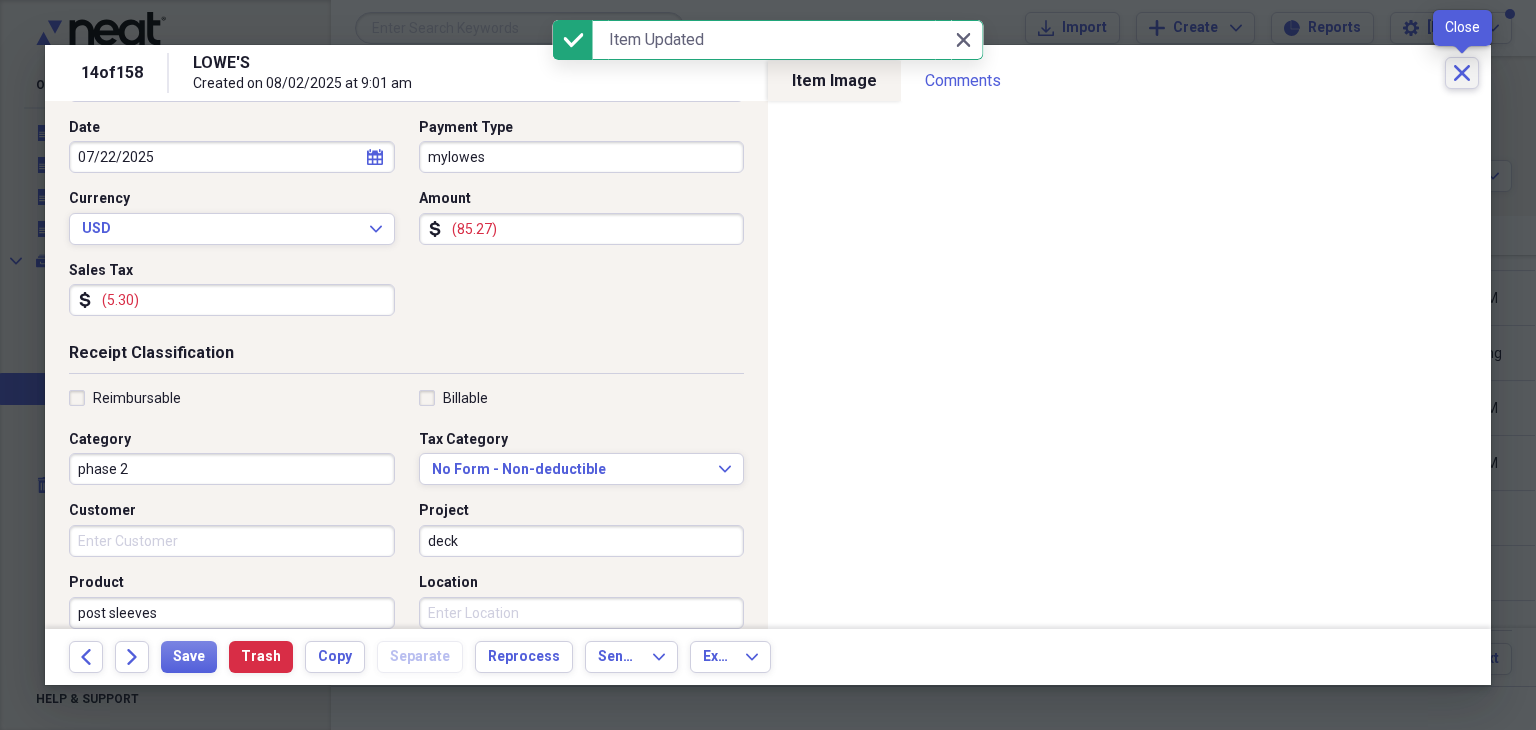 click 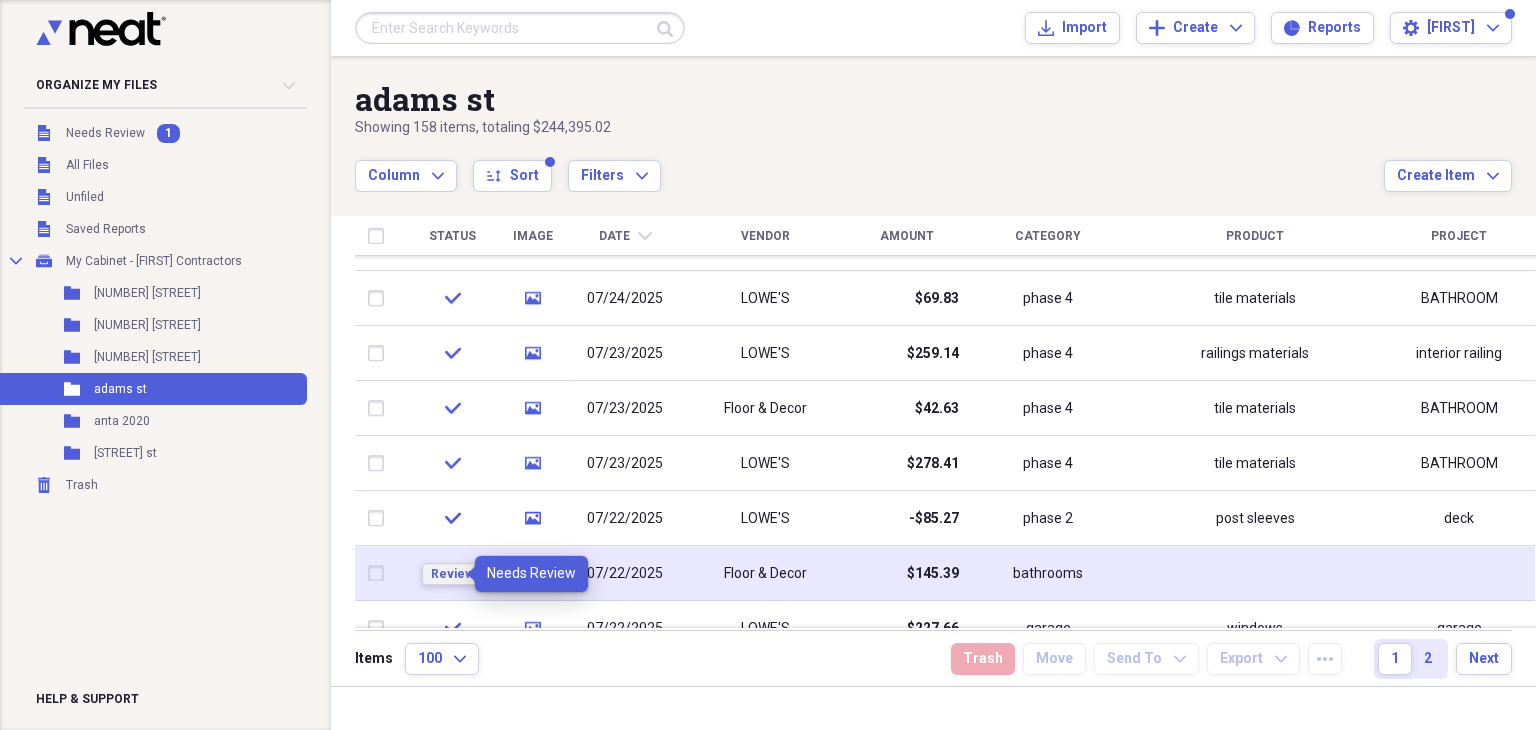 click on "Review" at bounding box center [452, 574] 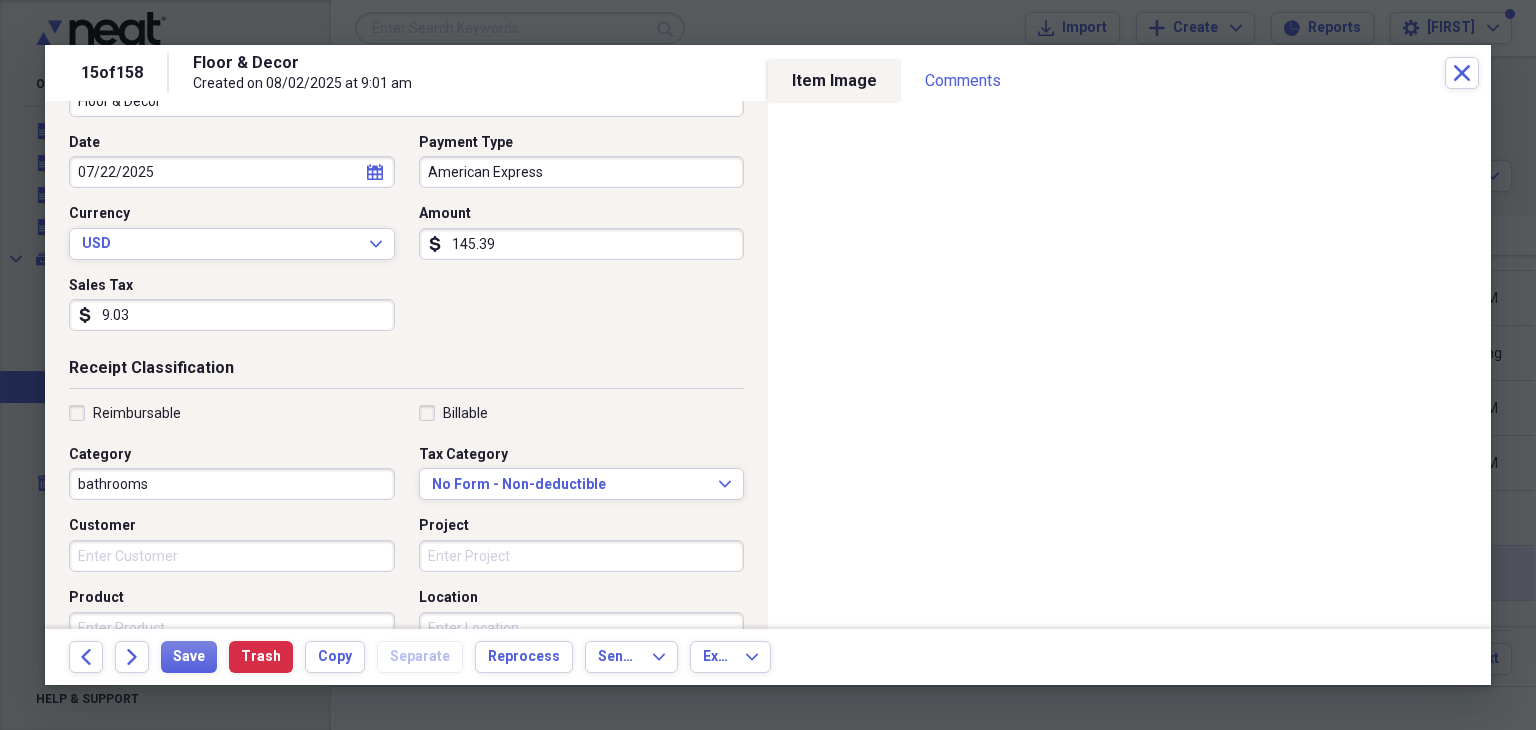 scroll, scrollTop: 300, scrollLeft: 0, axis: vertical 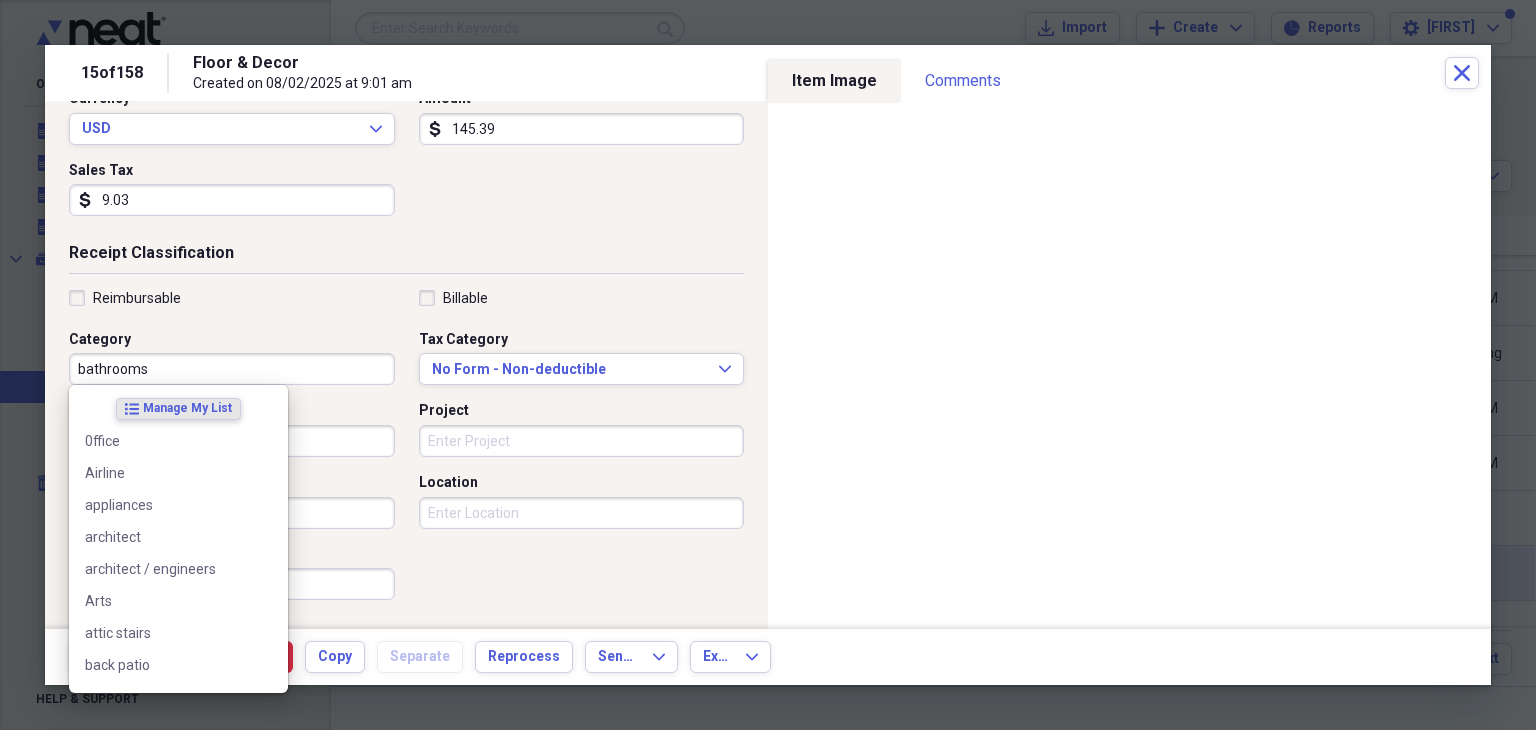 click on "bathrooms" at bounding box center (232, 369) 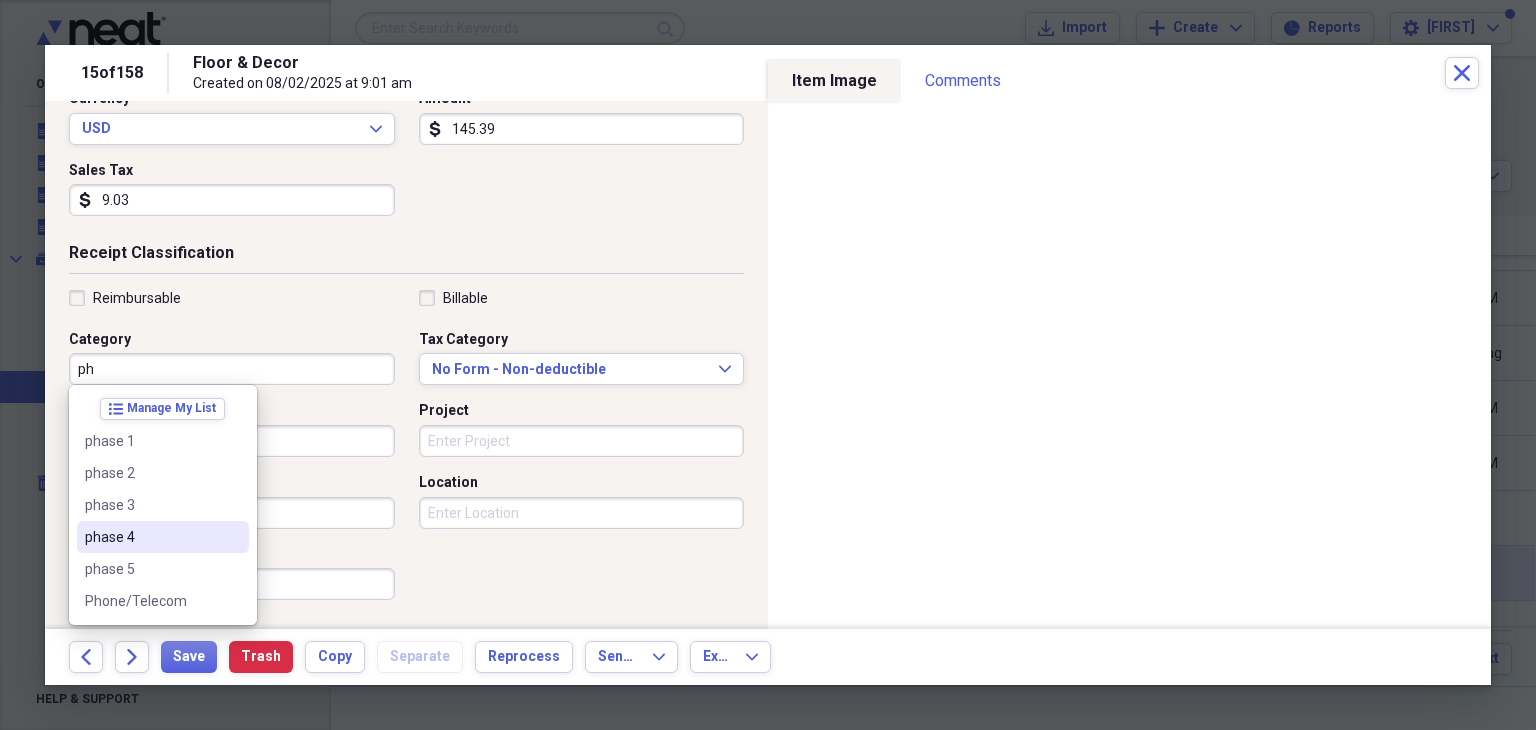 click on "phase 4" at bounding box center [151, 537] 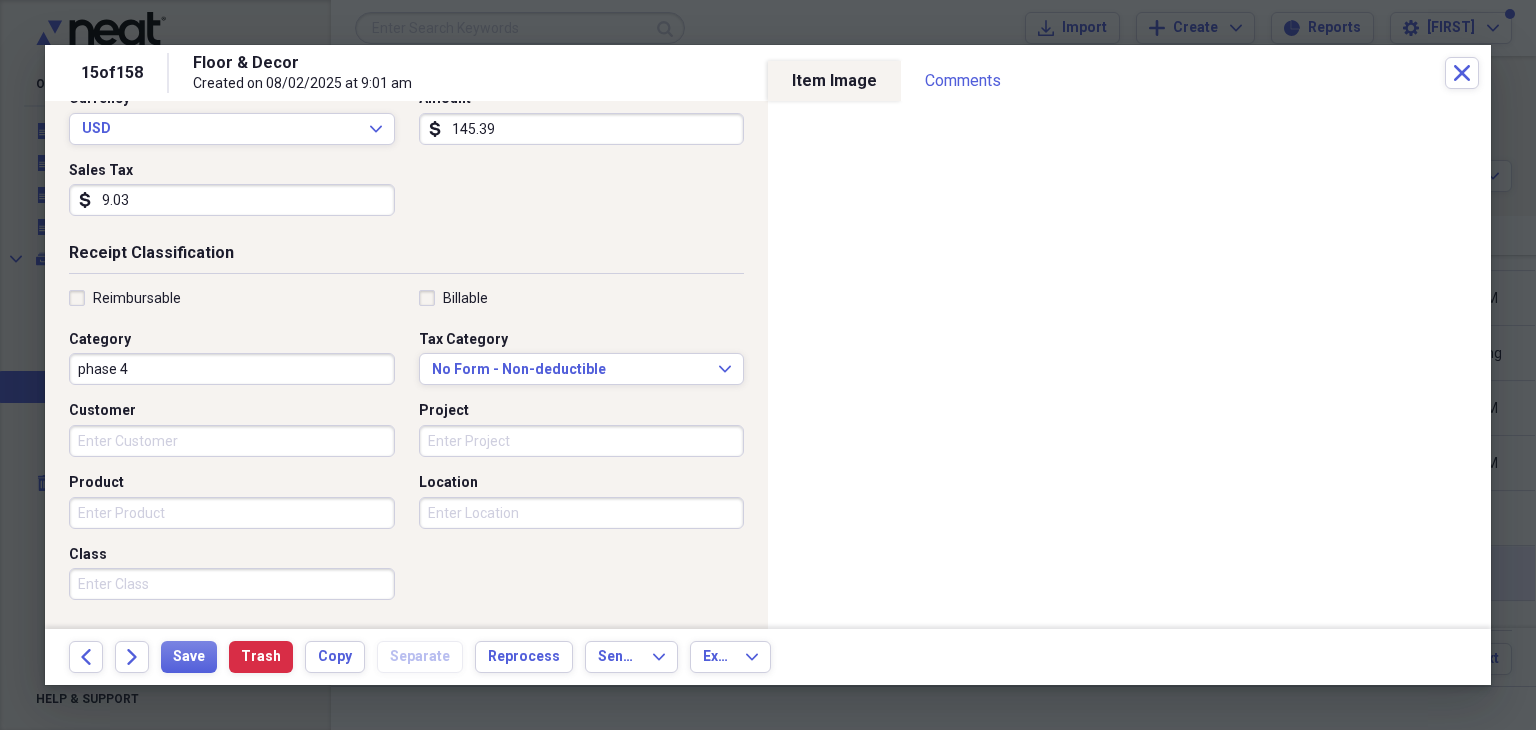 click on "Project" at bounding box center (582, 441) 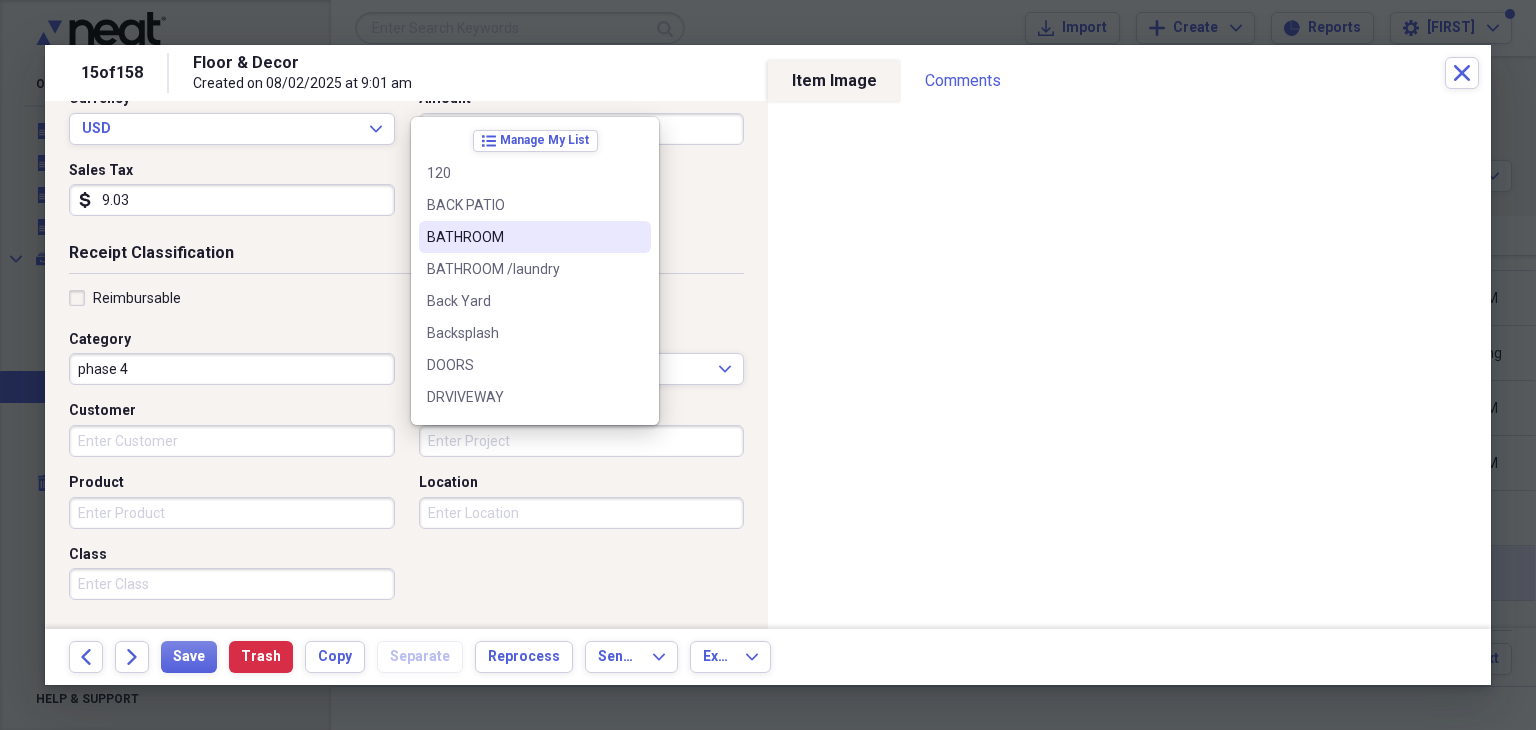 drag, startPoint x: 498, startPoint y: 228, endPoint x: 486, endPoint y: 250, distance: 25.059929 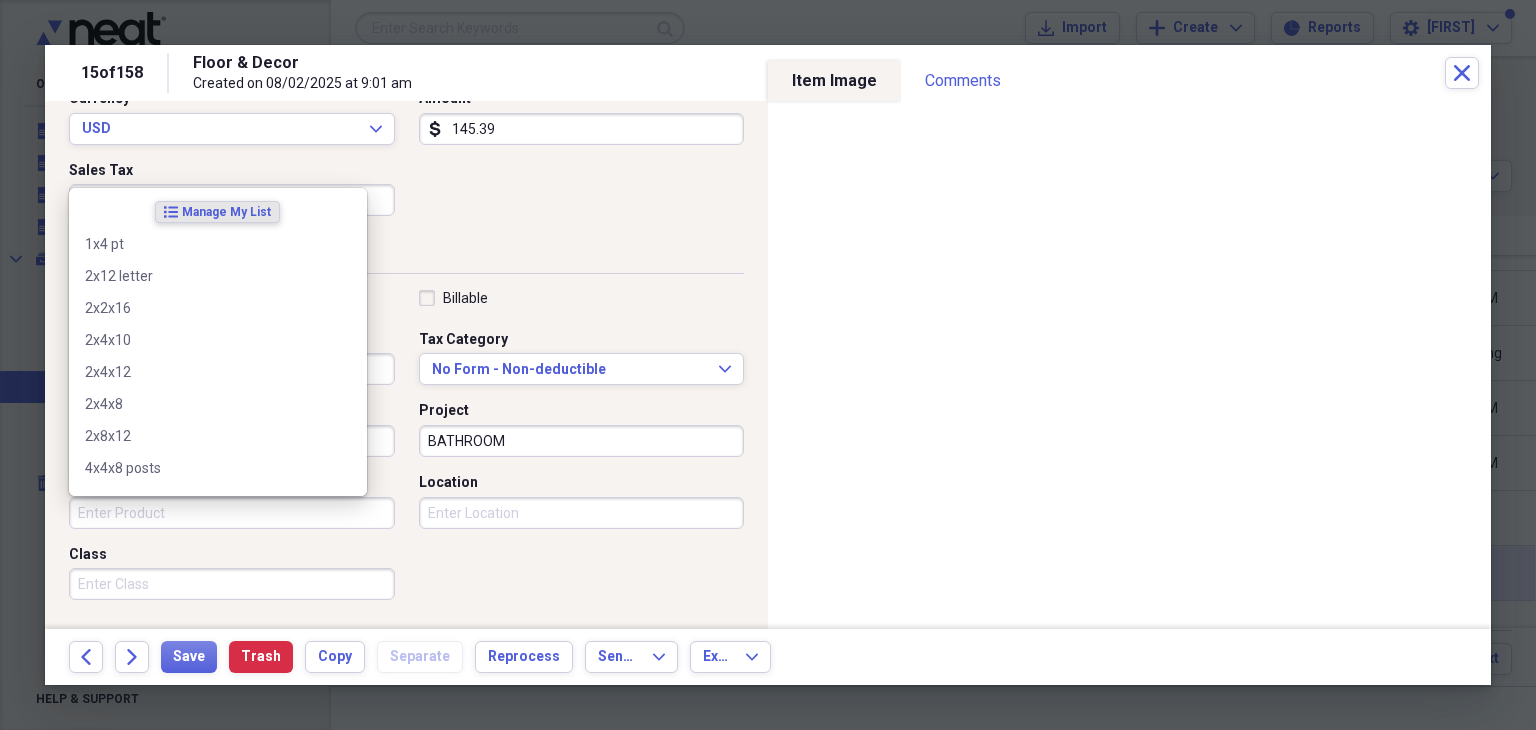click on "Product" at bounding box center (232, 513) 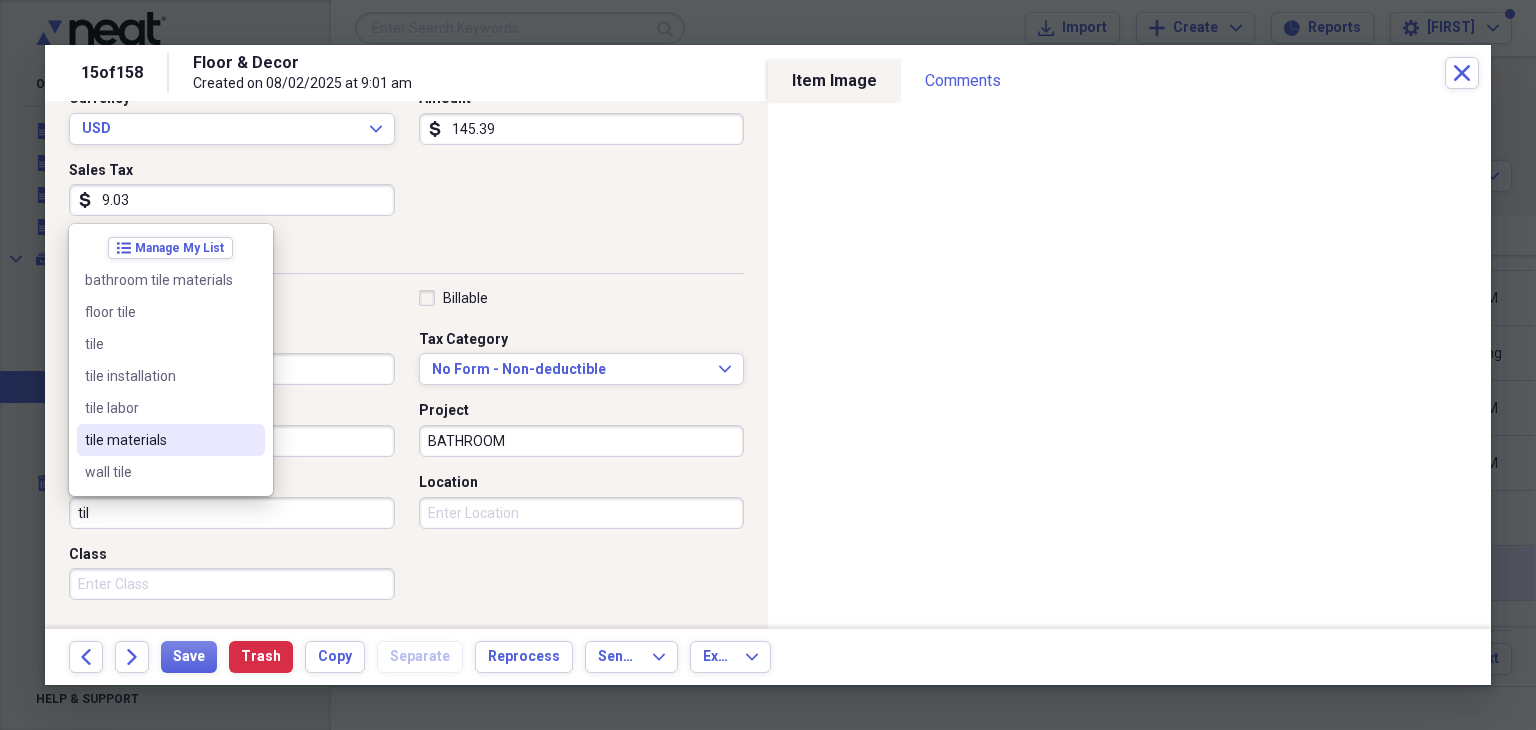 click on "tile materials" at bounding box center [159, 440] 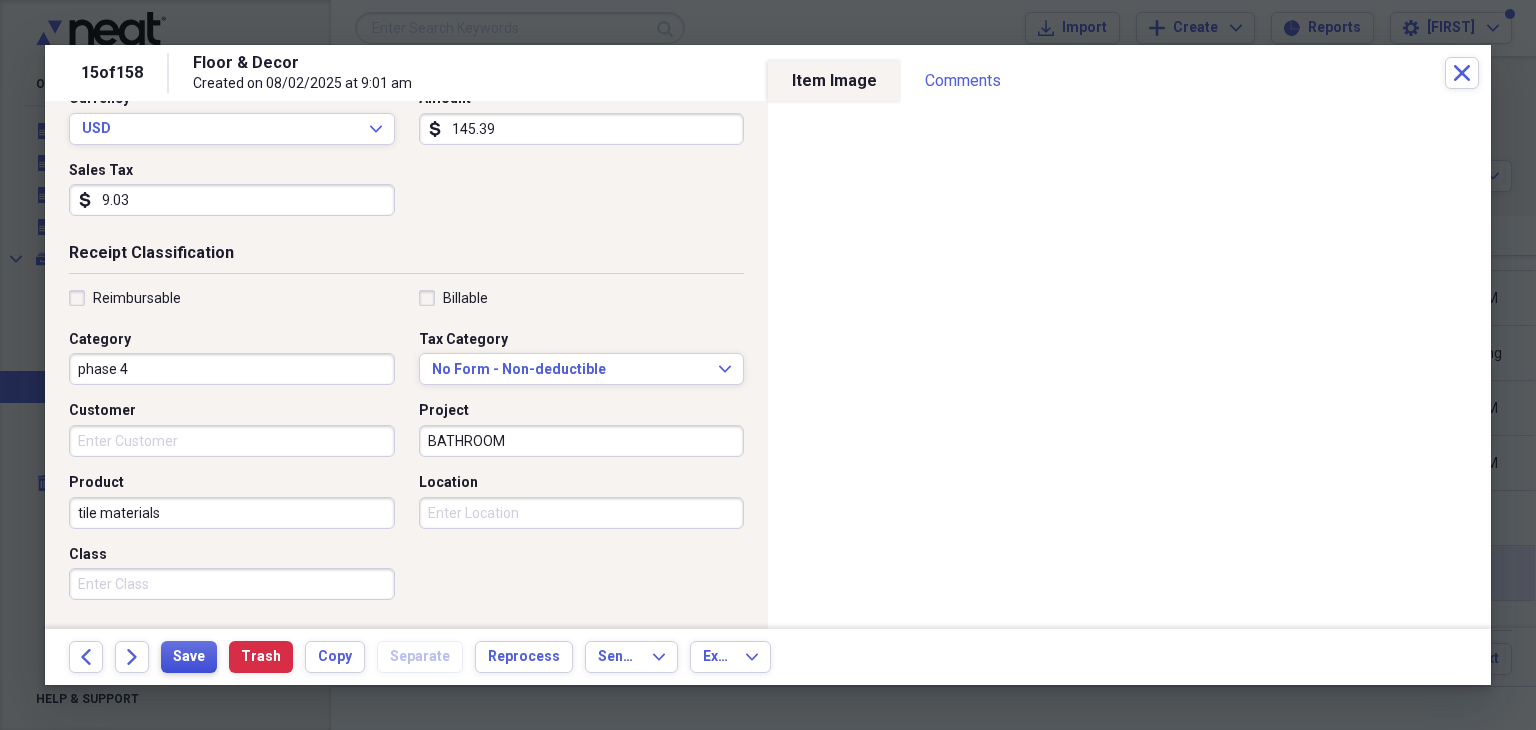 click on "Save" at bounding box center [189, 657] 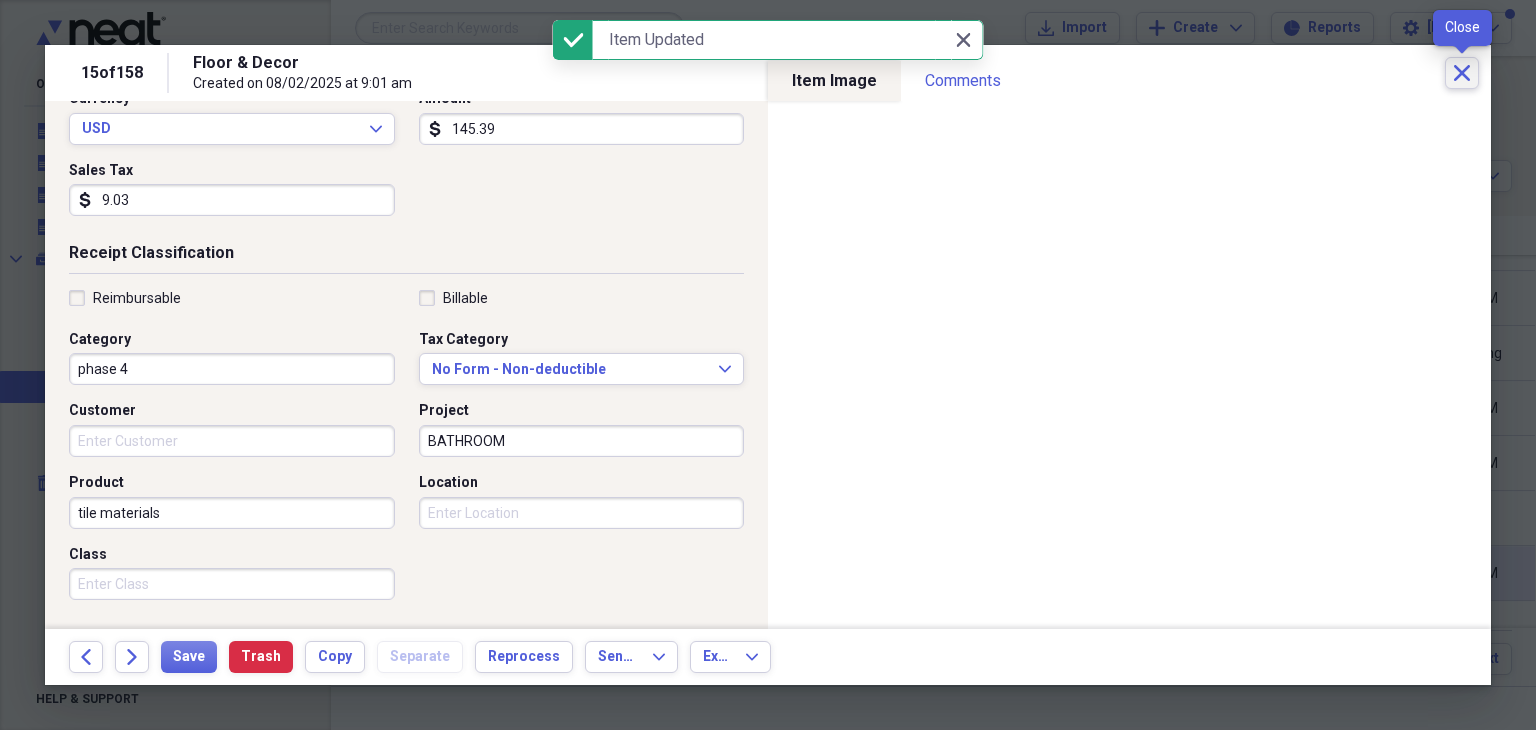 click 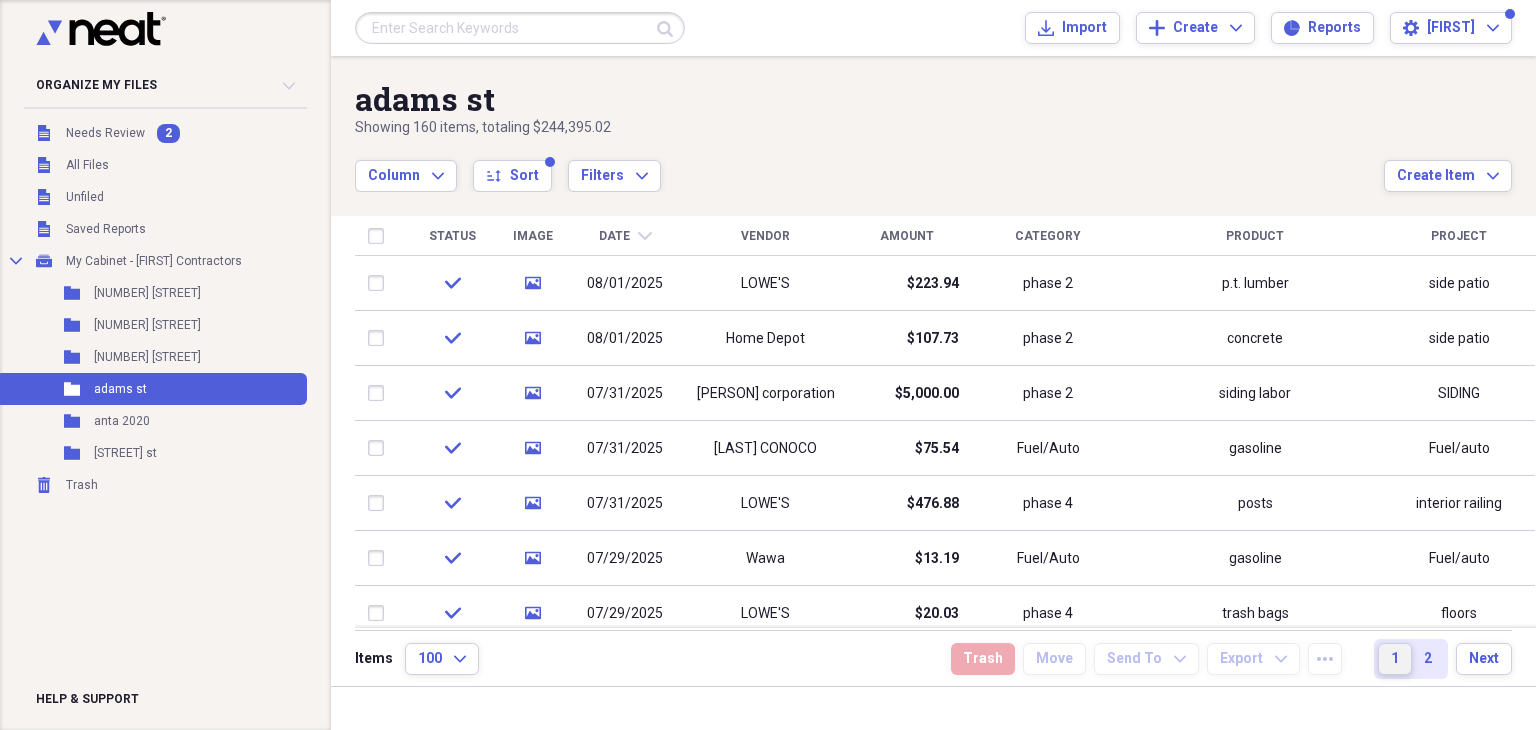 click on "1" at bounding box center [1395, 659] 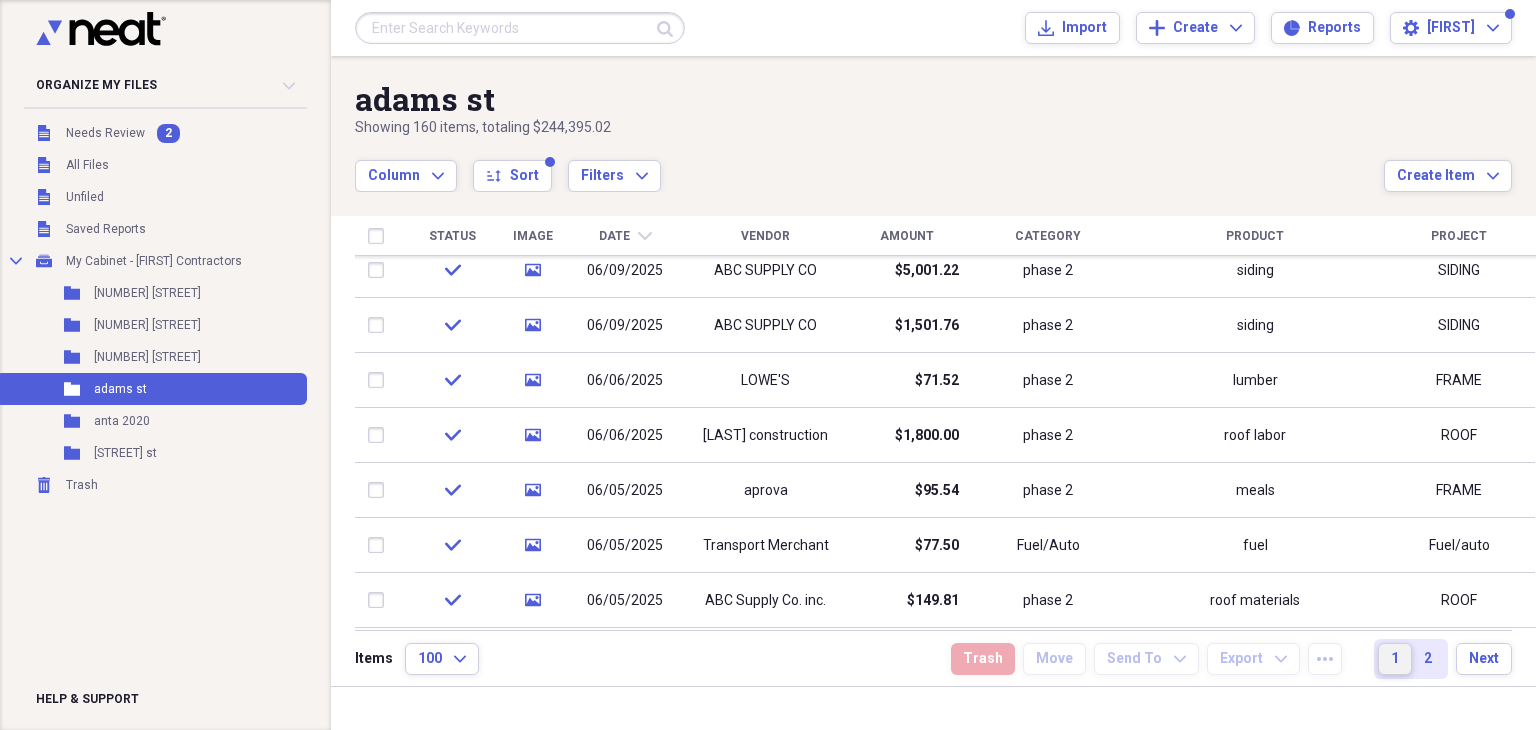 drag, startPoint x: 1525, startPoint y: 272, endPoint x: 1535, endPoint y: 637, distance: 365.13696 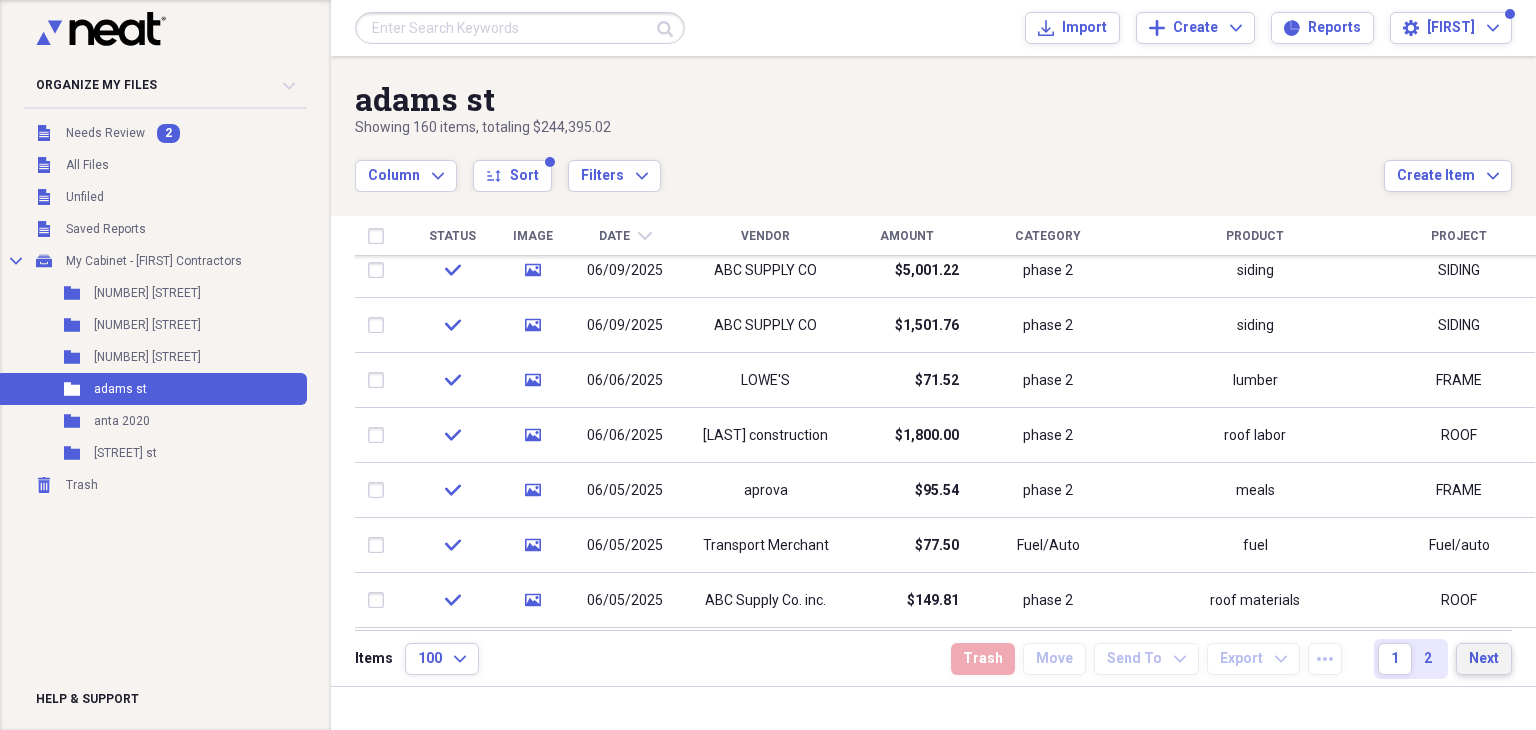 click on "Next" at bounding box center (1484, 659) 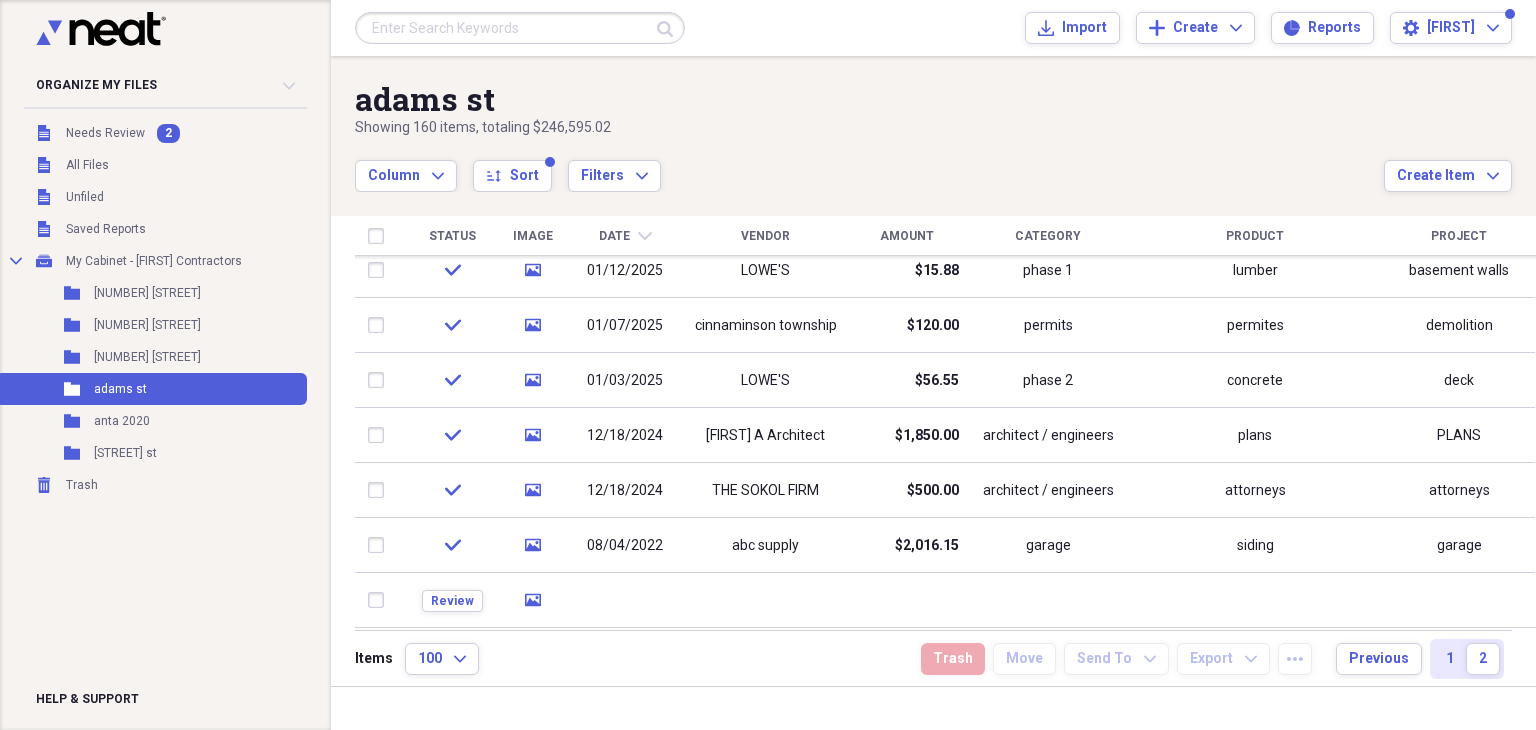drag, startPoint x: 1528, startPoint y: 273, endPoint x: 1535, endPoint y: 617, distance: 344.07123 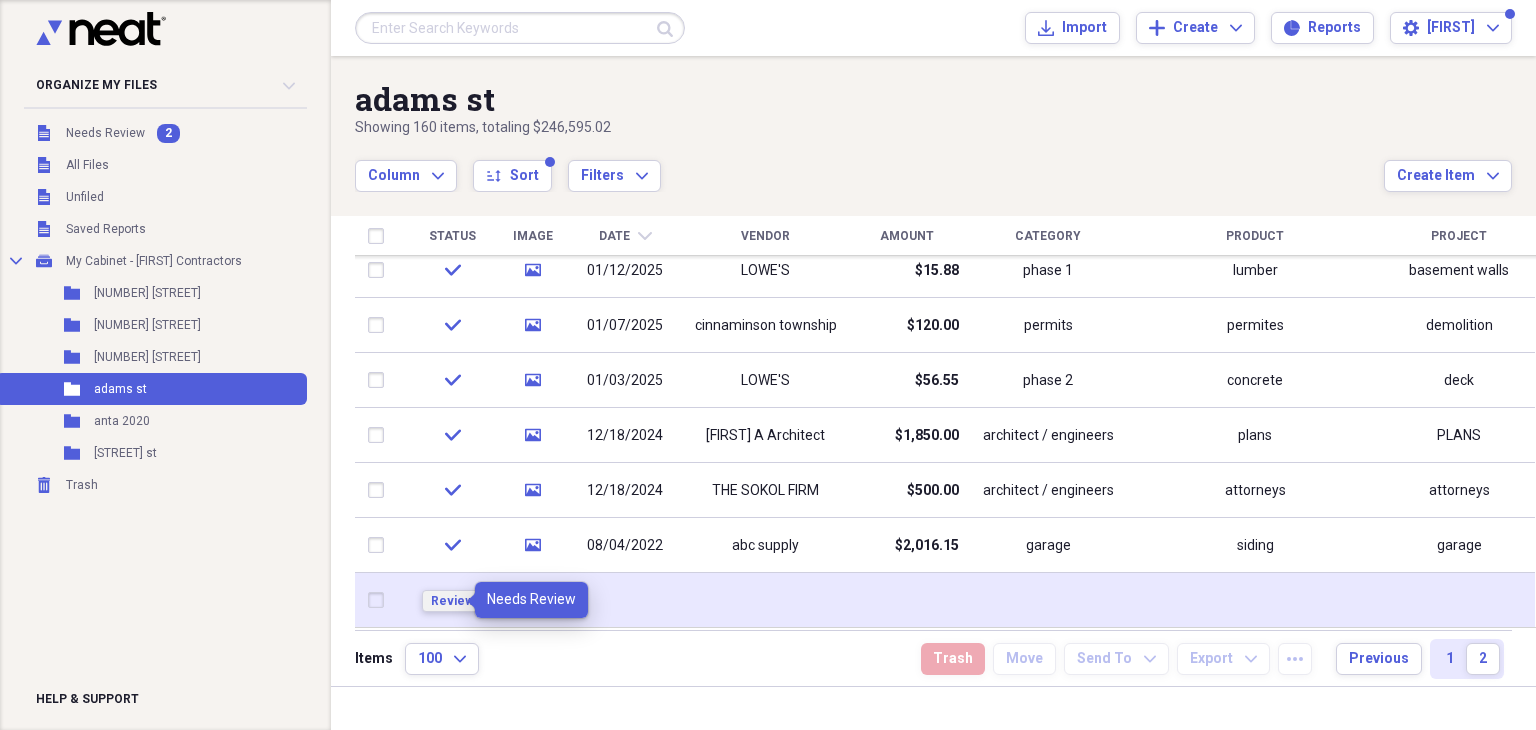 click on "Review" at bounding box center [452, 601] 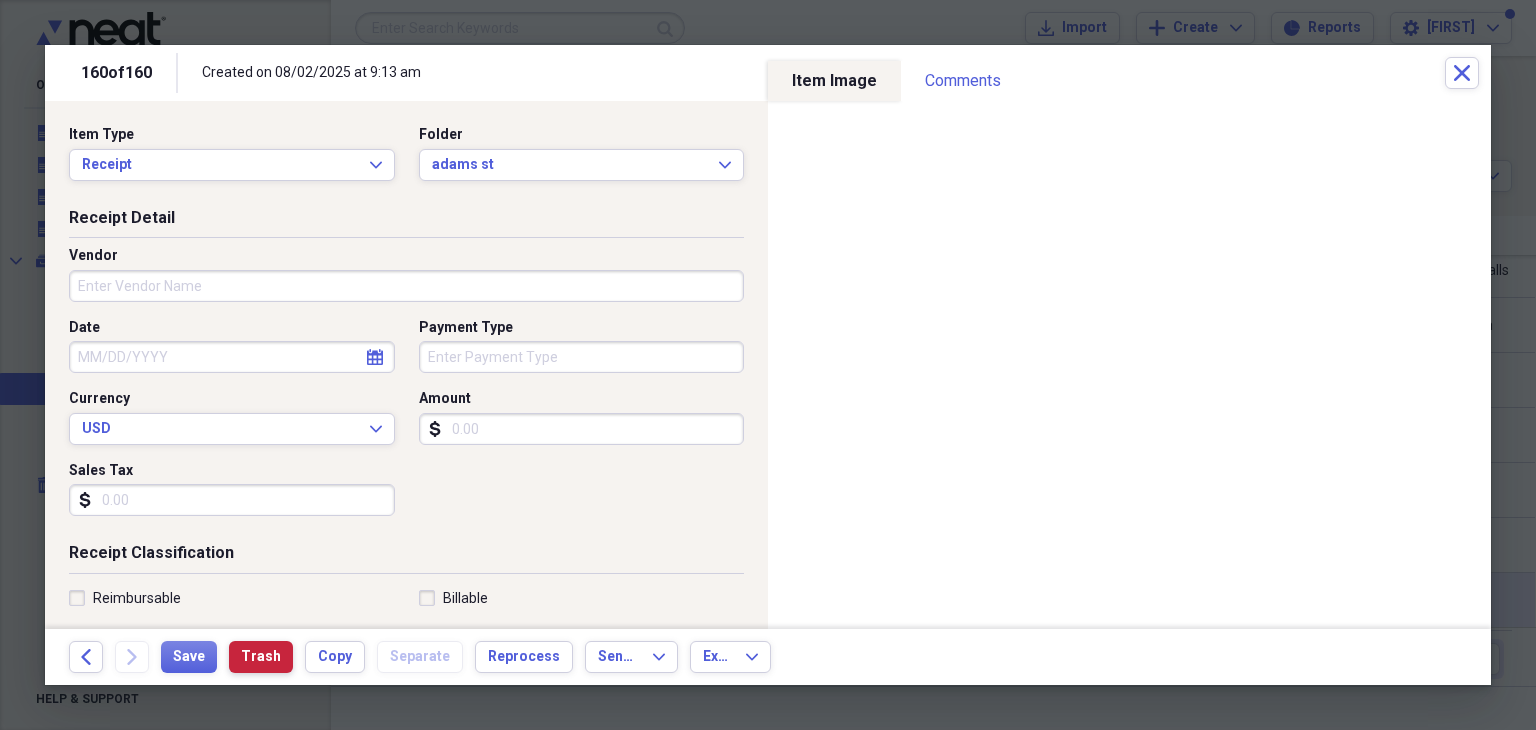 click on "Trash" at bounding box center [261, 657] 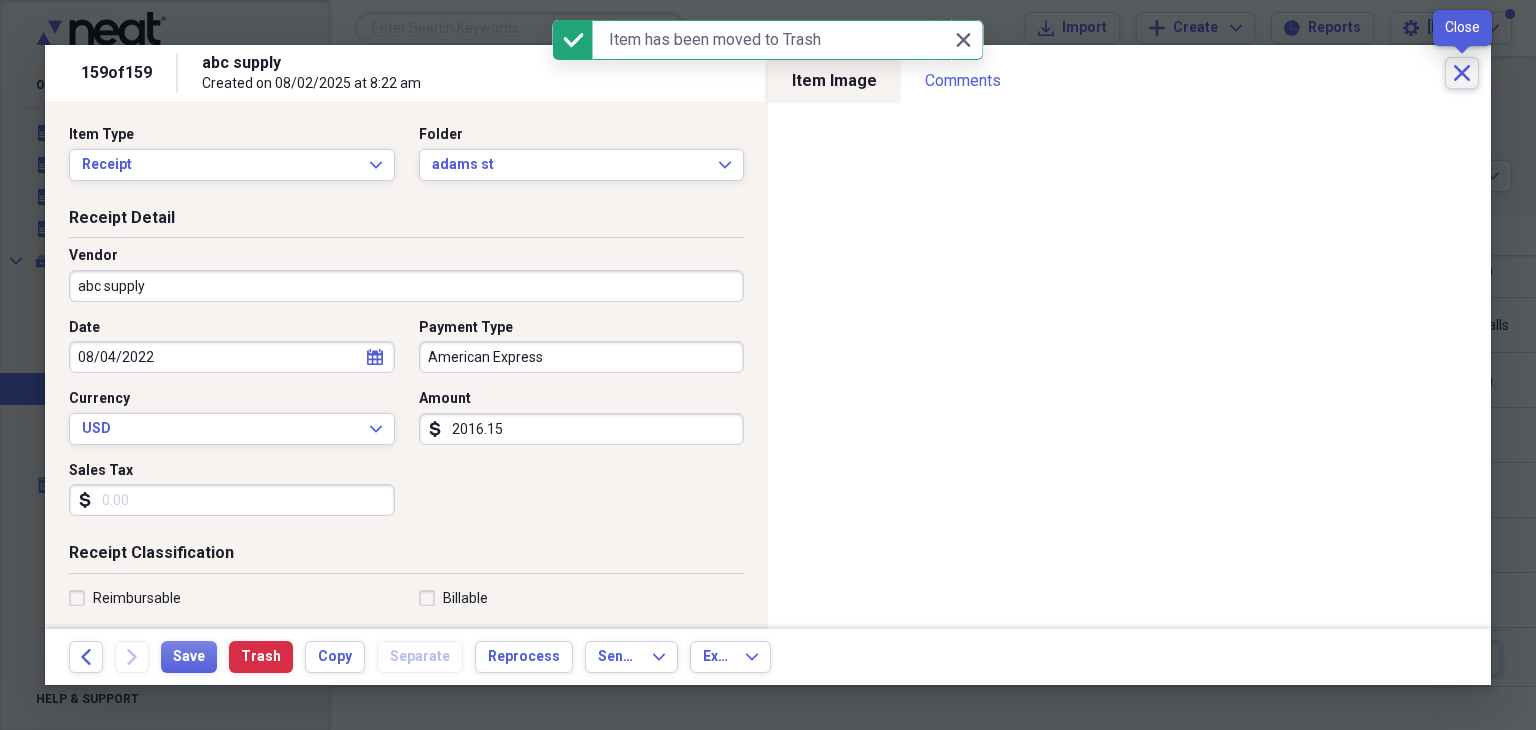 click on "Close" at bounding box center [1462, 73] 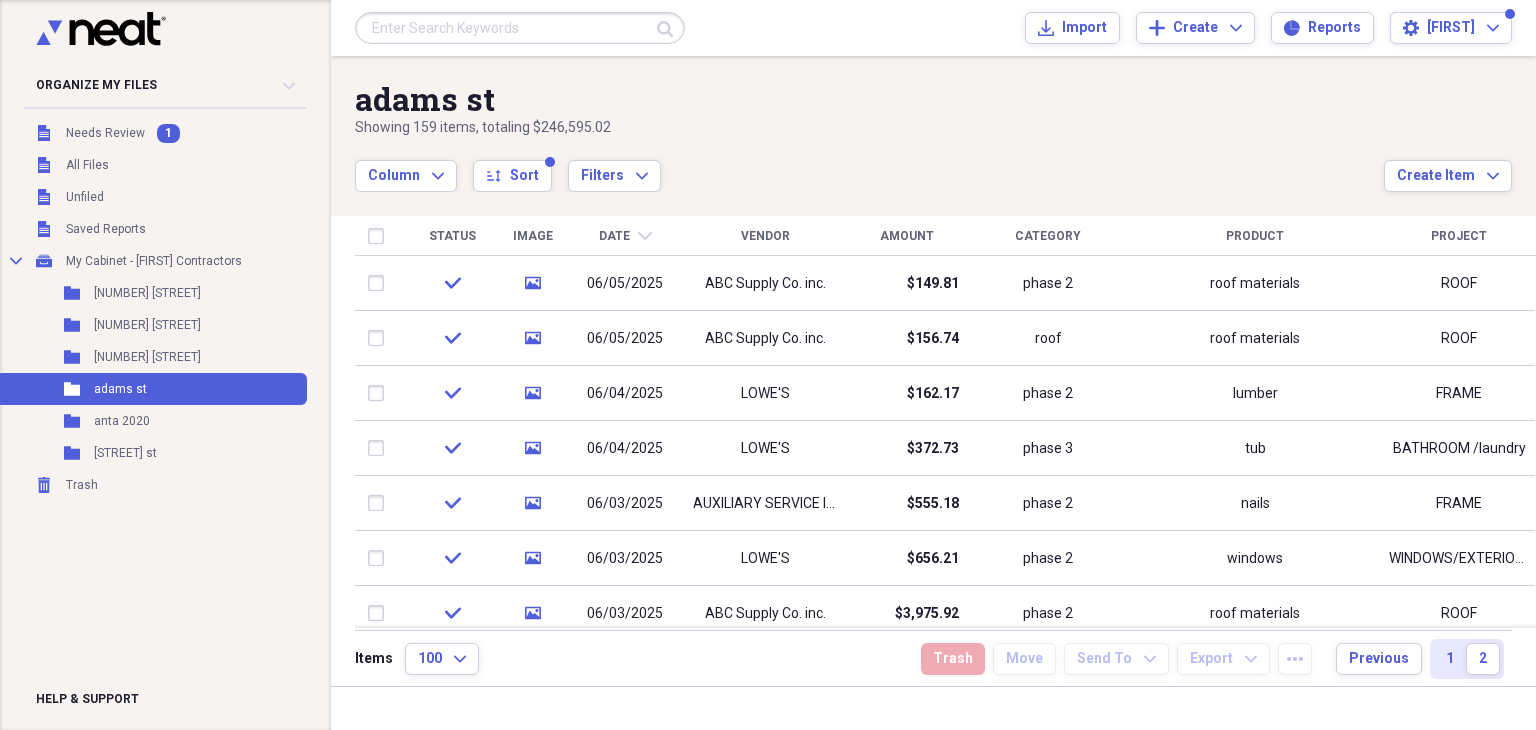 drag, startPoint x: 1527, startPoint y: 609, endPoint x: 1523, endPoint y: 273, distance: 336.0238 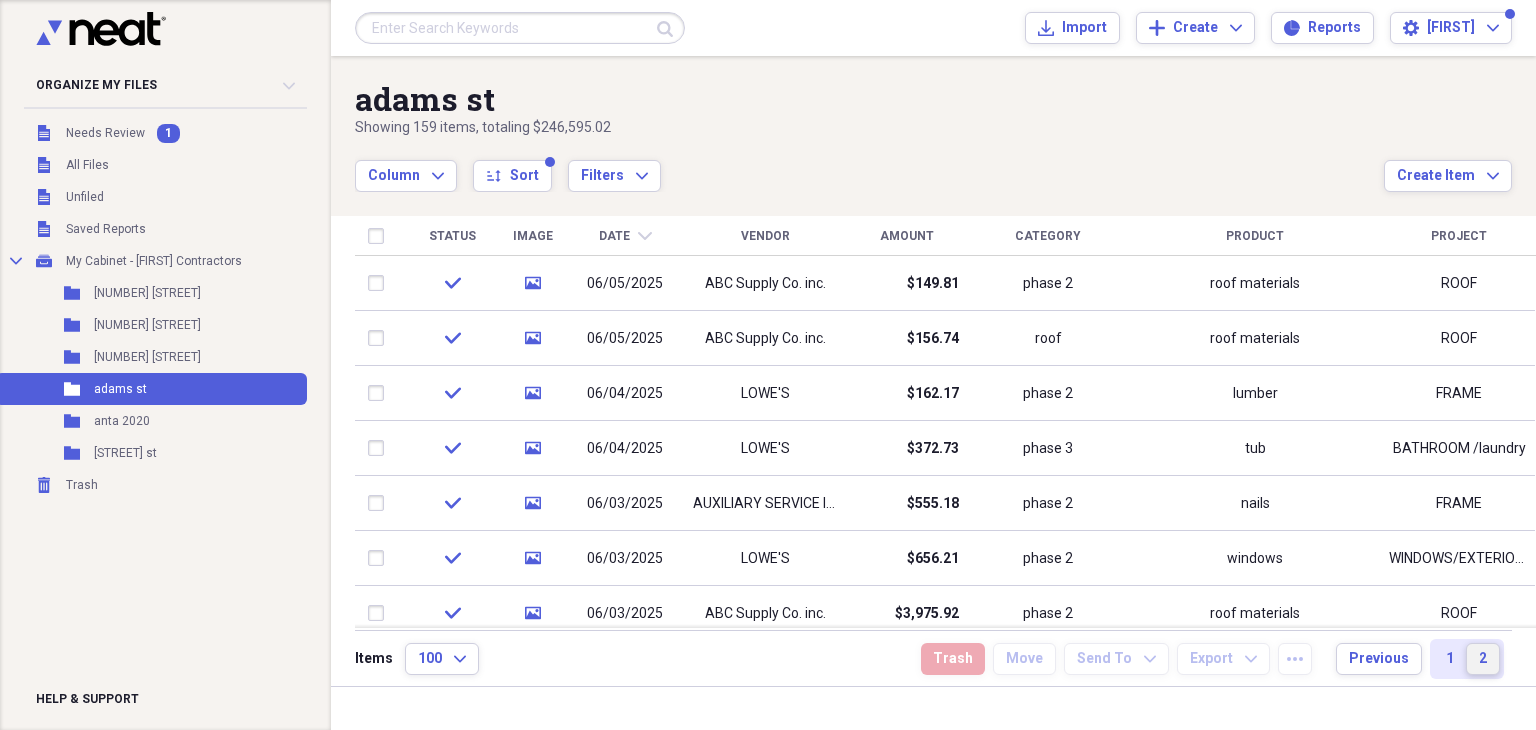 drag, startPoint x: 1491, startPoint y: 657, endPoint x: 1488, endPoint y: 647, distance: 10.440307 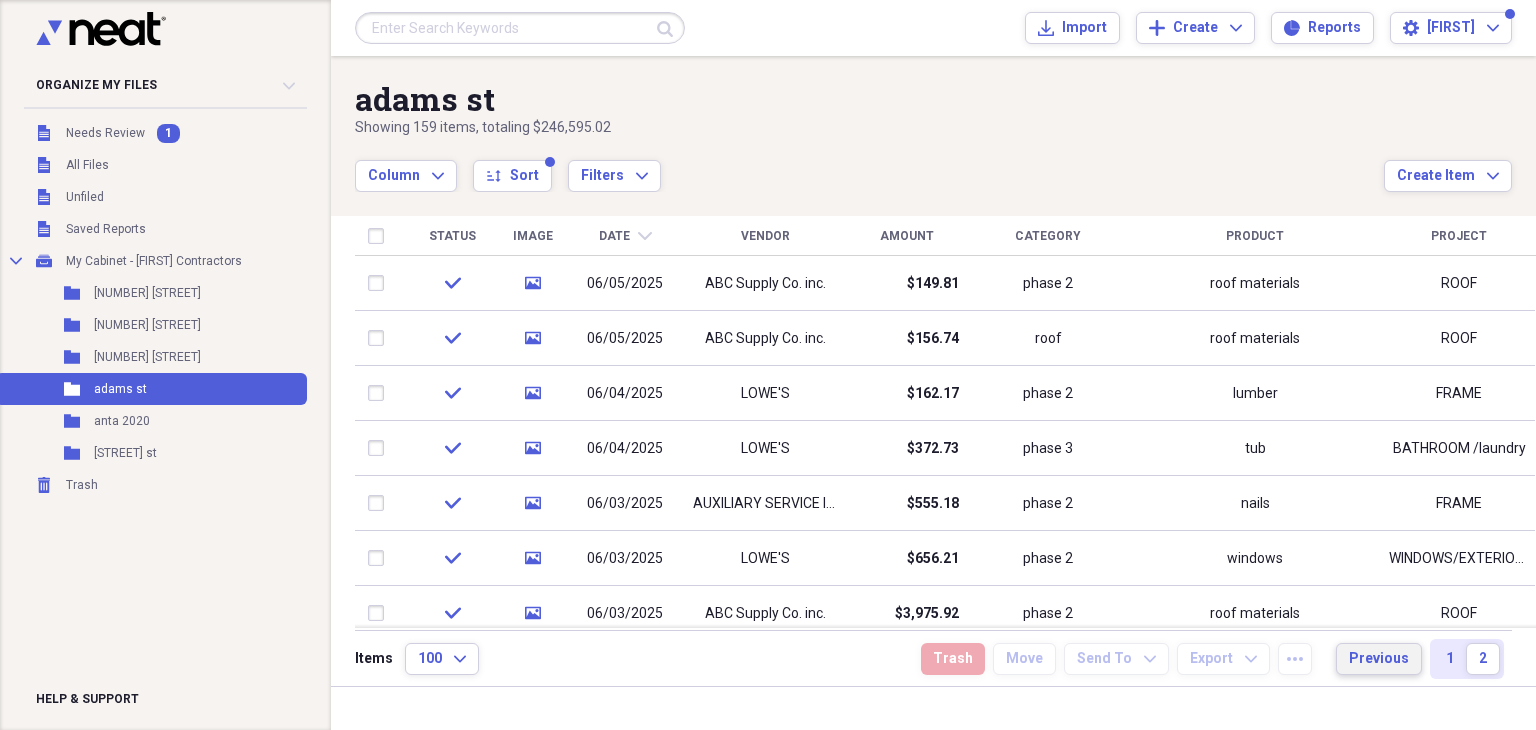 click on "Previous" at bounding box center [1379, 659] 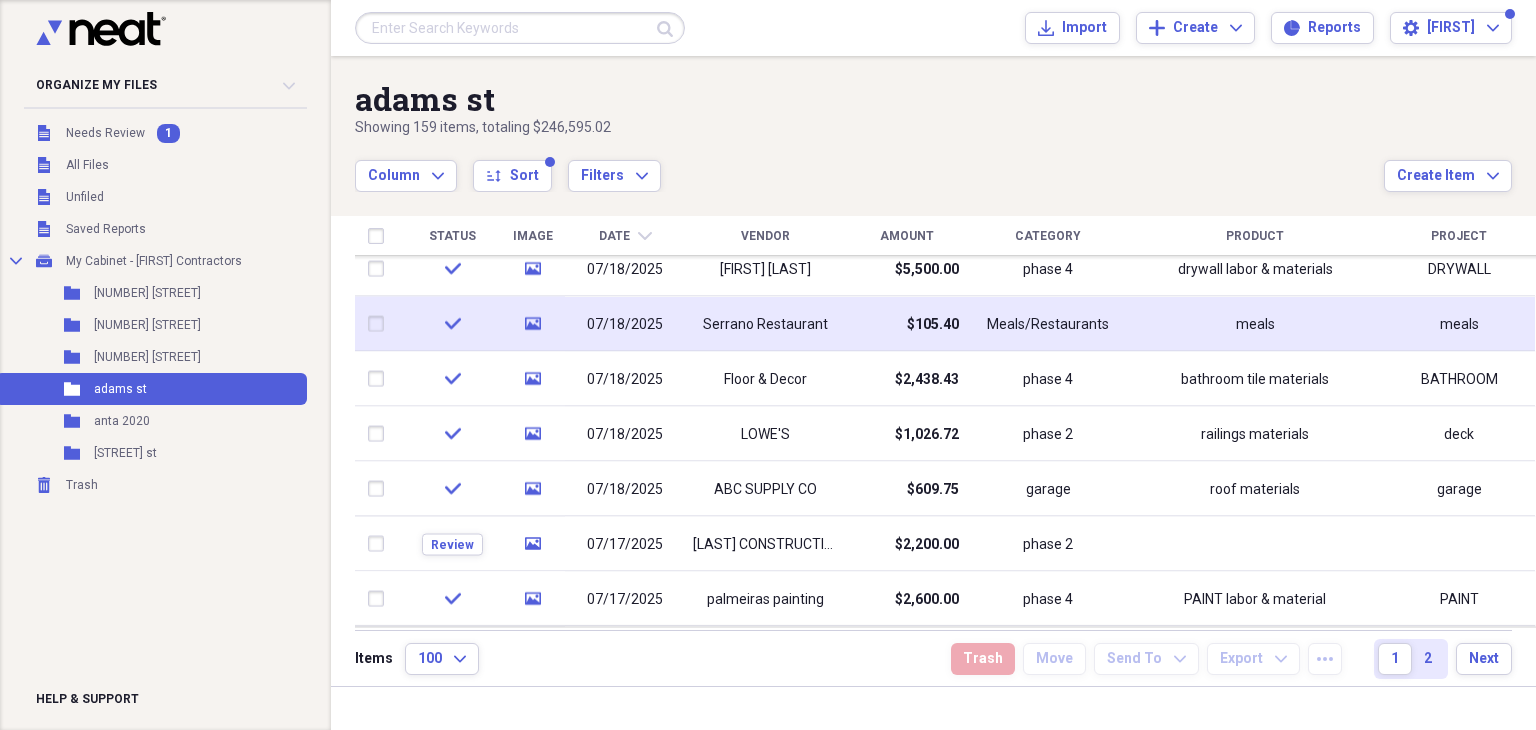 drag, startPoint x: 1528, startPoint y: 271, endPoint x: 1515, endPoint y: 360, distance: 89.94443 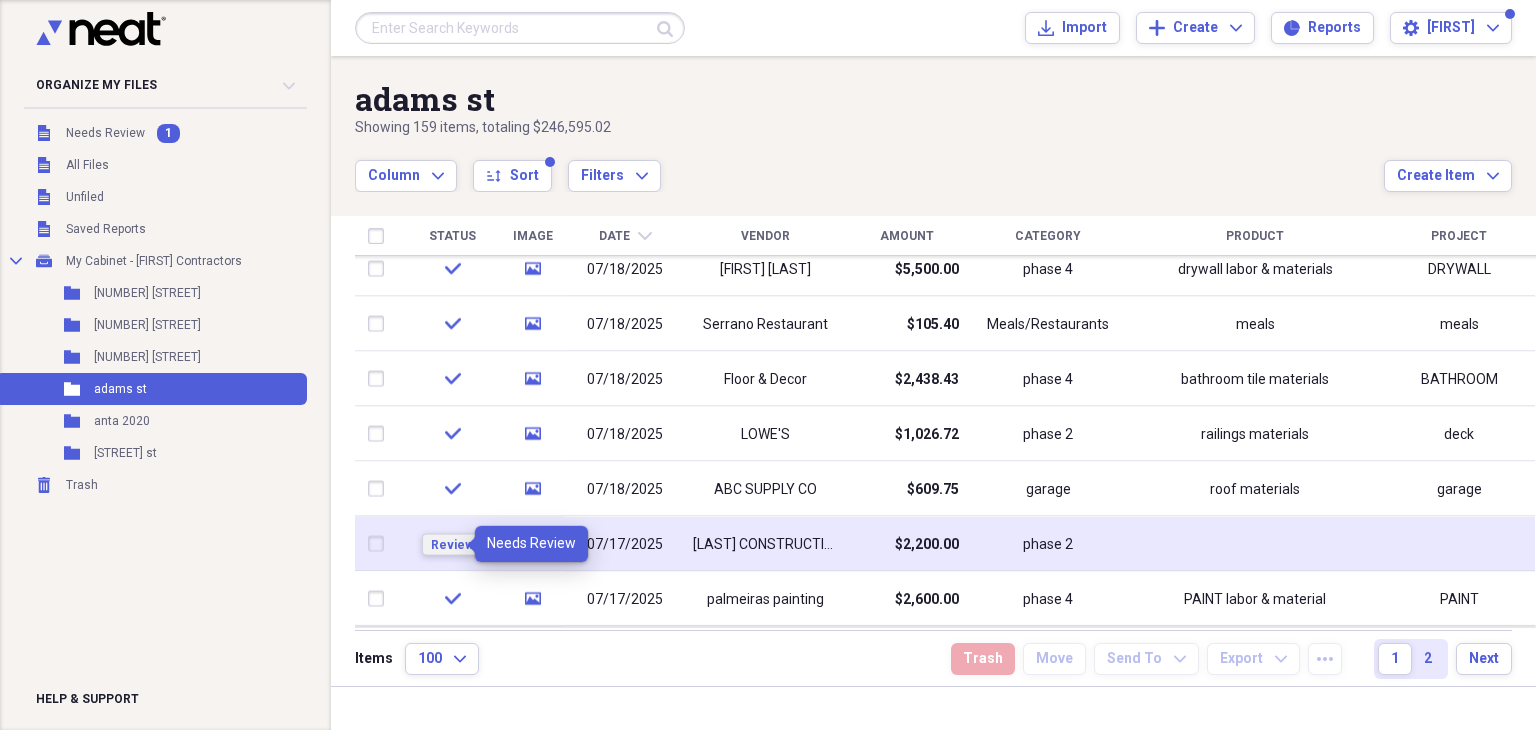 click on "Review" at bounding box center [452, 544] 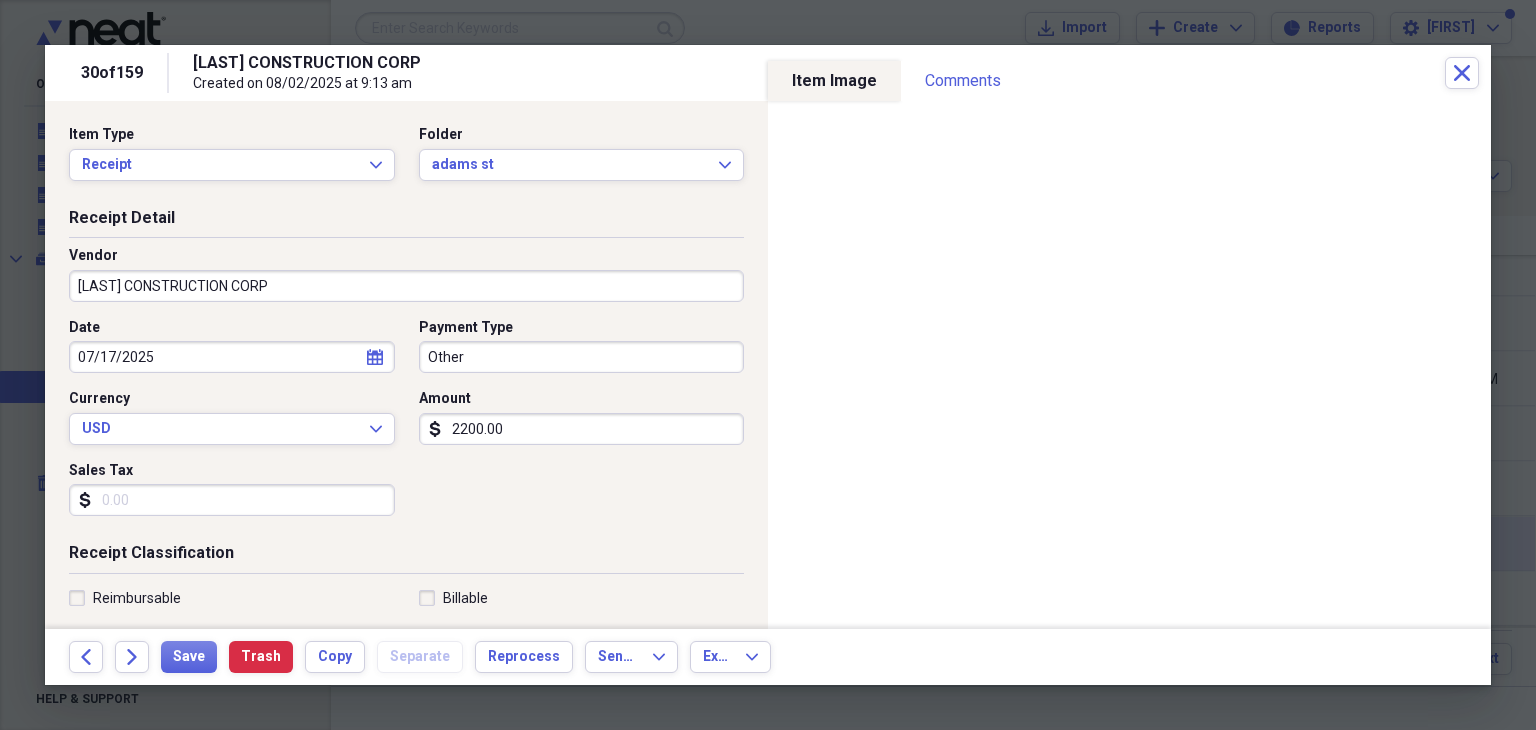 click on "2200.00" at bounding box center (582, 429) 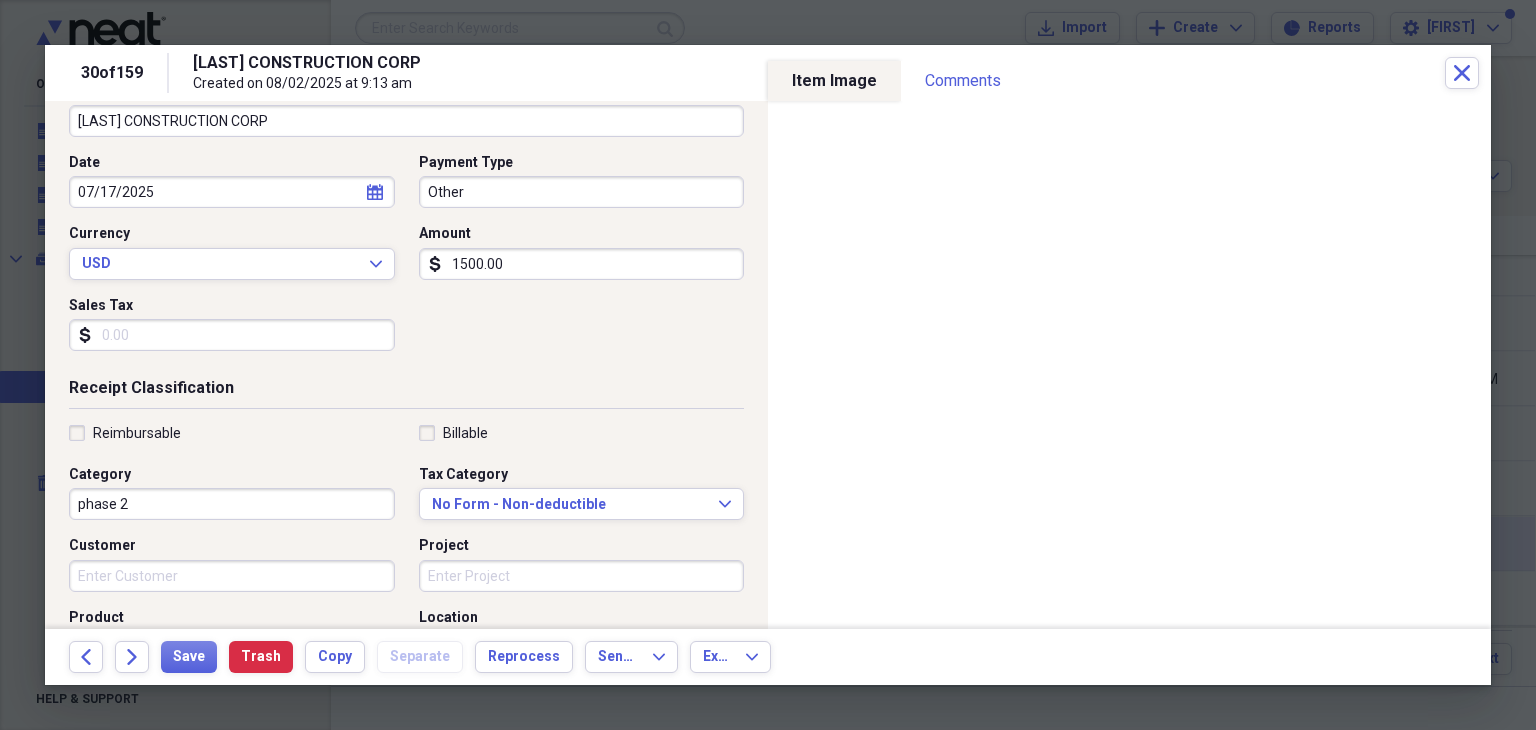 scroll, scrollTop: 200, scrollLeft: 0, axis: vertical 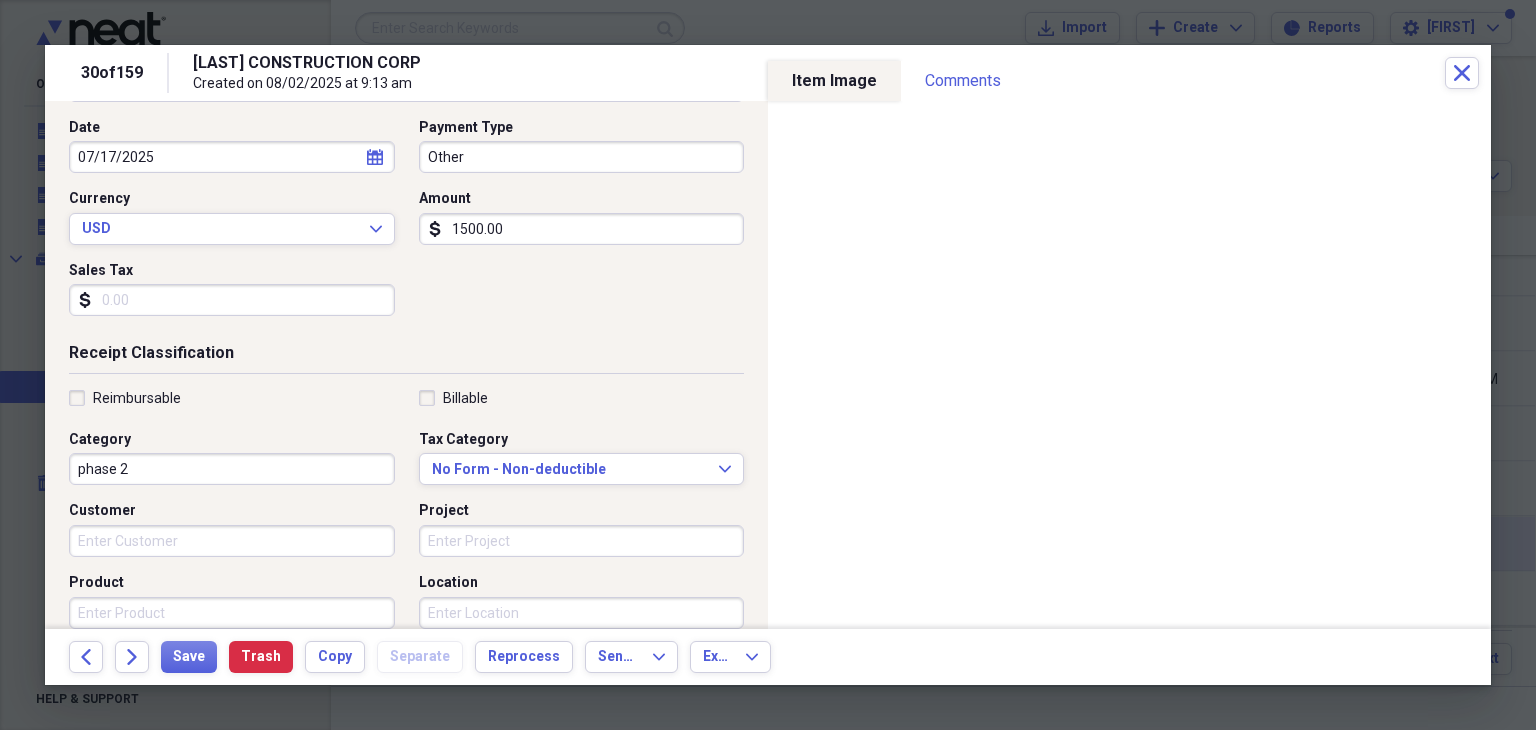 type on "1500.00" 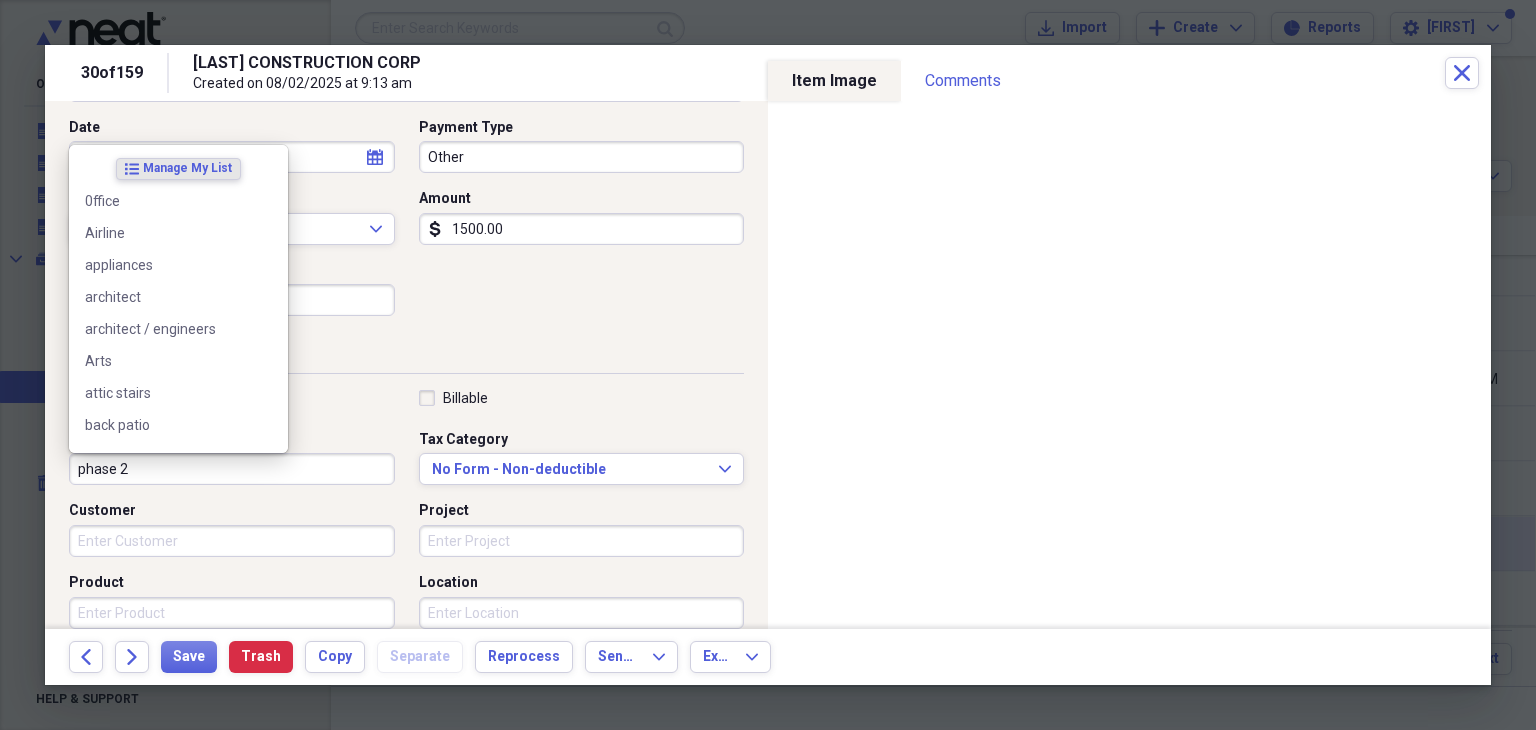 click on "phase 2" at bounding box center [232, 469] 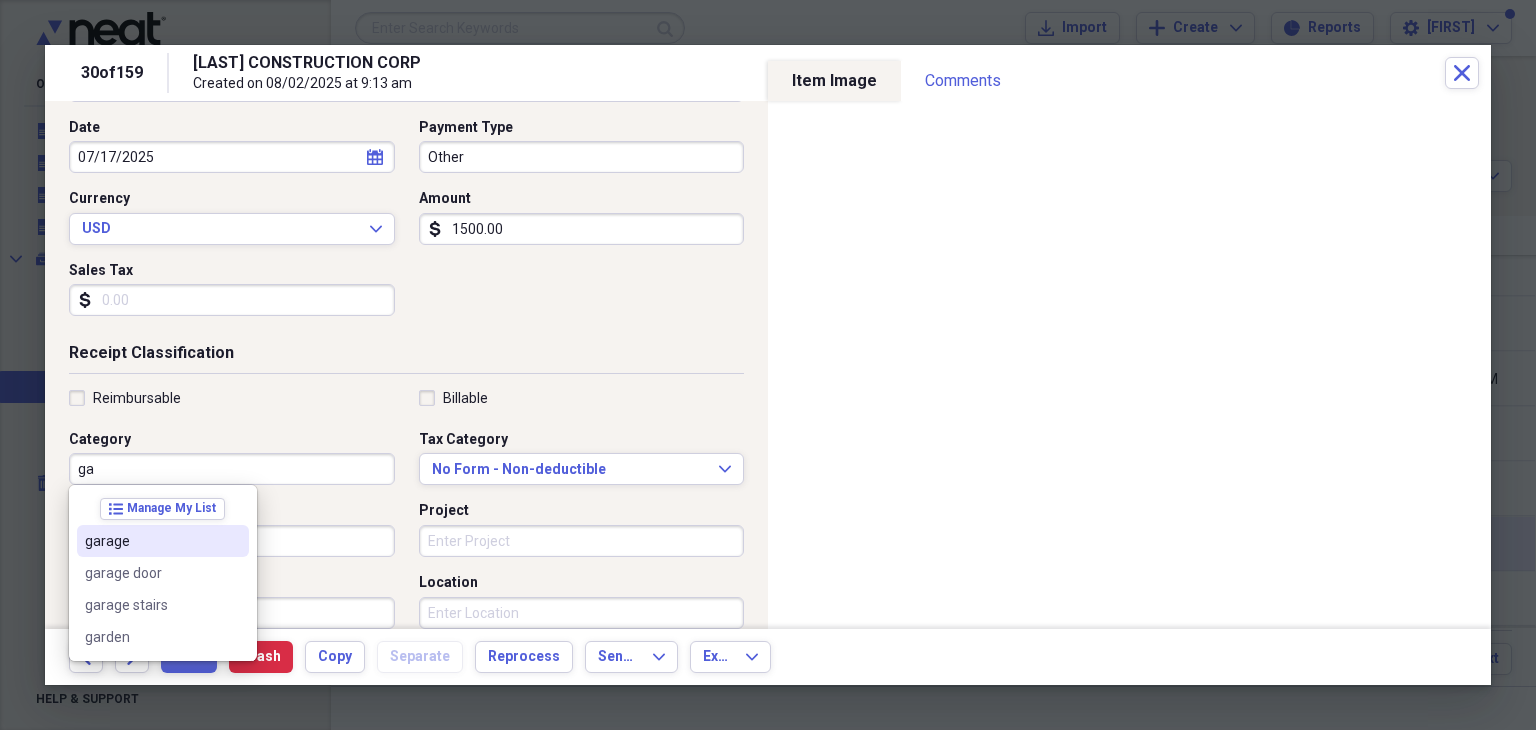 click on "garage" at bounding box center [151, 541] 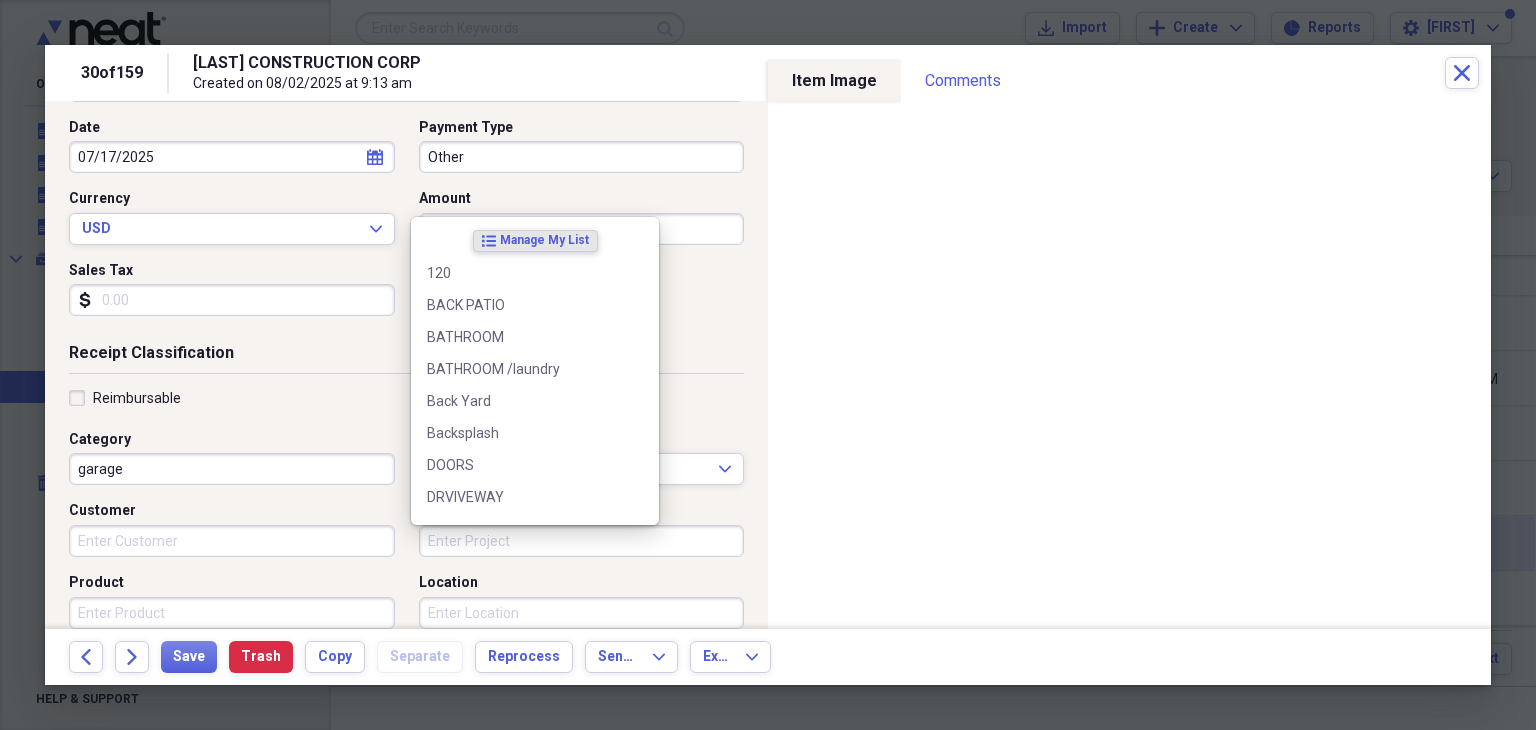 click on "Project" at bounding box center (582, 541) 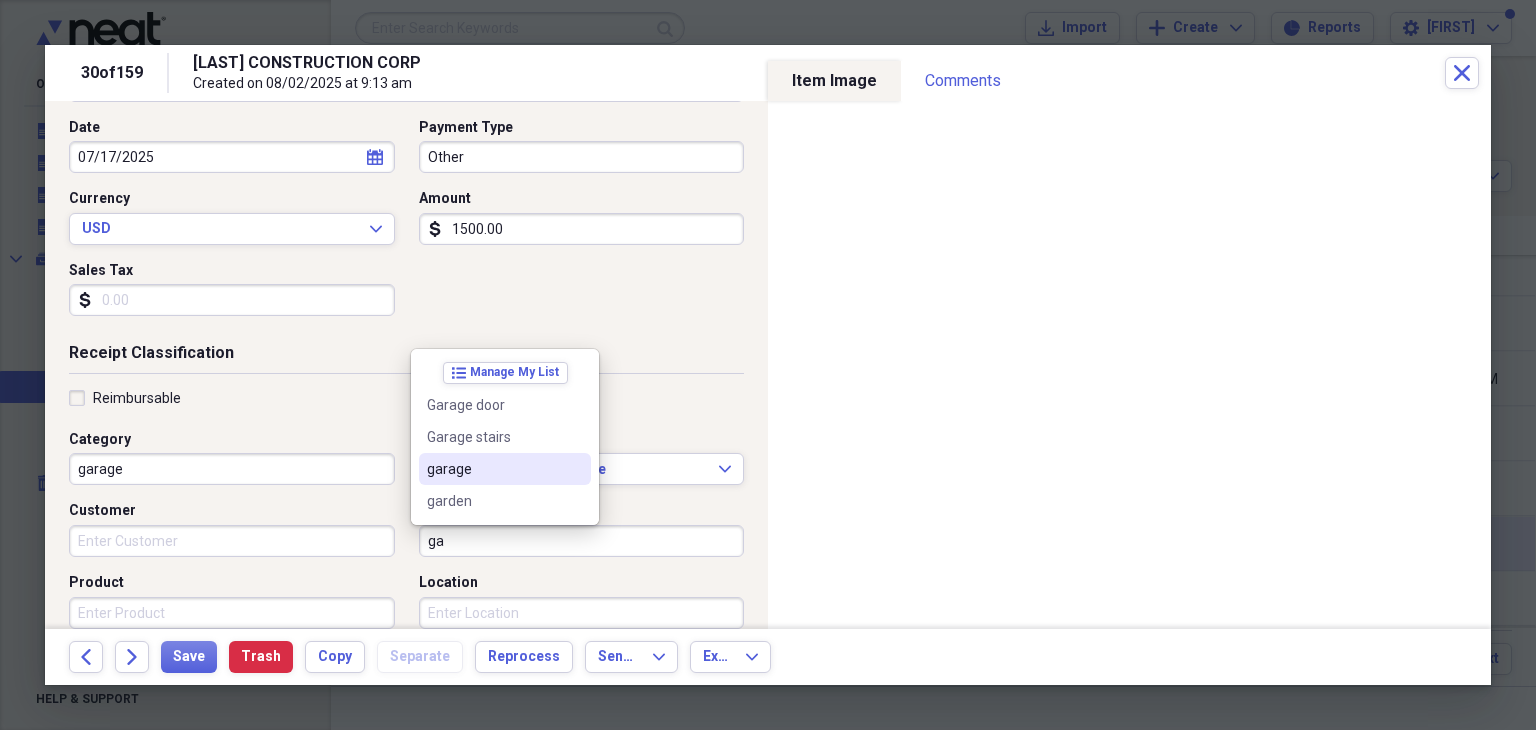 click on "garage" at bounding box center (493, 469) 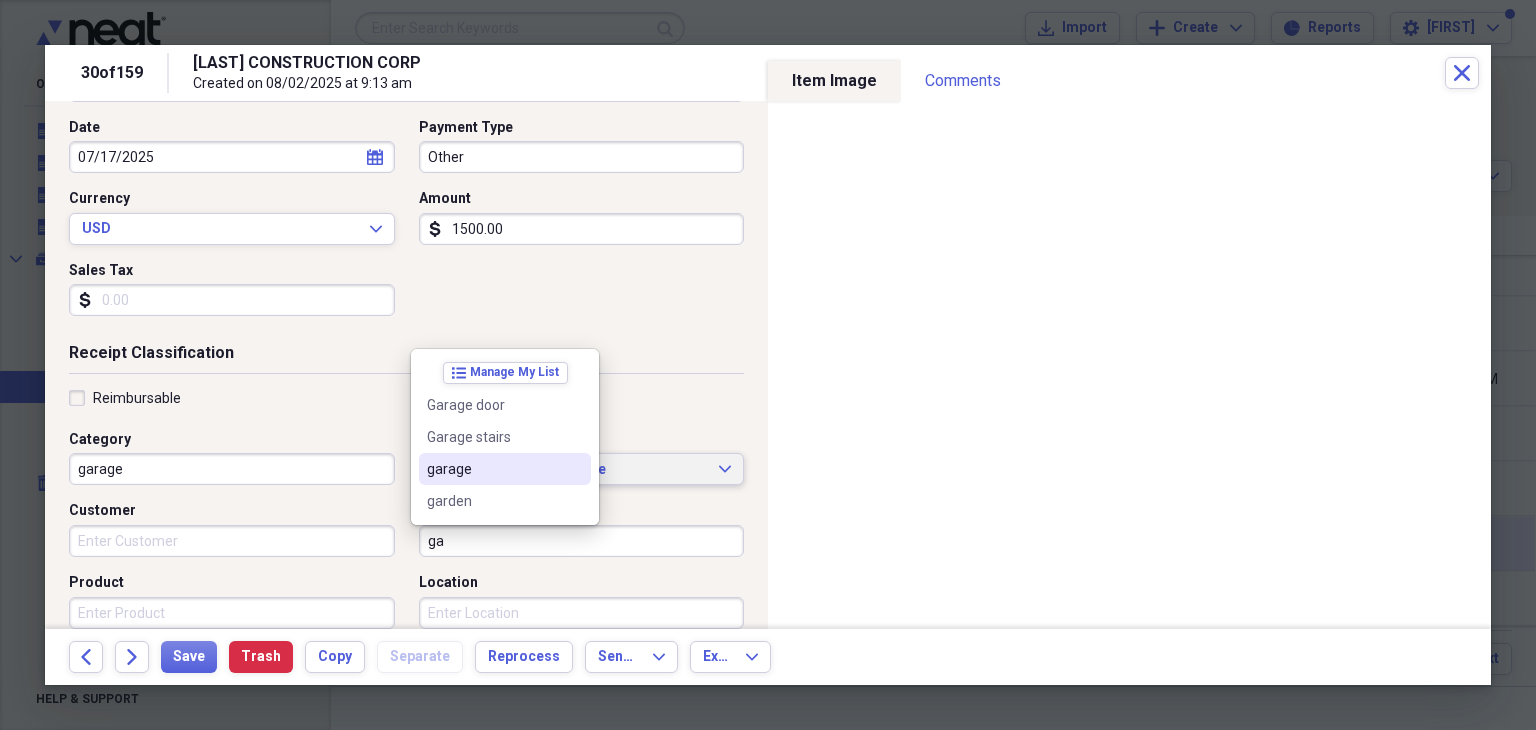 type on "garage" 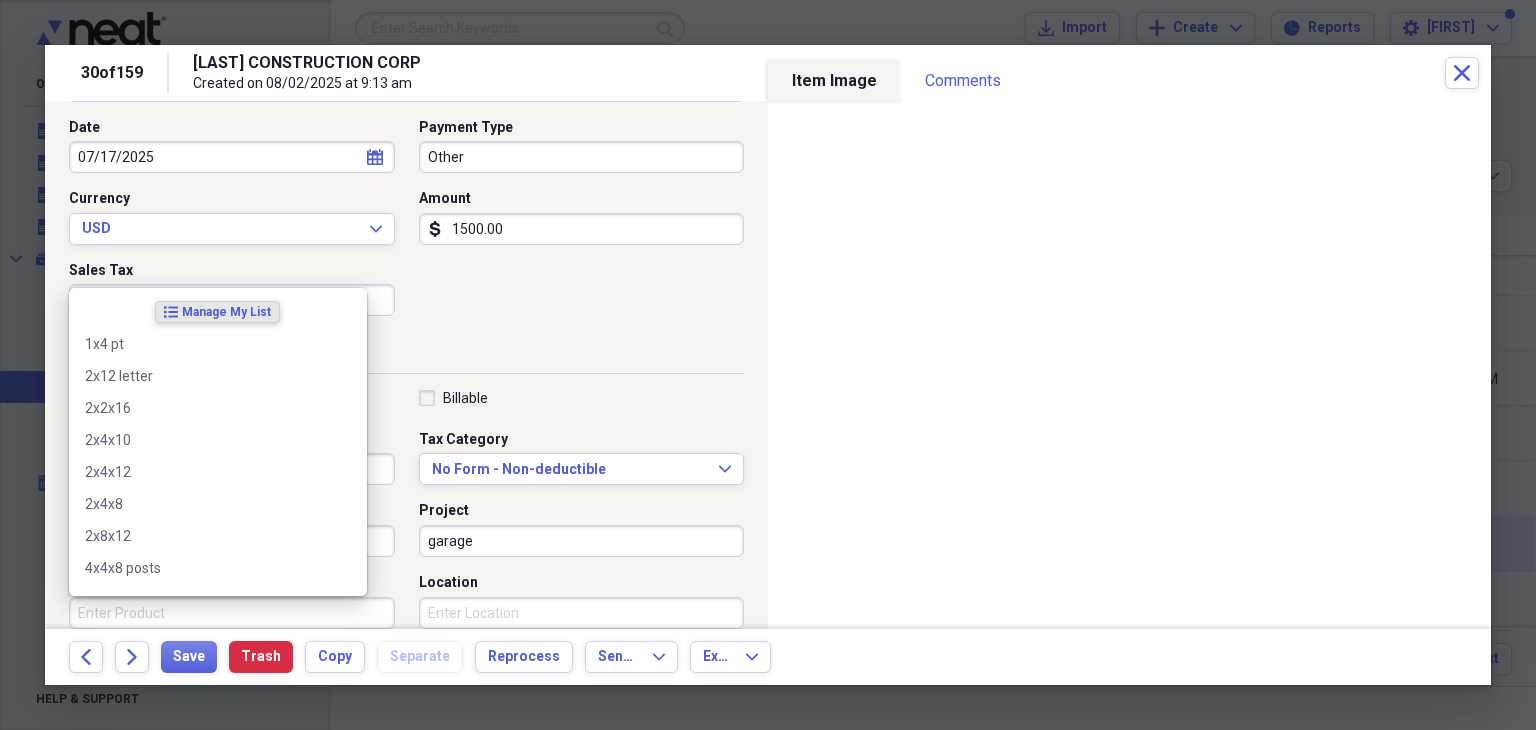 click on "Product" at bounding box center [232, 613] 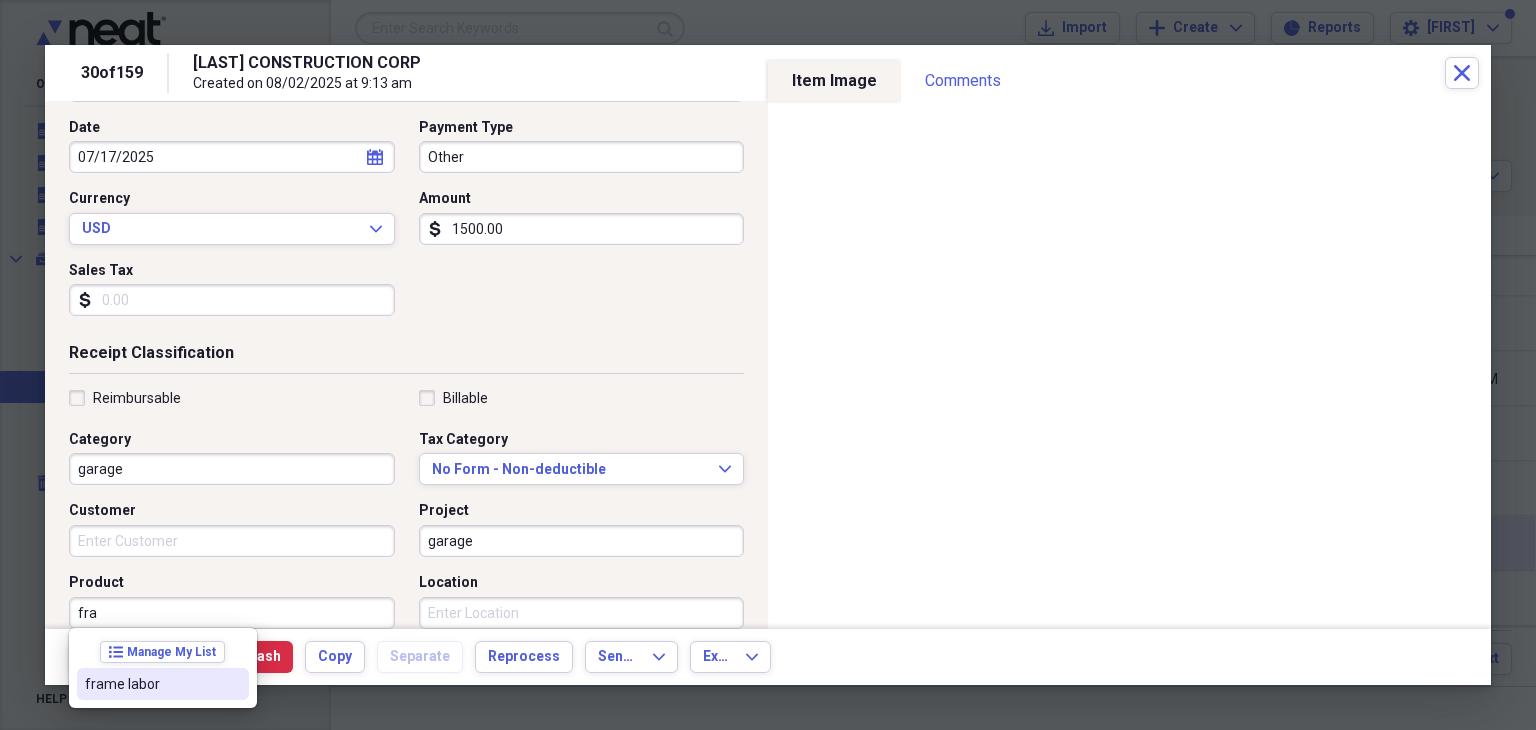 click on "frame labor" at bounding box center (151, 684) 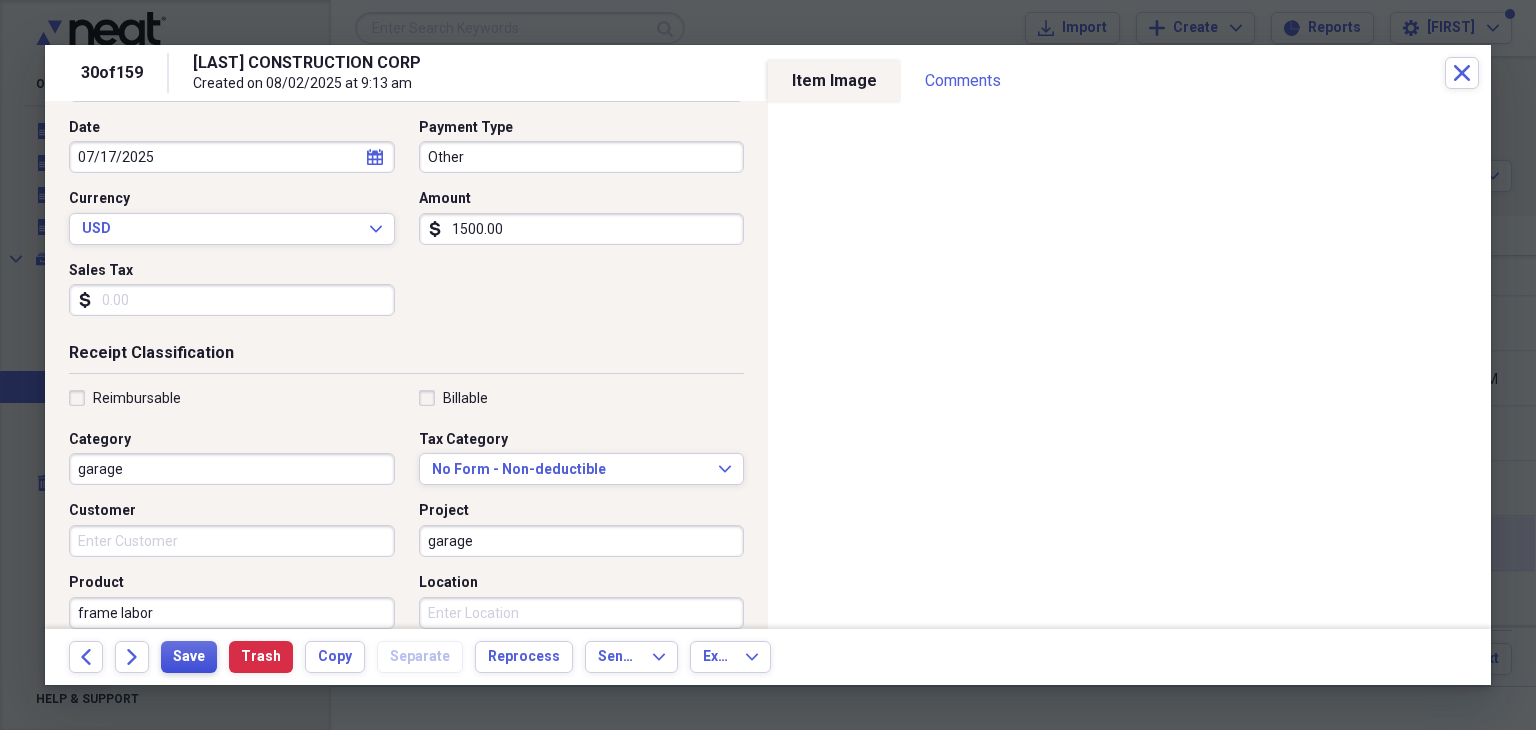 click on "Save" at bounding box center (189, 657) 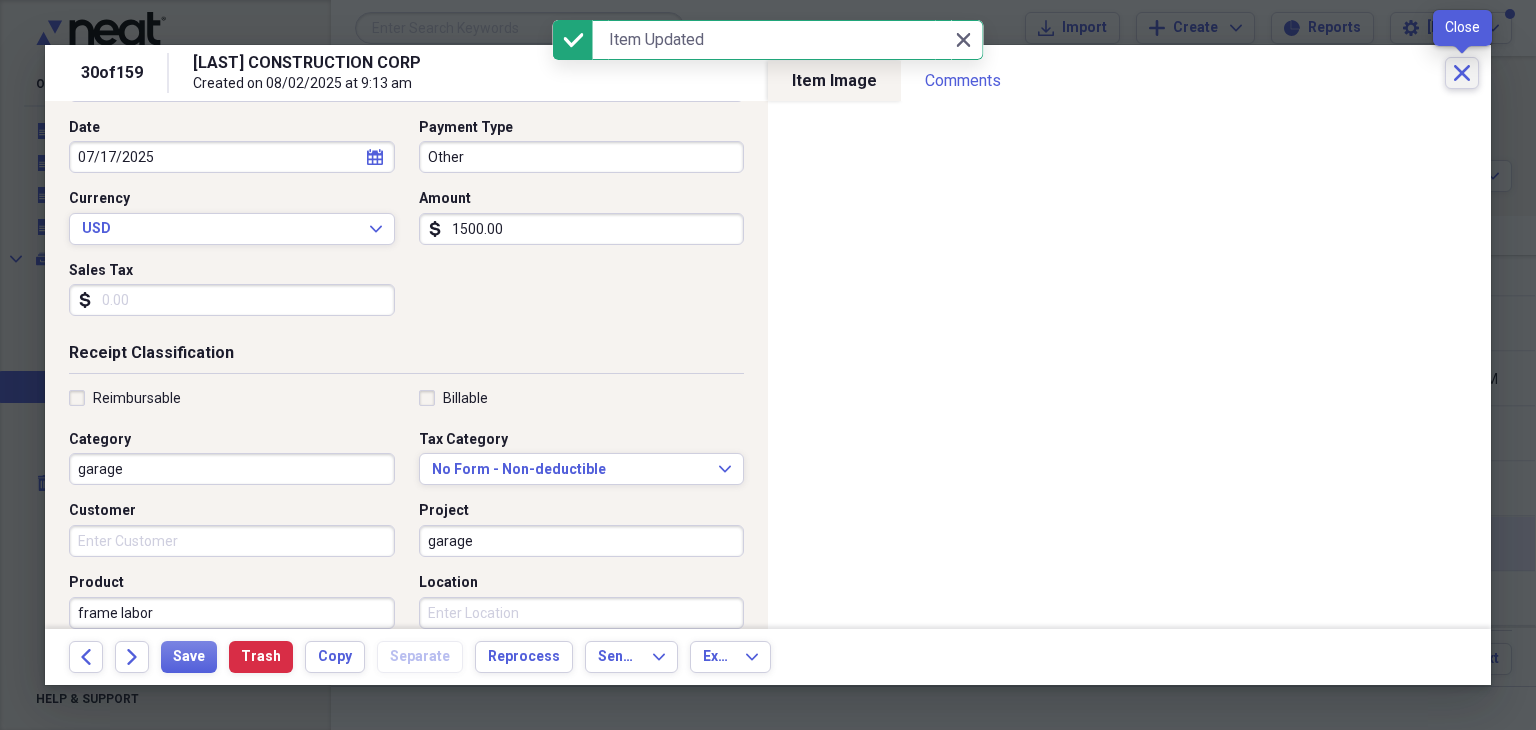 click 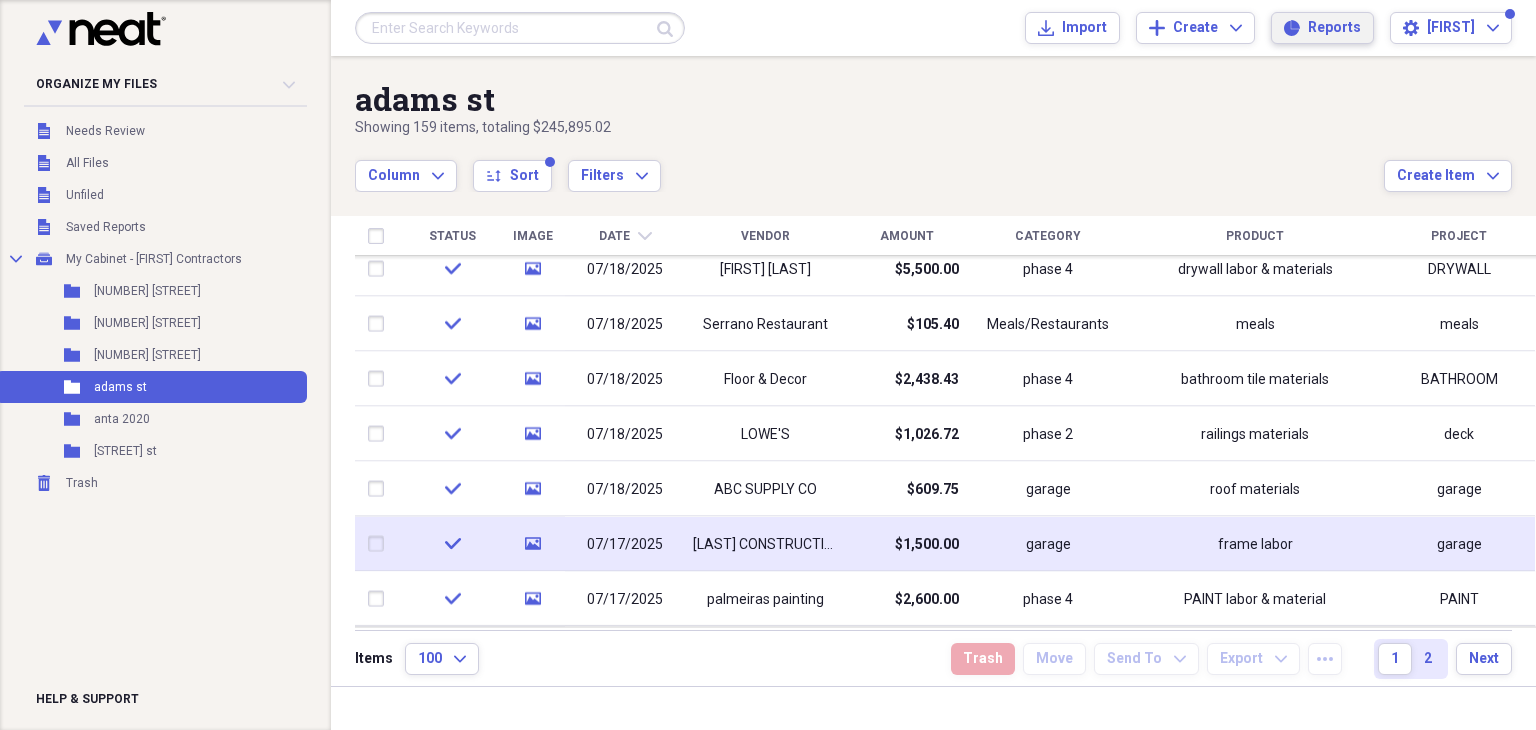click on "Reports" at bounding box center [1334, 28] 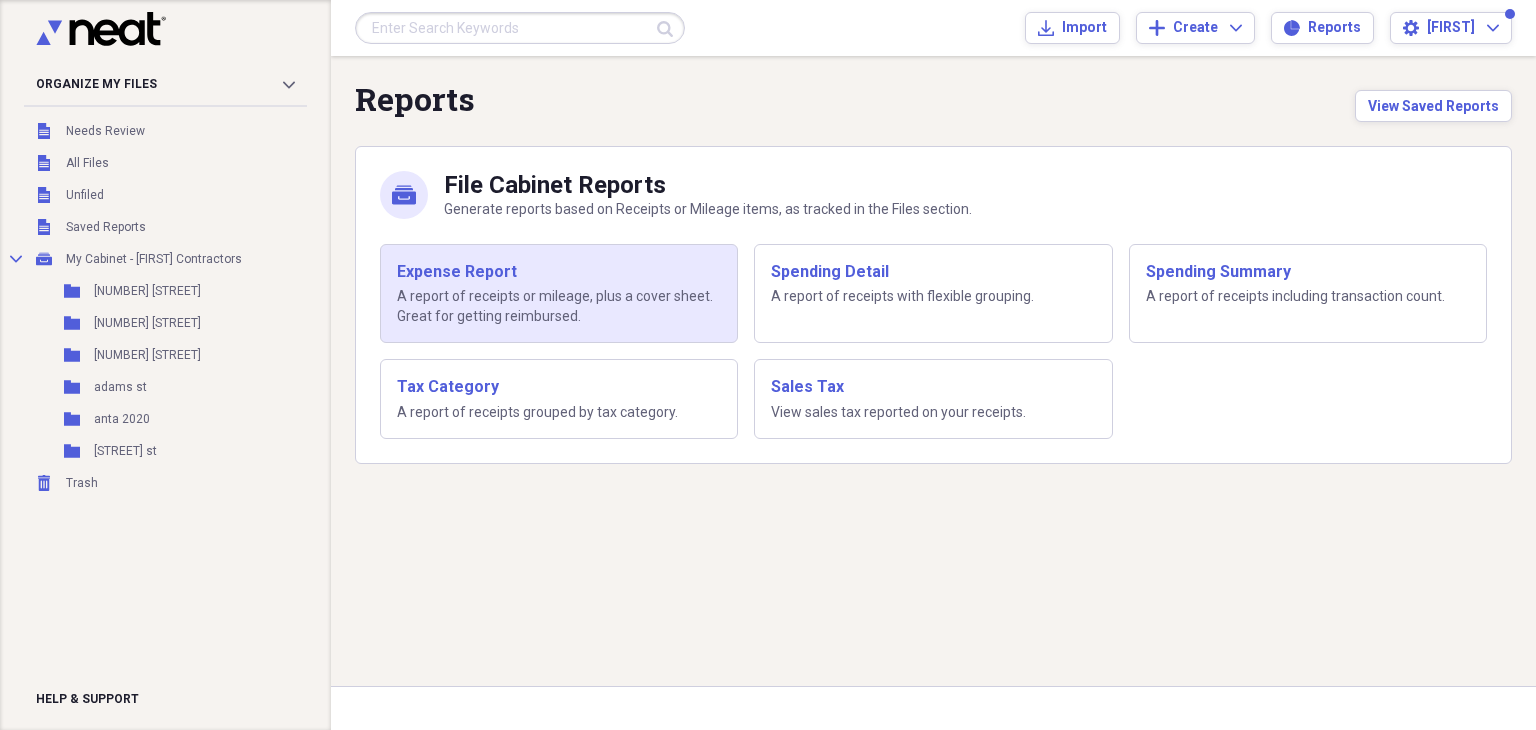 click on "Expense Report" at bounding box center [559, 272] 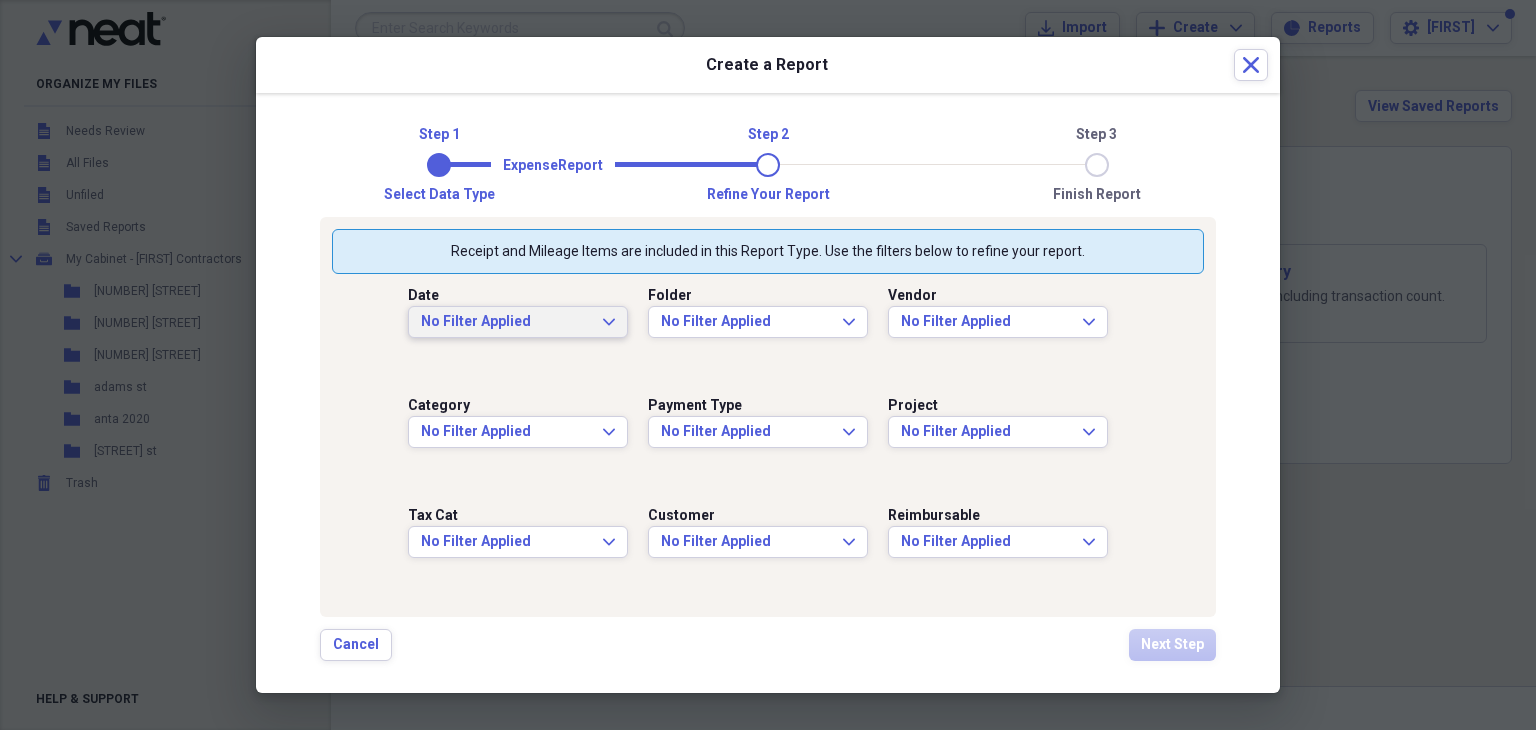 click on "Expand" 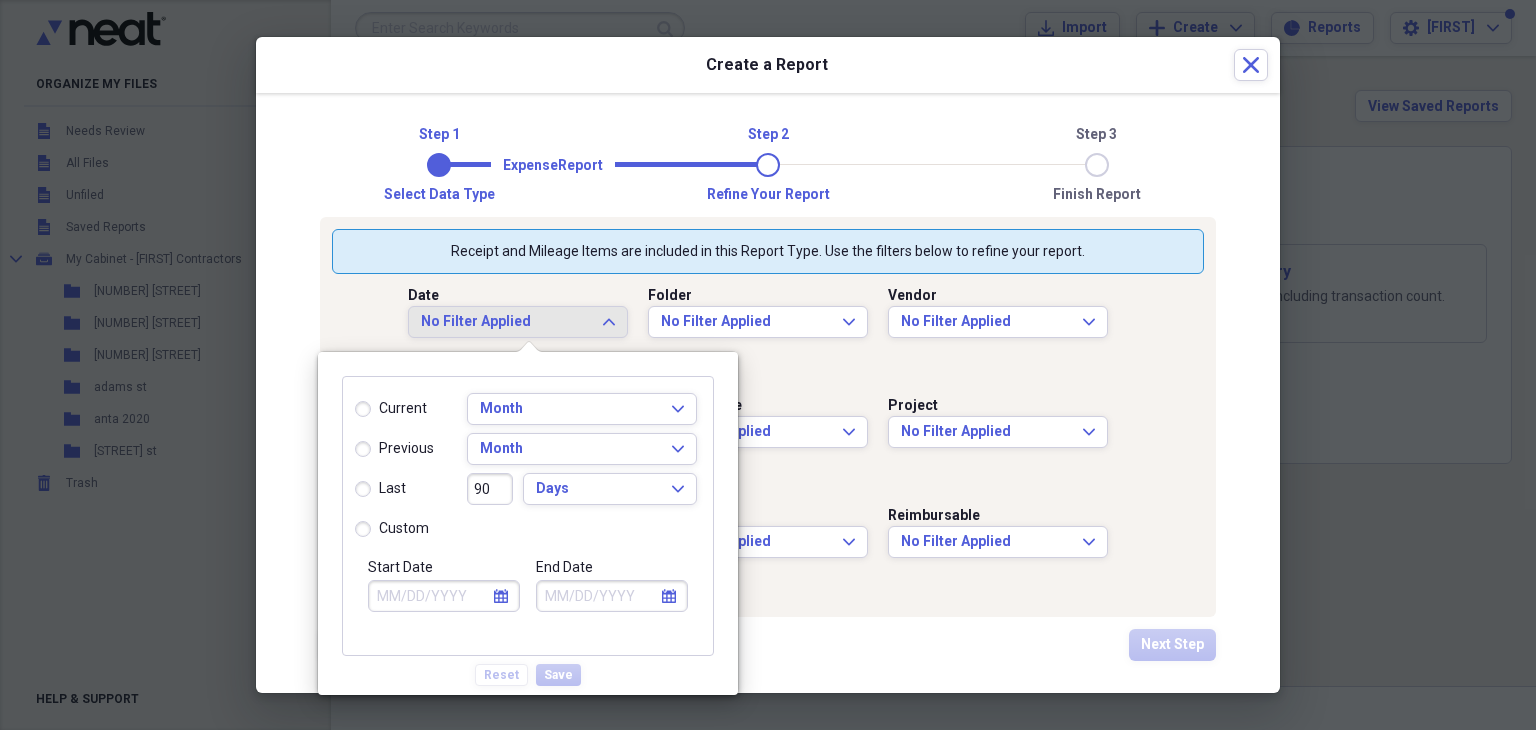click 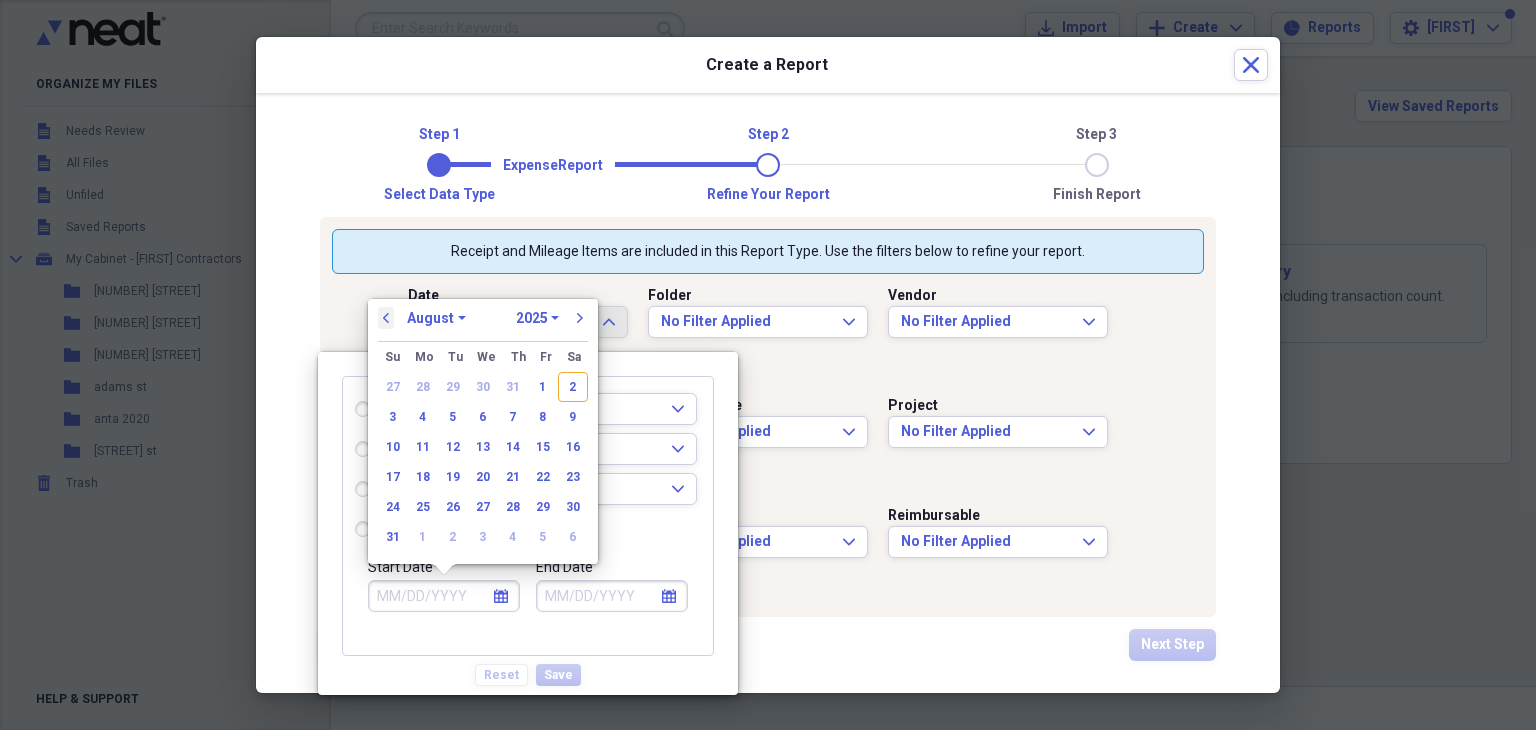 click on "previous" at bounding box center [386, 318] 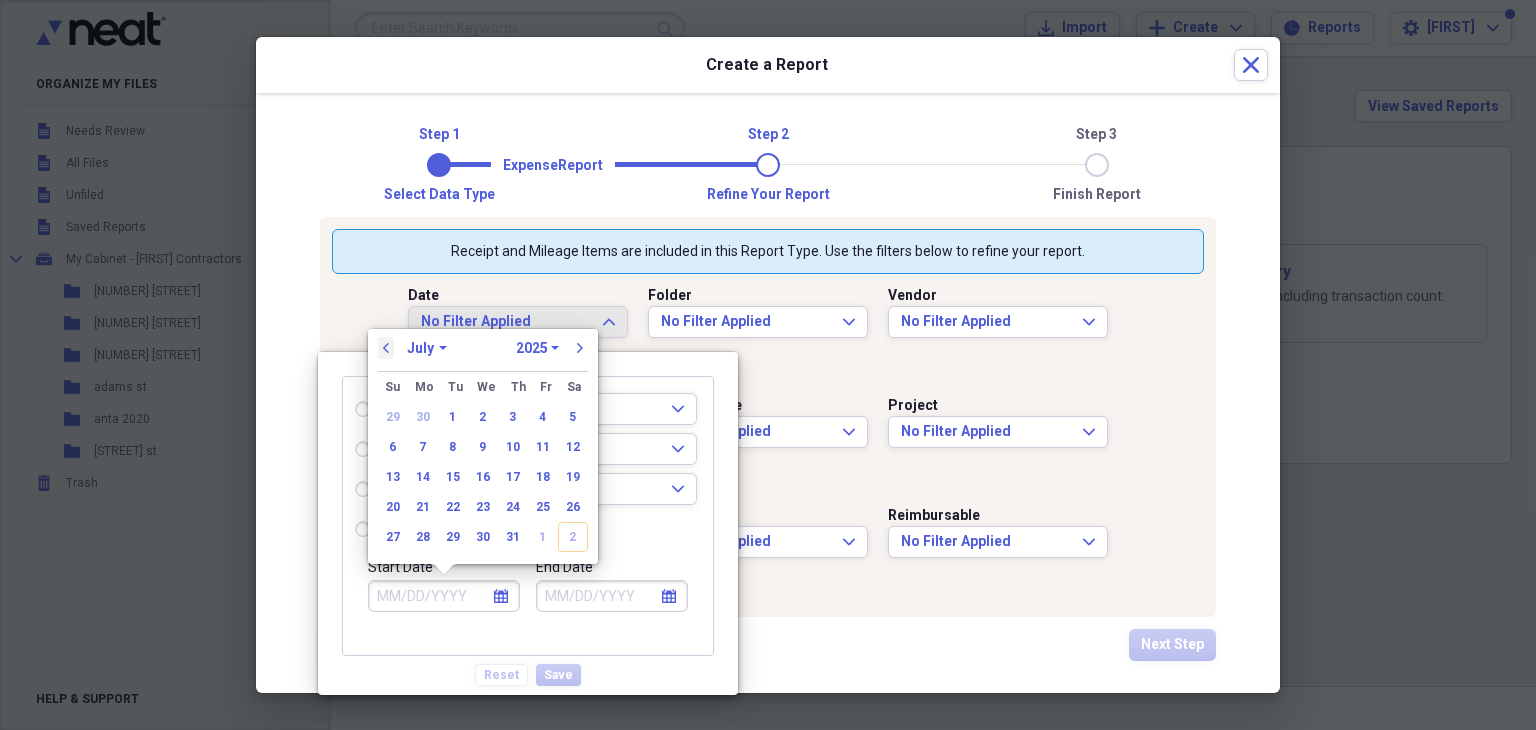 click on "previous" at bounding box center (386, 348) 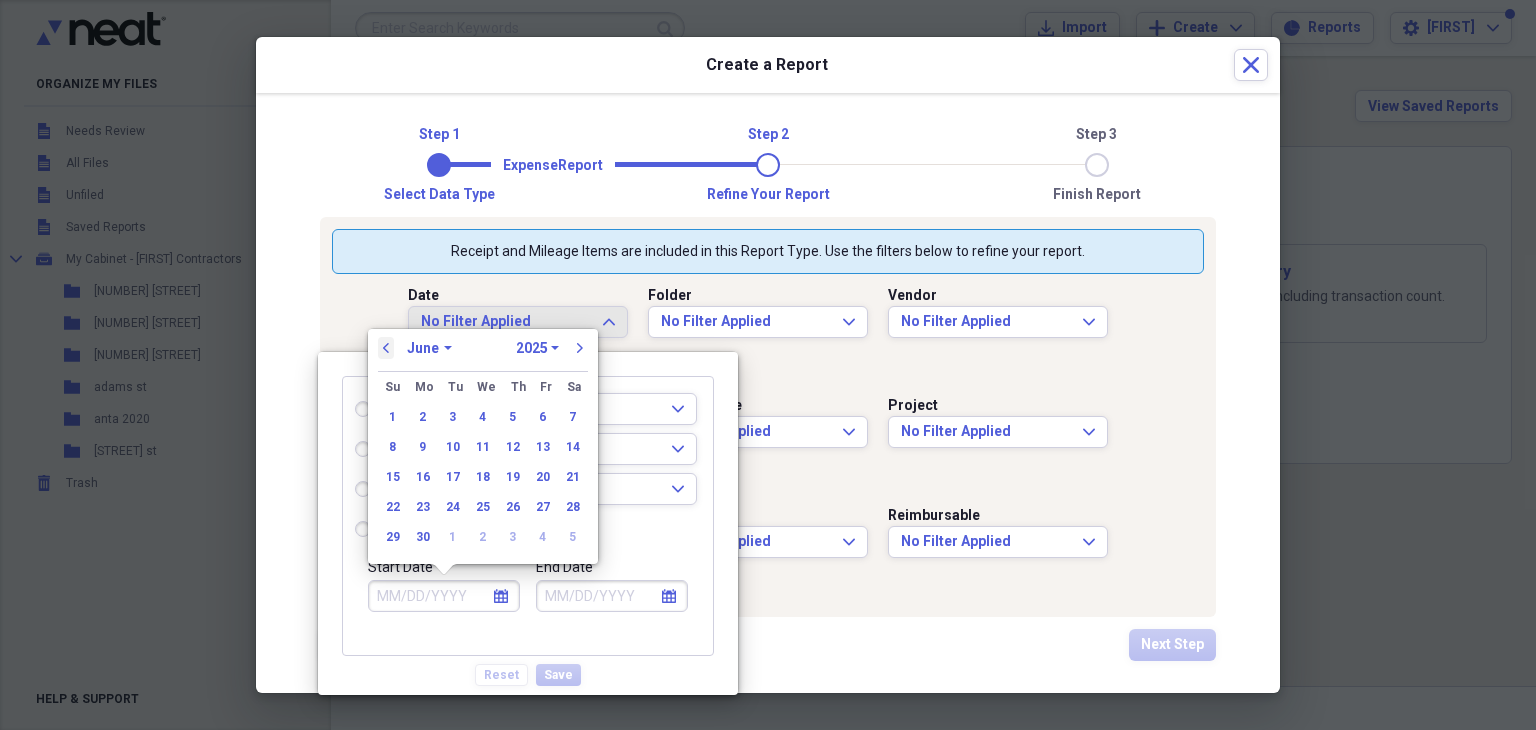 click on "previous" at bounding box center [386, 348] 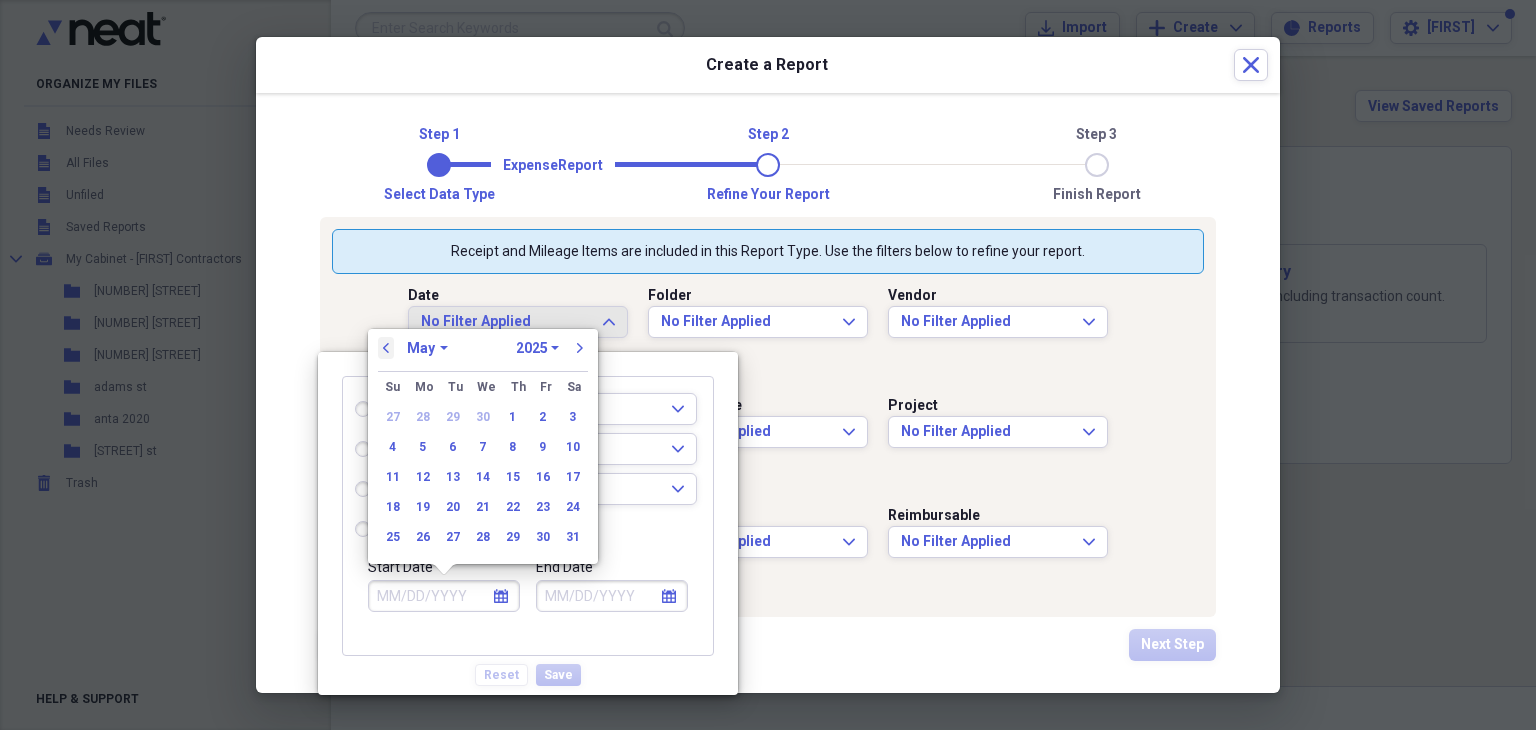 click on "previous" at bounding box center [386, 348] 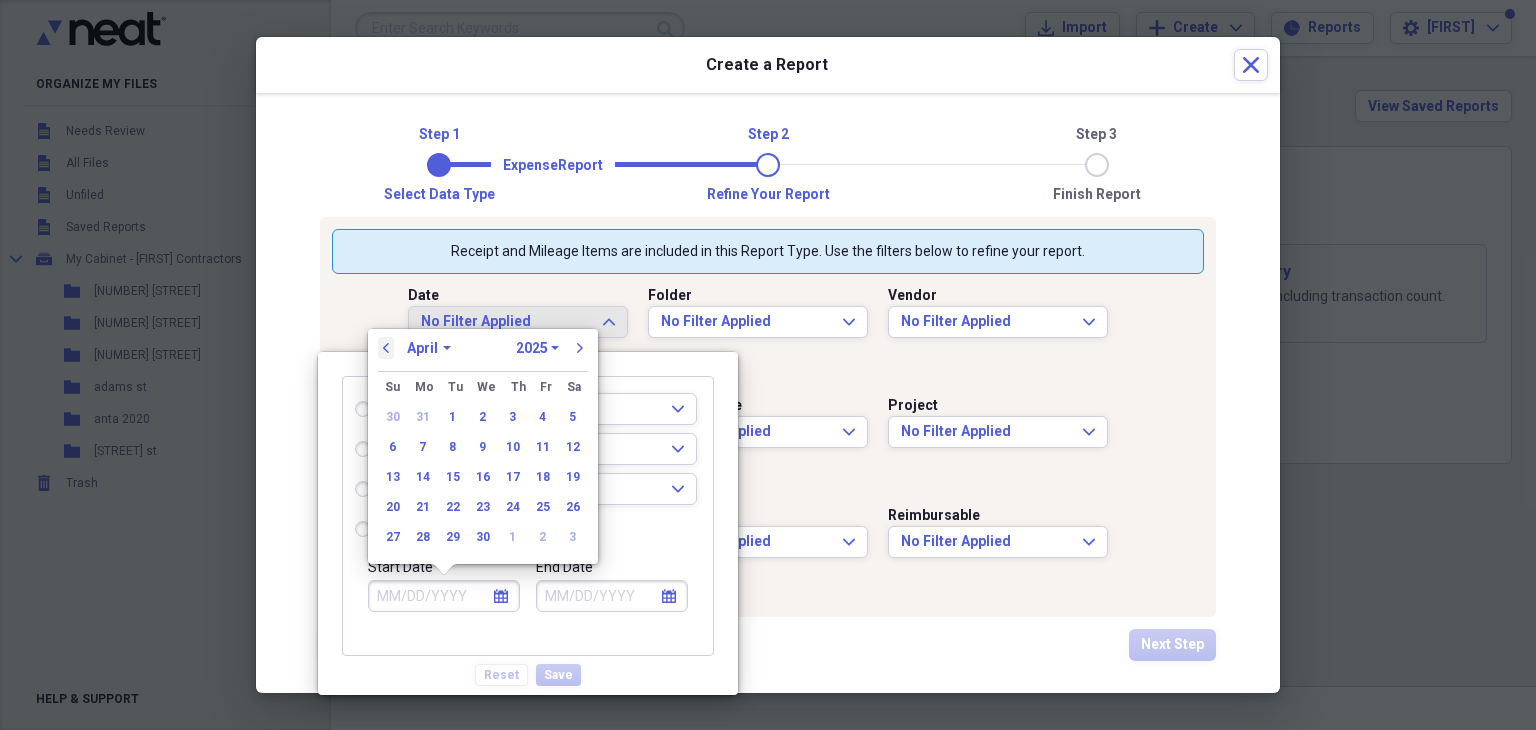 click on "previous" at bounding box center (386, 348) 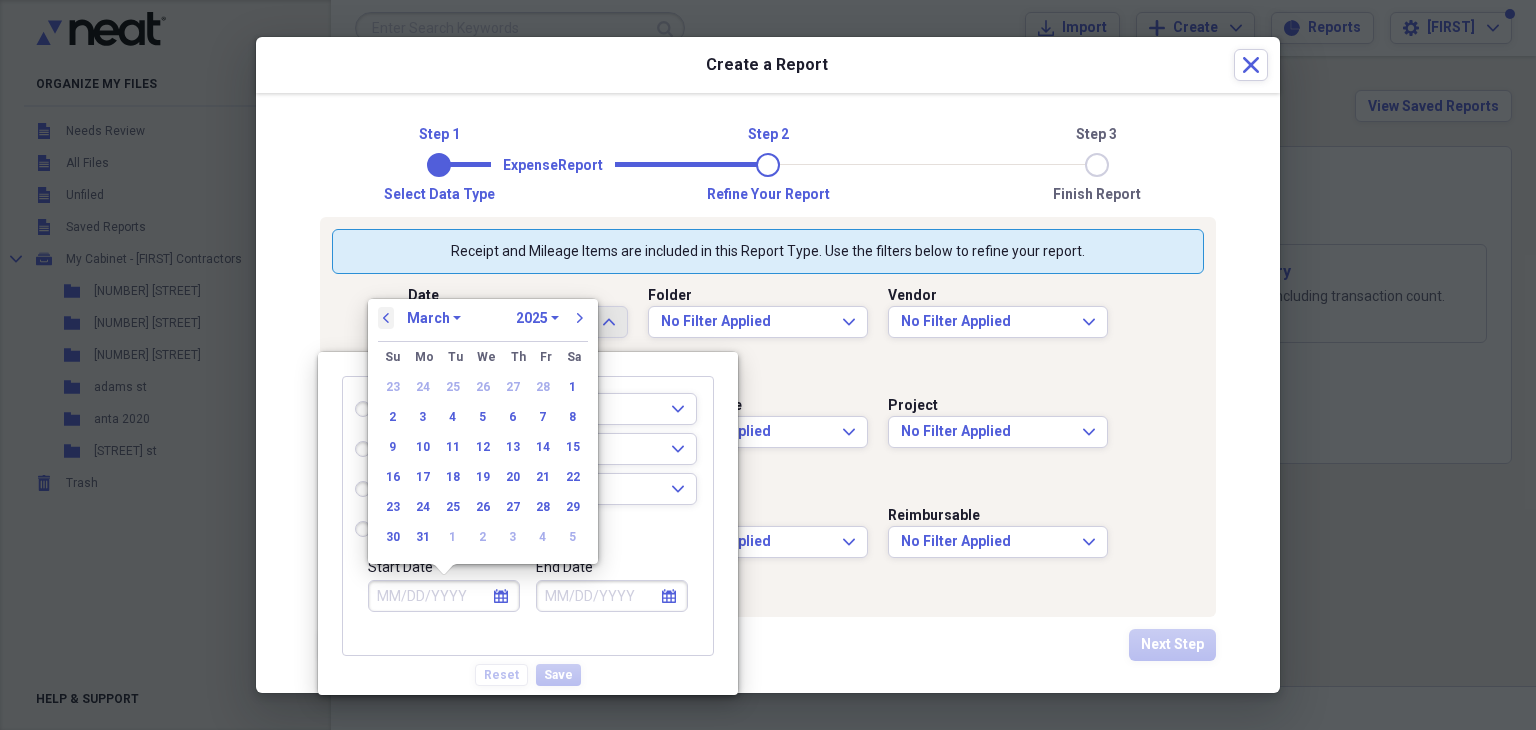 click on "previous" at bounding box center (386, 318) 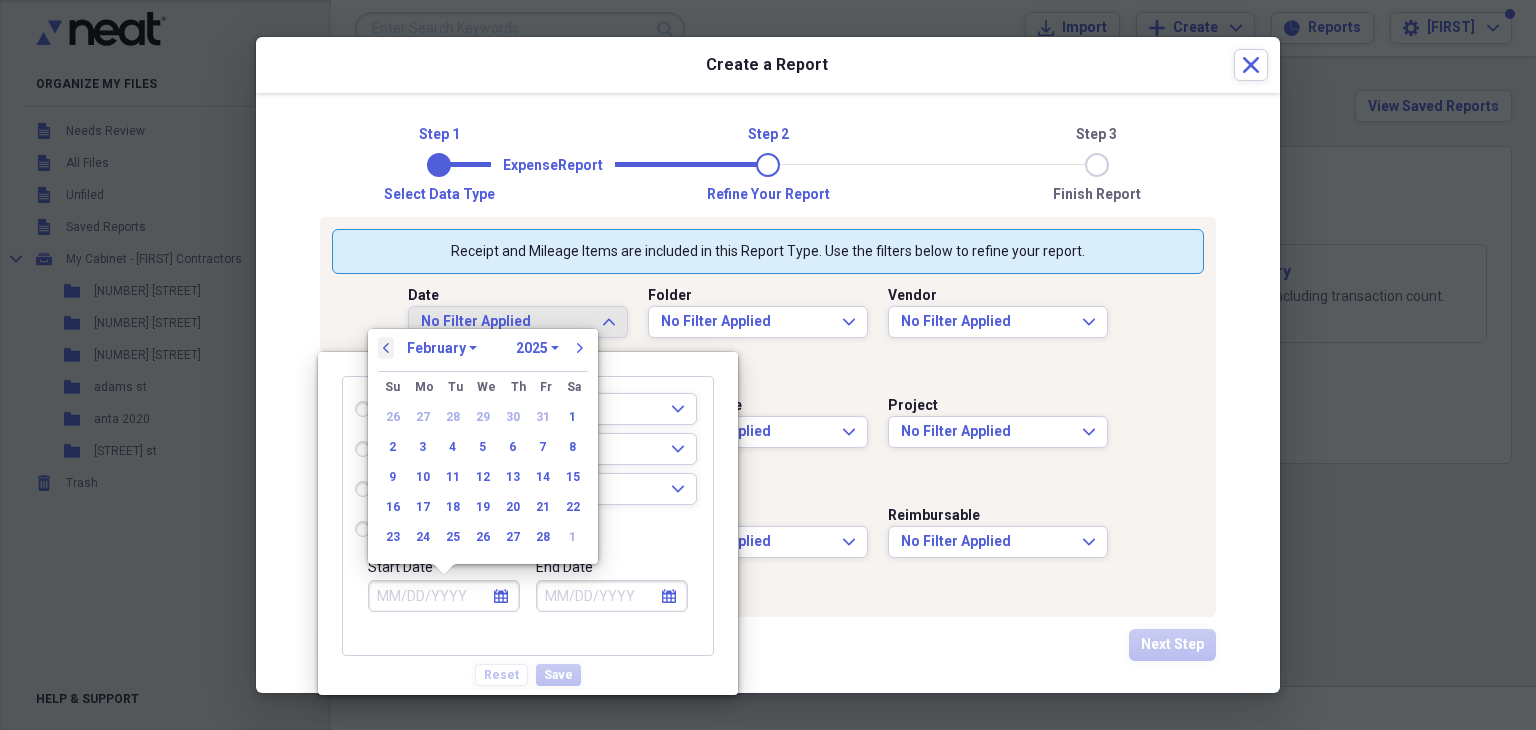 click on "previous" at bounding box center (386, 348) 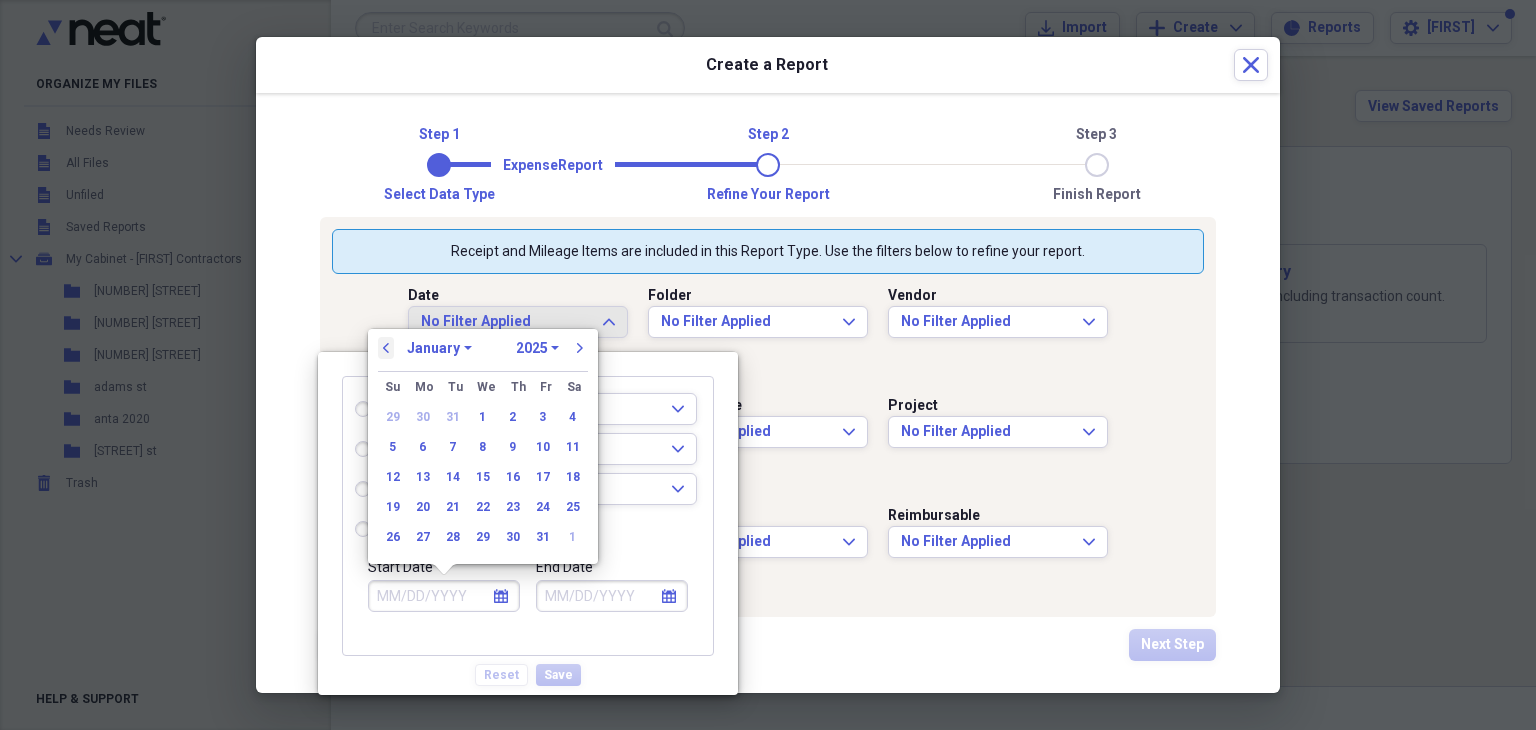click on "previous" at bounding box center [386, 348] 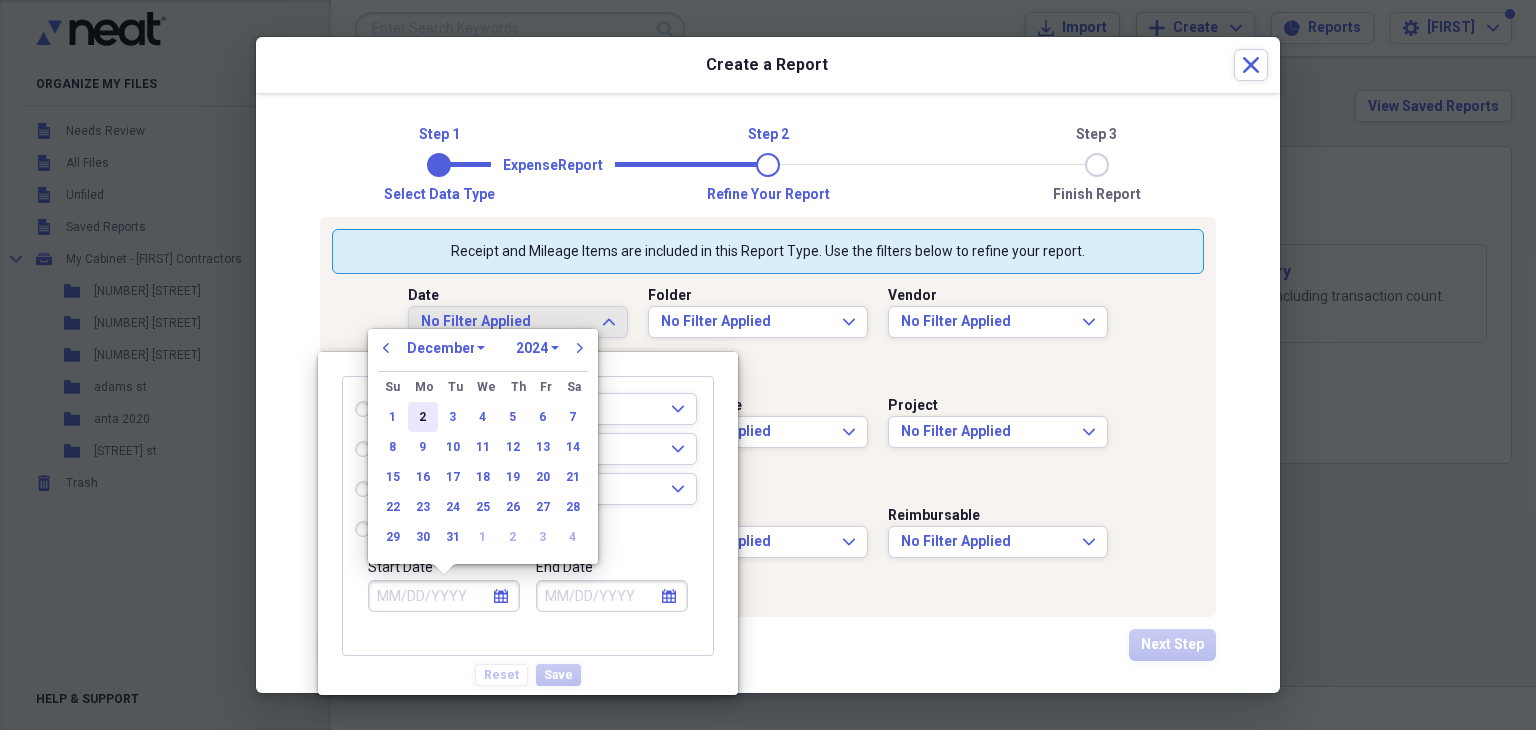 click on "2" at bounding box center [423, 417] 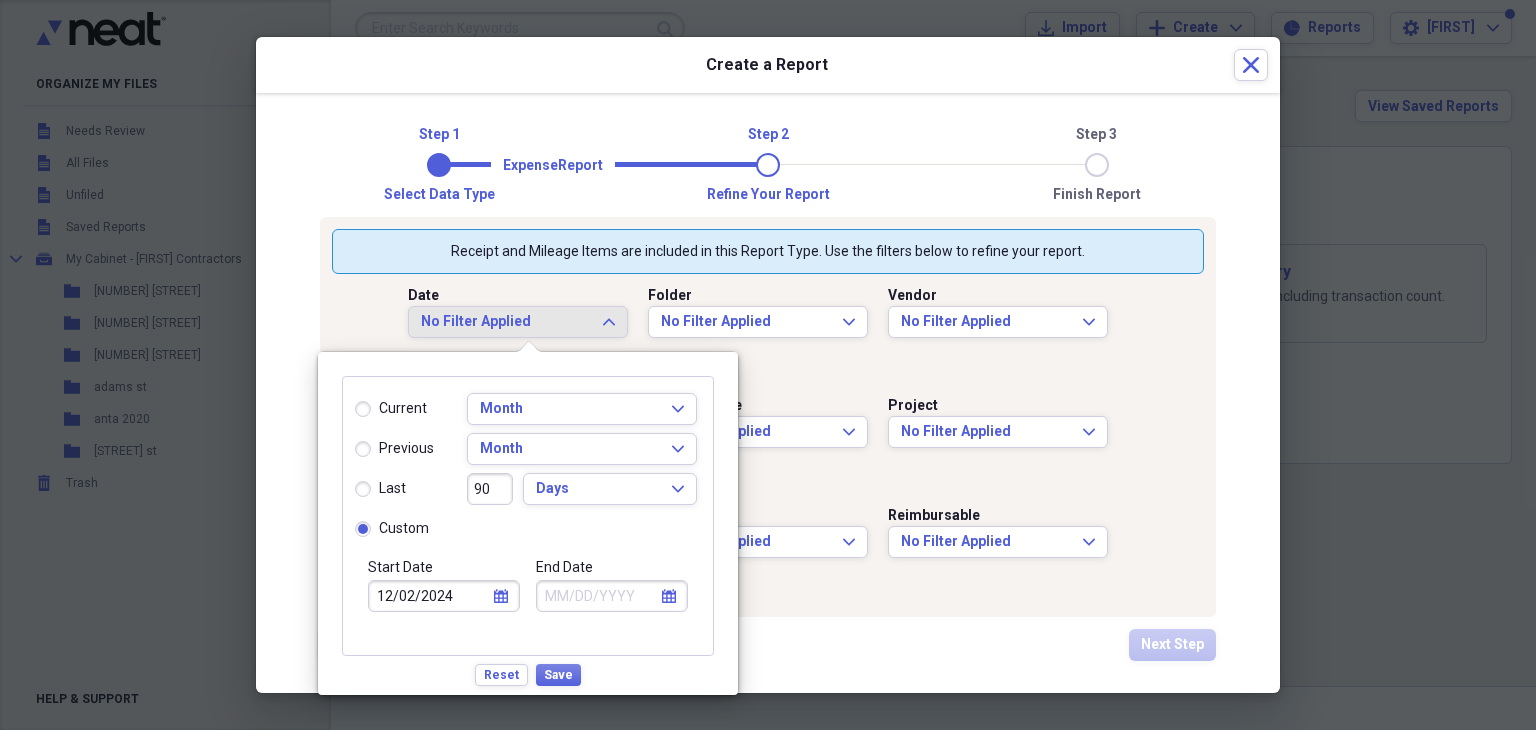 click 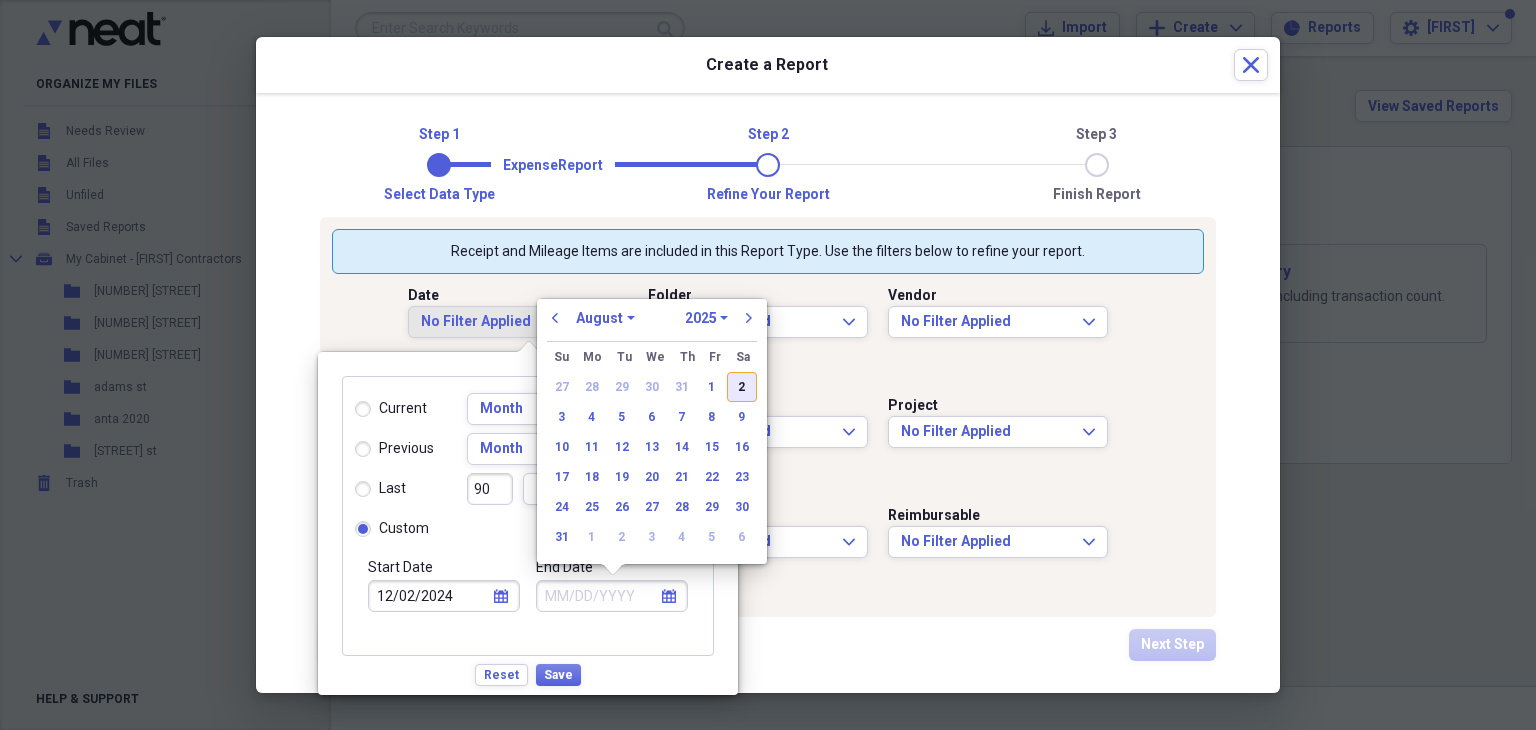 click on "2" at bounding box center (742, 387) 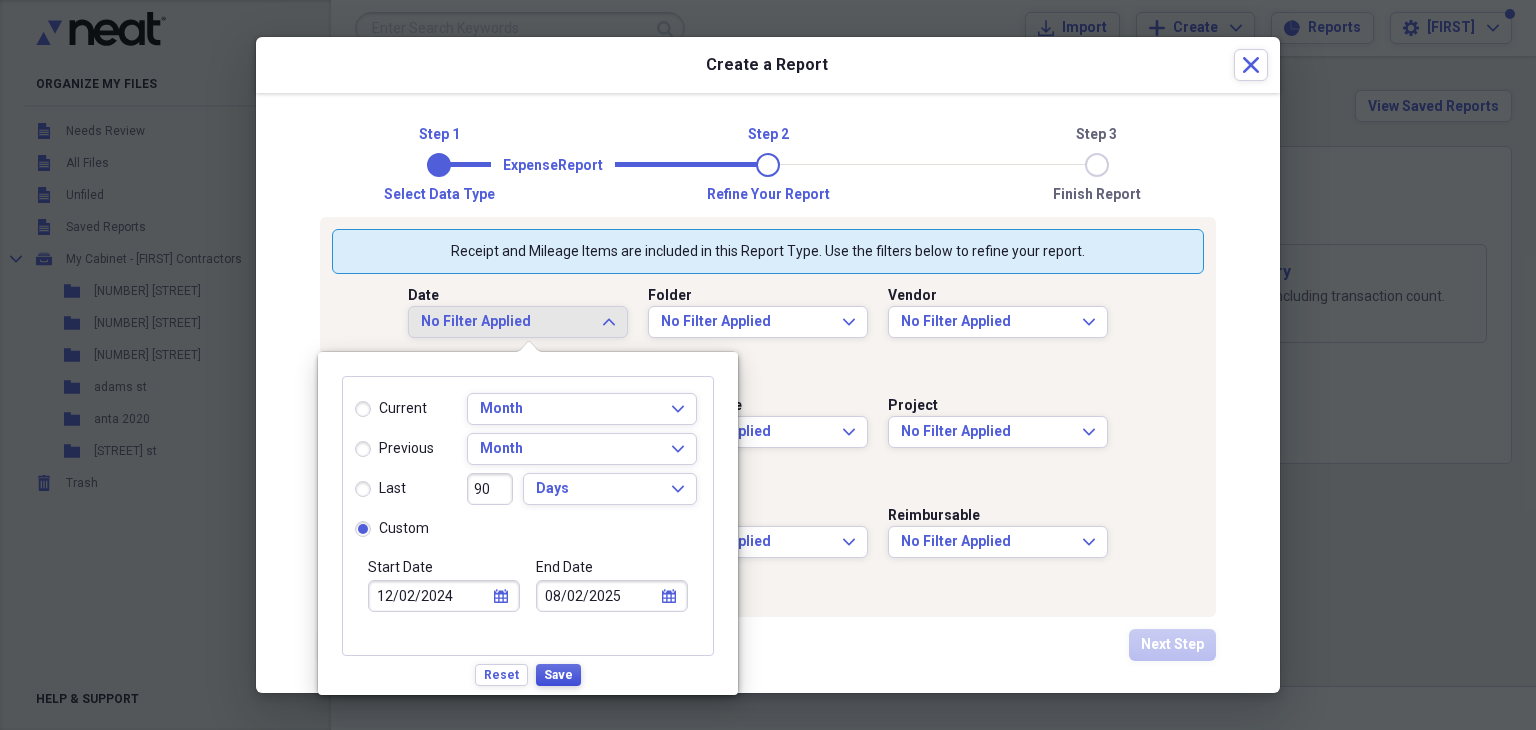 click on "Save" at bounding box center [558, 675] 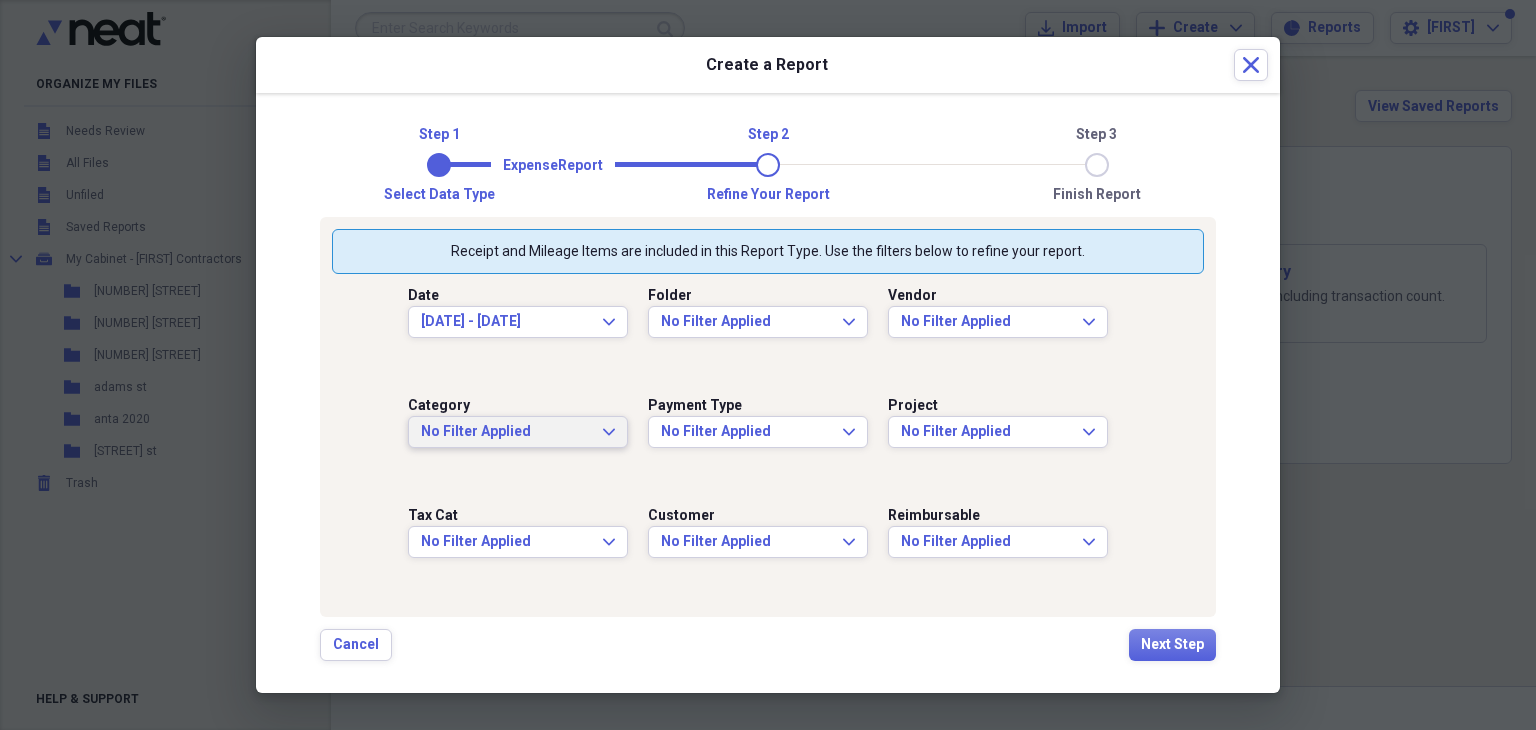 click on "Expand" 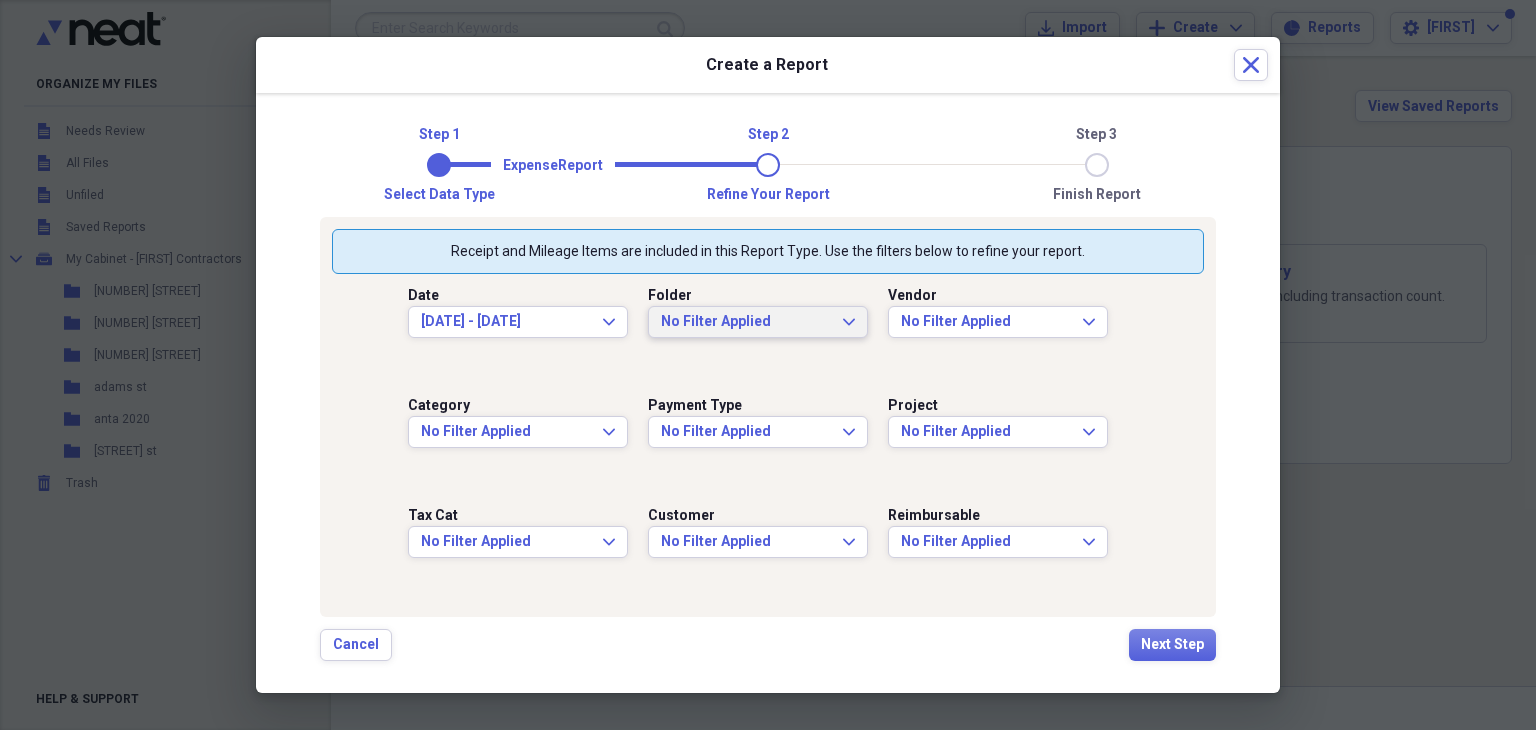 click on "No Filter Applied Expand" at bounding box center [758, 322] 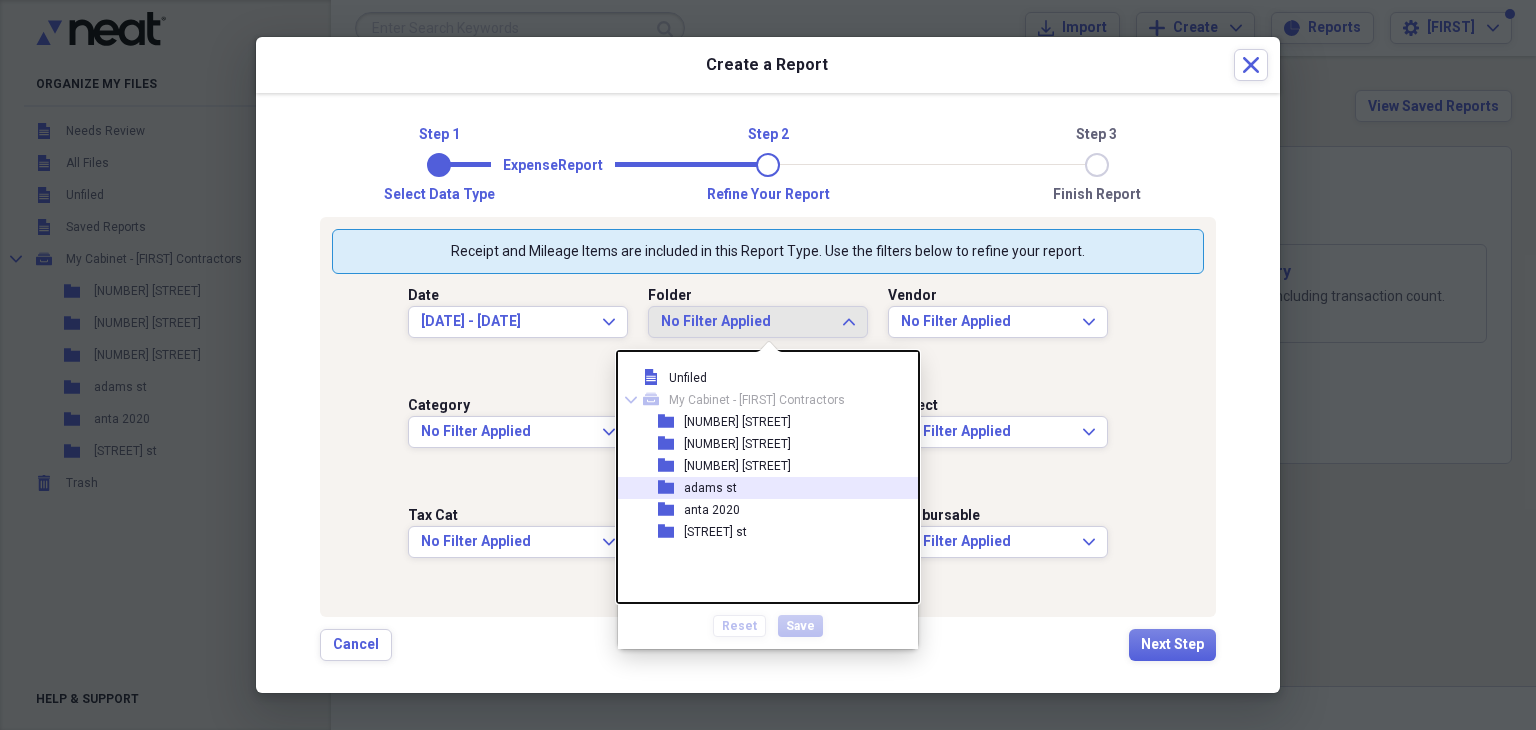 click on "adams st" at bounding box center (710, 488) 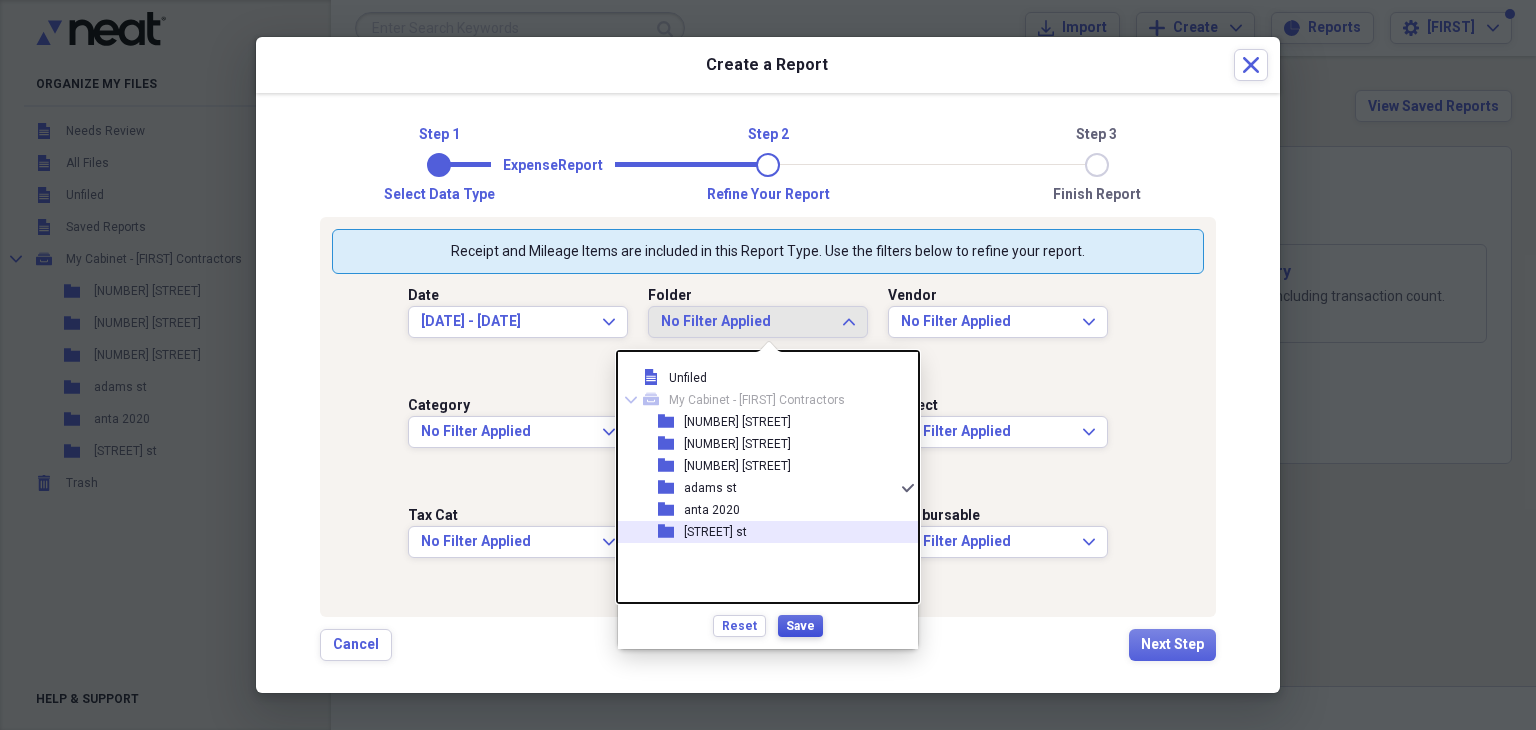 click on "Save" at bounding box center (800, 626) 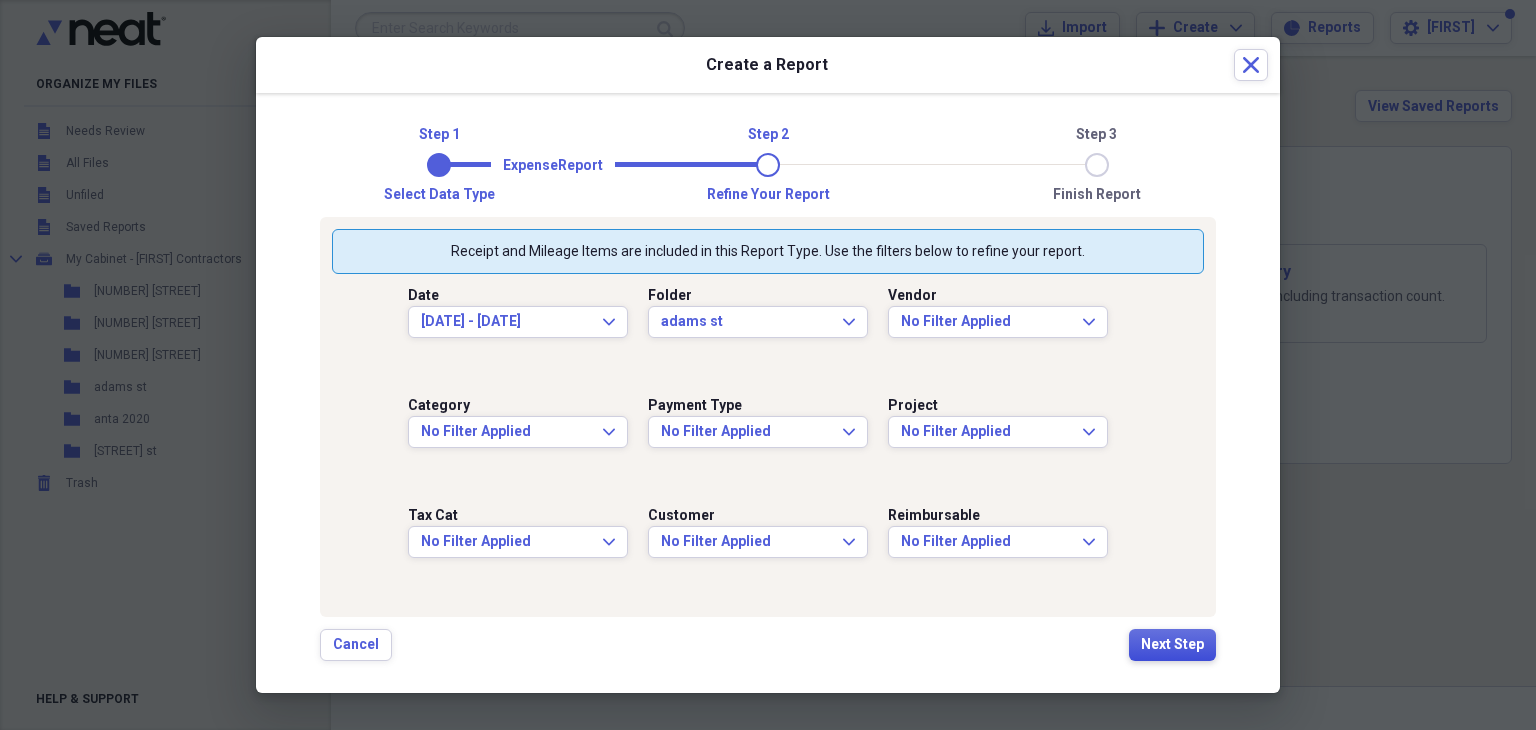 click on "Next Step" at bounding box center (1172, 645) 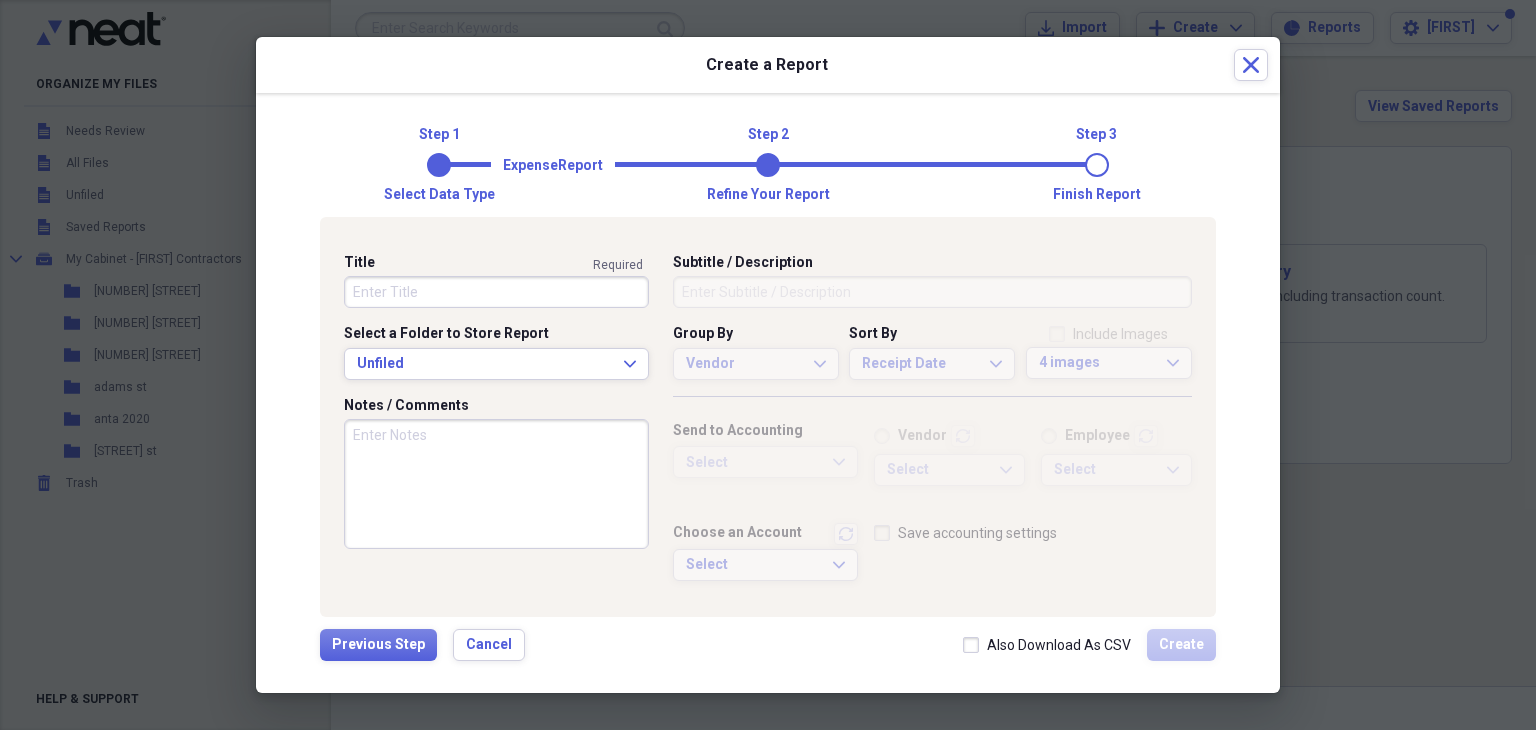click on "Title" at bounding box center [496, 292] 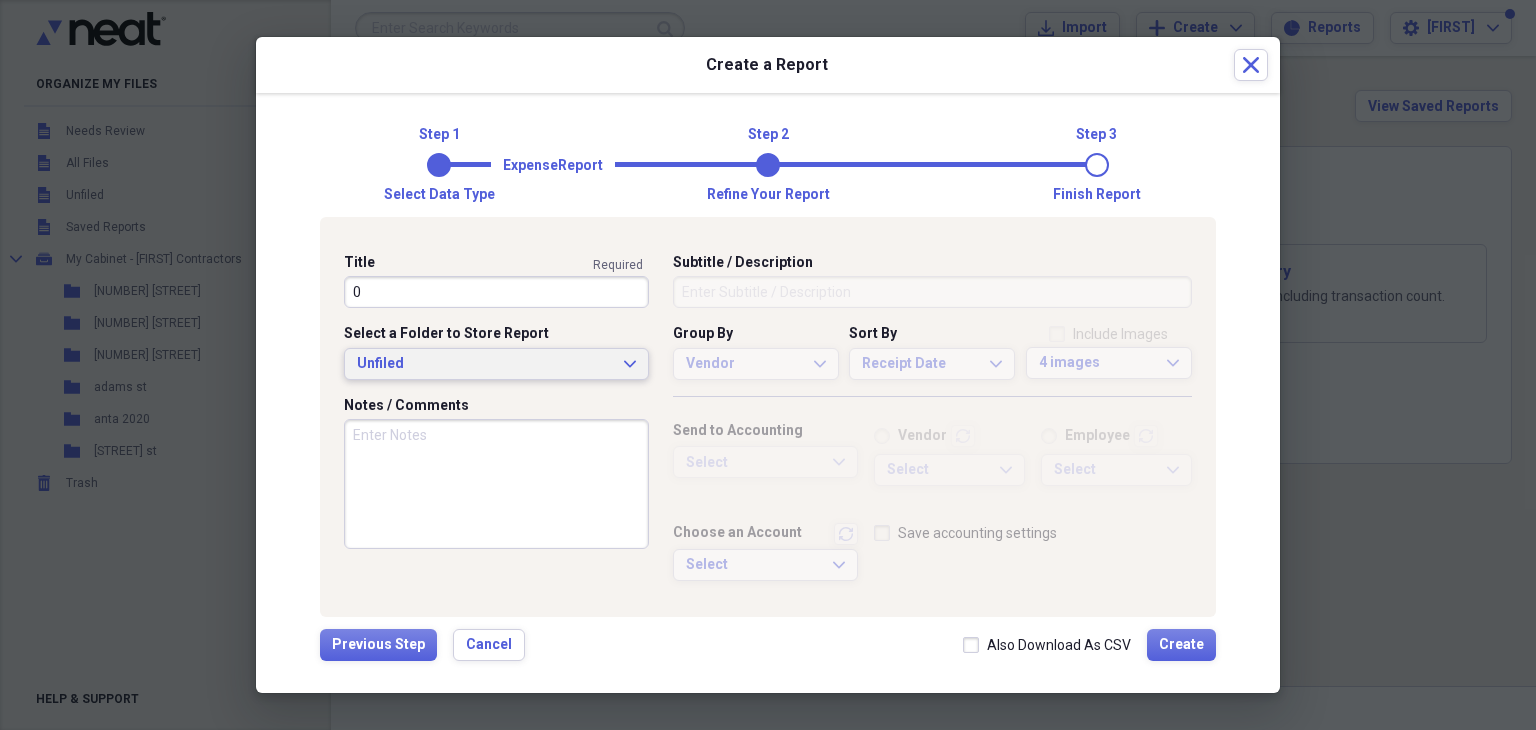 type on "0" 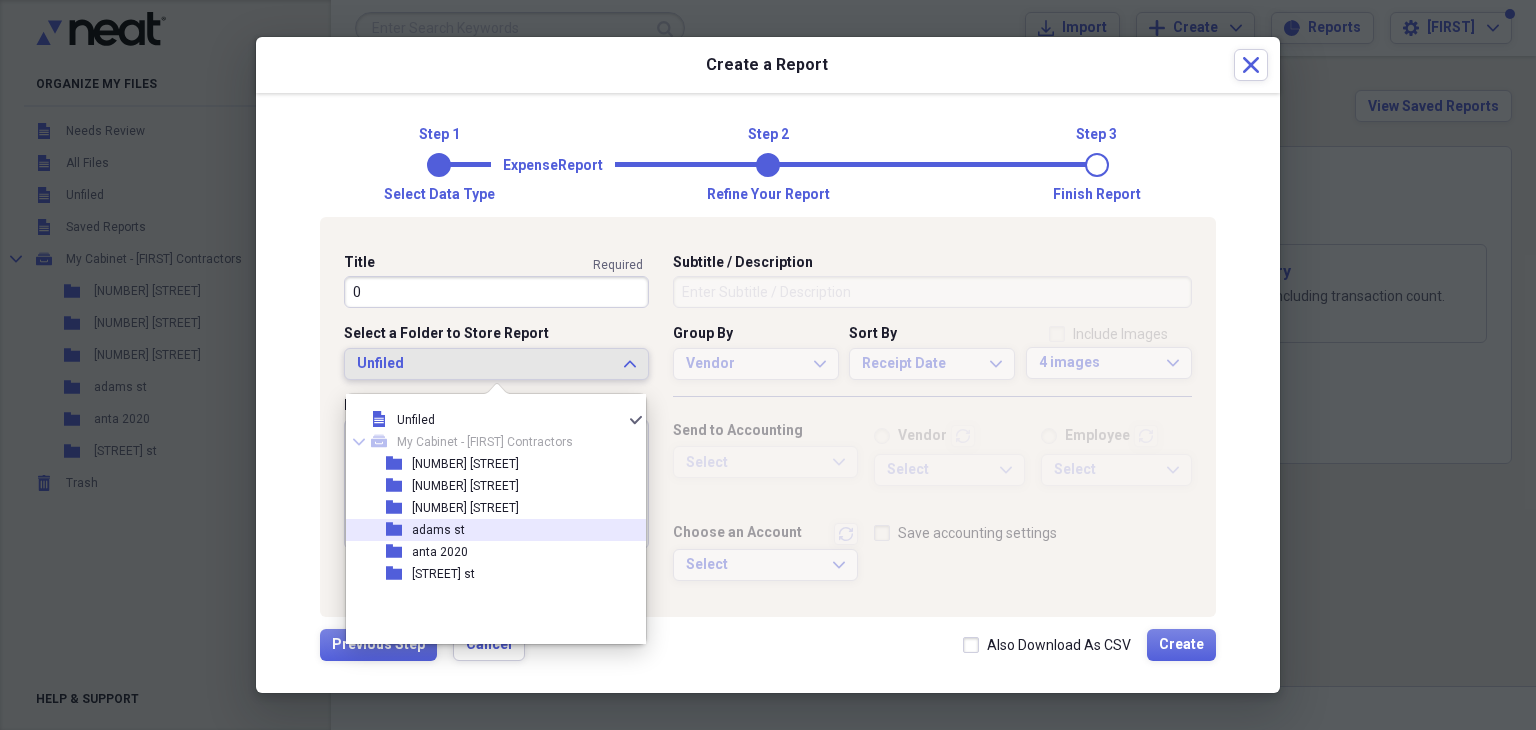 click on "adams st" at bounding box center (438, 530) 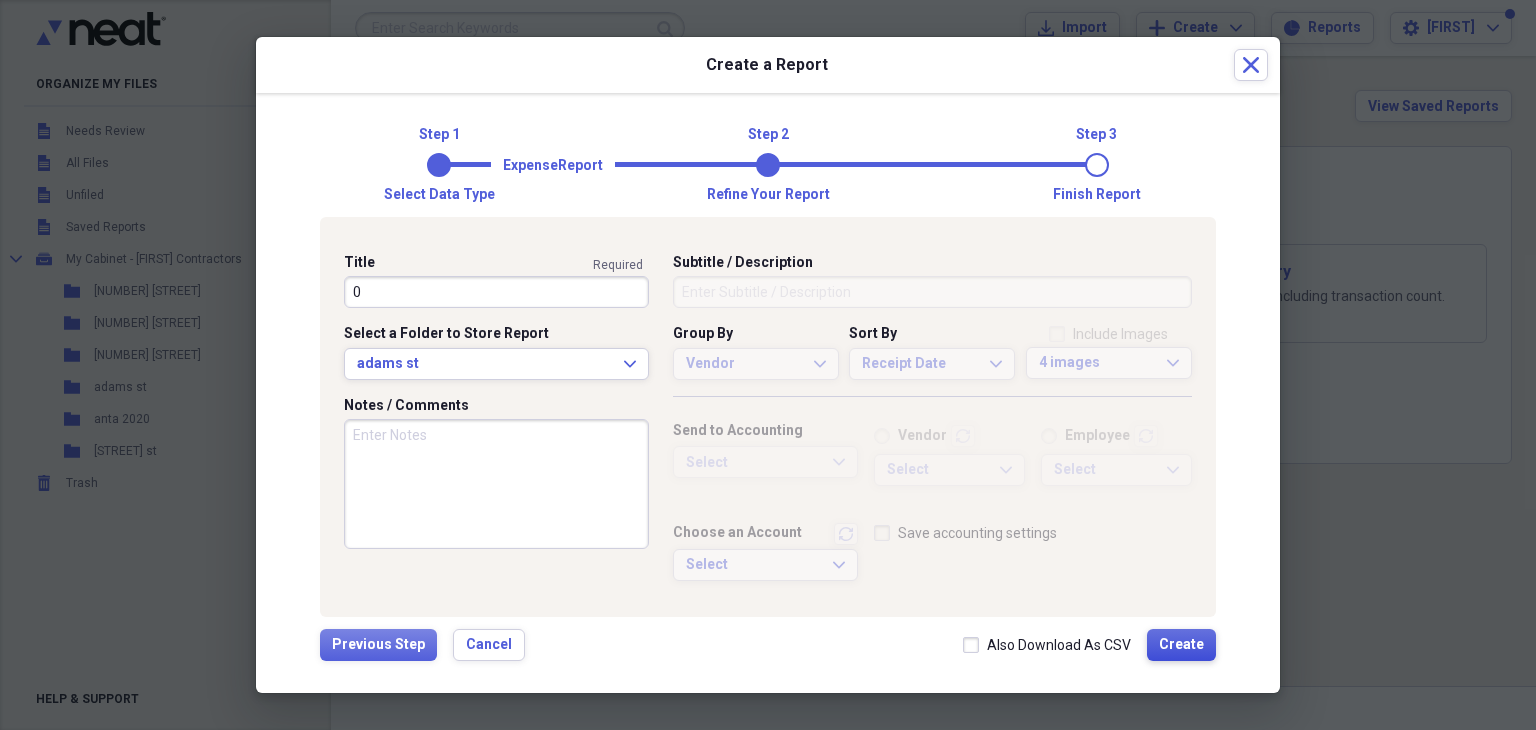 click on "Create" at bounding box center (1181, 645) 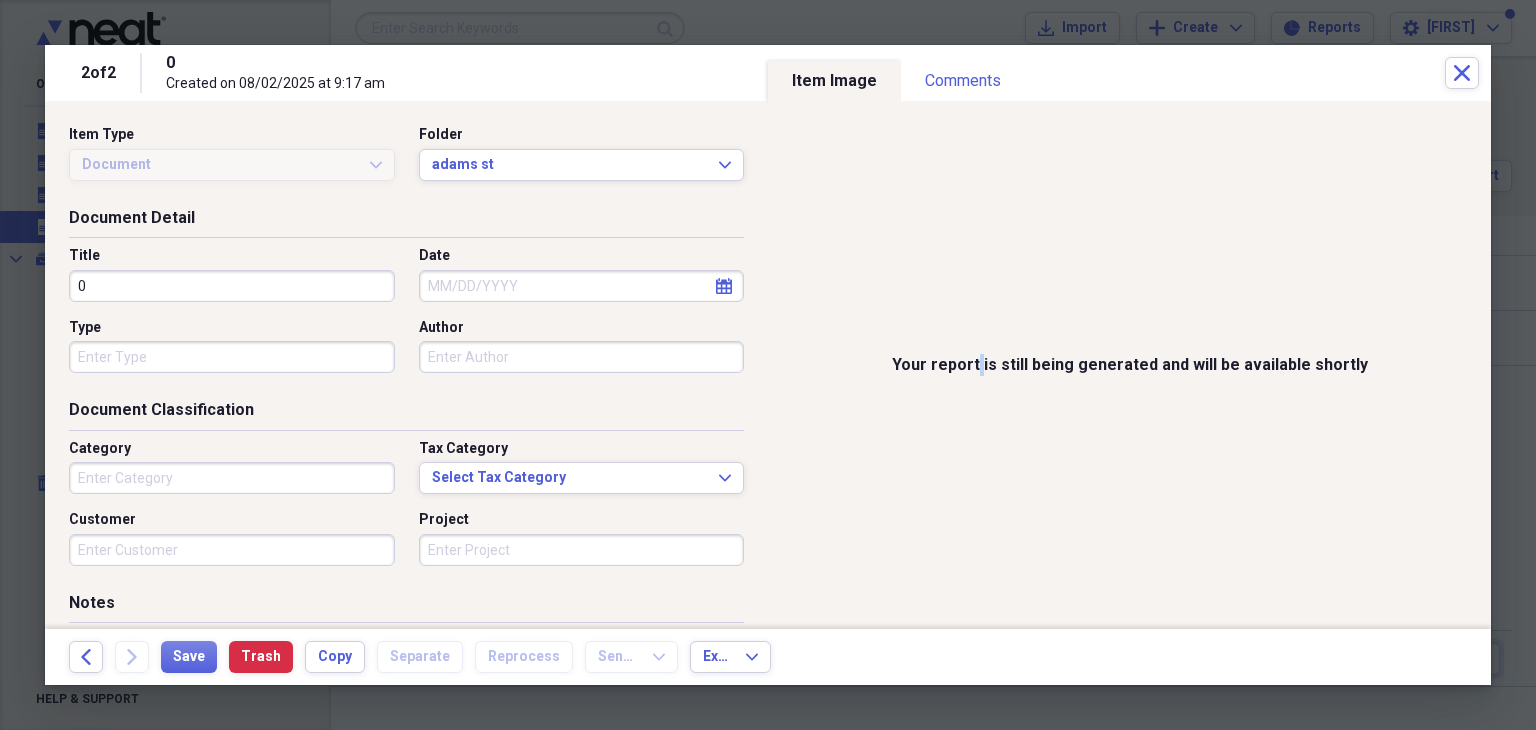 click on "Your report is still being generated and will be available shortly" at bounding box center (1129, 365) 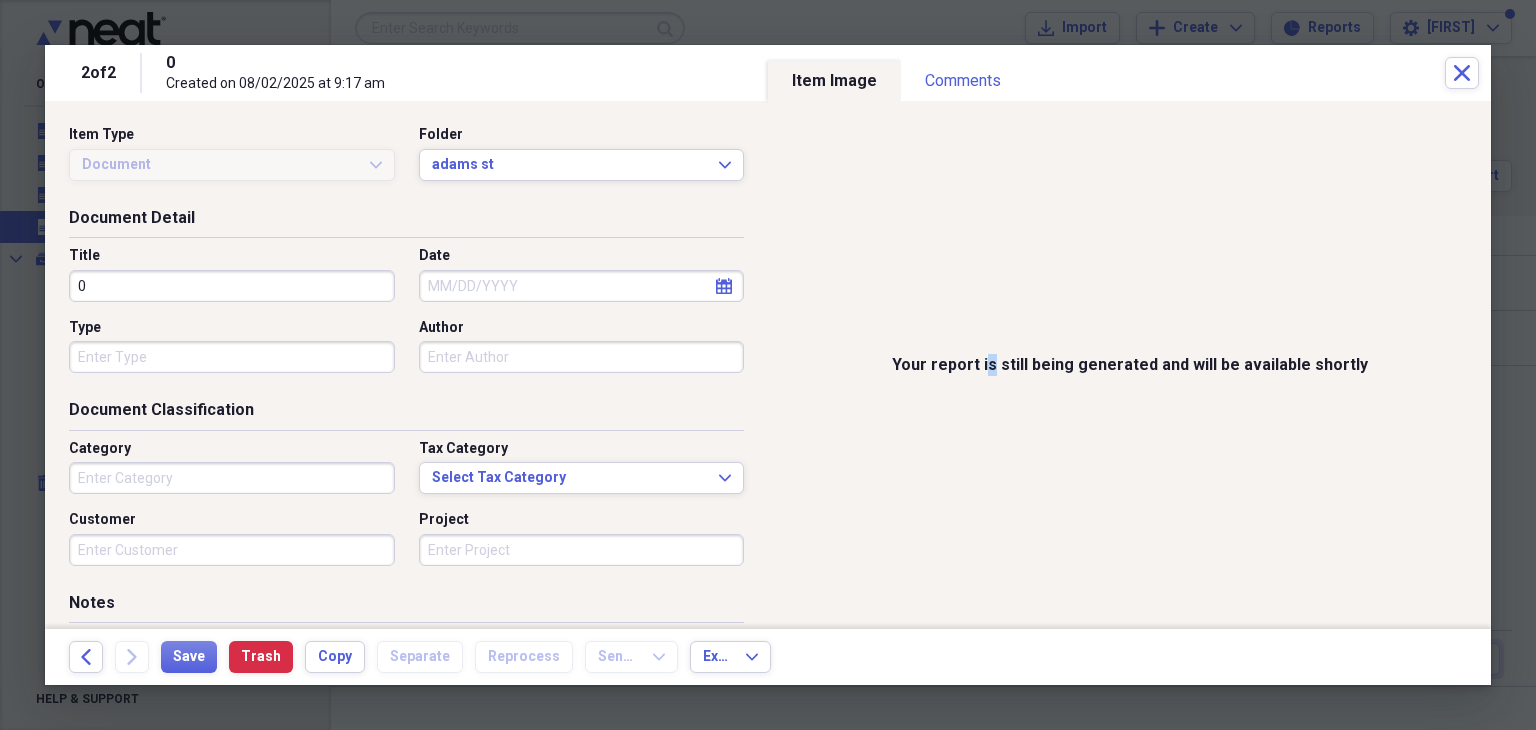 click on "Your report is still being generated and will be available shortly" at bounding box center (1129, 365) 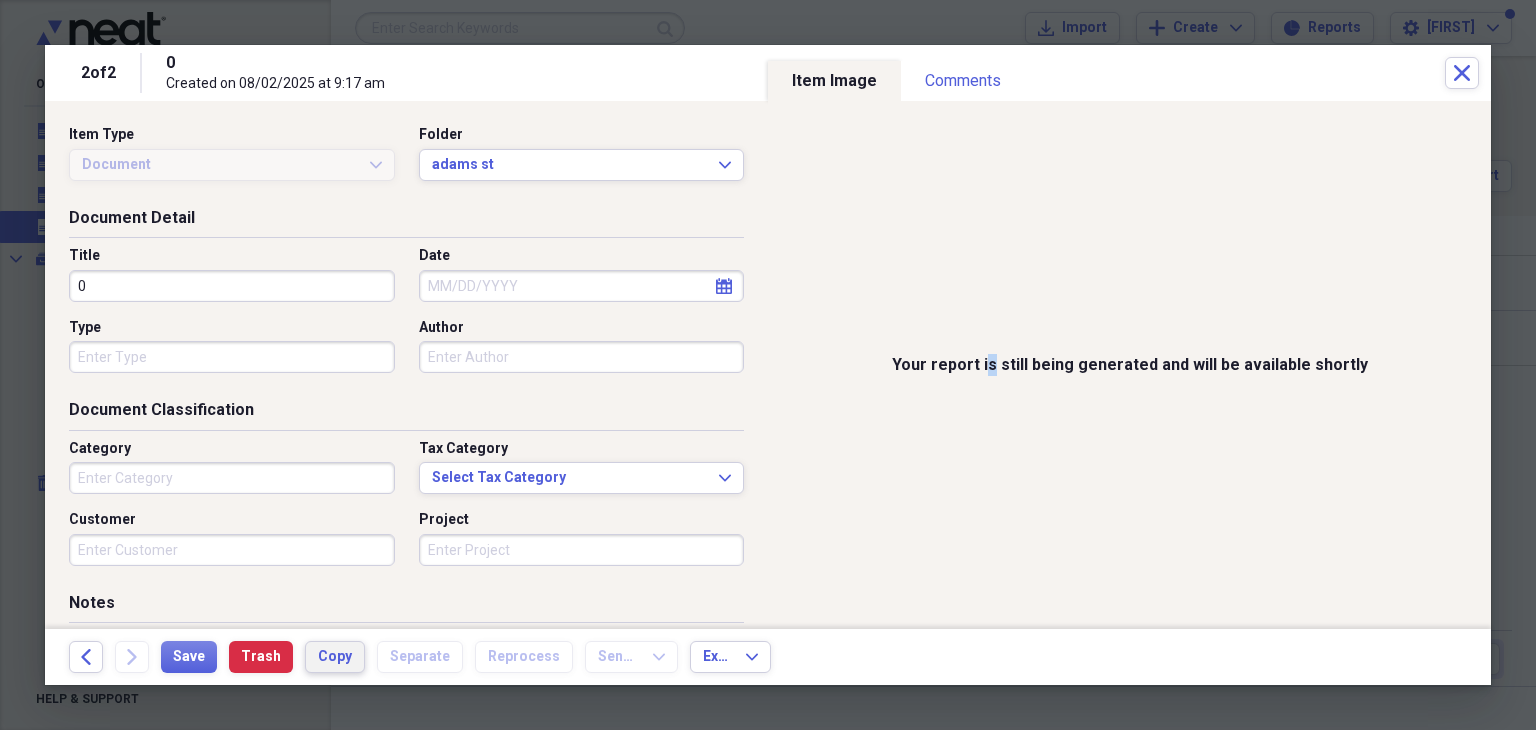 click on "Copy" at bounding box center (335, 657) 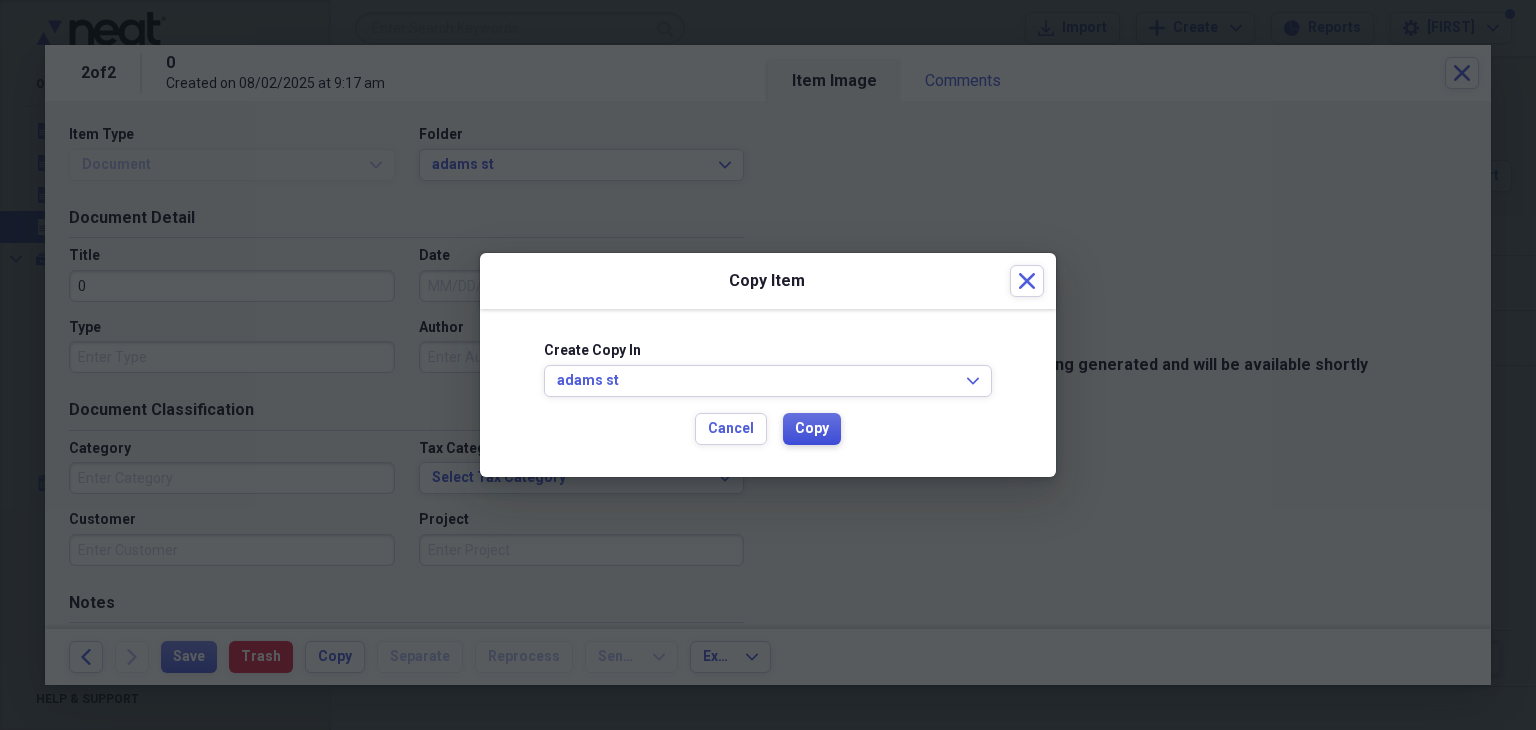 click on "Copy" at bounding box center [812, 429] 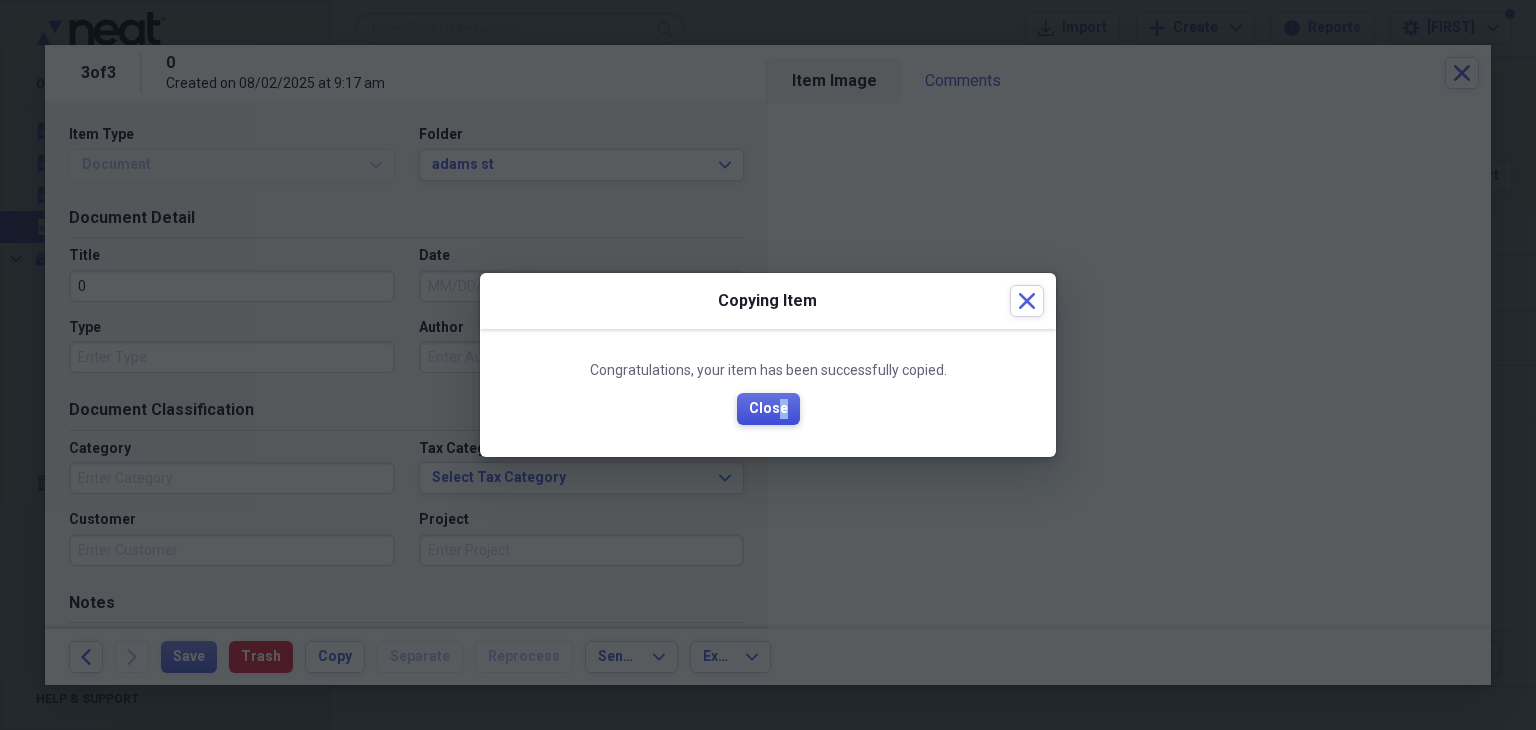 click on "Close" at bounding box center (768, 409) 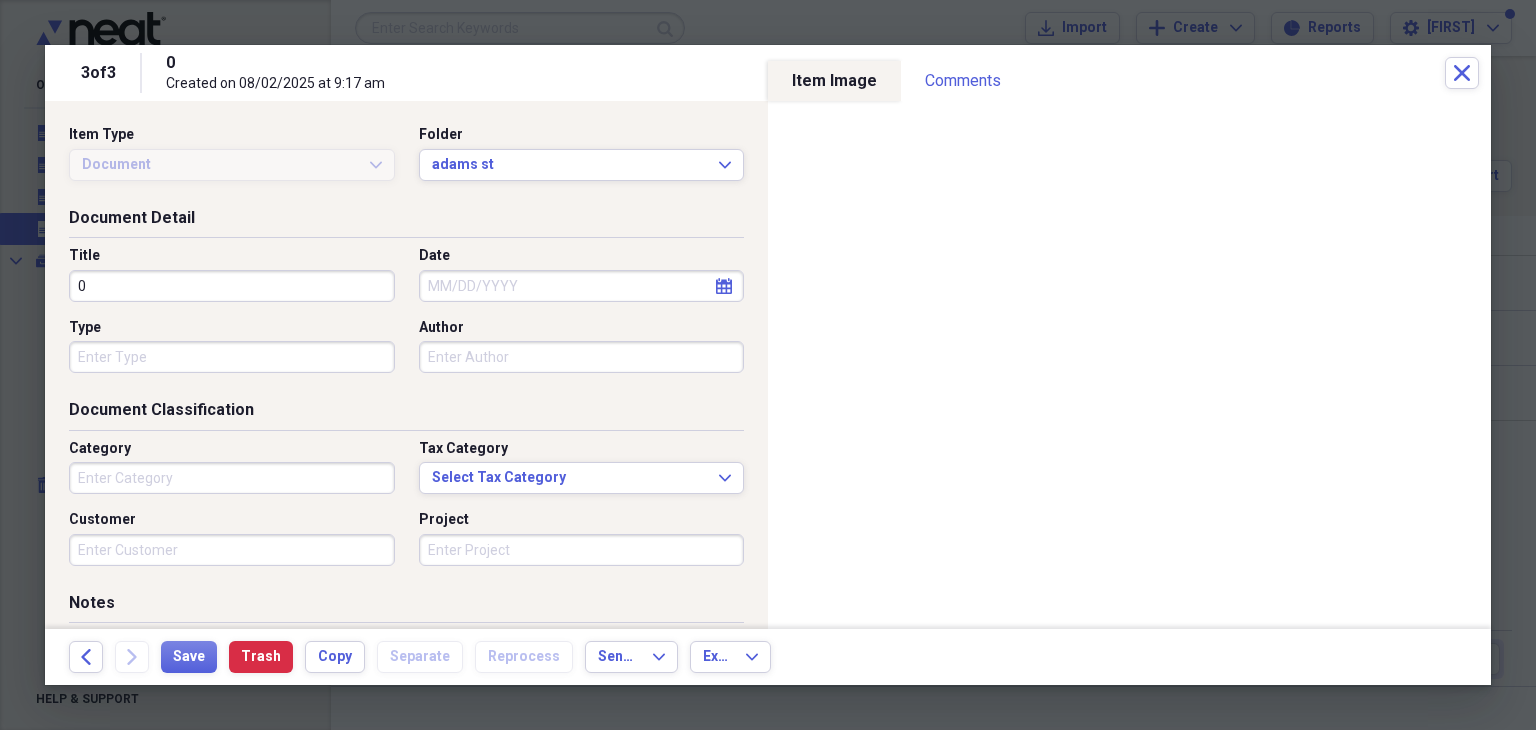 type on "Money" 